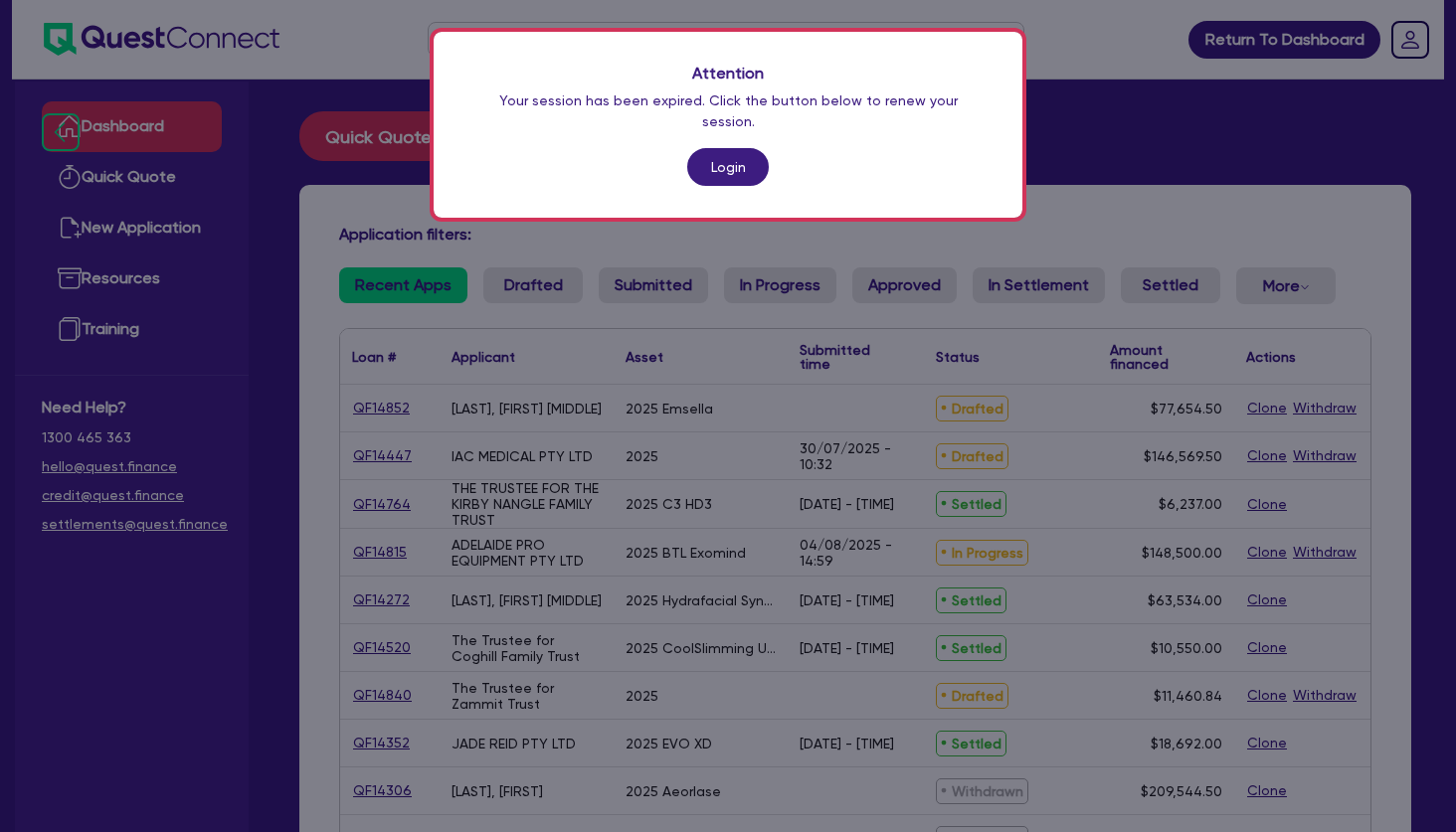 scroll, scrollTop: 0, scrollLeft: 0, axis: both 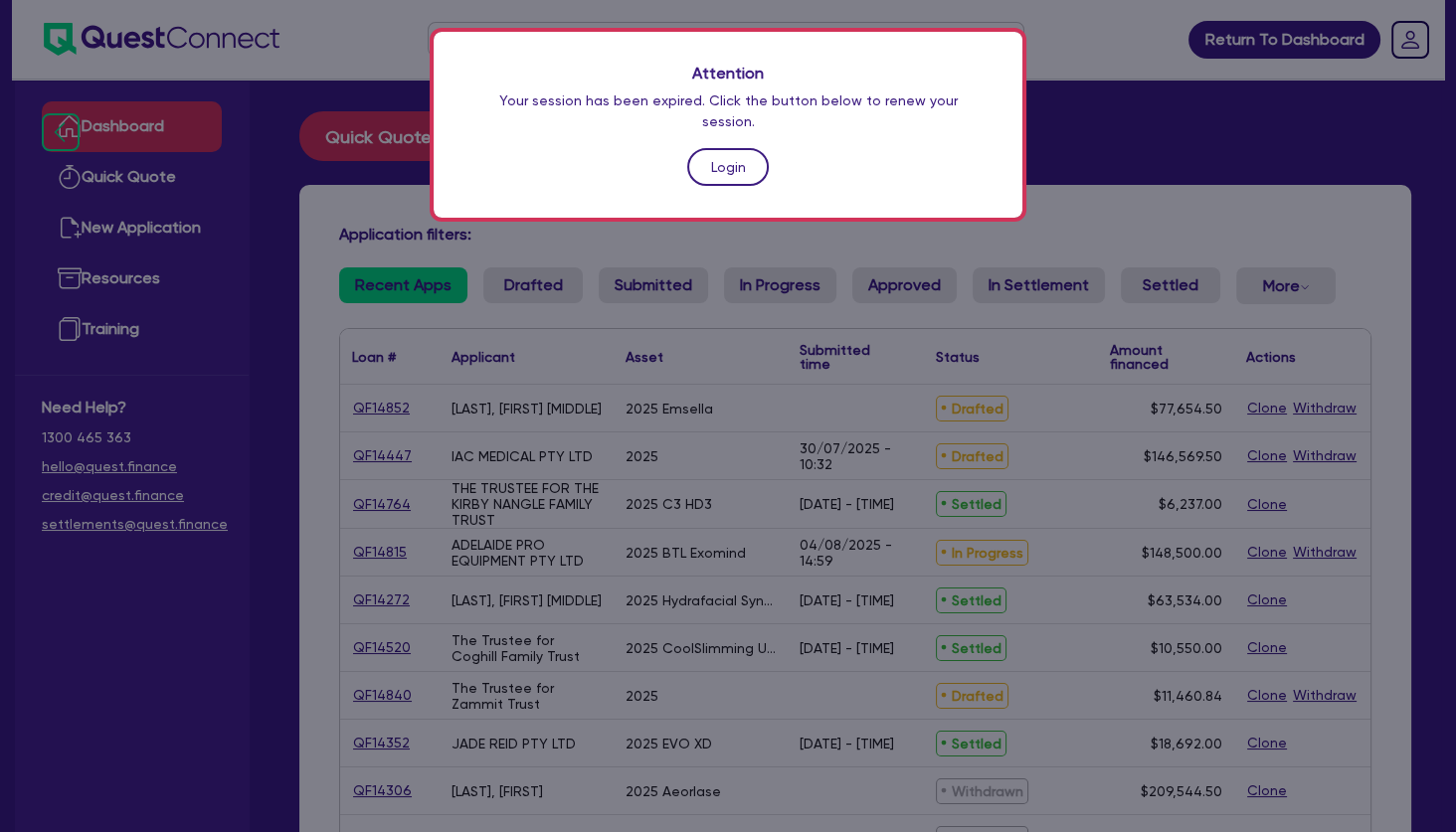 click on "Login" at bounding box center [728, 167] 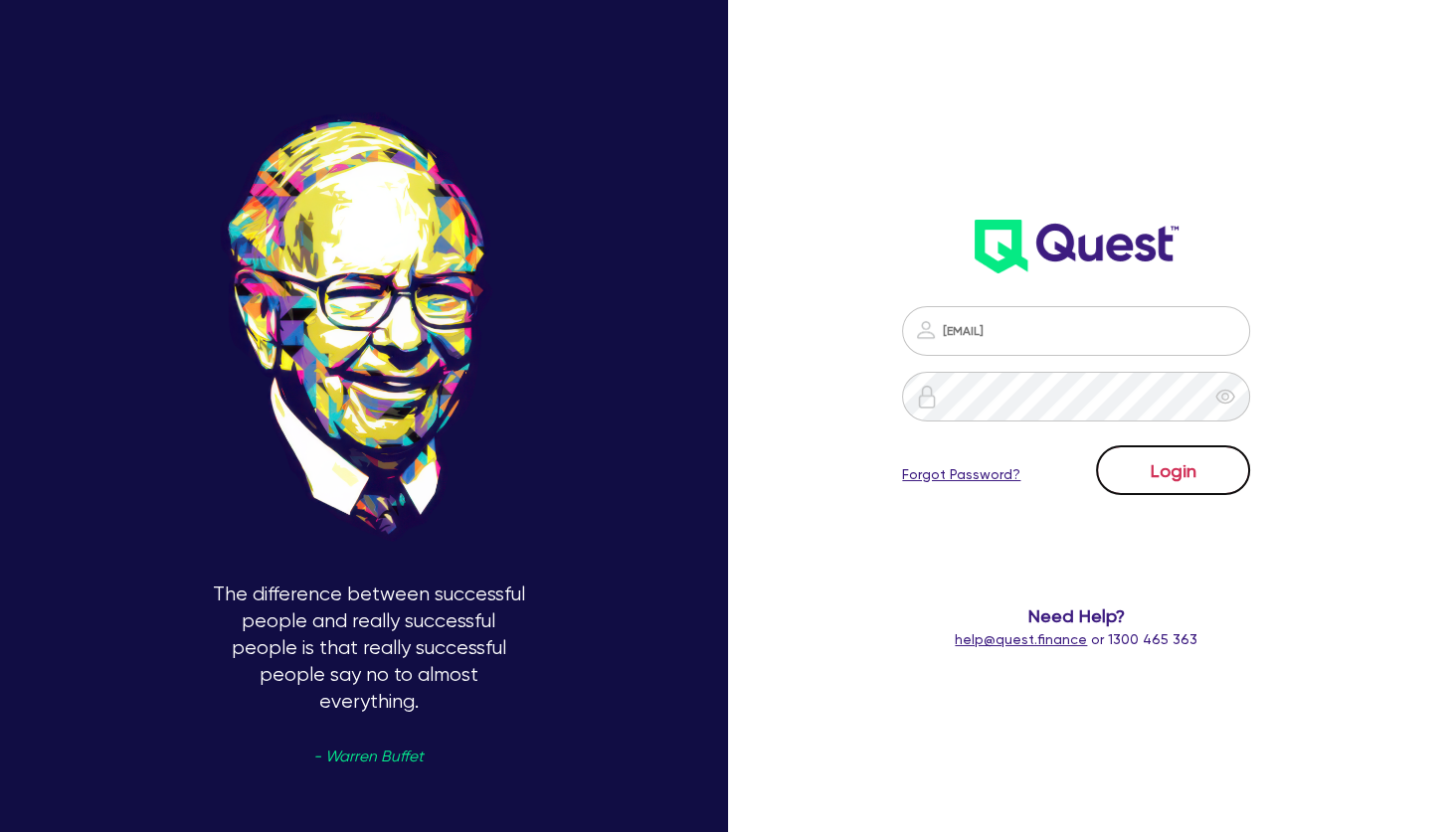 click on "Login" at bounding box center (1173, 470) 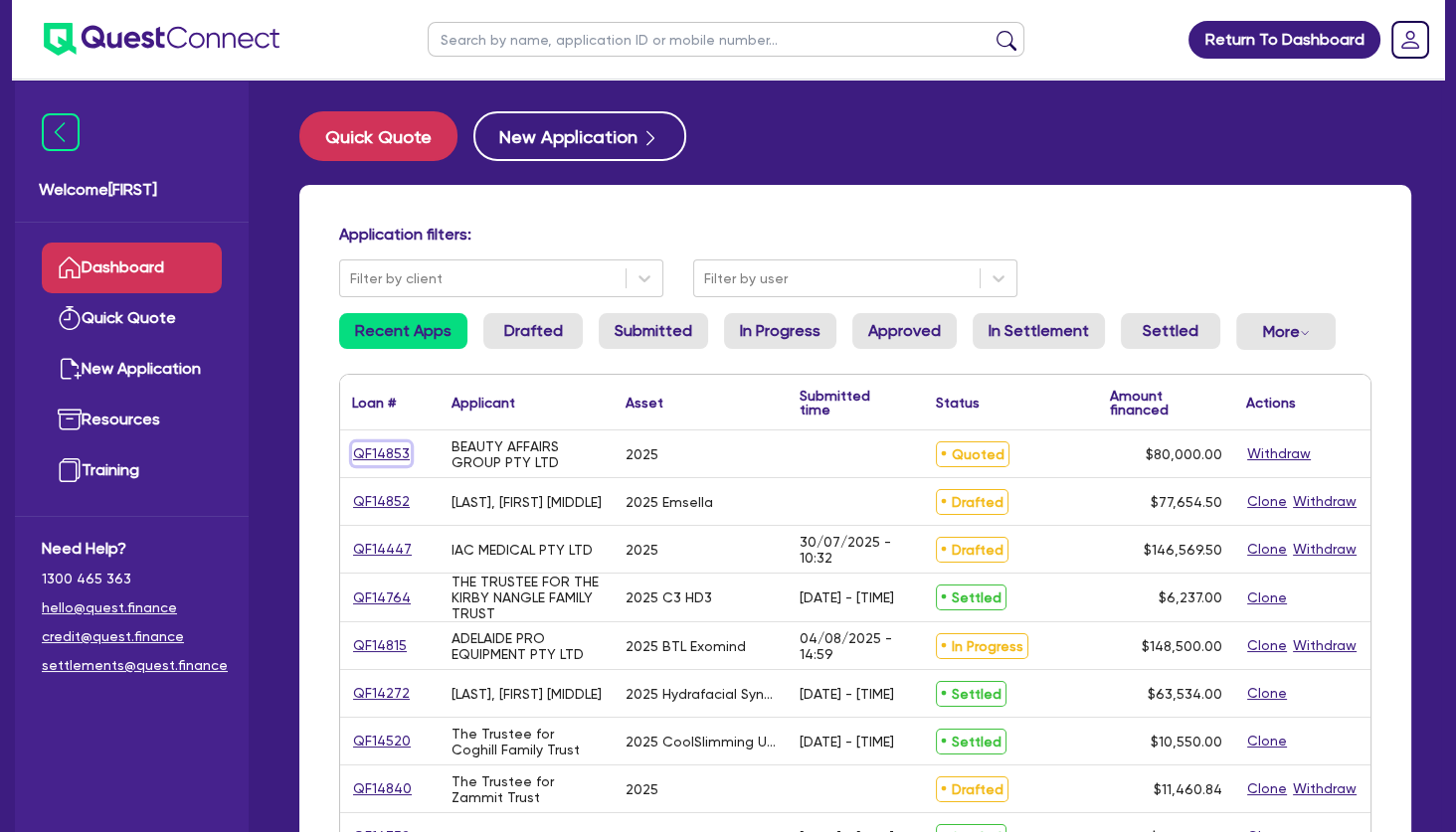 click on "QF14853" at bounding box center [381, 453] 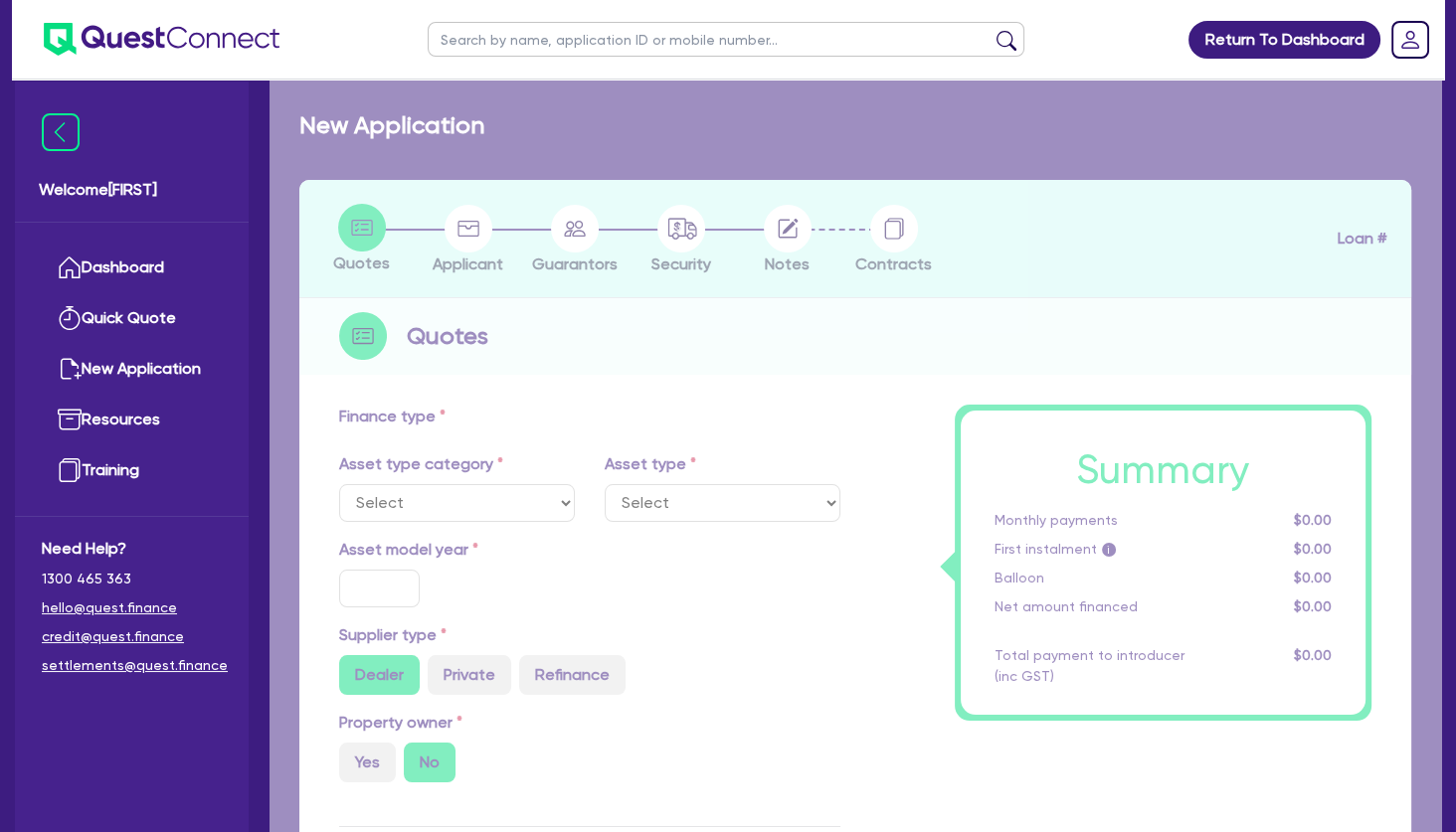 select on "TERTIARY_ASSETS" 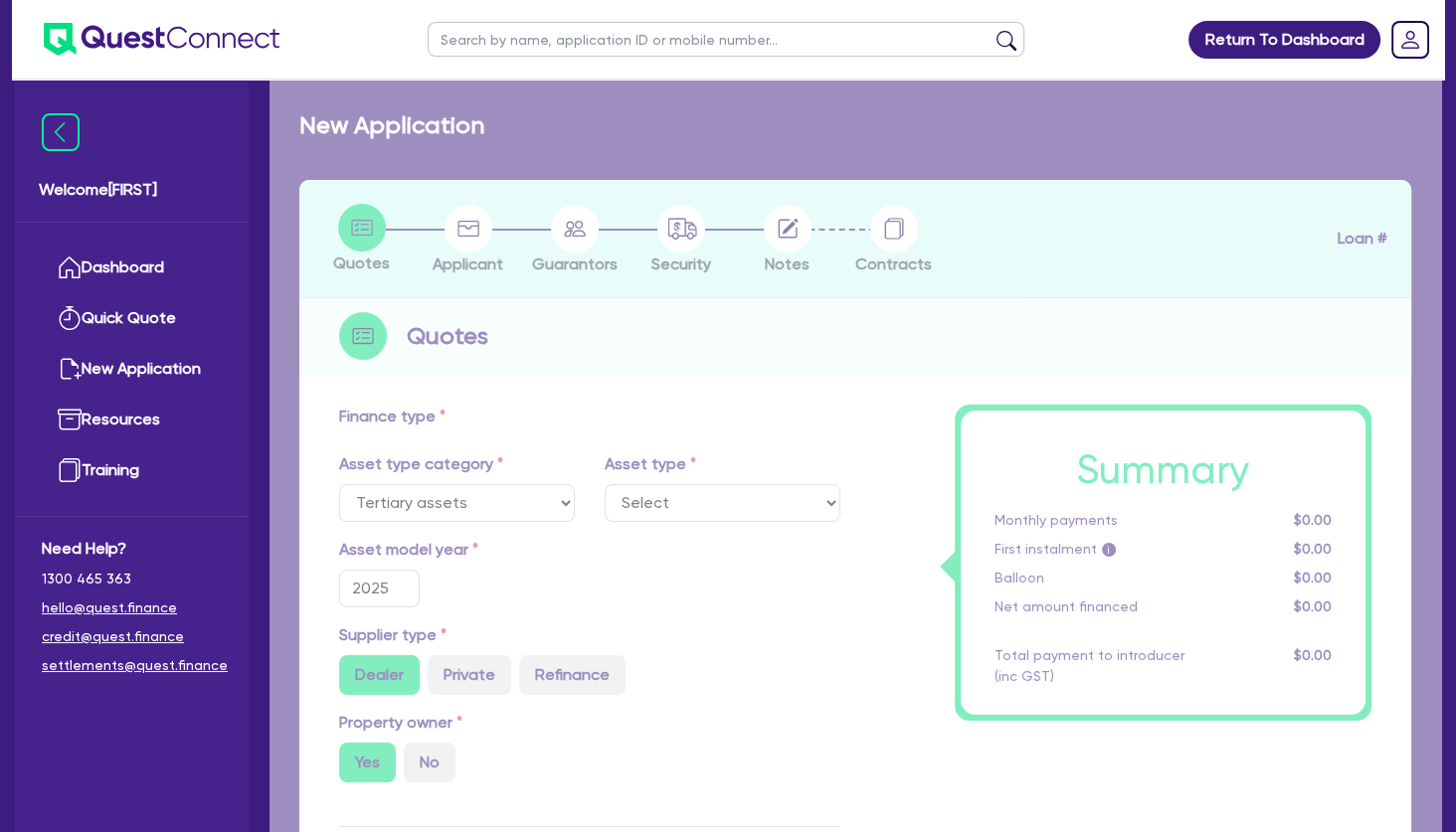 select on "BEAUTY_EQUIPMENT" 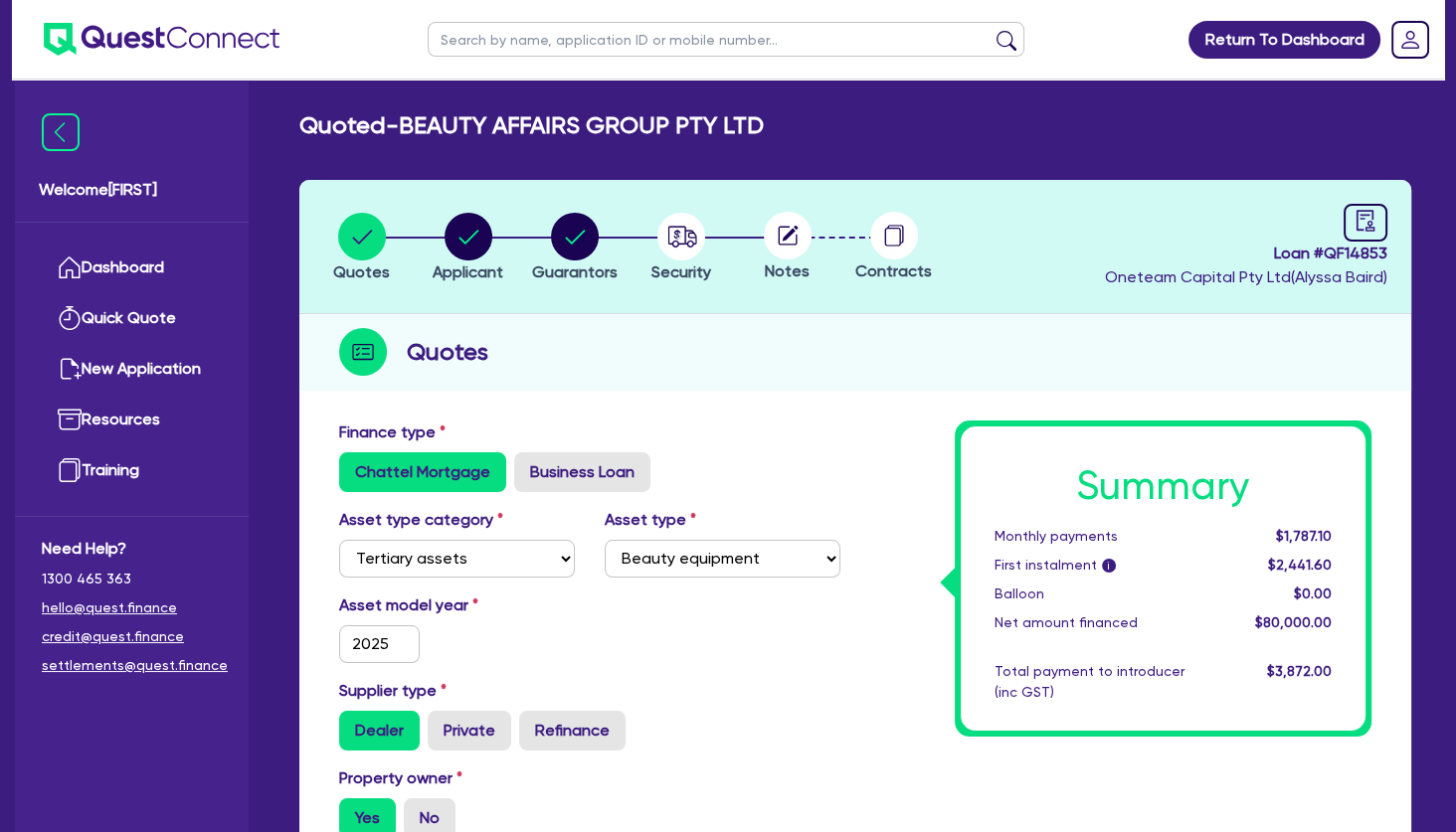 drag, startPoint x: 397, startPoint y: 450, endPoint x: 684, endPoint y: 241, distance: 355.03521 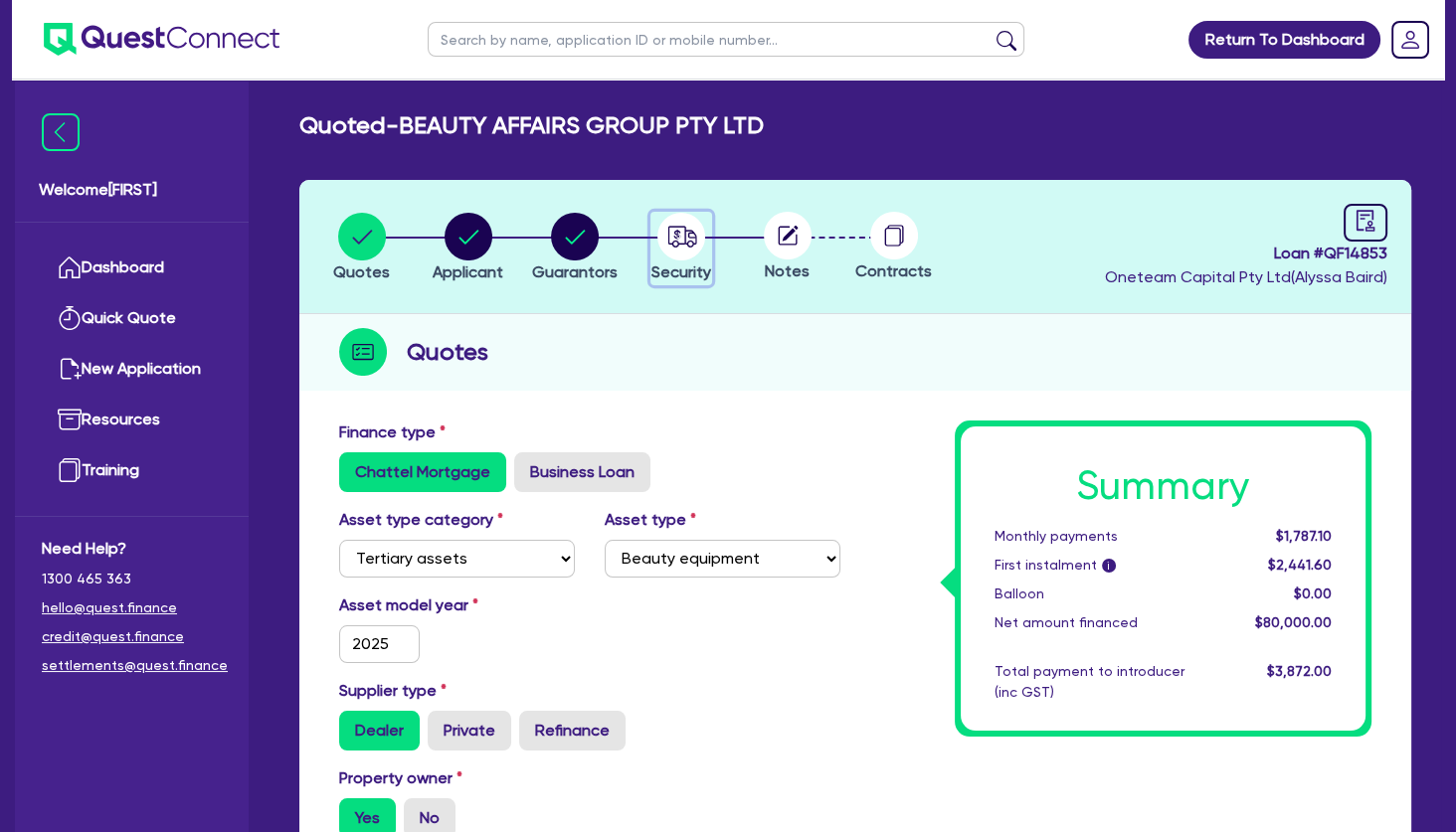 click 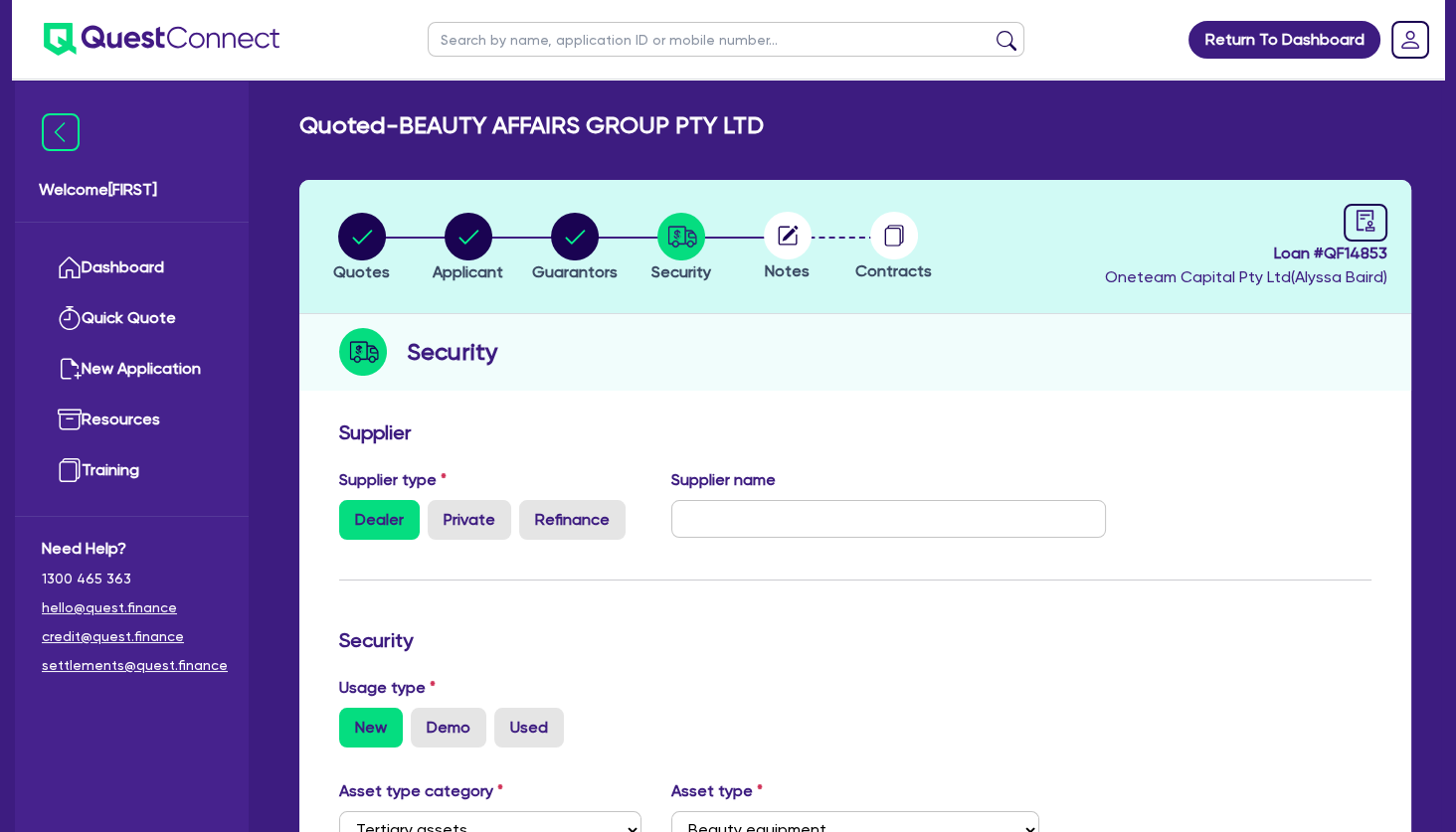 click on "Security" at bounding box center [855, 352] 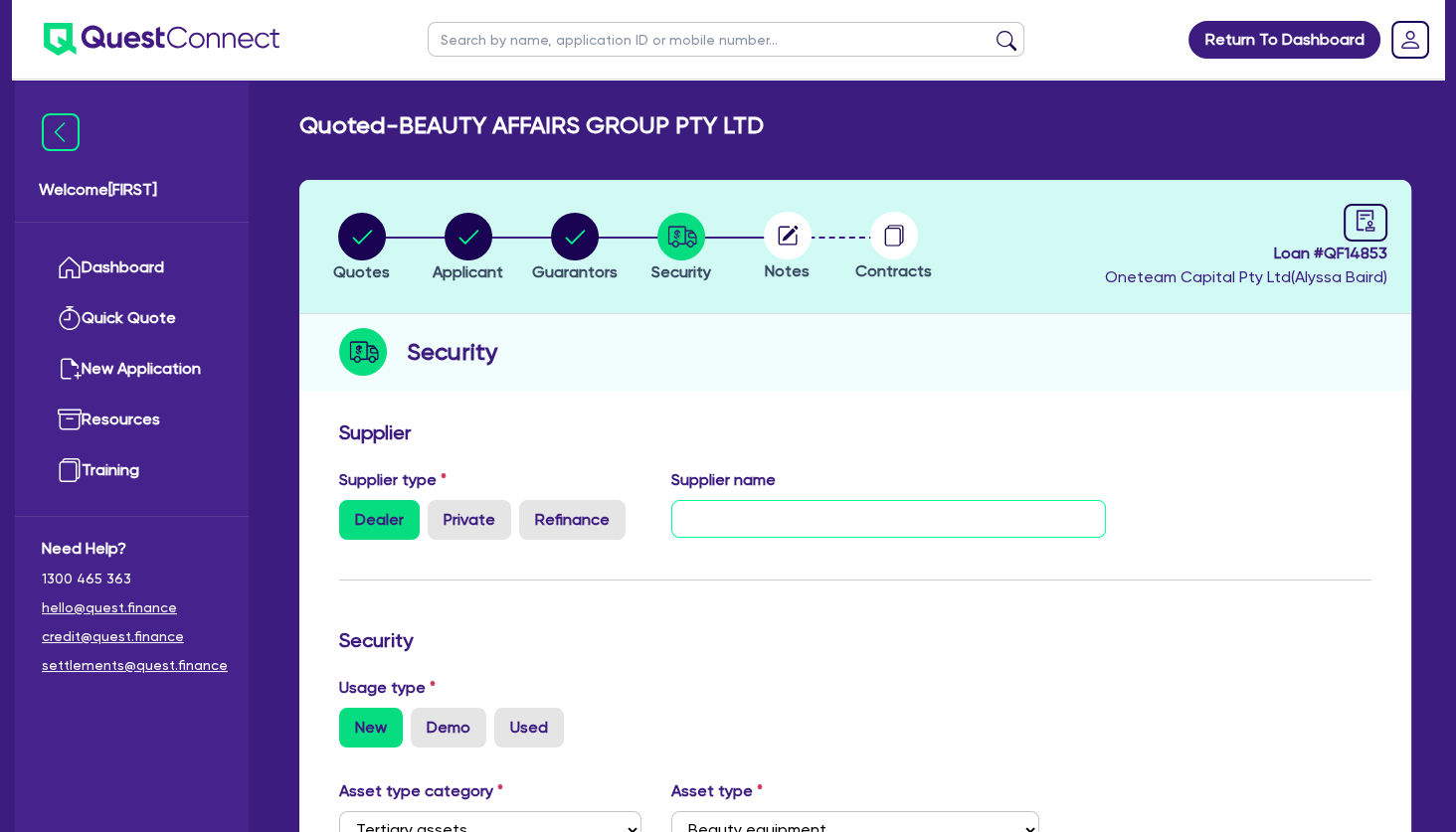 click at bounding box center [888, 519] 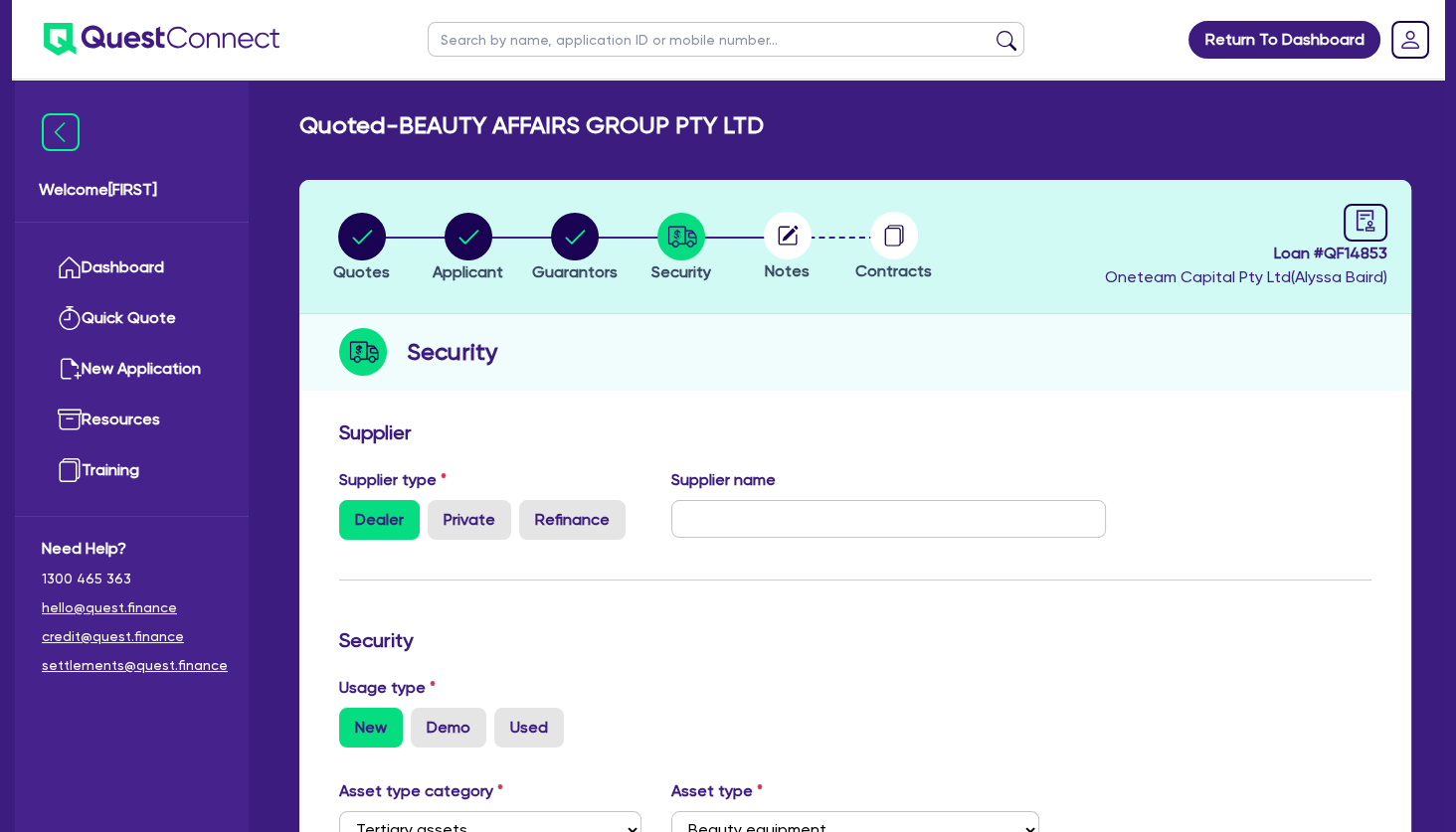 click on "Dashboard   Quick Quote   New Application   Ref Company   Ref Salesperson   Resources     Training" at bounding box center (131, 369) 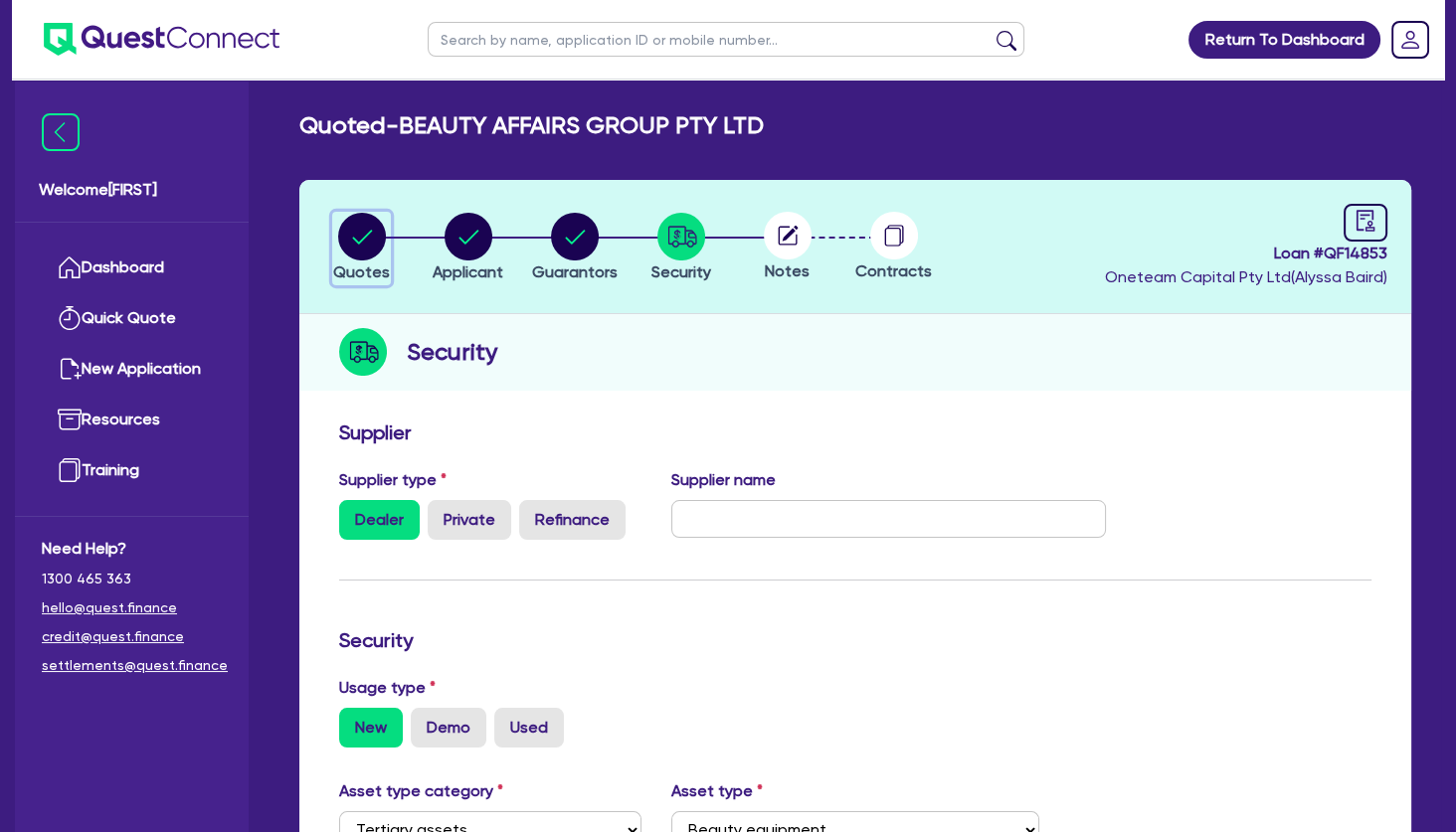 click 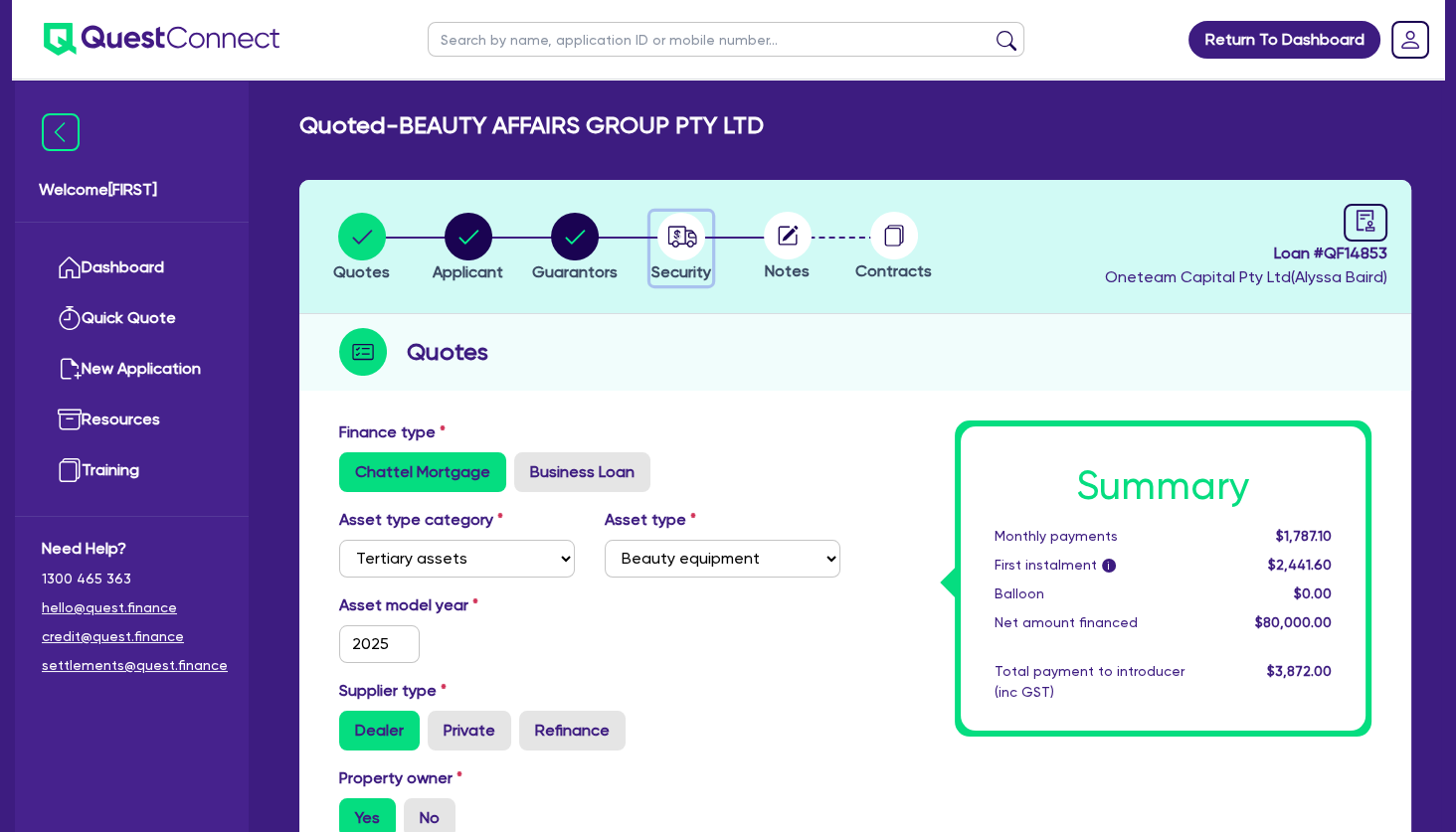 click 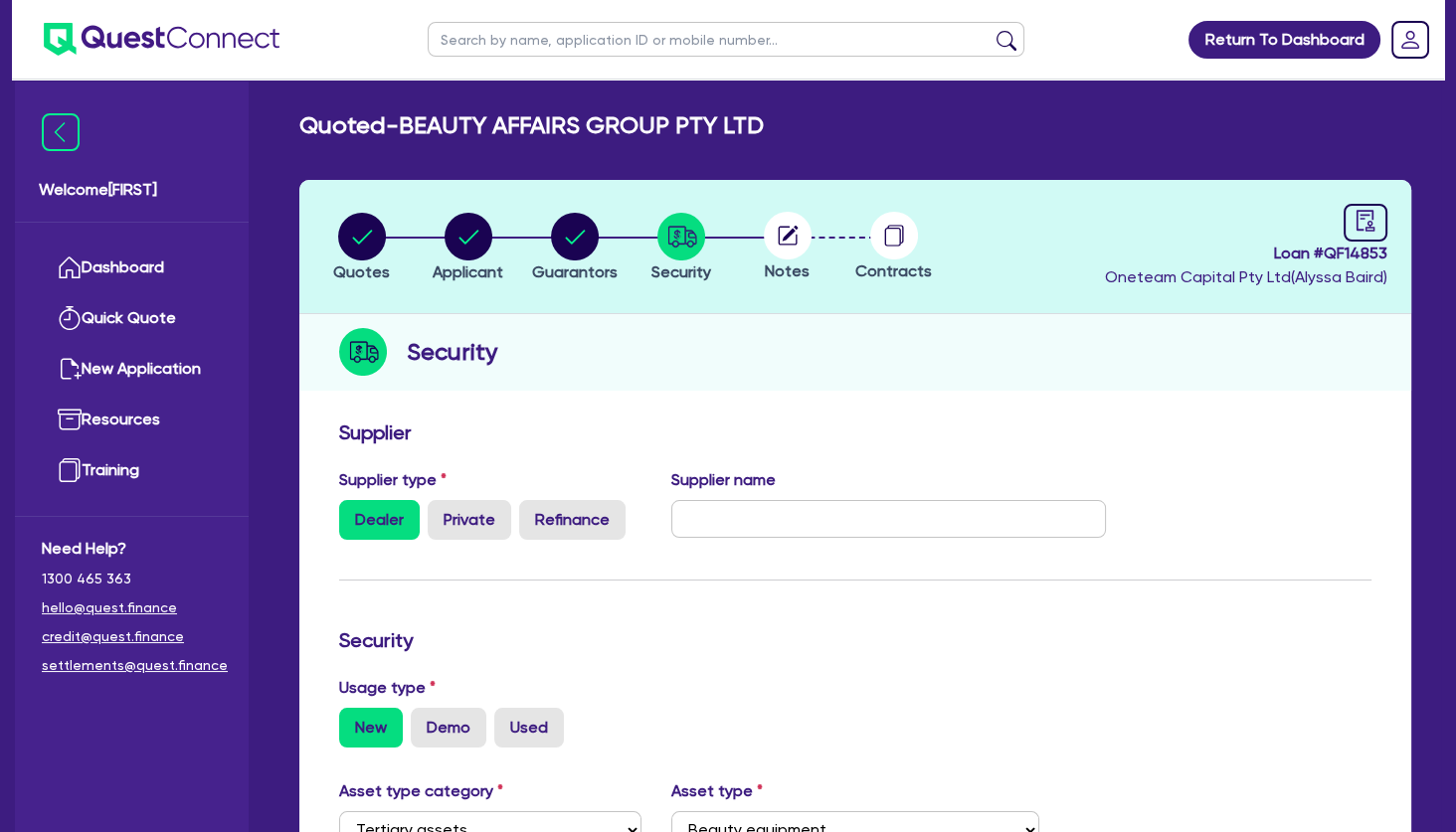 drag, startPoint x: 953, startPoint y: 591, endPoint x: 880, endPoint y: 505, distance: 112.80514 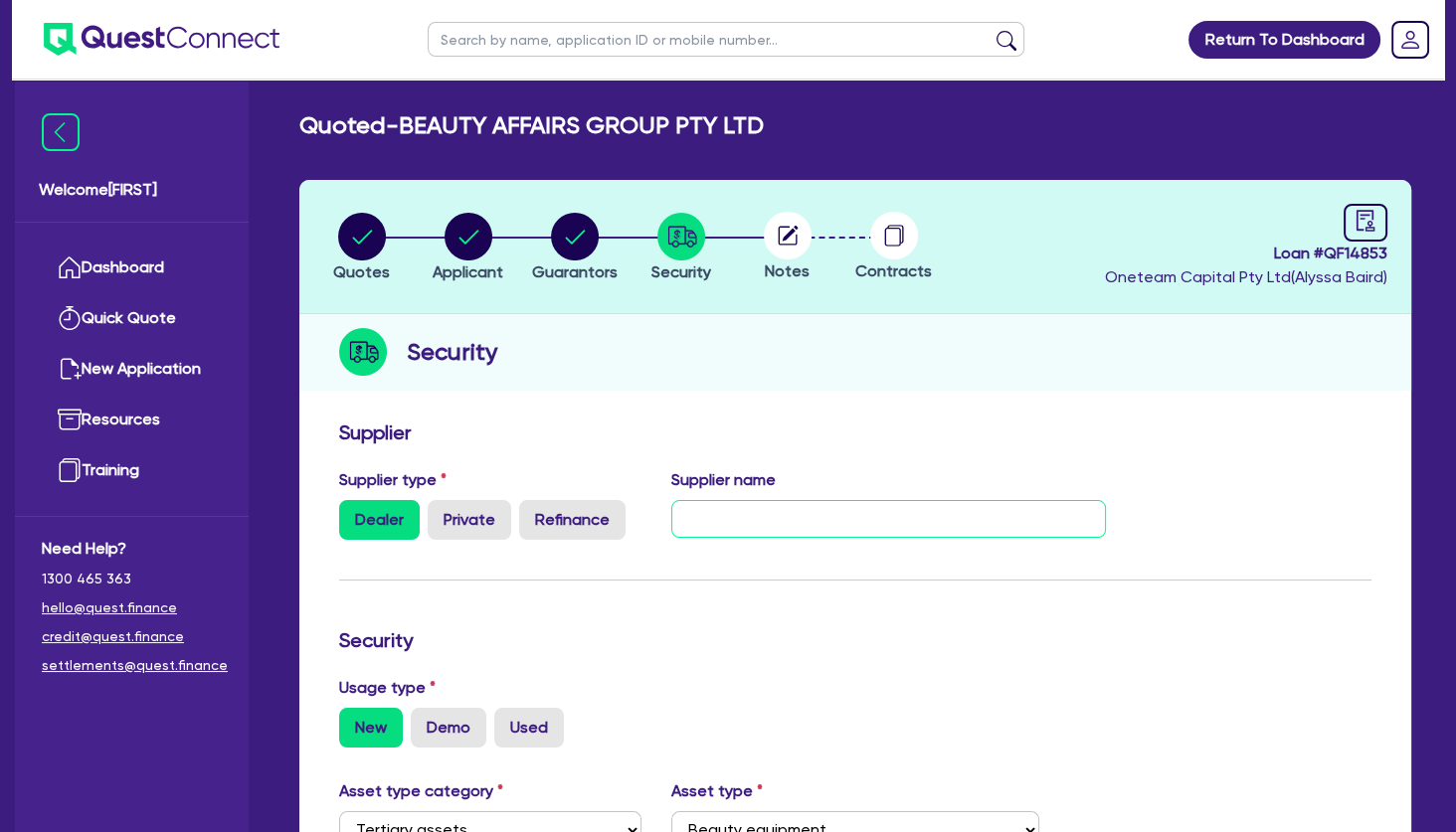 drag, startPoint x: 880, startPoint y: 505, endPoint x: 863, endPoint y: 439, distance: 68.154237 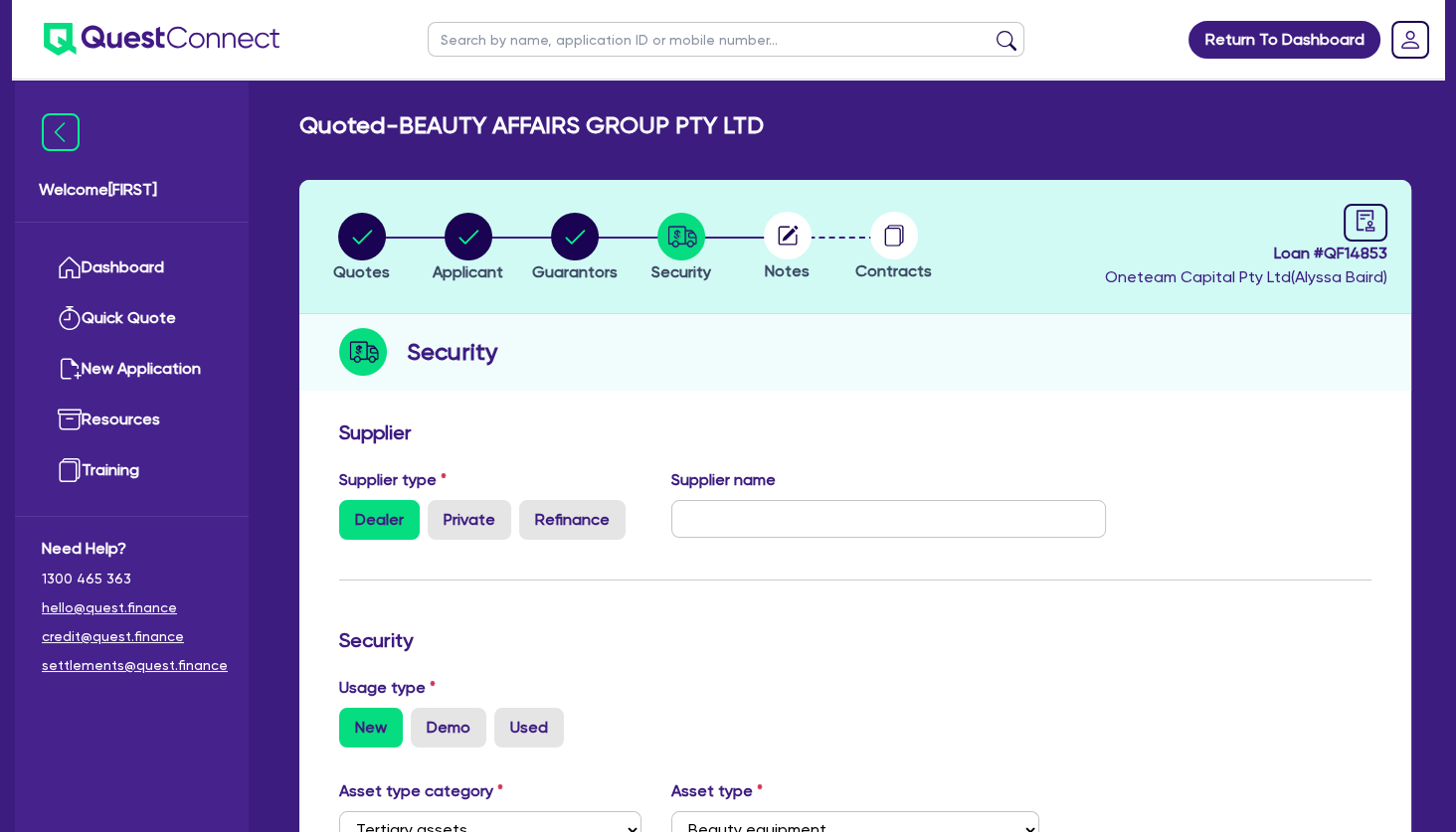 click on "Supplier" at bounding box center (855, 432) 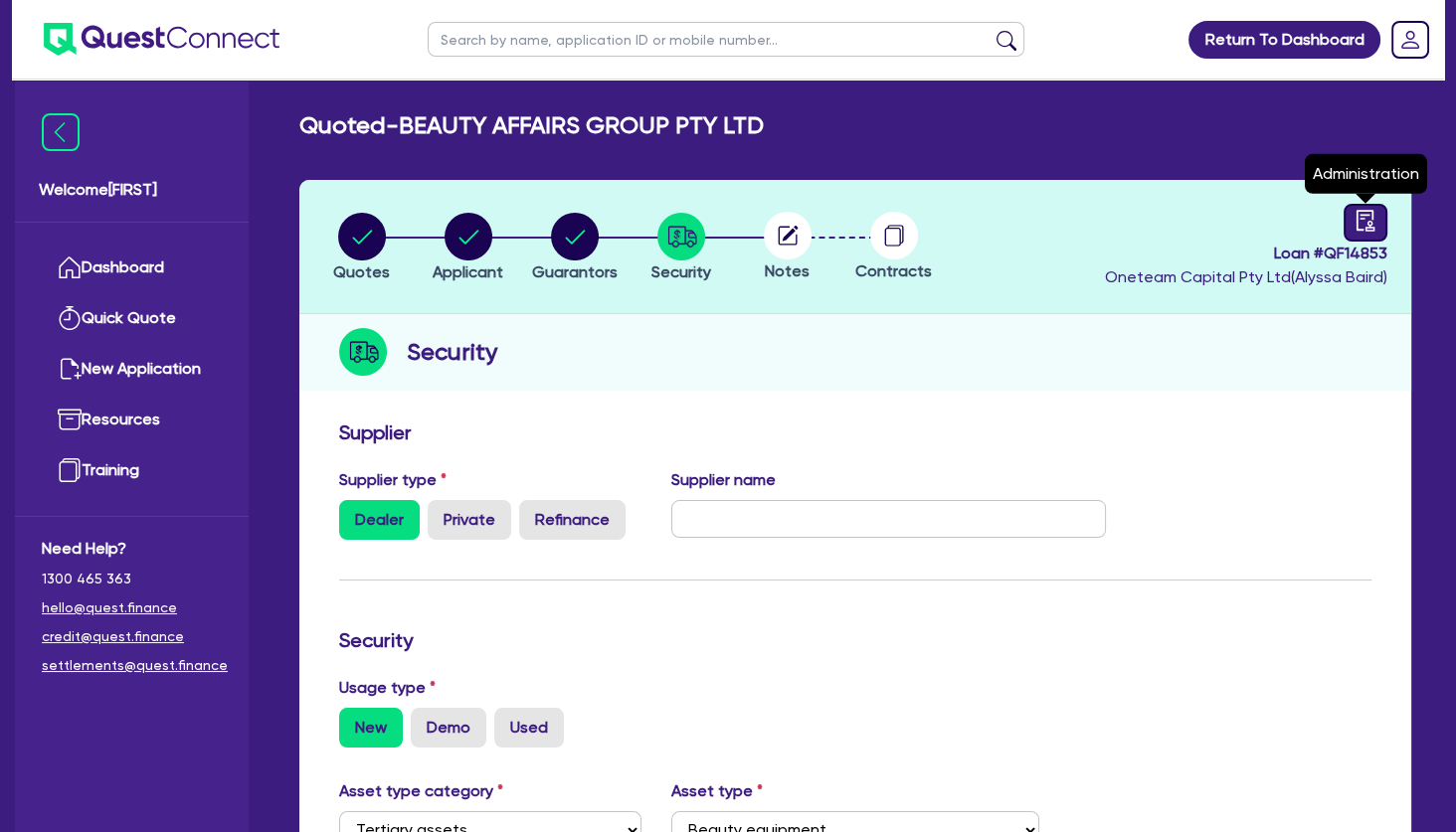 click 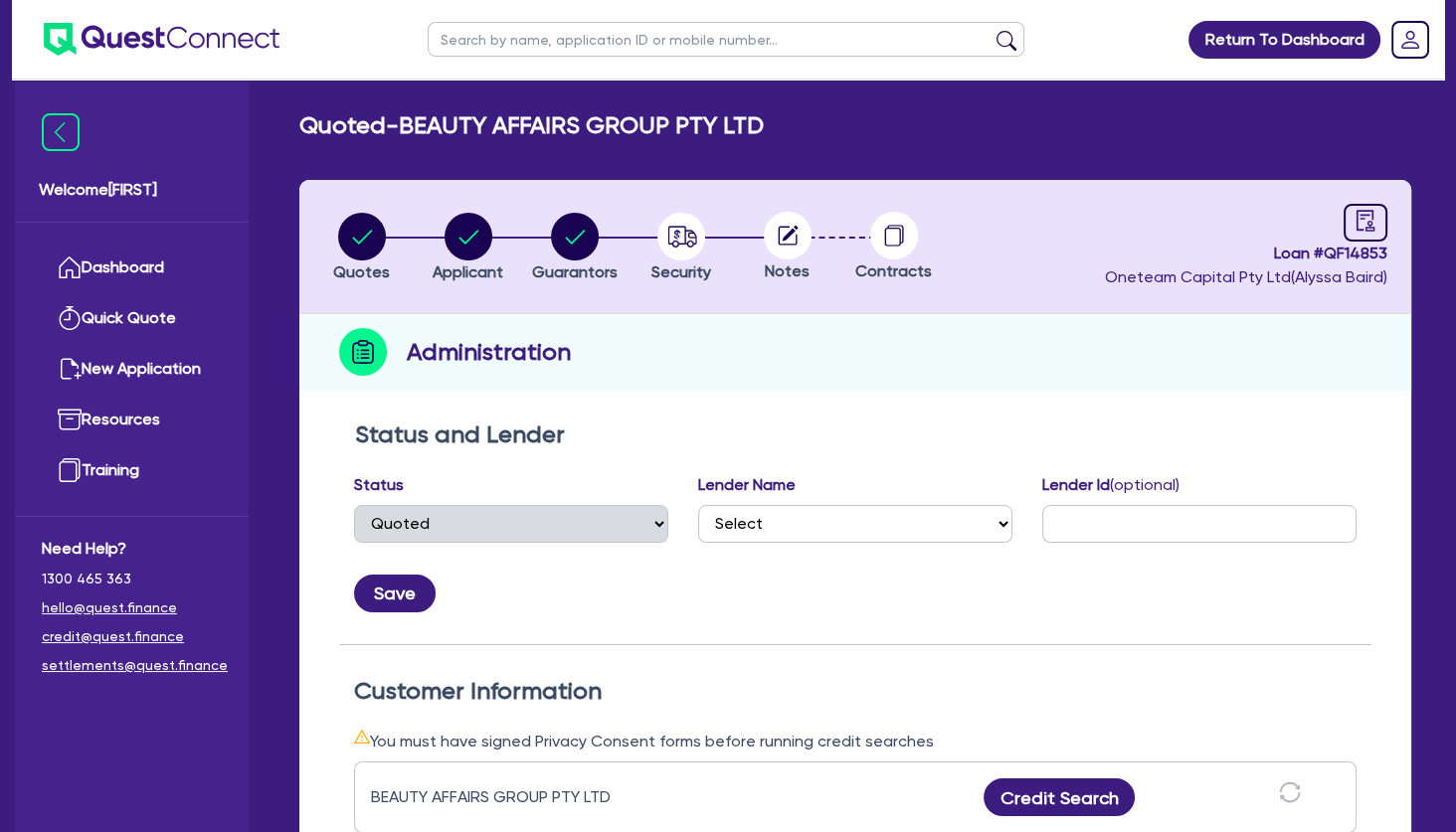 scroll, scrollTop: 0, scrollLeft: 0, axis: both 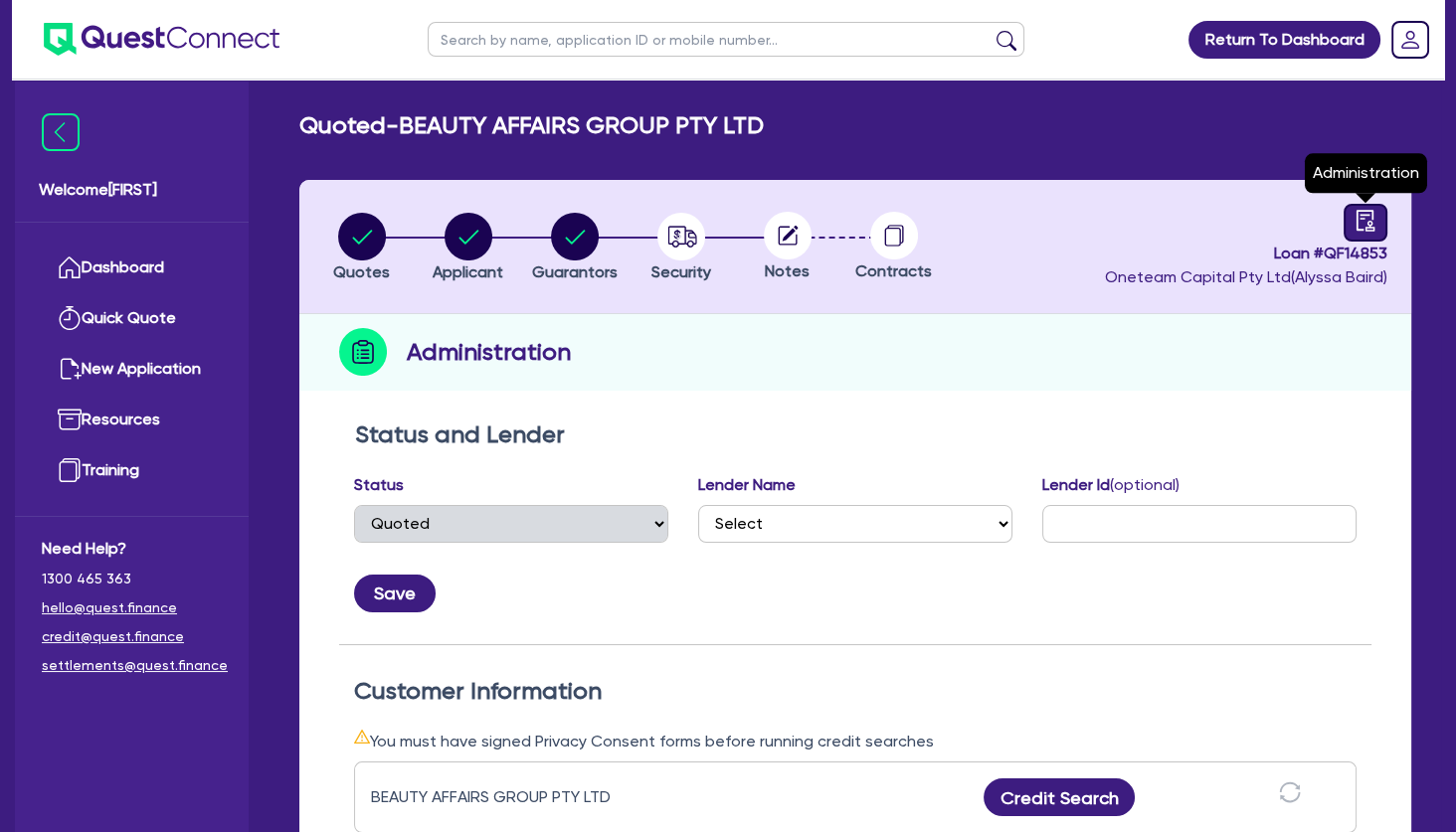 click 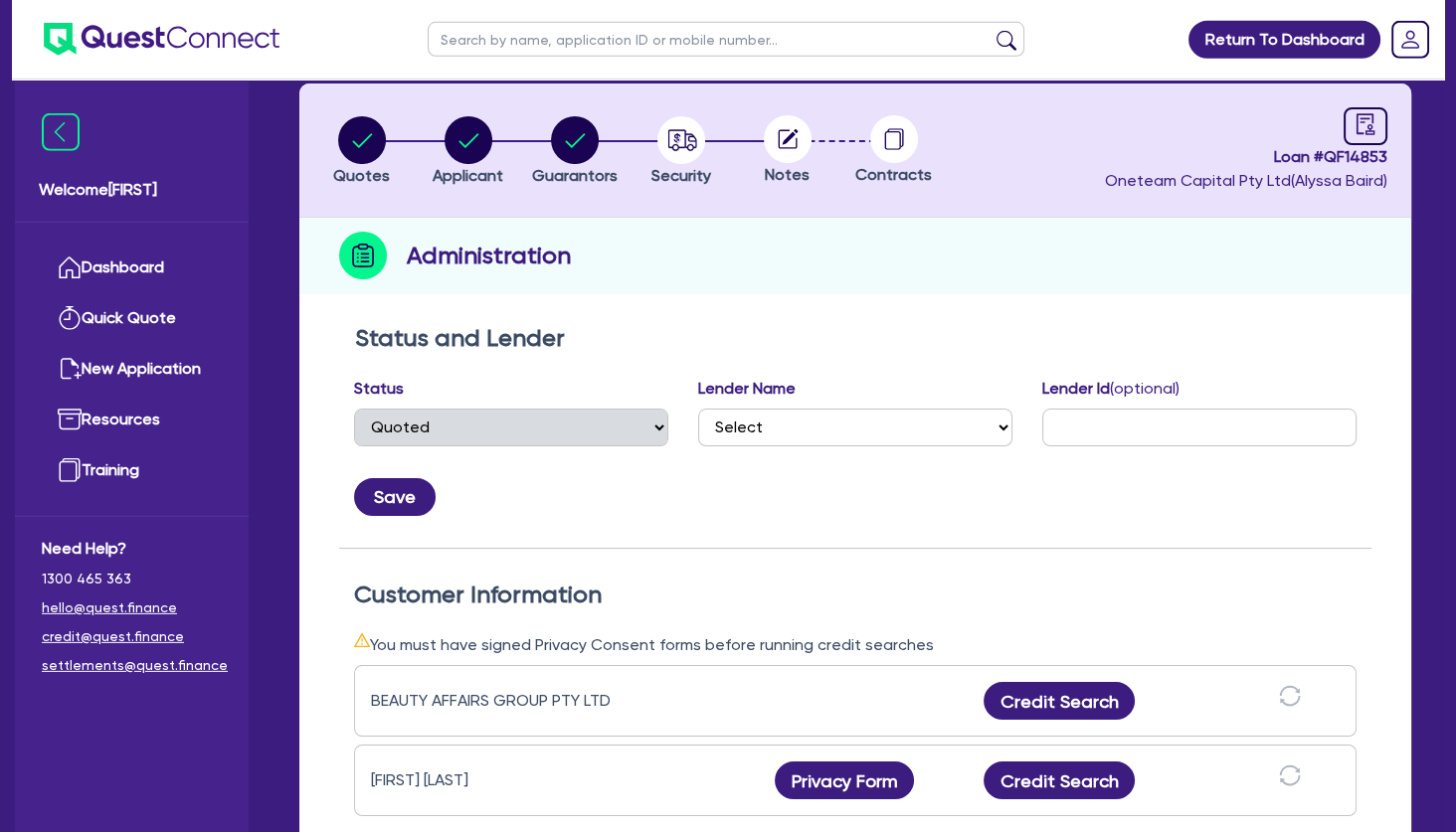 scroll, scrollTop: 97, scrollLeft: 0, axis: vertical 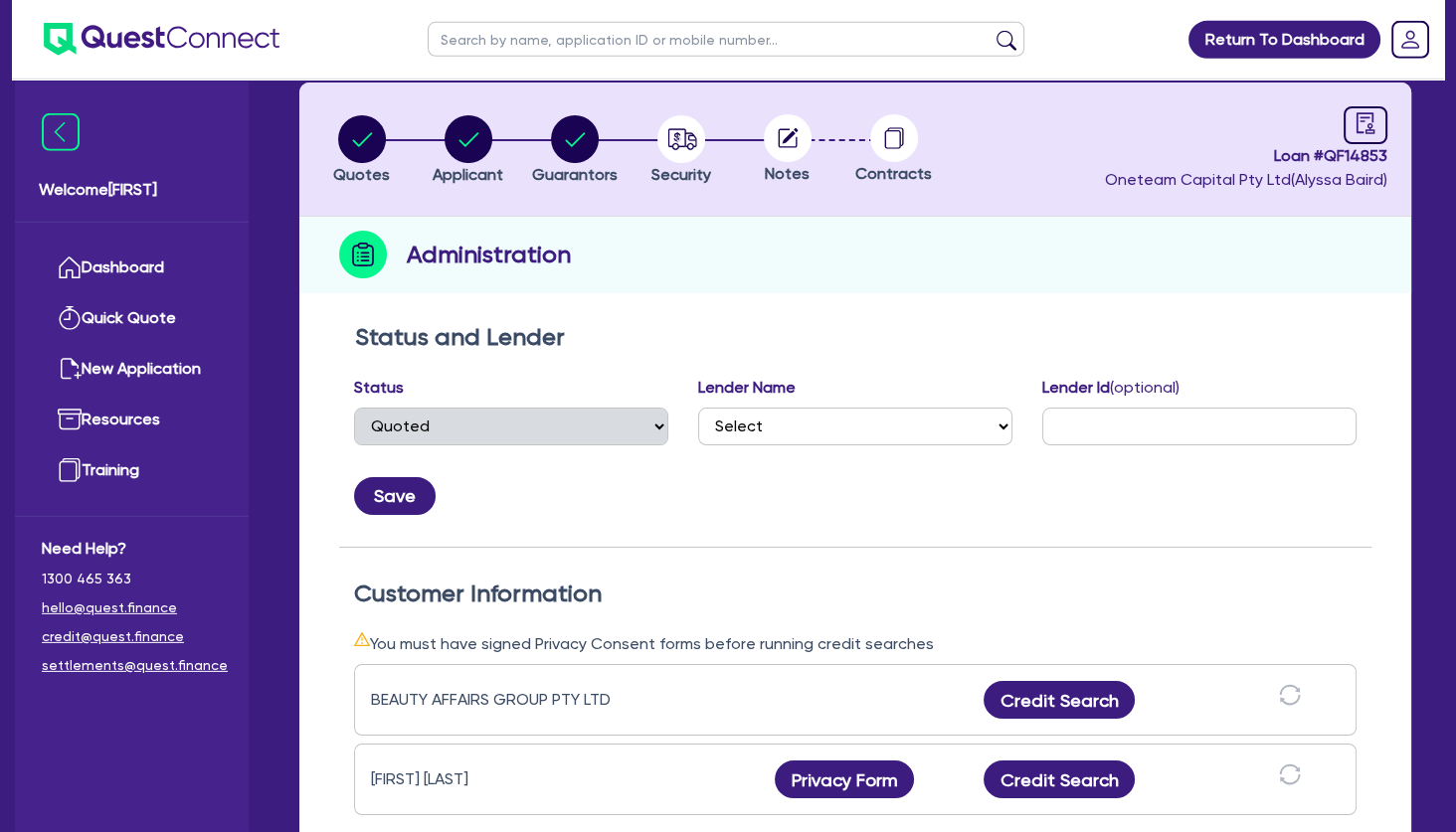 click on "Return To Dashboard
Edit Profile Logout Welcome  [FIRST]   Dashboard   Quick Quote   New Application   Ref Company   Ref Salesperson   Resources     Training Need Help? [PHONE] [EMAIL] [EMAIL] Quoted  -  BEAUTY AFFAIRS GROUP PTY LTD
Quotes
Applicant
Guarantors
Security
Notes
Contracts Loan #  QF14853 Oneteam Capital Pty Ltd  ( [FIRST]   [LAST] ) Administration Status and Lender Status Select Quoted Drafted: New Drafted: Amended Submitted: New Submitted: Amended In Progress: Credit waiting for more info In Progress: Credit in progress In Progress: Credit Referred Approved: Waiting for more info In Settlement: Waiting for more info Settled Declined AAMF" at bounding box center [728, 661] 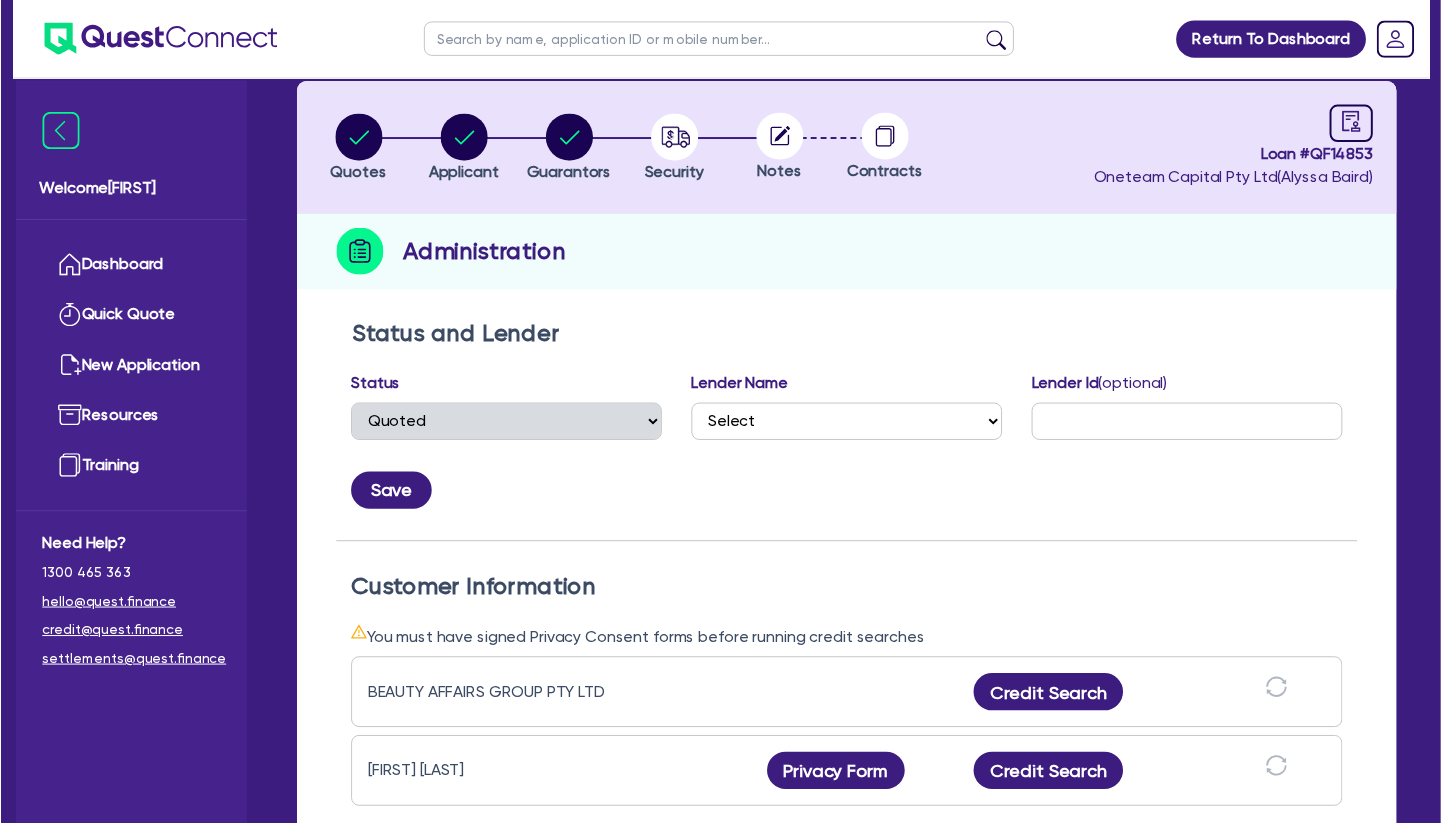 scroll, scrollTop: 99, scrollLeft: 0, axis: vertical 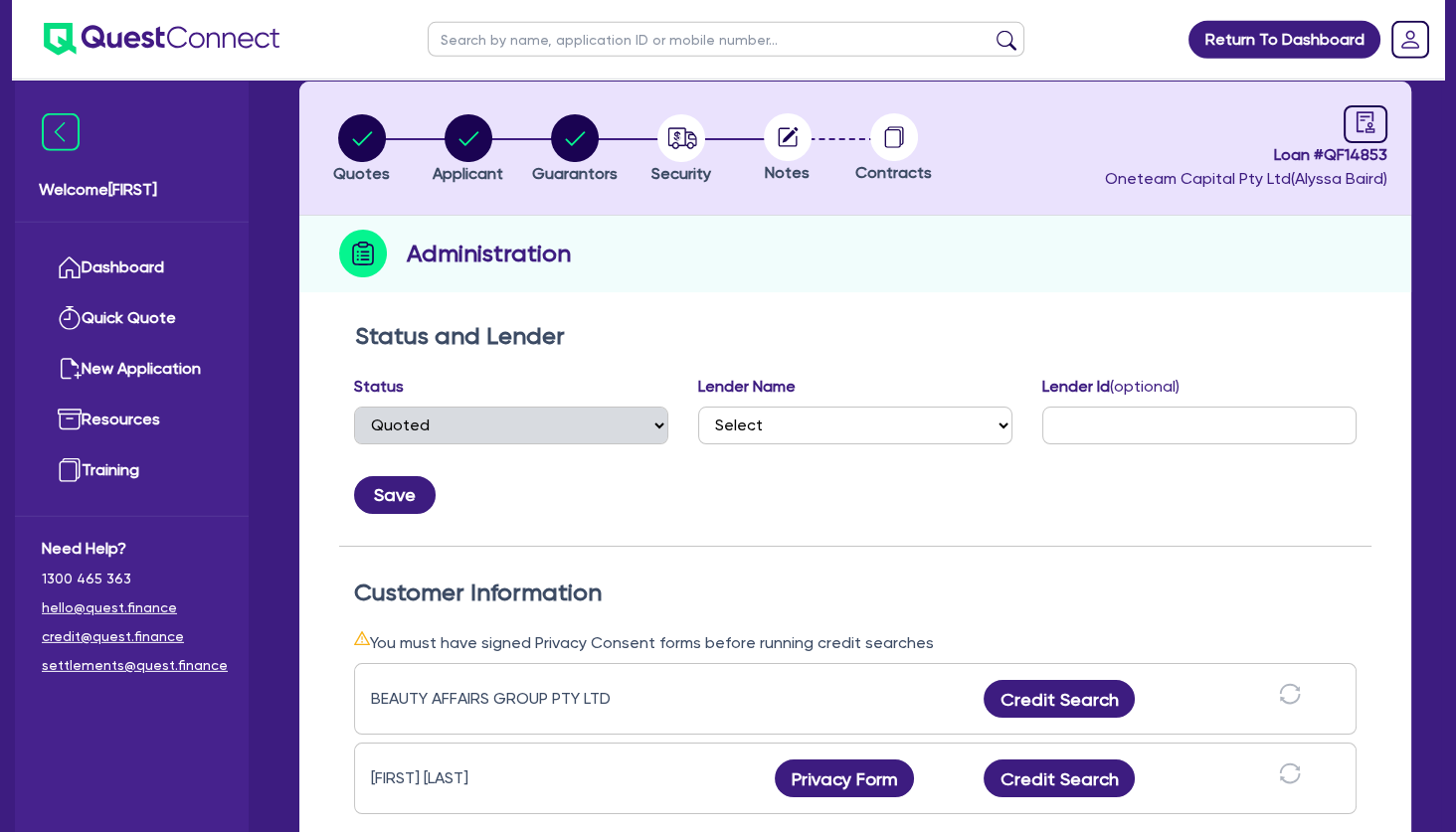 click on "Customer Information  You must have signed Privacy Consent forms before running credit searches Run credit report again You have previously run a credit report on   This action will create another credit enquiry on the customers file and incur additional cost. Cancel BEAUTY AFFAIRS GROUP PTY LTD Credit Search [FIRST] [LAST] Privacy Form Privacy form logs Close Send new privacy form? You have previously sent a privacy form on   This action will void the previous form and send a new one. Cancel Send Credit Search" at bounding box center [855, 701] 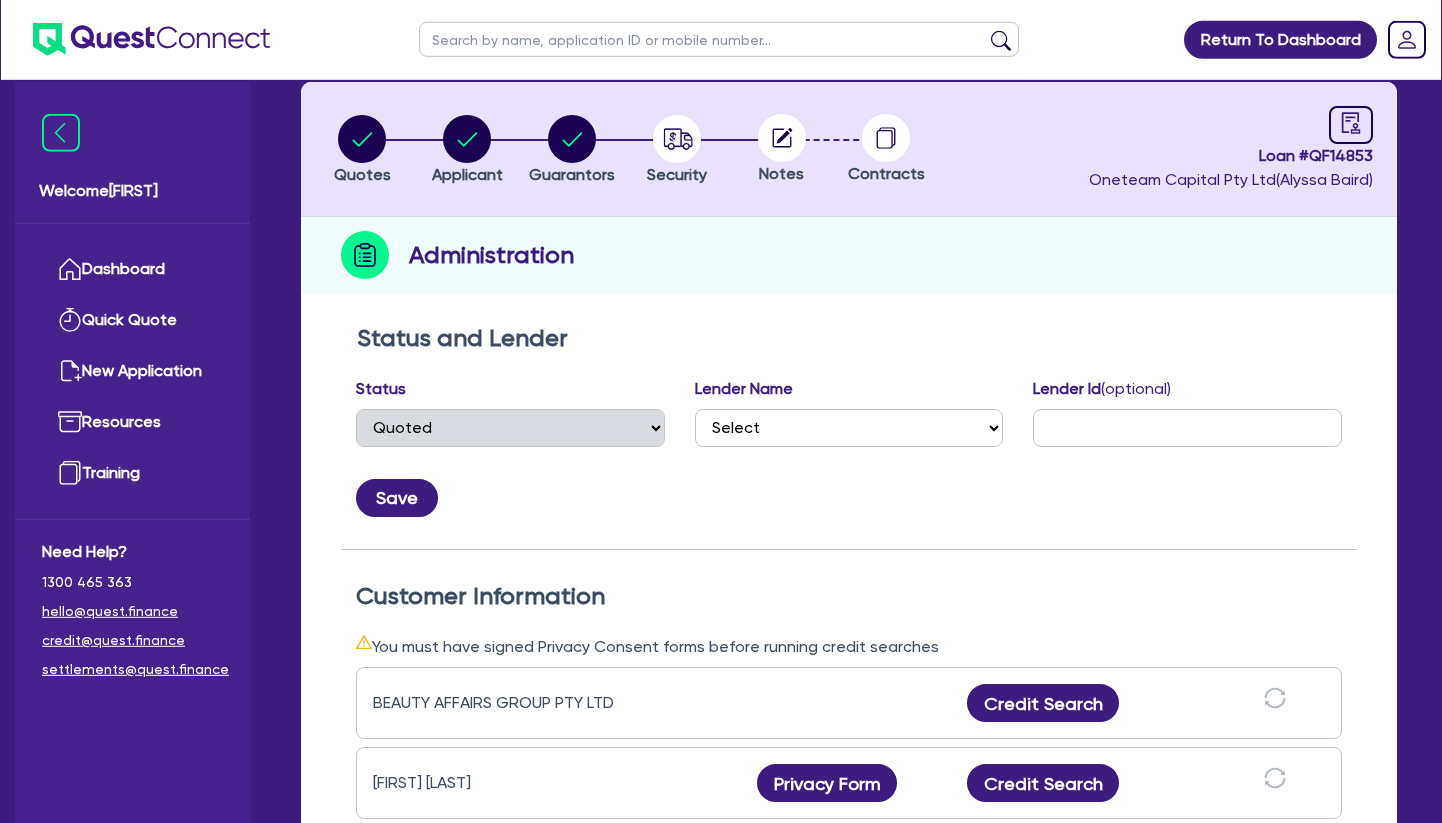 click at bounding box center [719, 39] 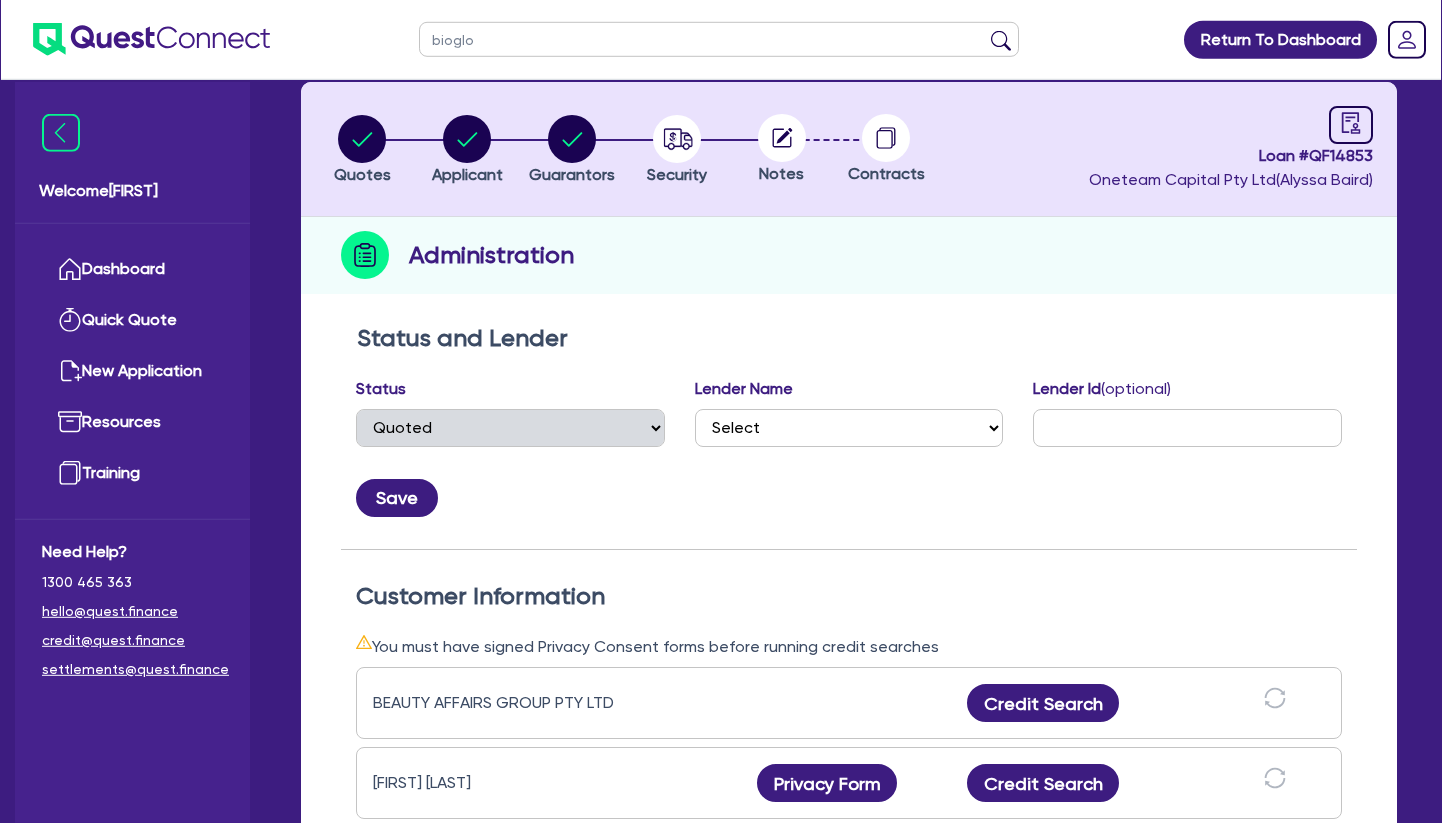 type on "bioglow" 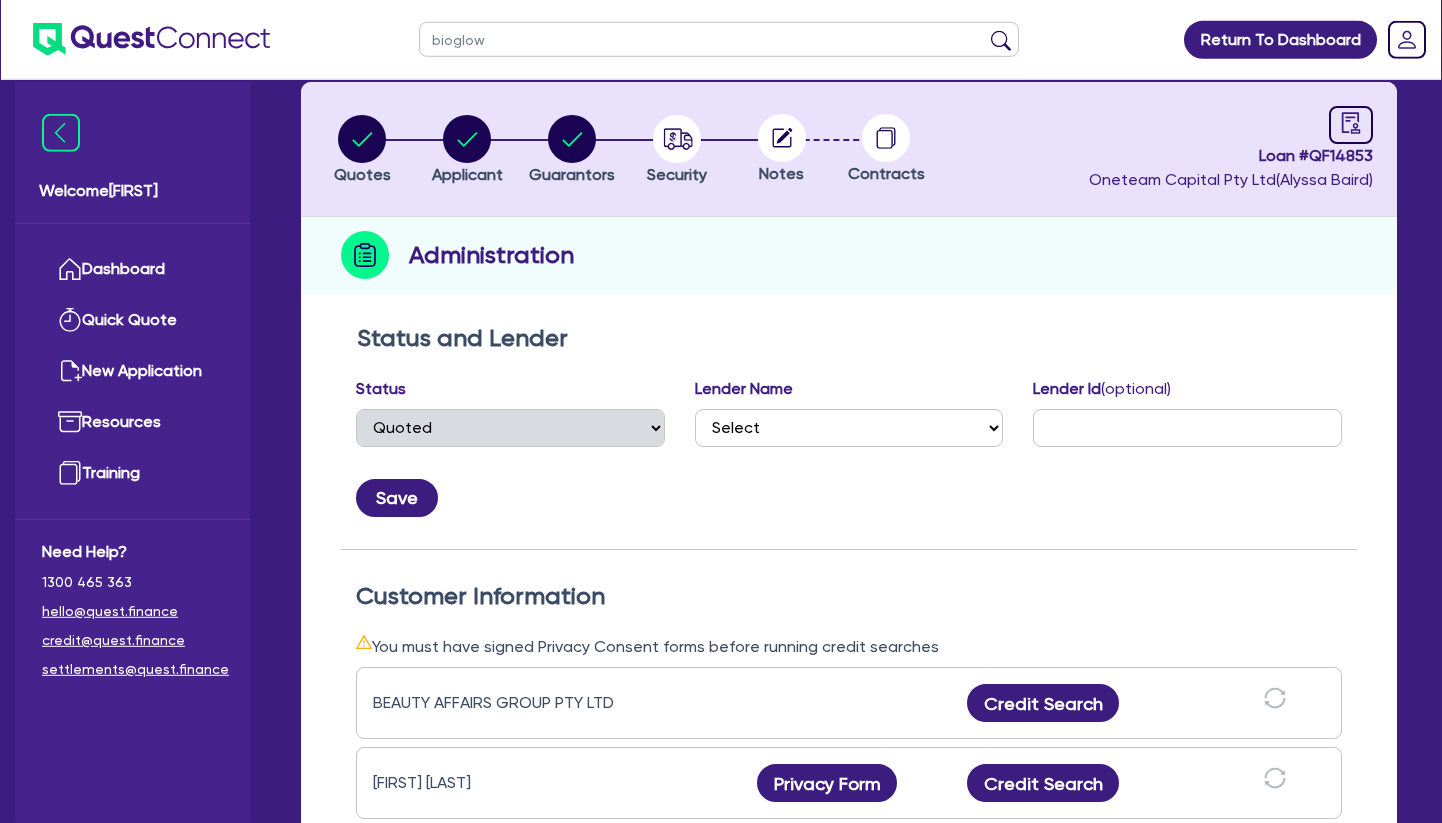 click at bounding box center (1001, 44) 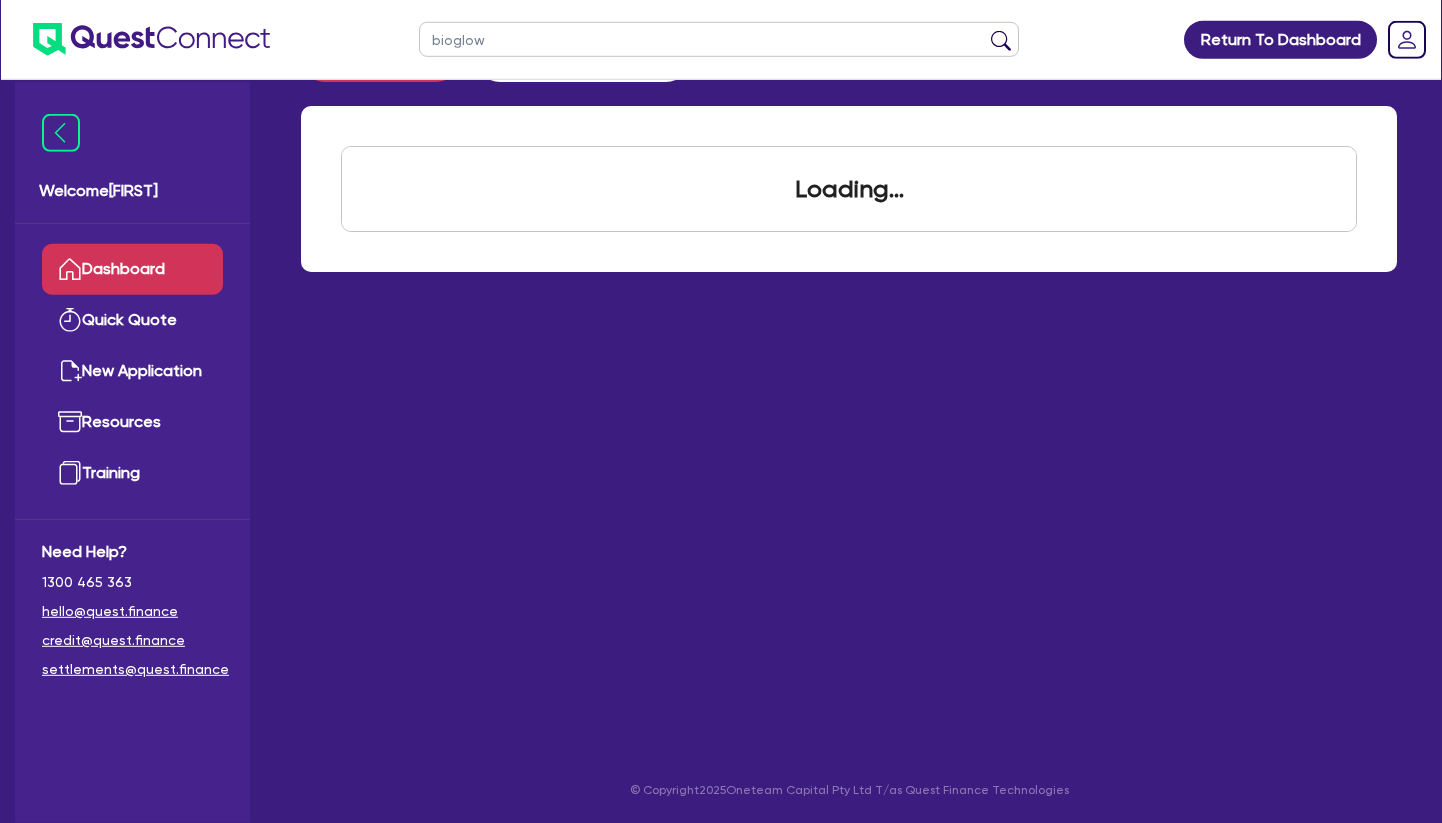 scroll, scrollTop: 0, scrollLeft: 0, axis: both 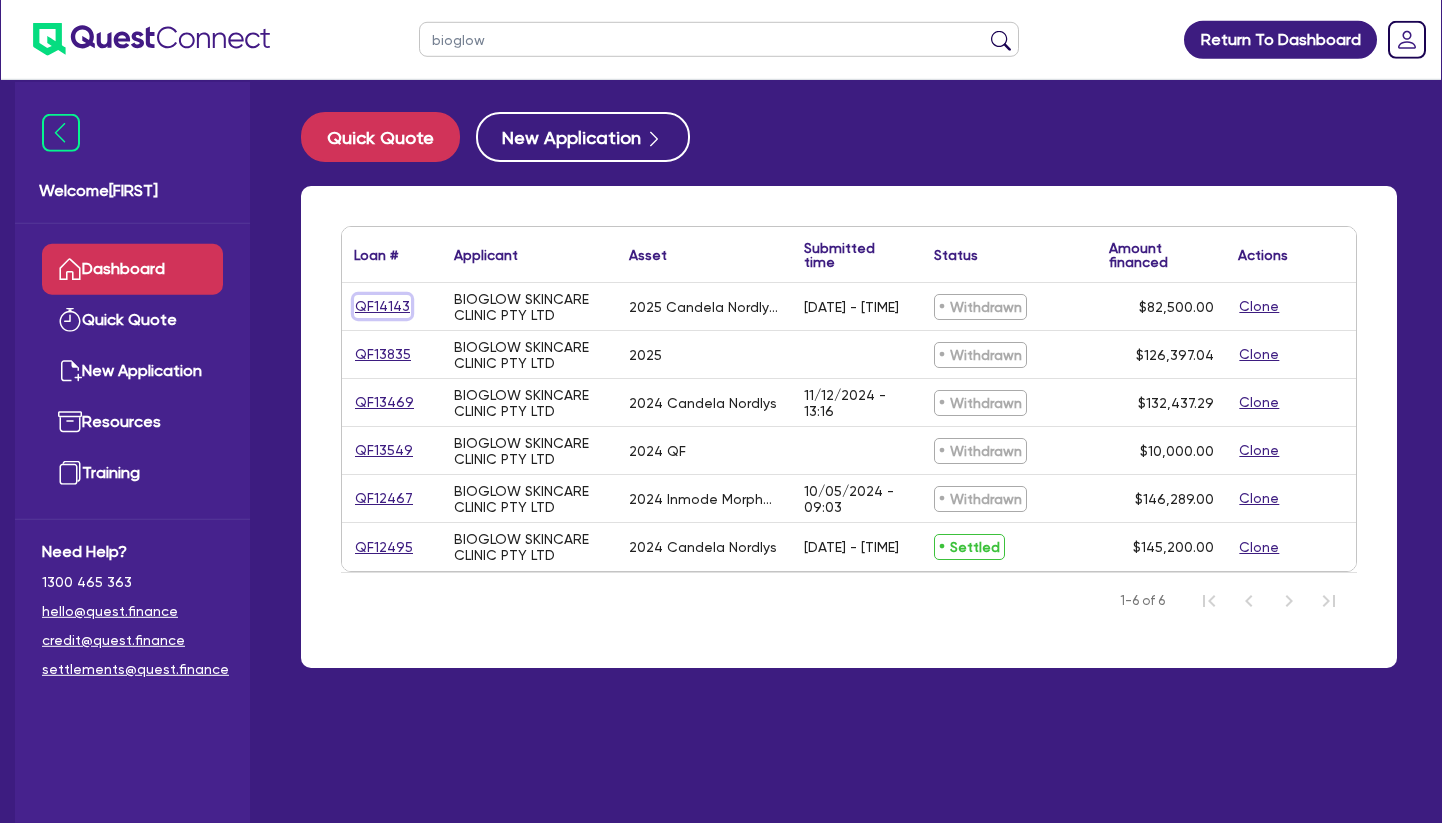 click on "QF14143" at bounding box center (382, 306) 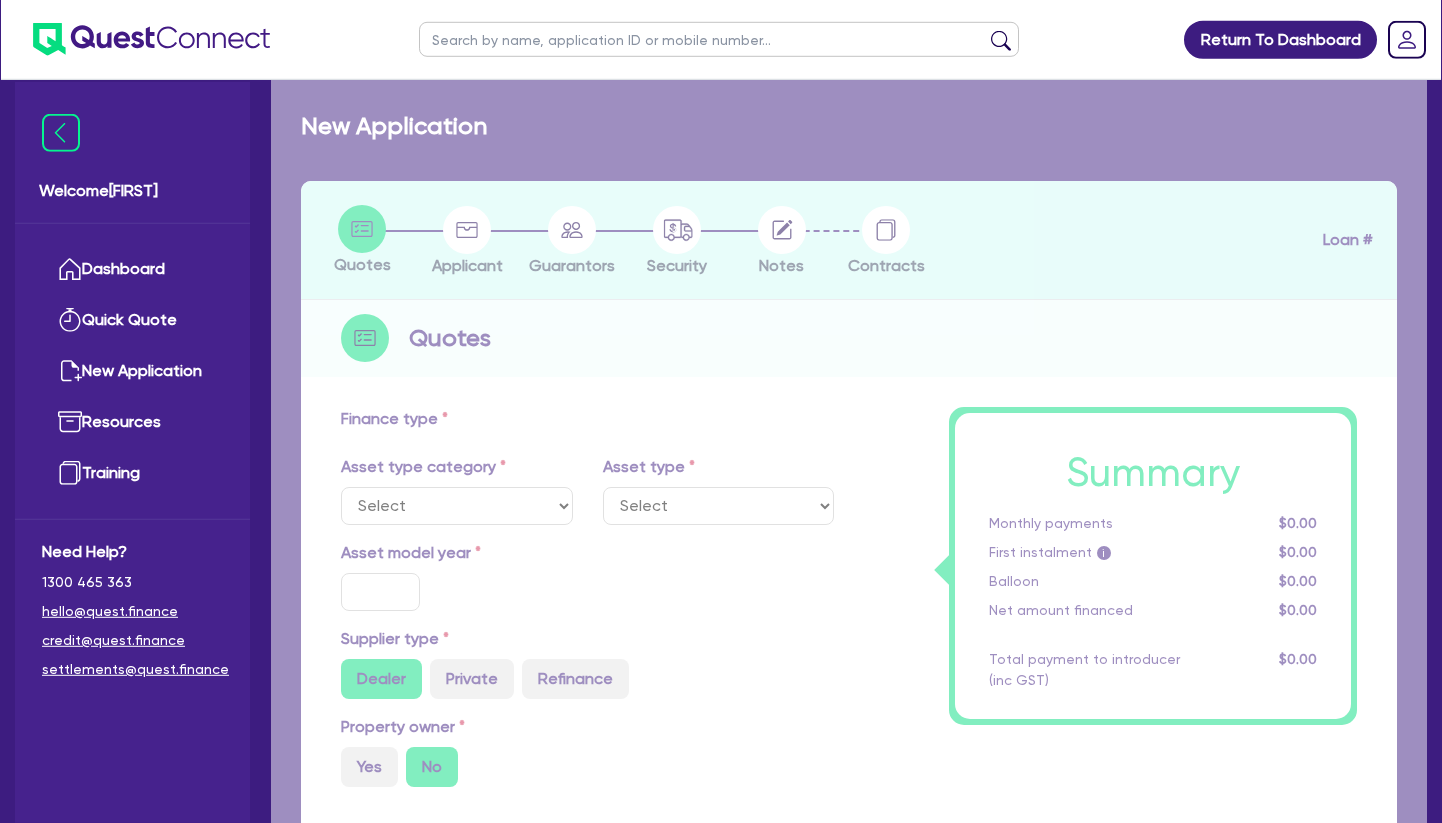select on "TERTIARY_ASSETS" 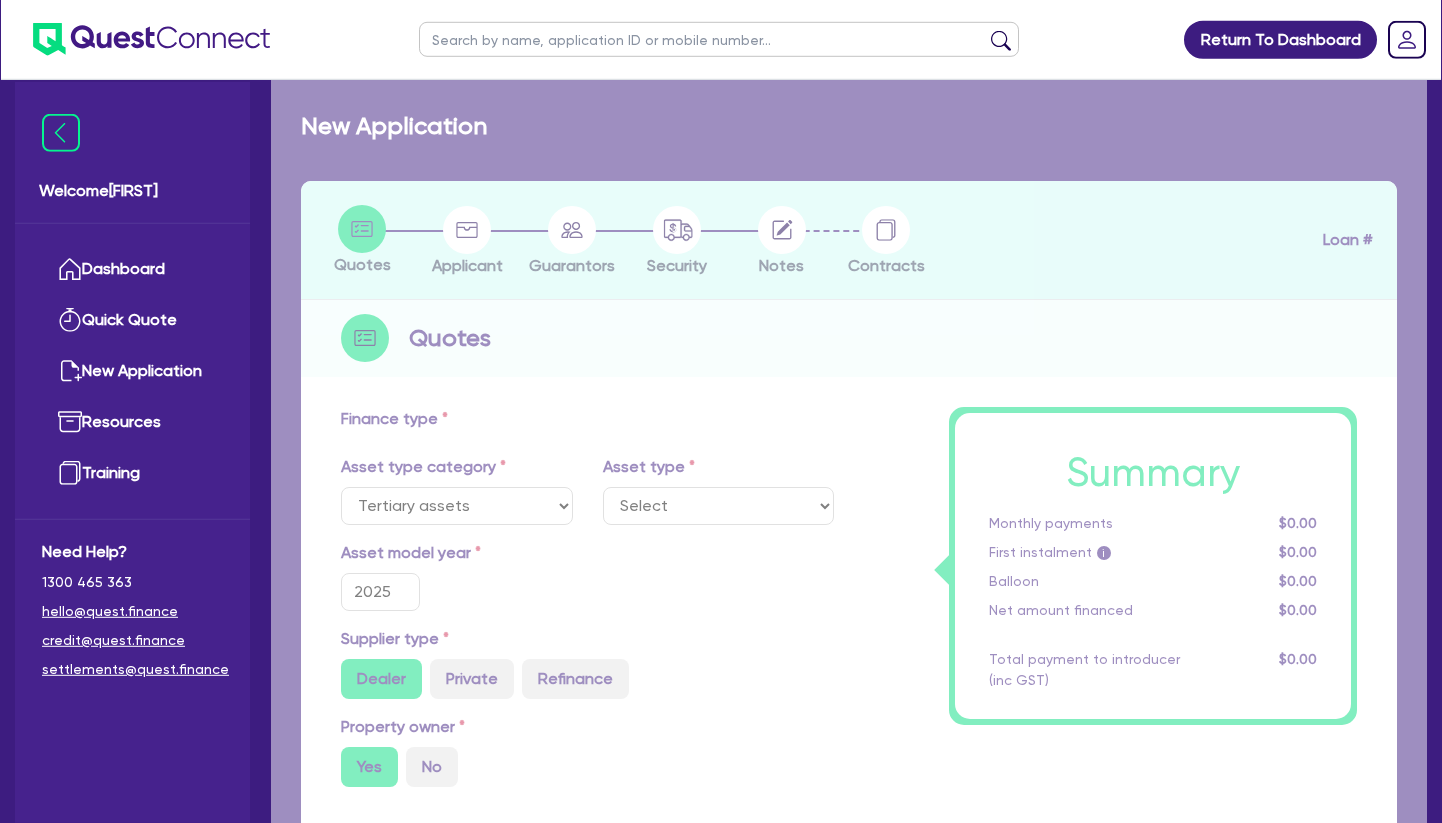 select on "BEAUTY_EQUIPMENT" 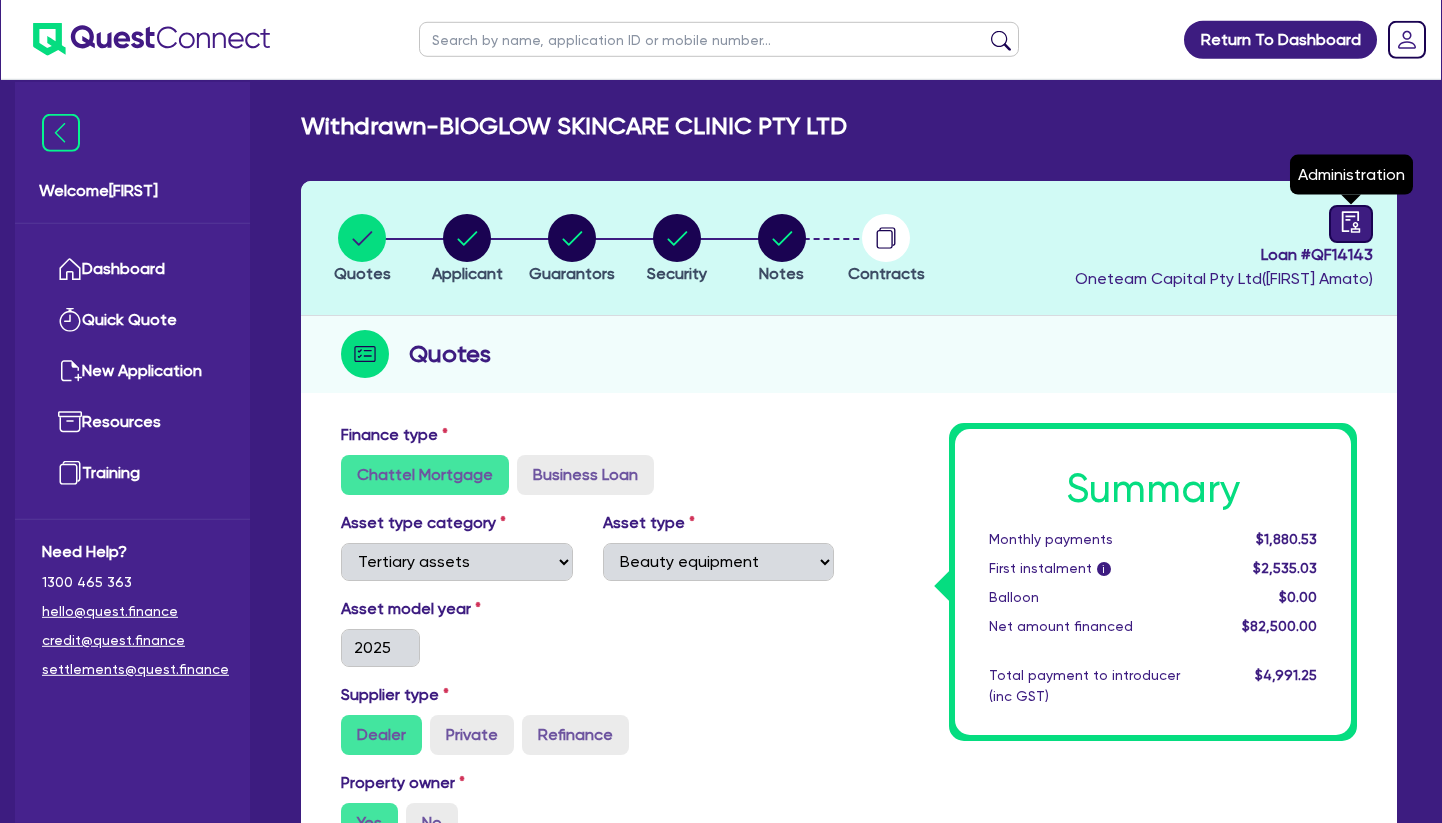 click 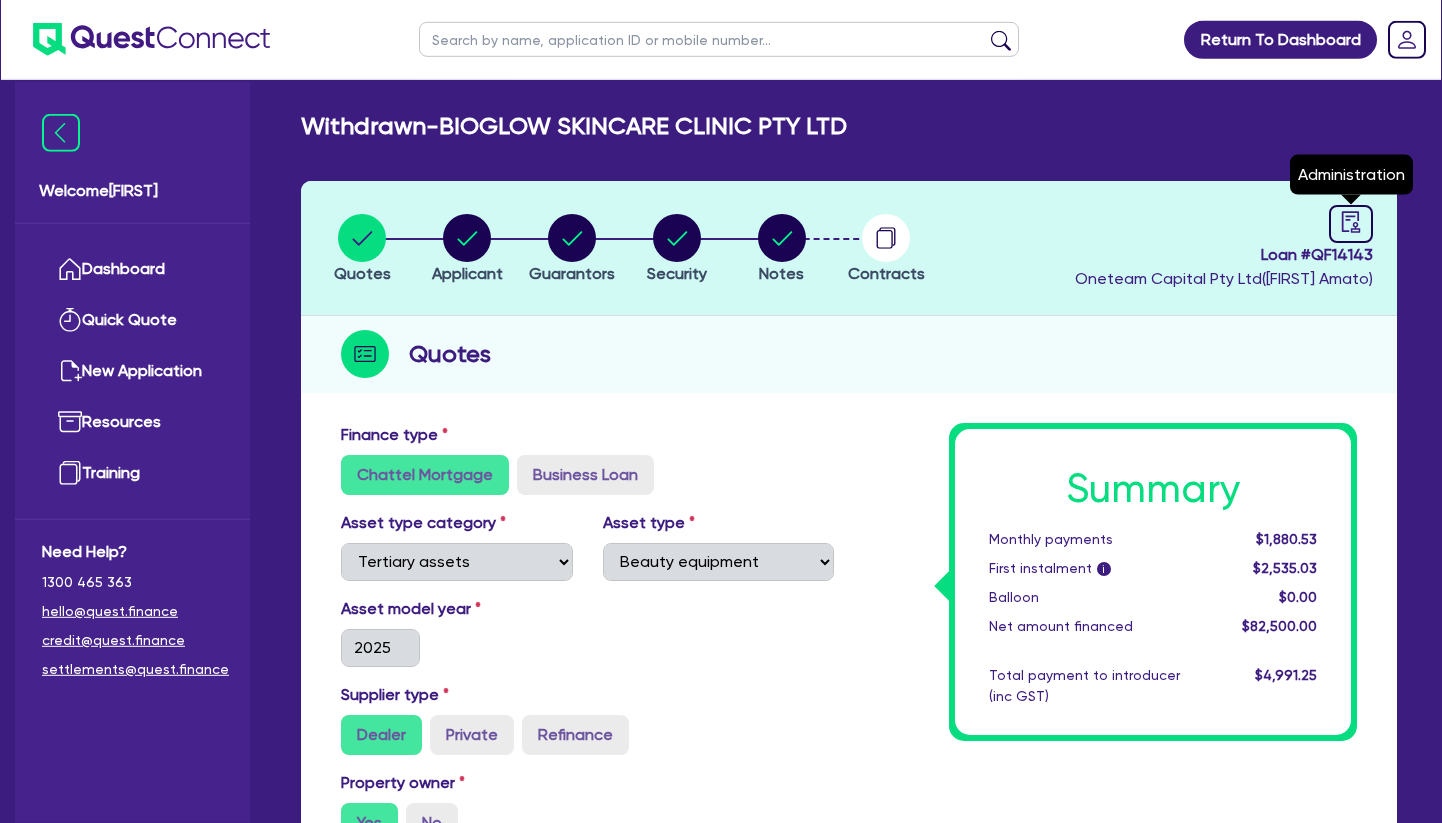 select on "WITHDRAWN_BY_INTRODUCER" 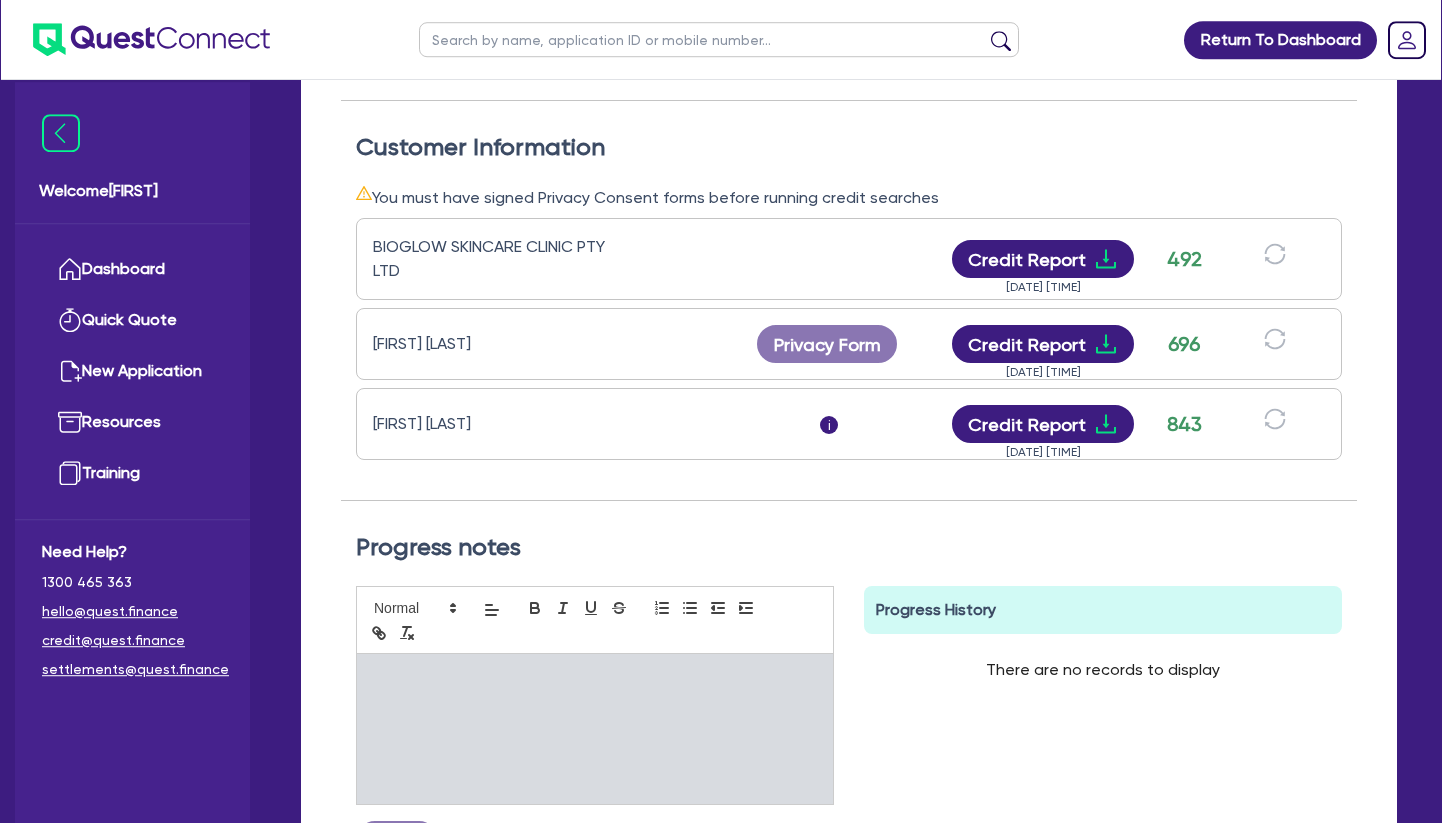 scroll, scrollTop: 612, scrollLeft: 0, axis: vertical 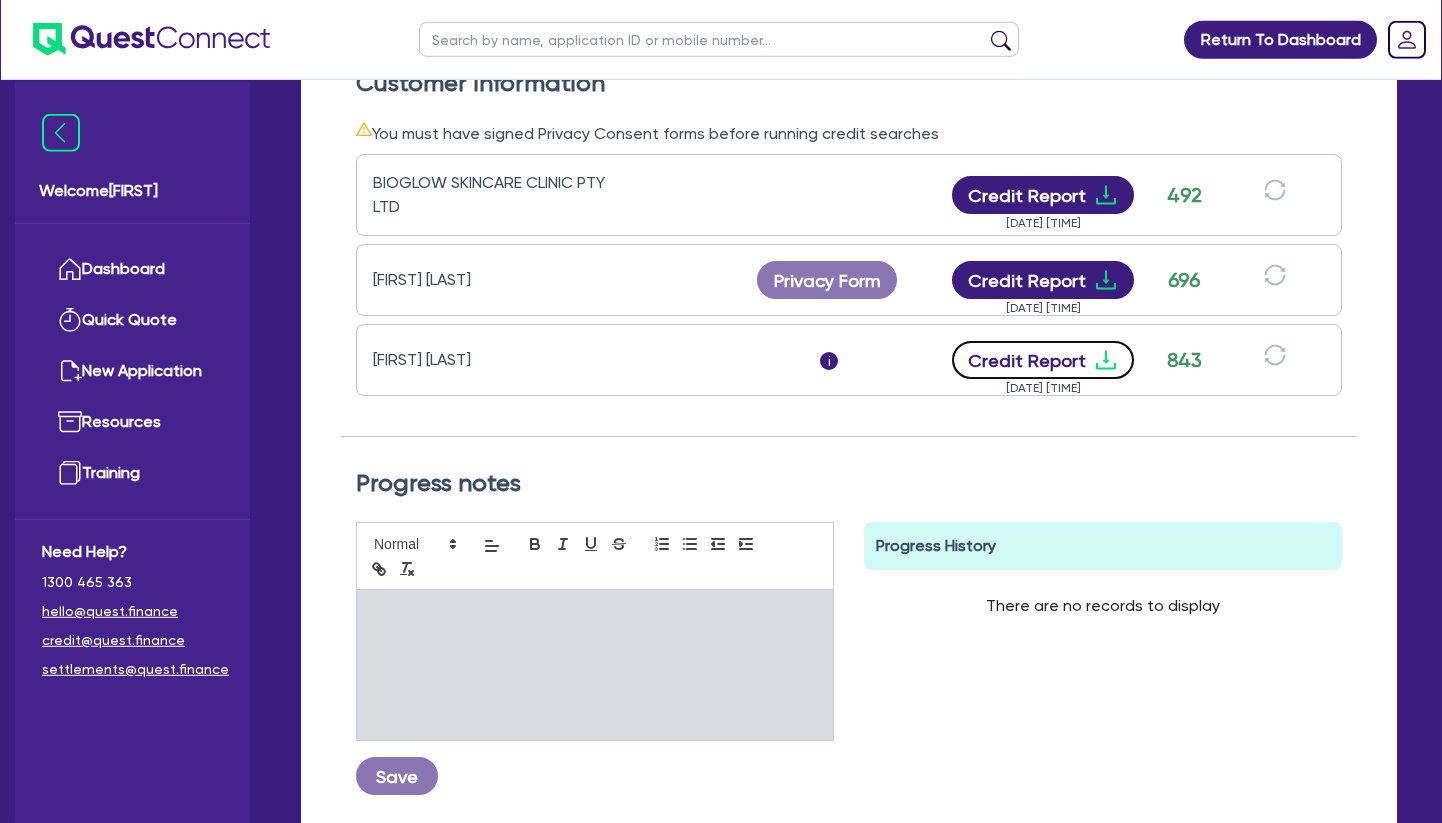 click on "Credit Report" at bounding box center [1043, 360] 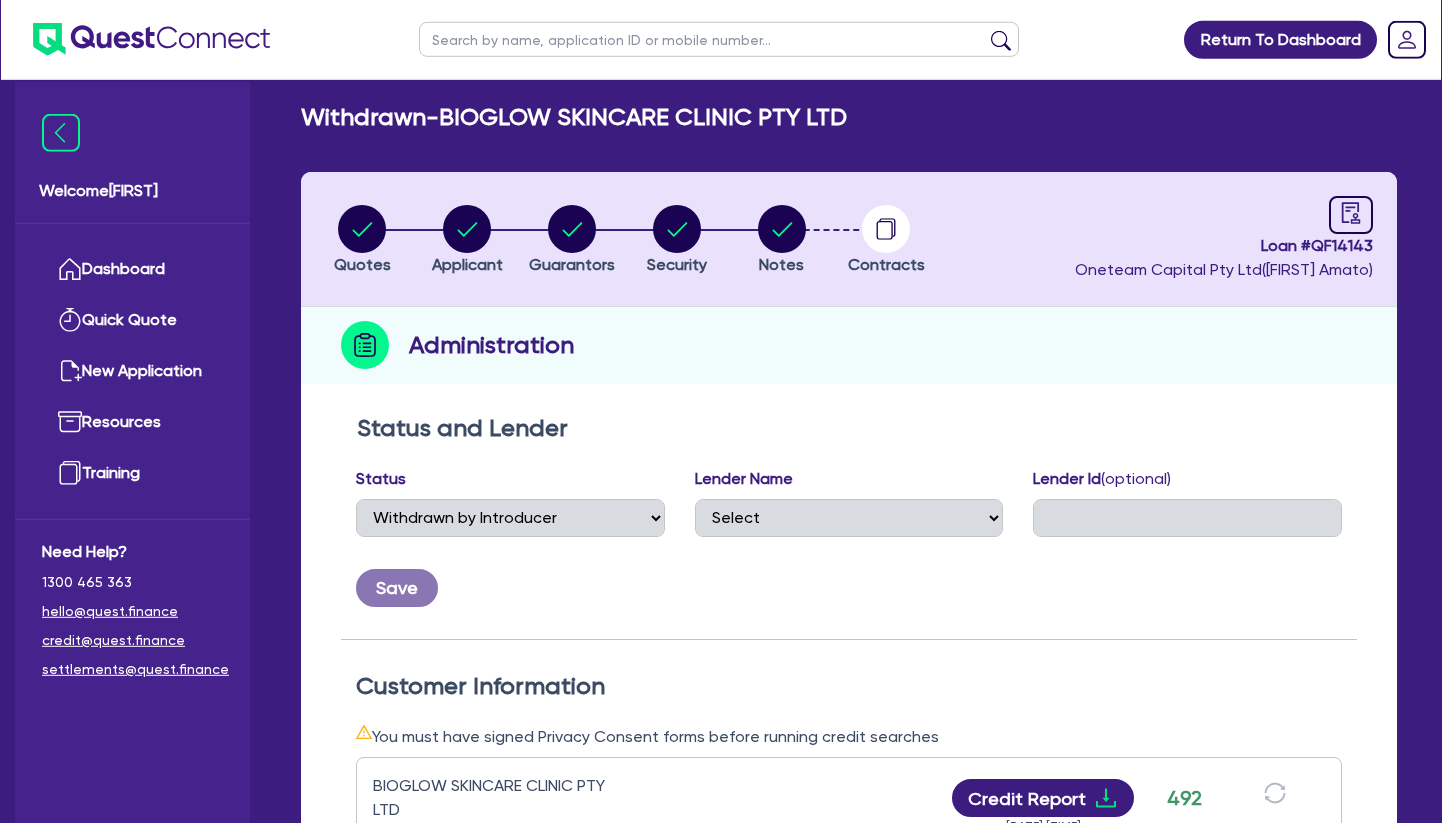 scroll, scrollTop: 0, scrollLeft: 0, axis: both 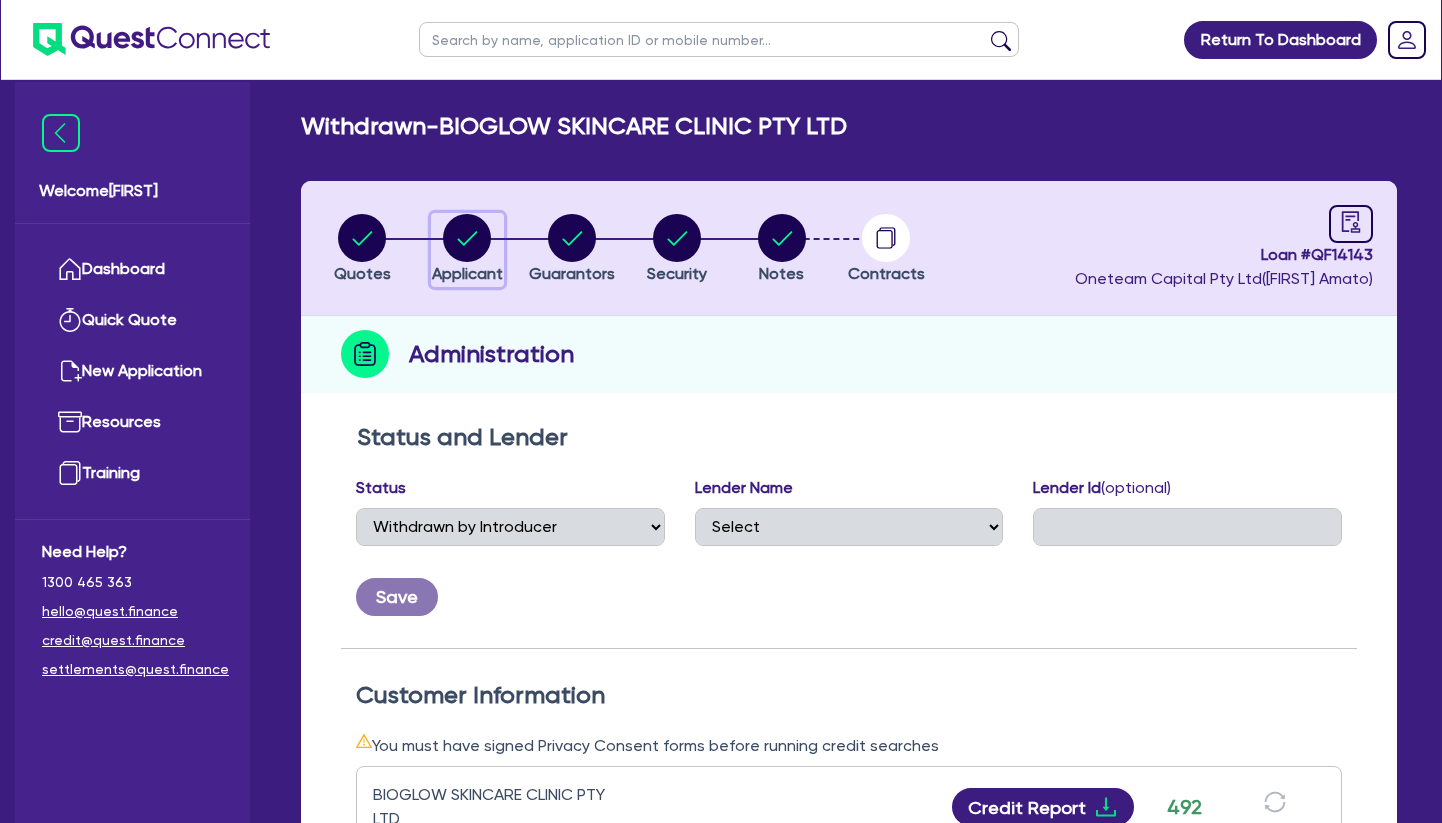 click 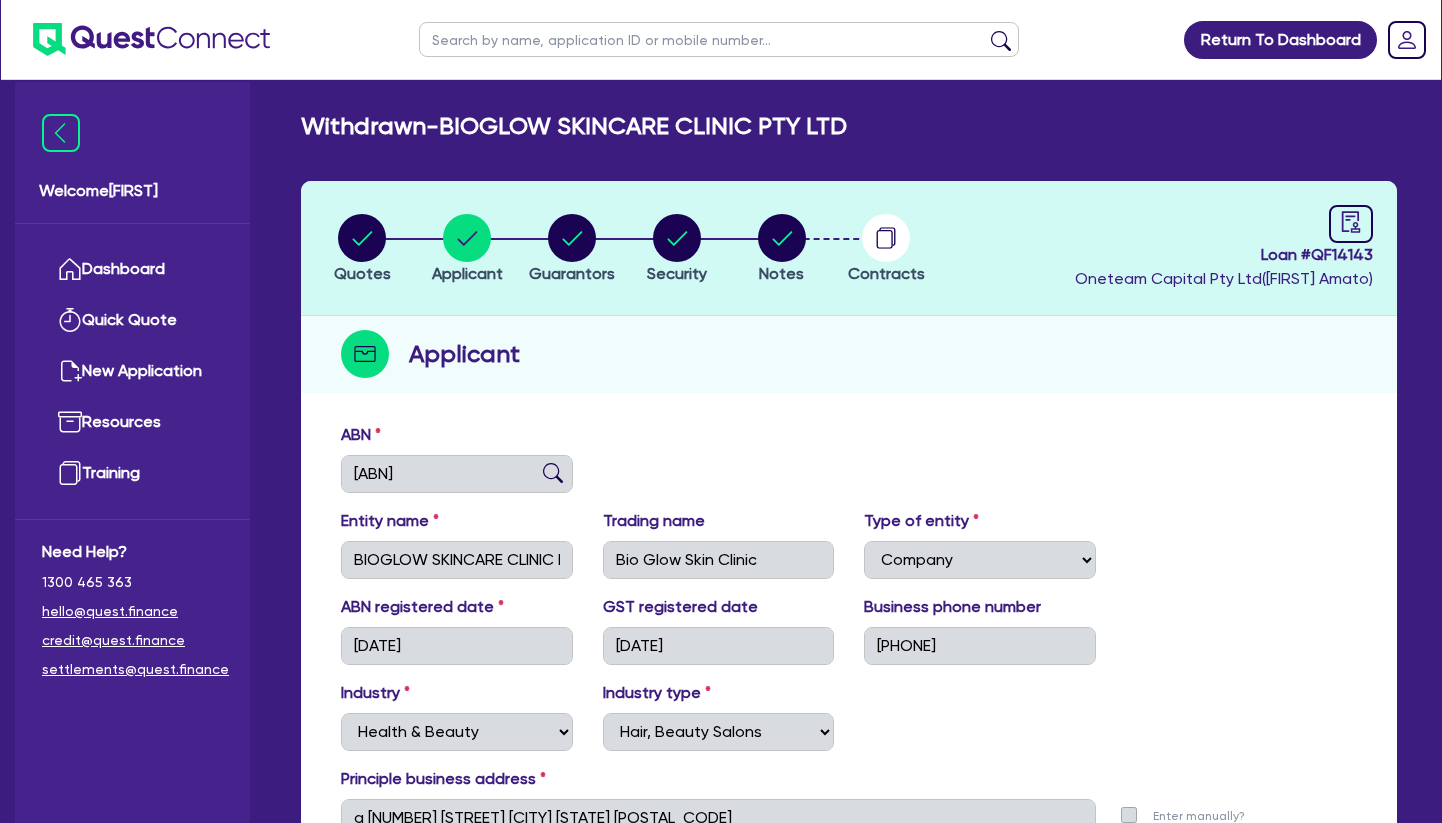 click at bounding box center (719, 39) 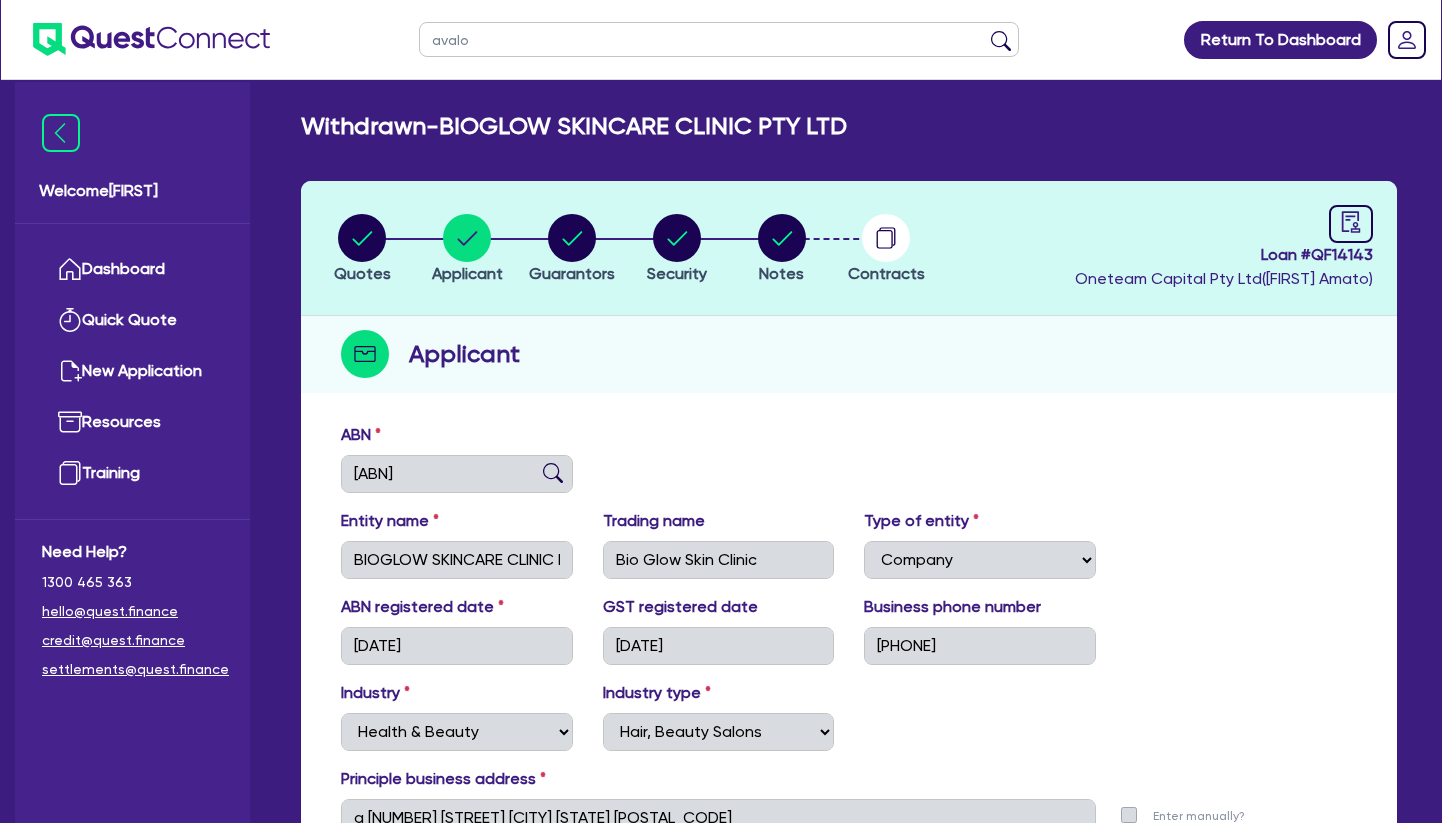 type on "avalon" 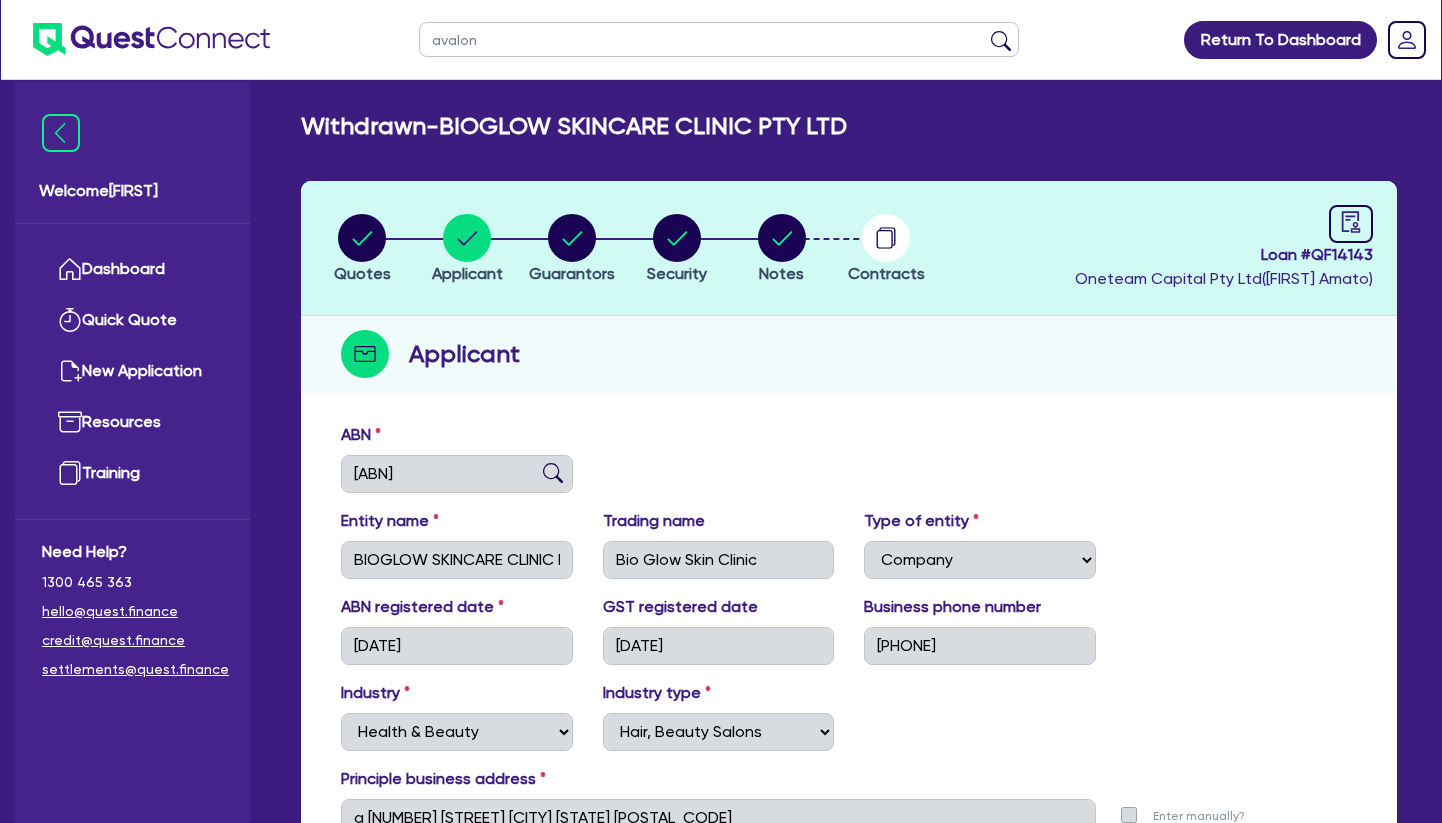 click at bounding box center [1001, 44] 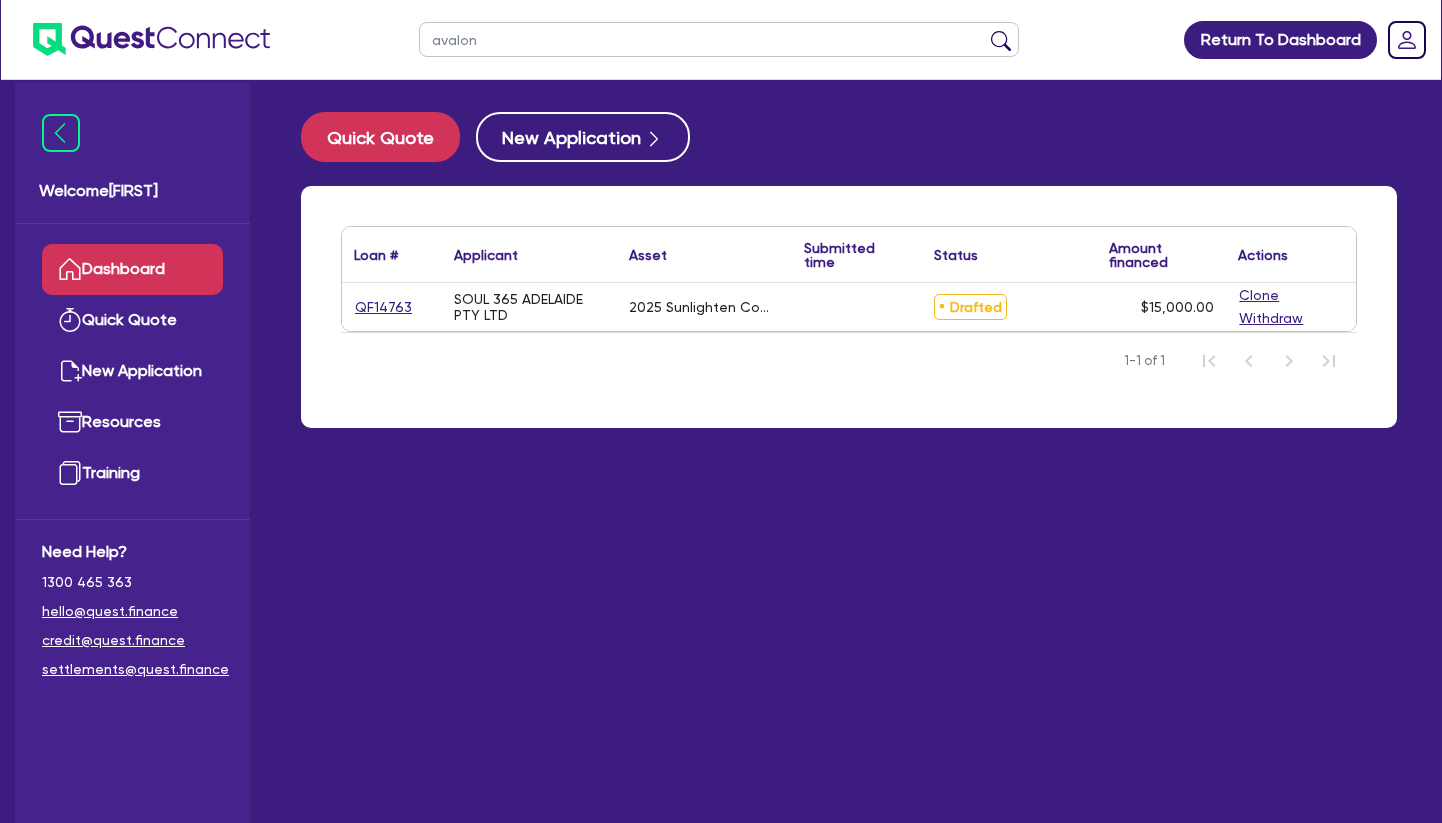 click on "QF14763" at bounding box center (392, 307) 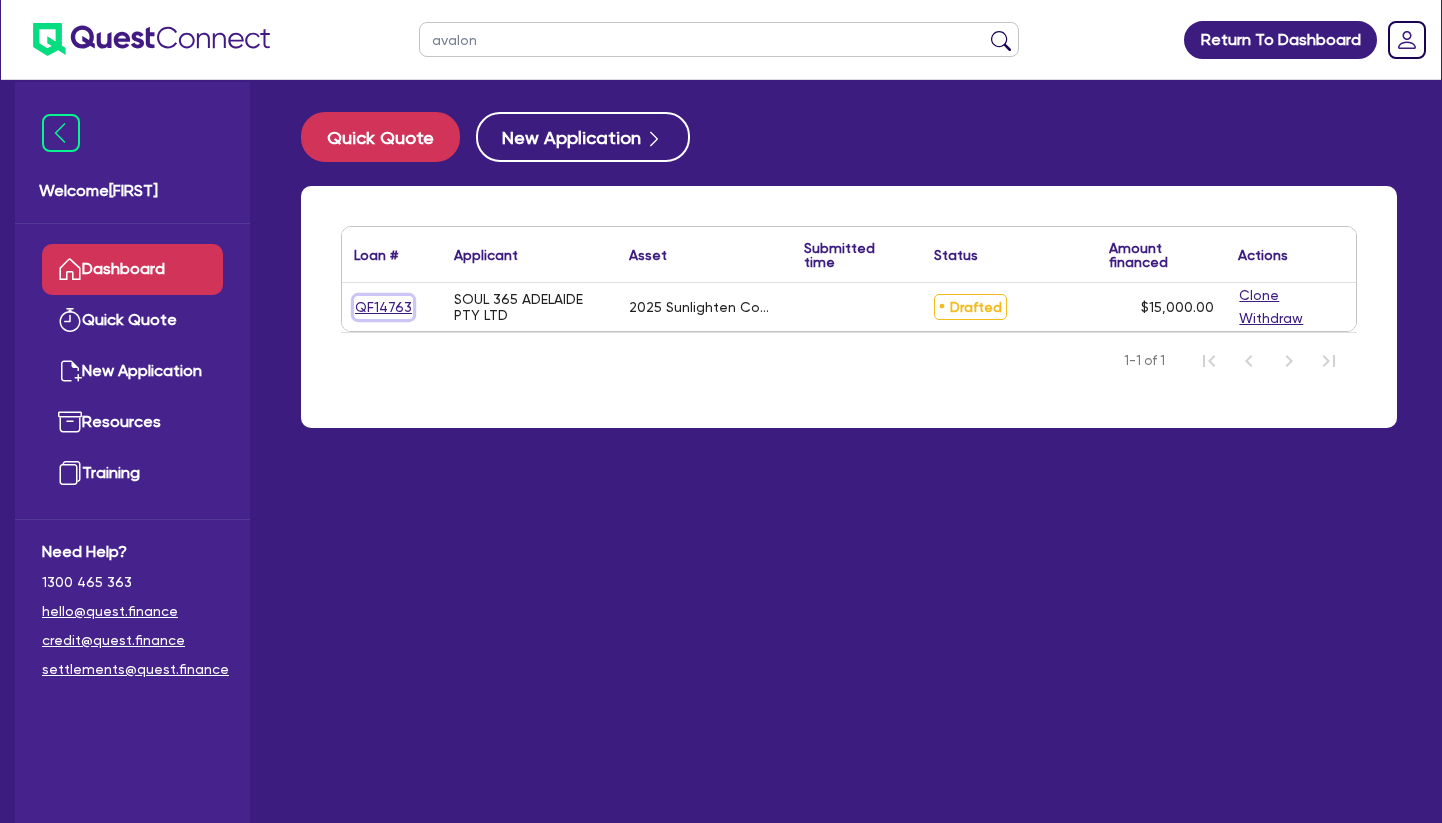 click on "QF14763" at bounding box center (383, 307) 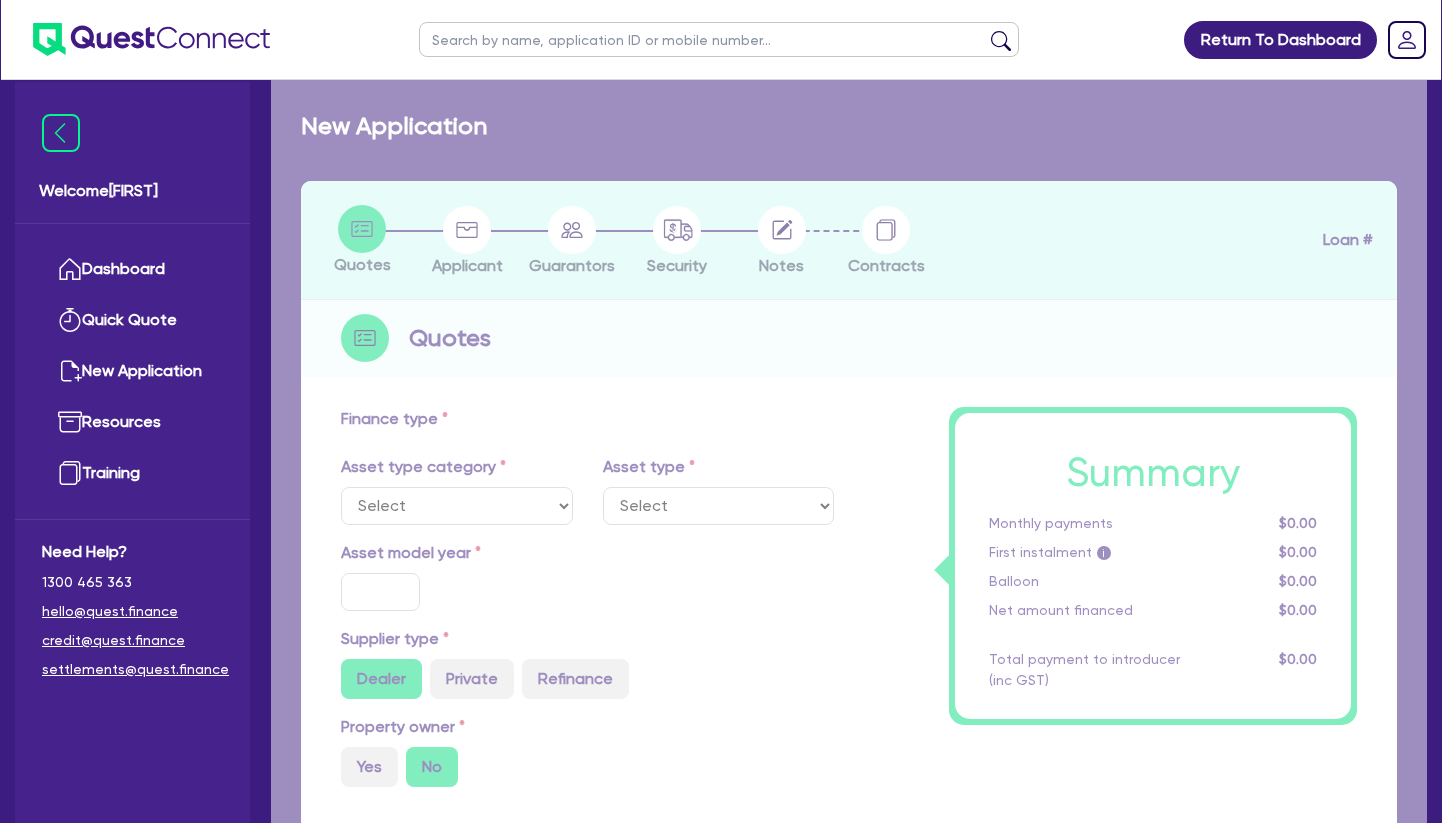 select on "TERTIARY_ASSETS" 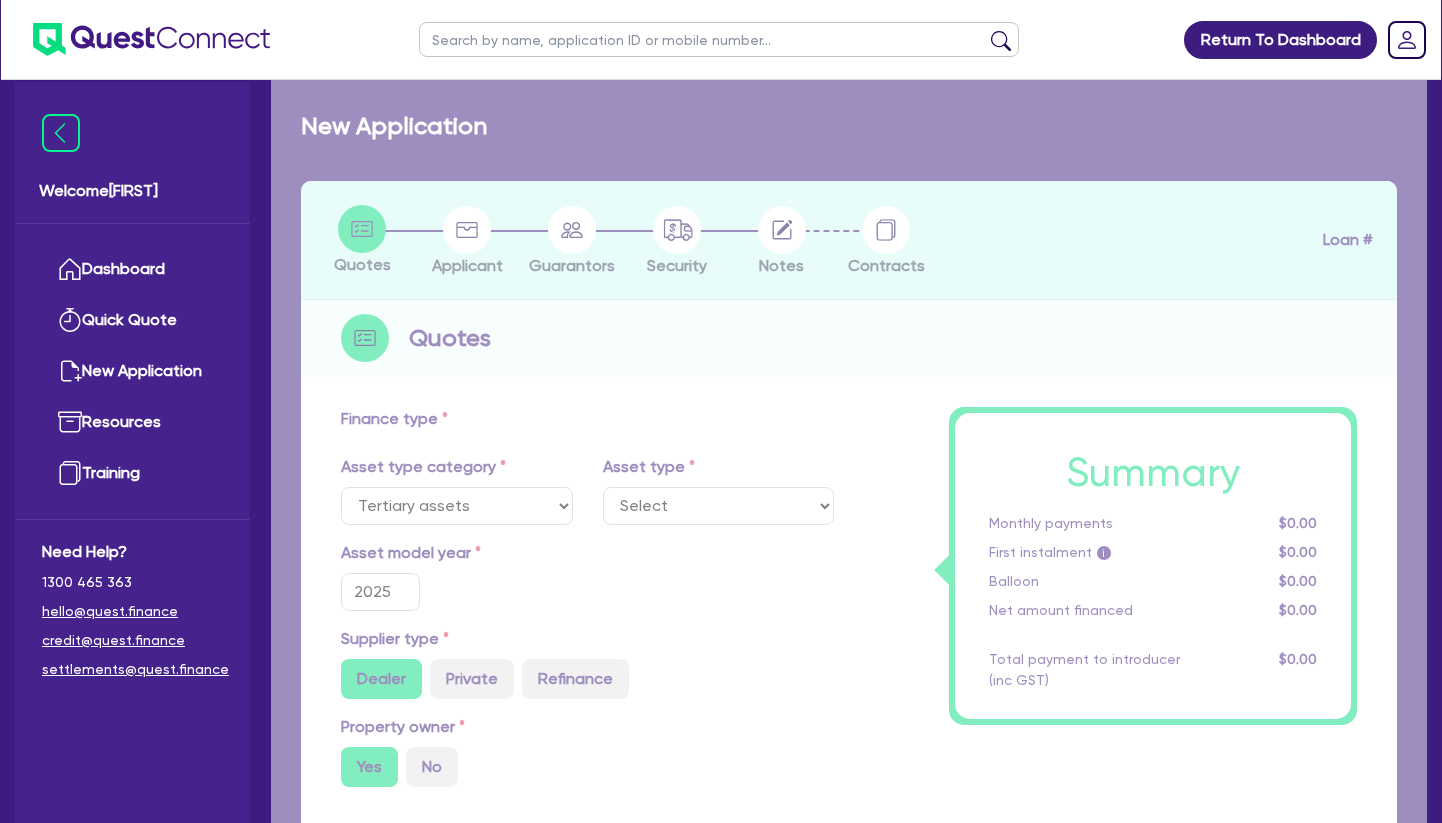 select on "BEAUTY_EQUIPMENT" 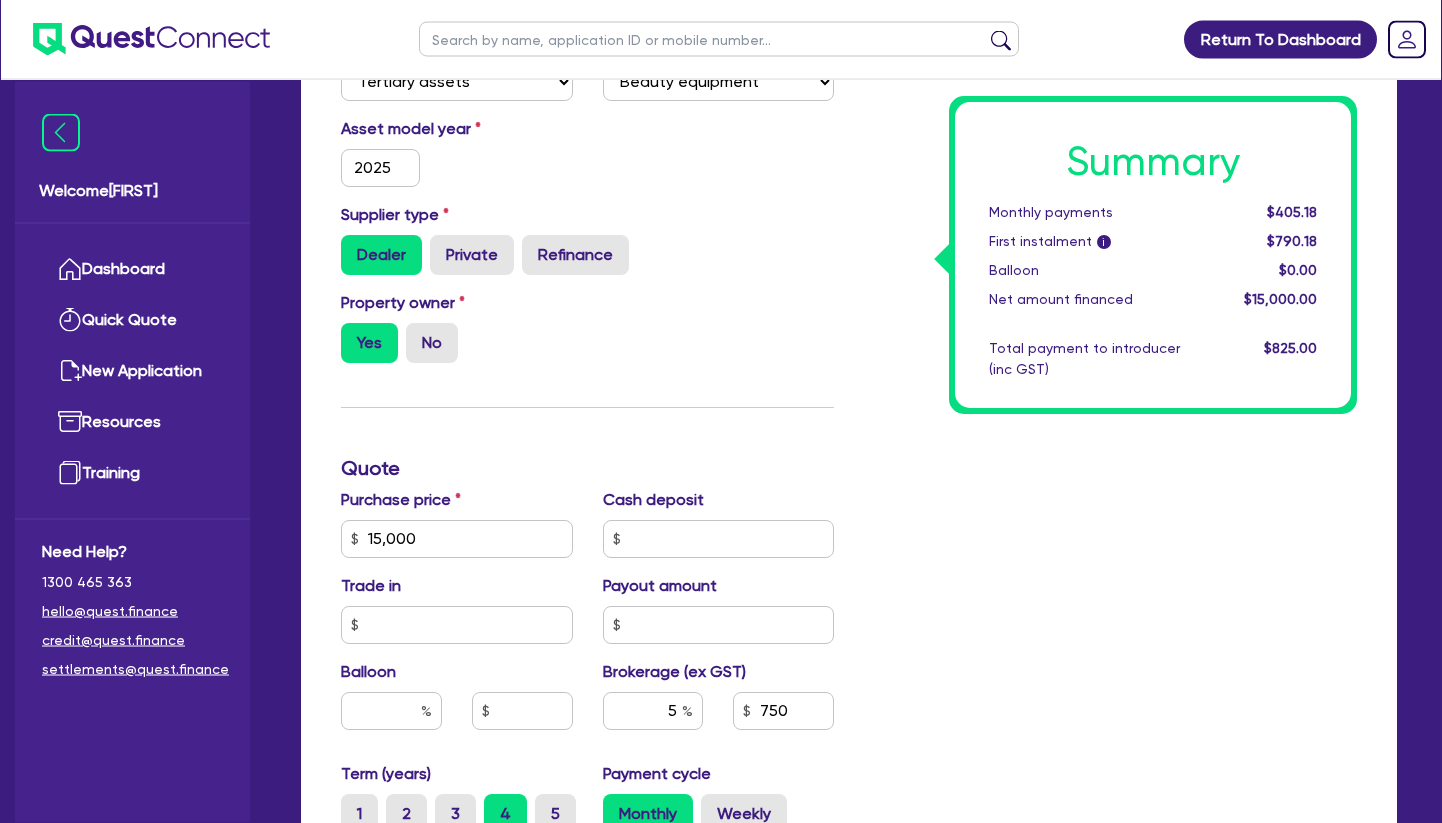 scroll, scrollTop: 510, scrollLeft: 0, axis: vertical 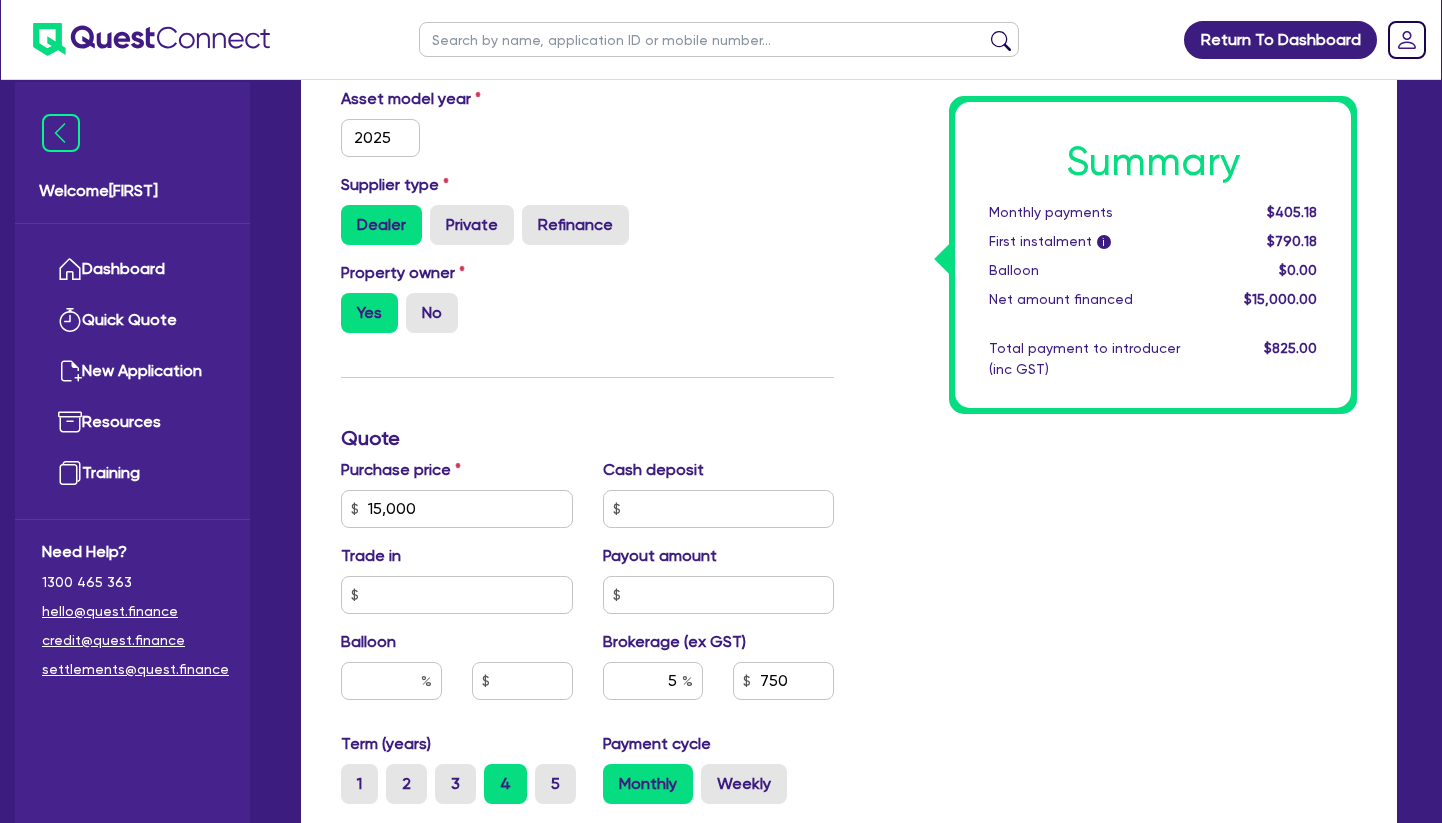 click on "Purchase price 15,000 Cash deposit Trade in Payout amount Balloon Brokerage (ex GST) 5 750" at bounding box center [587, 595] 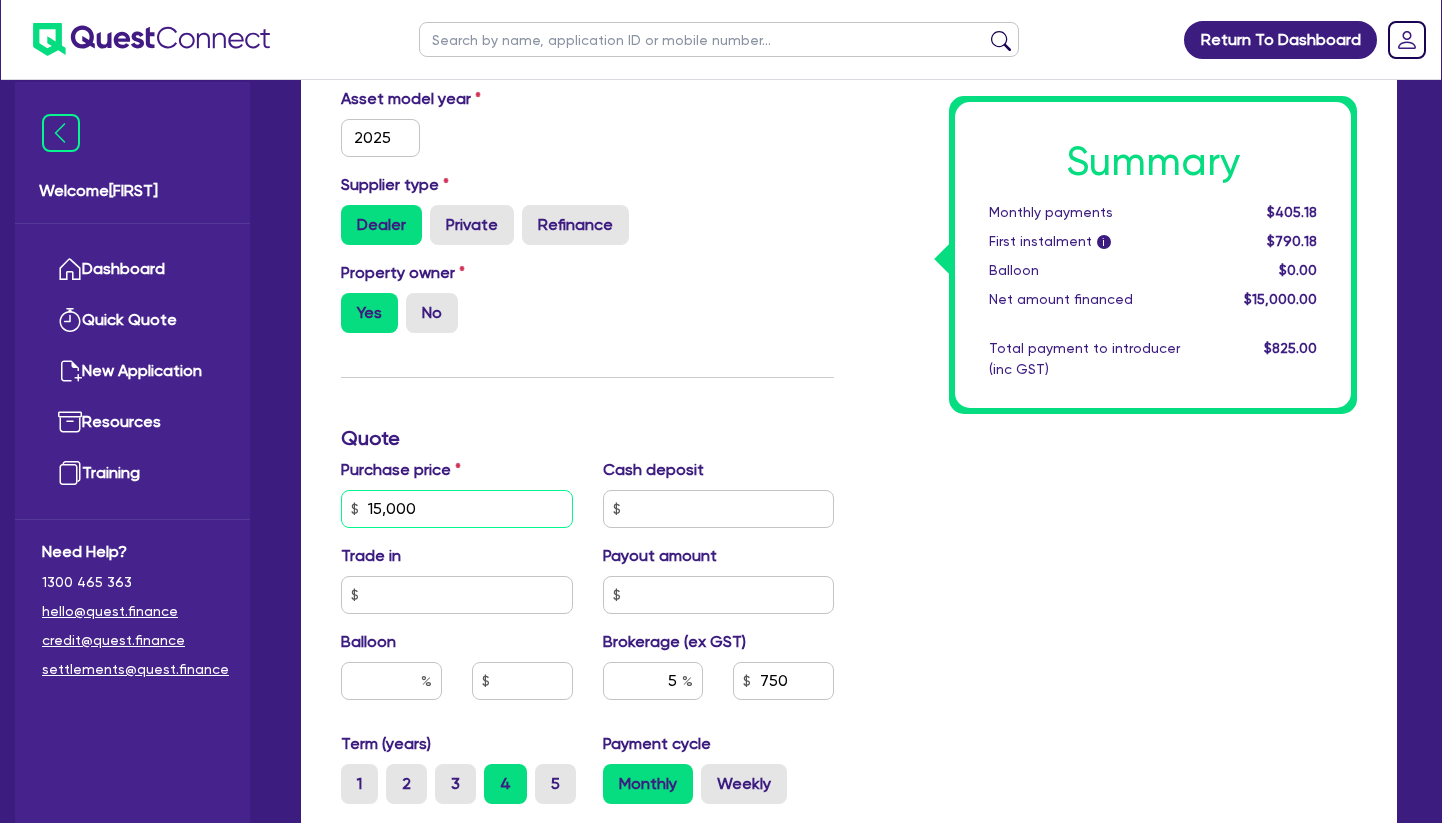 drag, startPoint x: 452, startPoint y: 508, endPoint x: 343, endPoint y: 497, distance: 109.55364 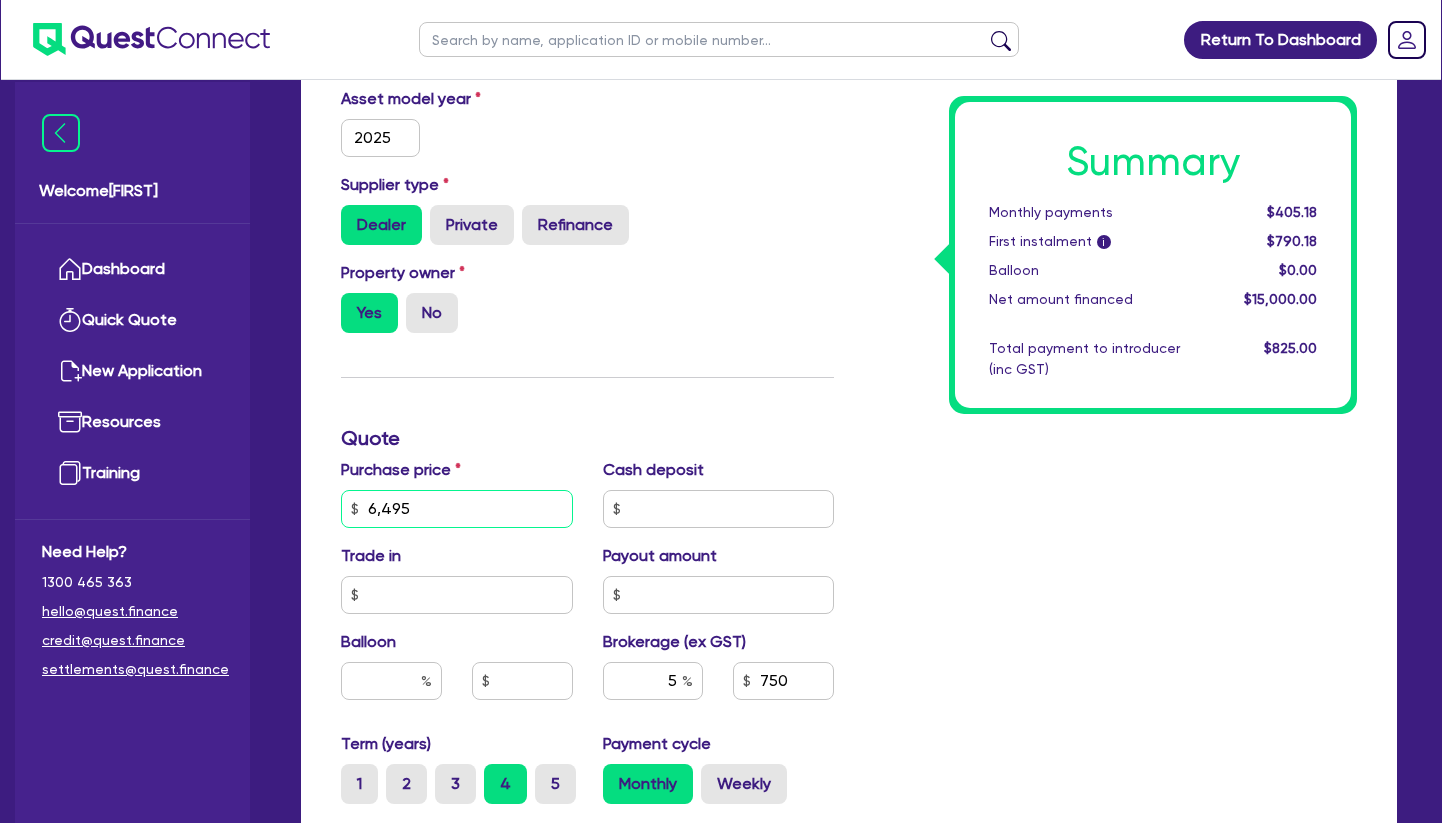 type on "6,495" 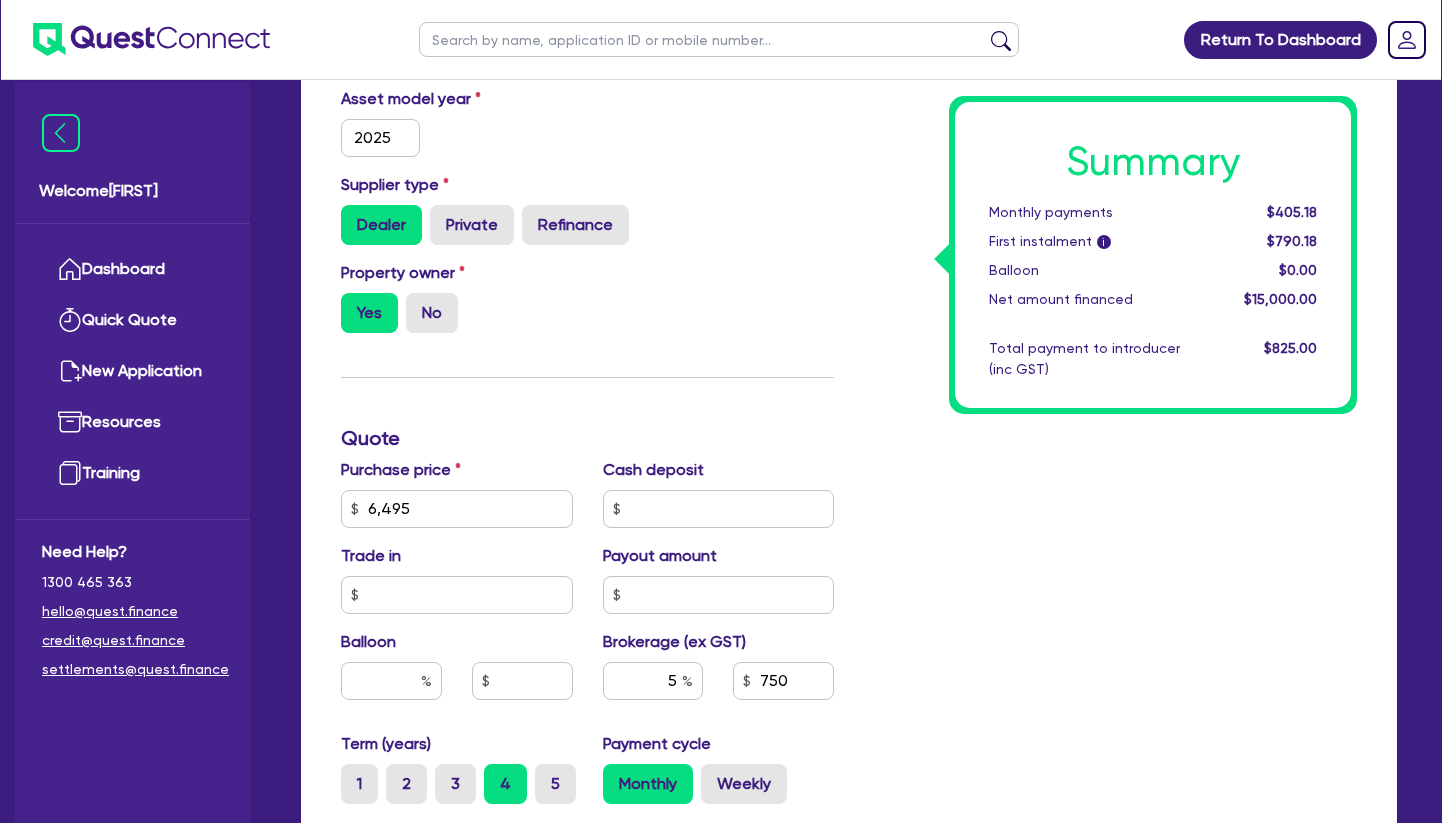 click on "Finance type Chattel Mortgage Business Loan Asset type category Select Cars and light trucks Primary assets Secondary assets Tertiary assets Asset type Select Beauty equipment IT equipment IT software Watercraft Other Asset model year 2025 Supplier type Dealer Private Refinance Property owner Yes No Quote Purchase price 6,495 Cash deposit Trade in Payout amount Balloon Brokerage (ex GST) 5 750 Term (years) 1 2 3 4 5 Payment cycle Monthly Weekly Financier rate i 10.5   Manual rate Payment type Advance Arrears Application fee (ex GST) i 350 Origination fee (ex GST) Finance application fee Yes No Finance origination fee Yes No" at bounding box center [587, 497] 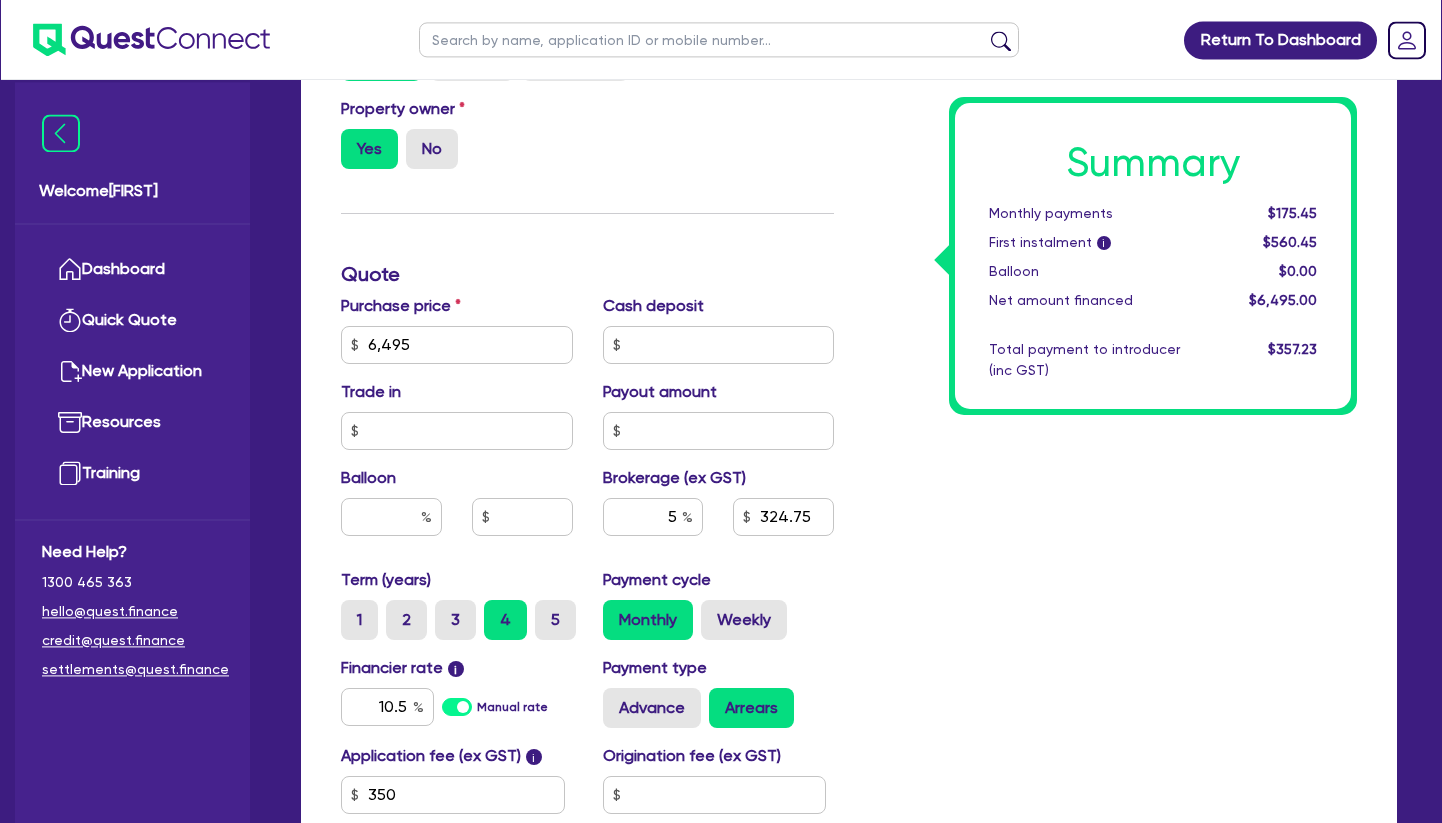 scroll, scrollTop: 816, scrollLeft: 0, axis: vertical 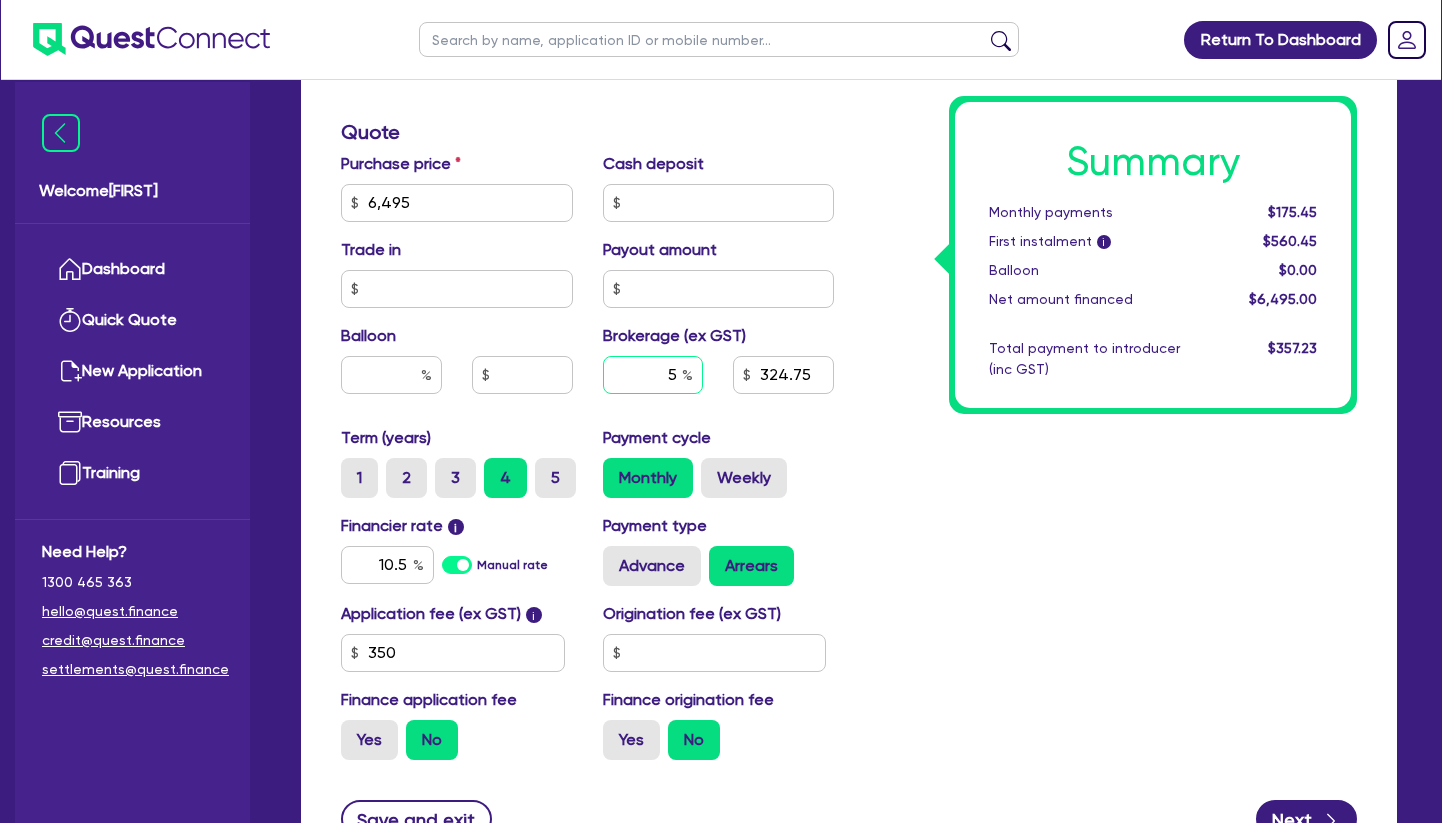 click on "5" at bounding box center [653, 375] 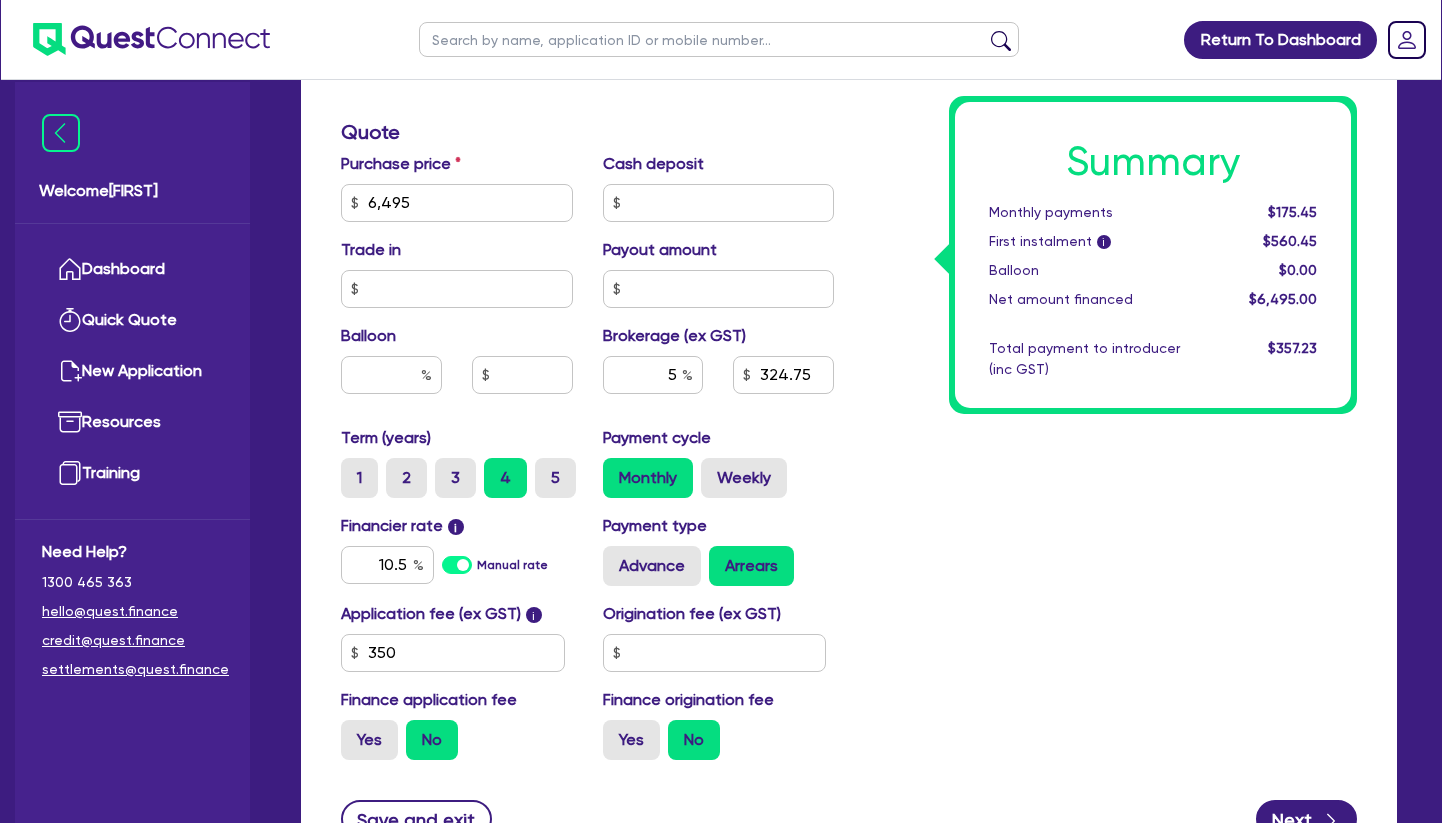click on "Summary Monthly   payments [PRICE] First instalment i [PRICE] Balloon [PRICE] Net amount financed [PRICE] Total payment to introducer (inc GST) [PRICE]" at bounding box center [1110, 191] 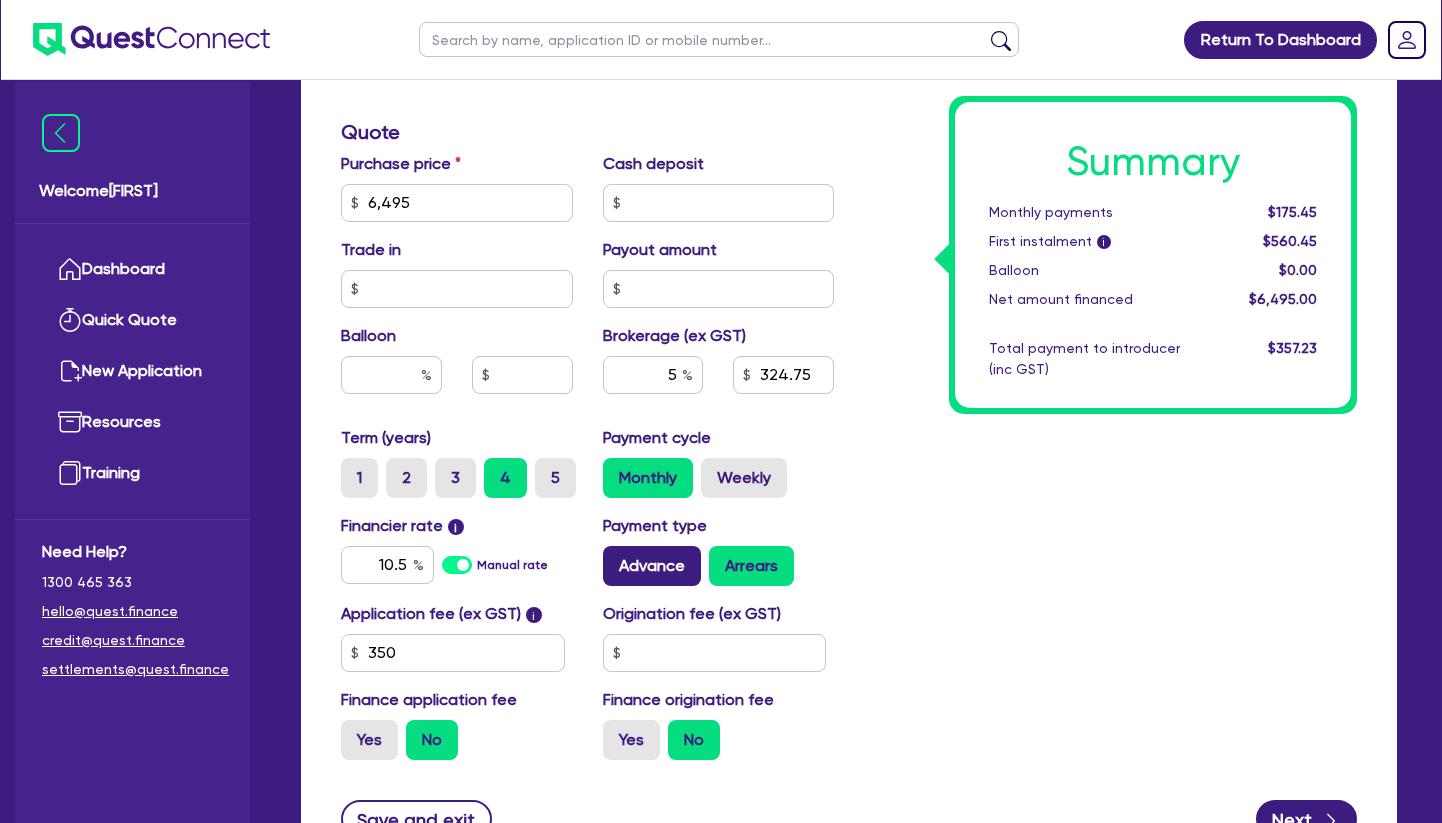 click on "Advance" at bounding box center [652, 566] 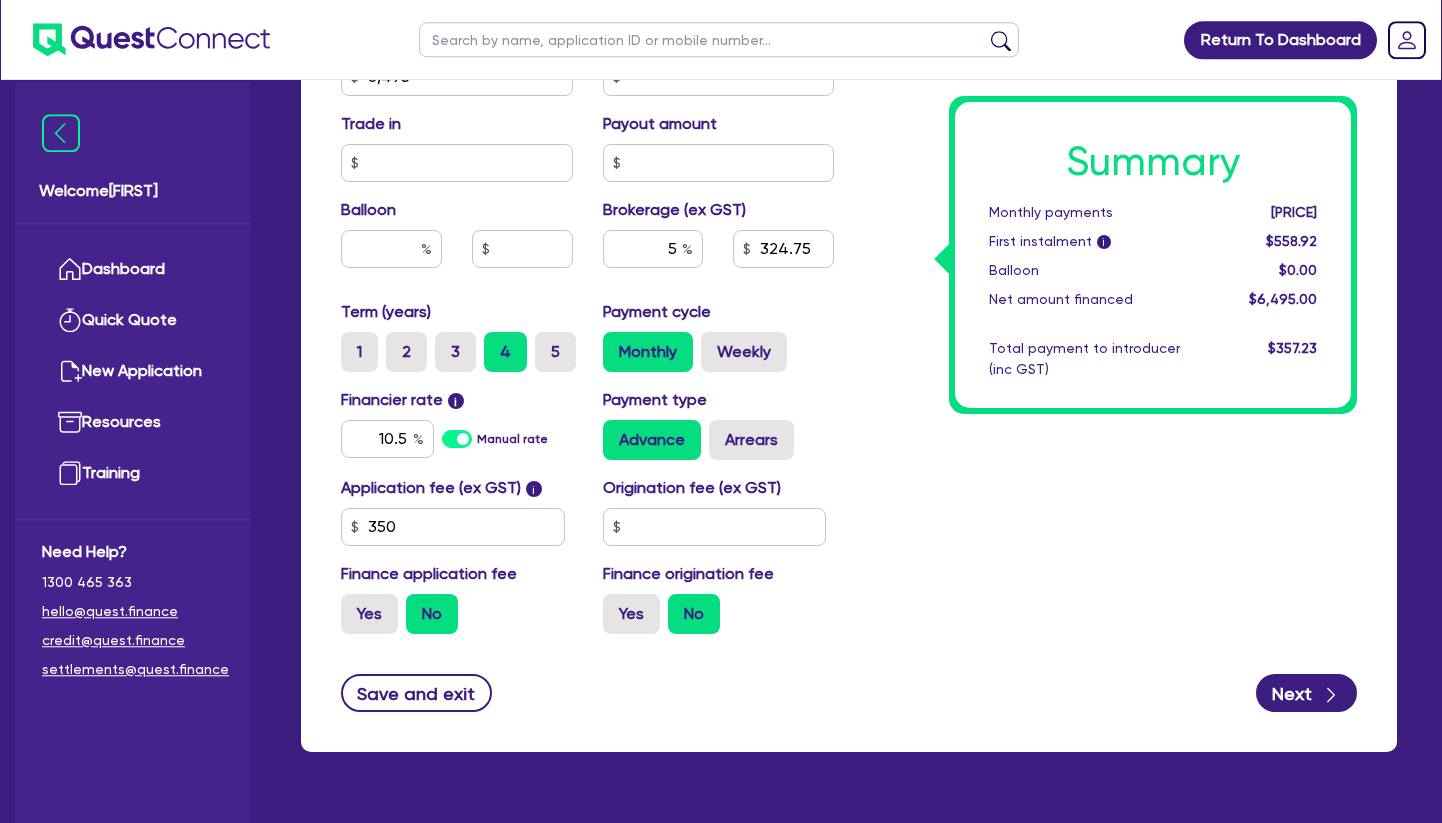 scroll, scrollTop: 992, scrollLeft: 0, axis: vertical 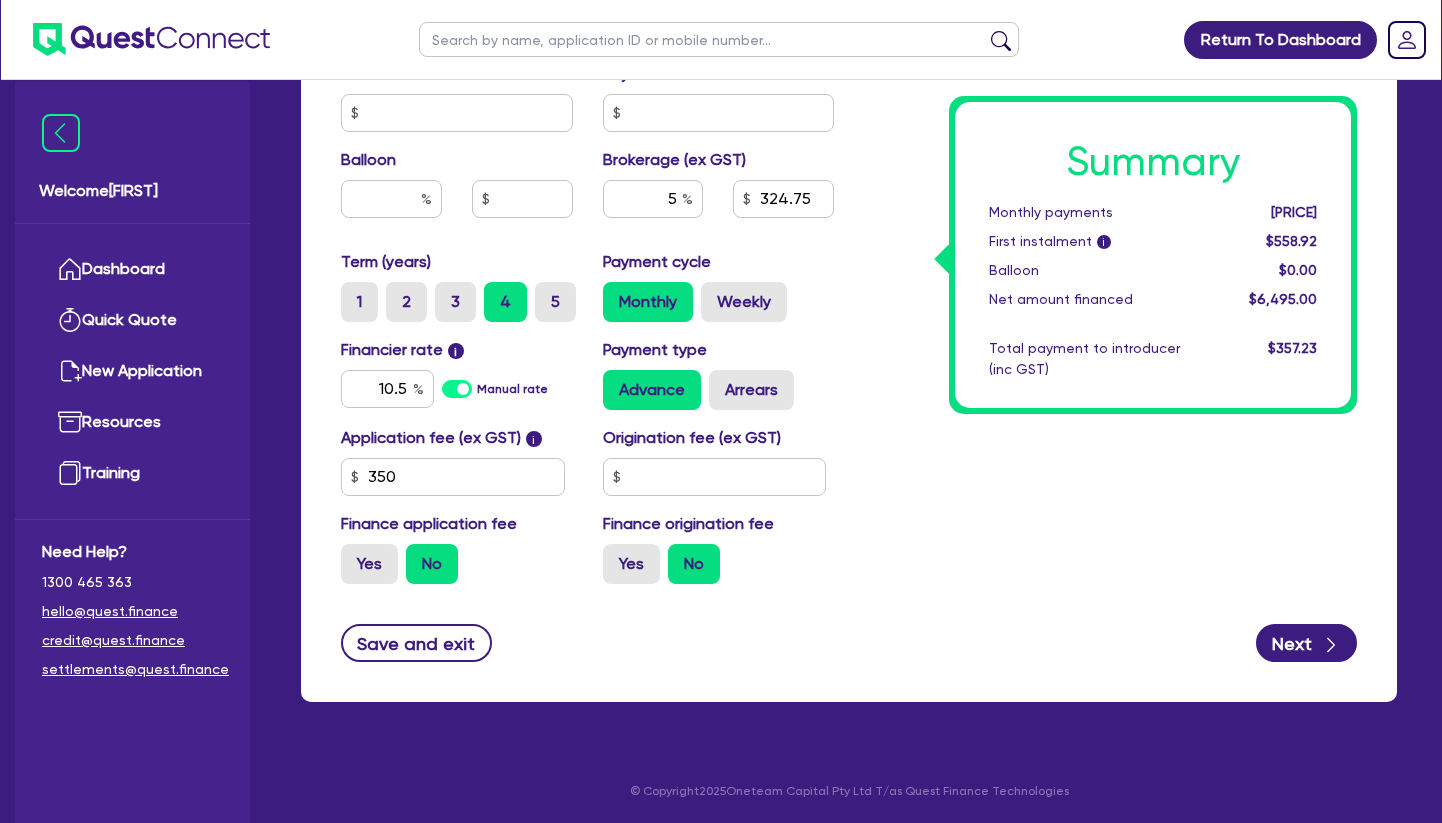 click on "Summary Monthly   payments $173.92 First instalment i $558.92 Balloon $0.00 Net amount financed $6,495.00 Total payment to introducer (inc GST) $357.23" at bounding box center [1110, 15] 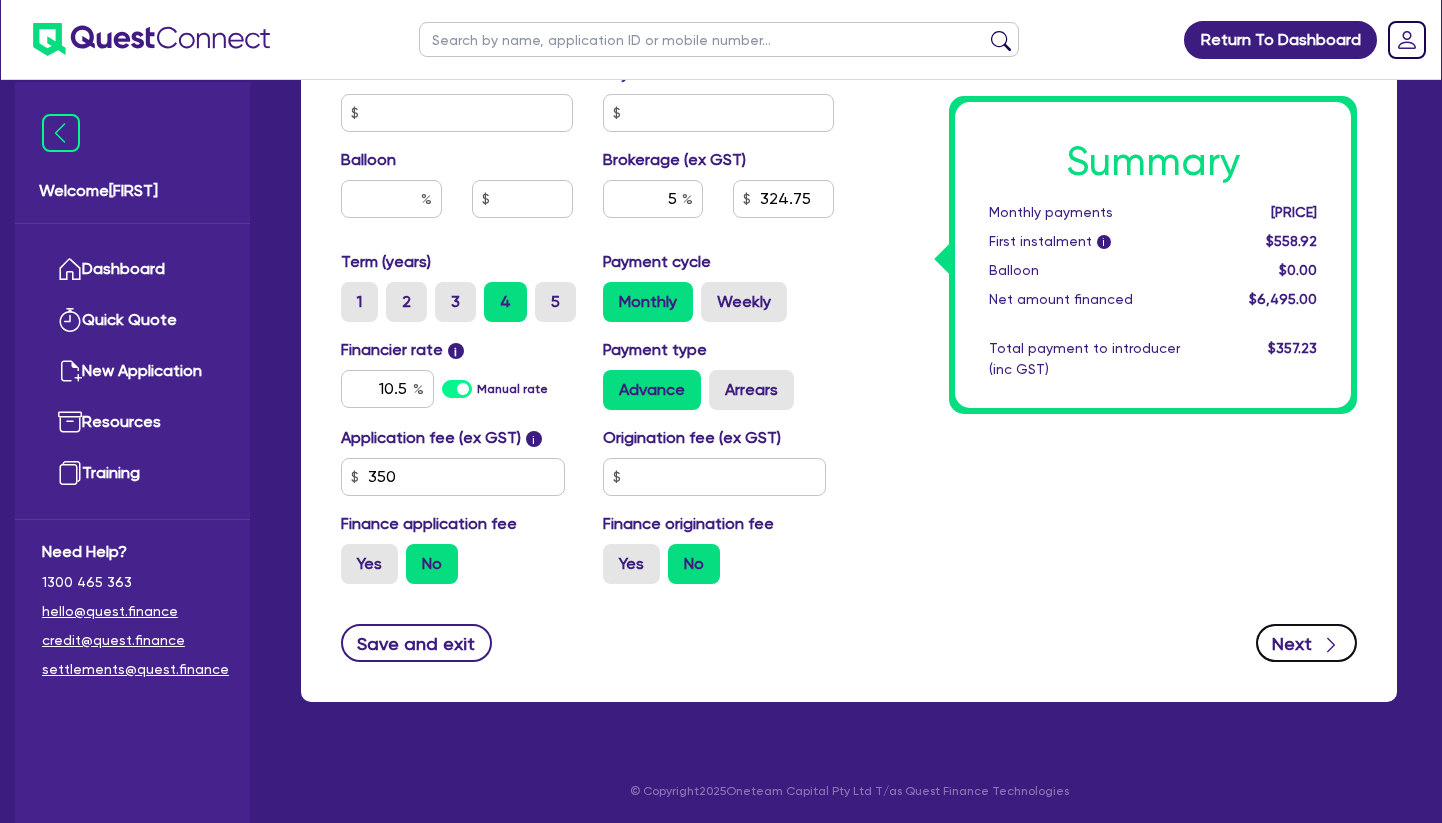 click 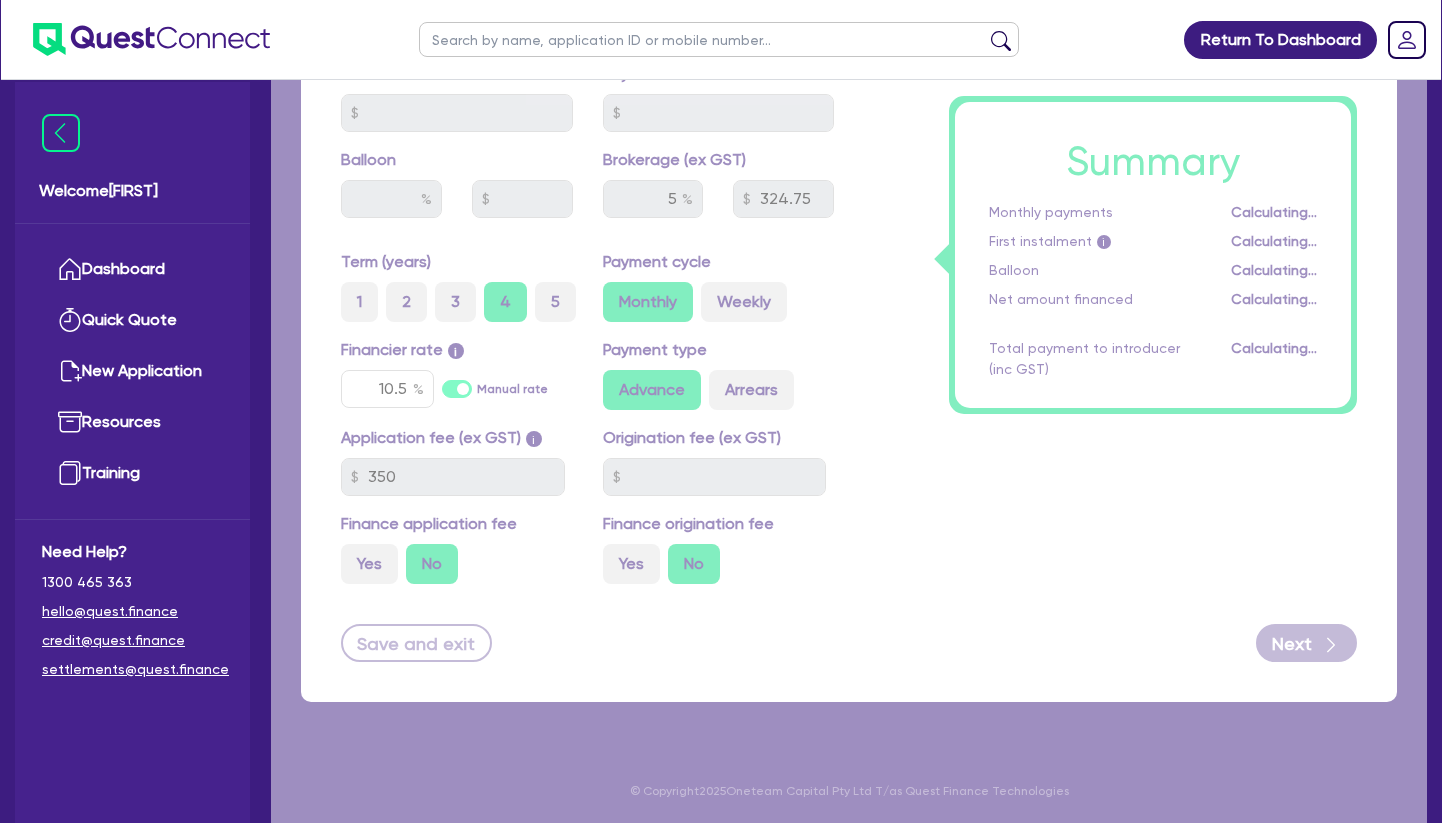 scroll, scrollTop: 0, scrollLeft: 0, axis: both 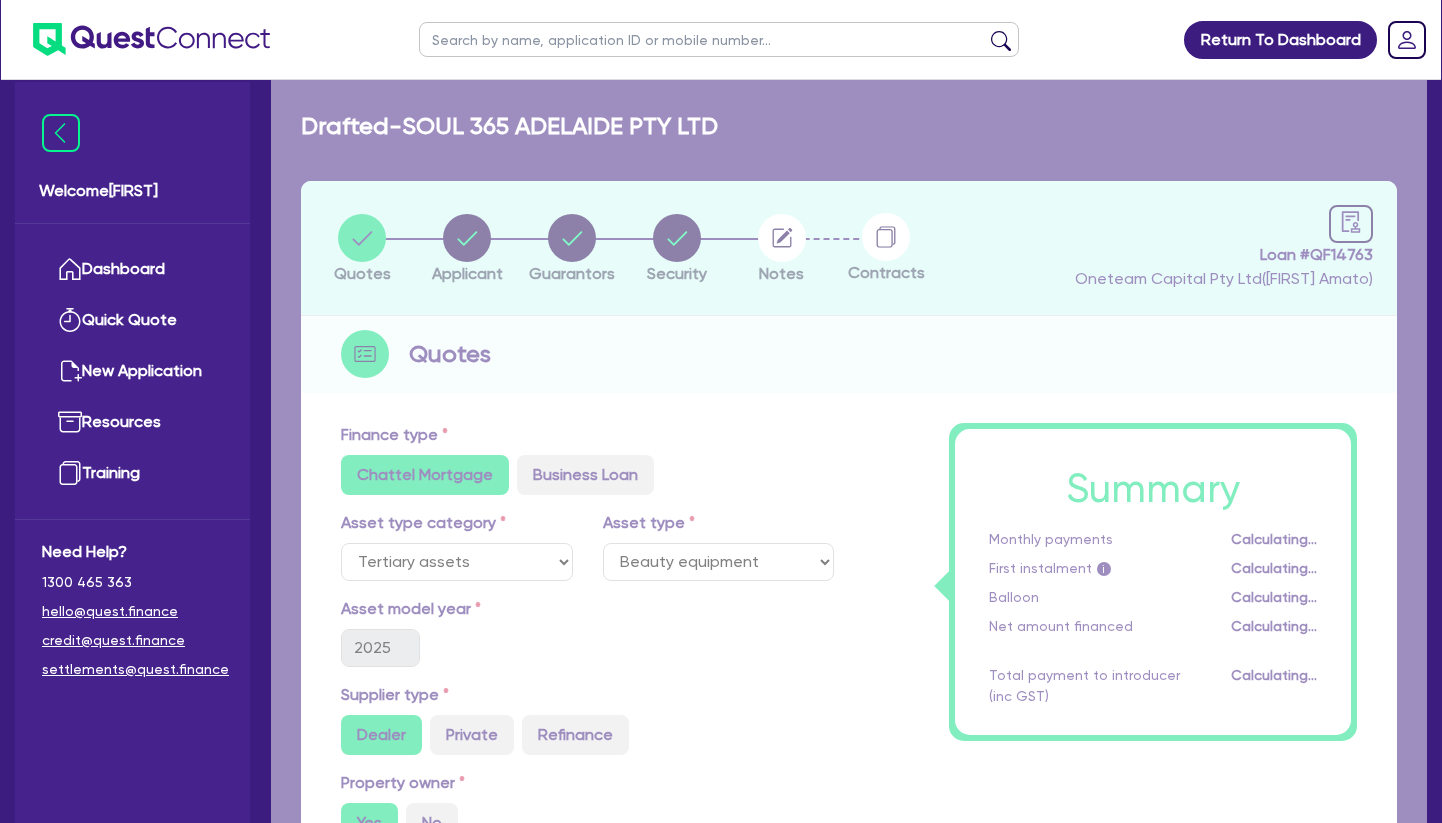 select on "COMPANY" 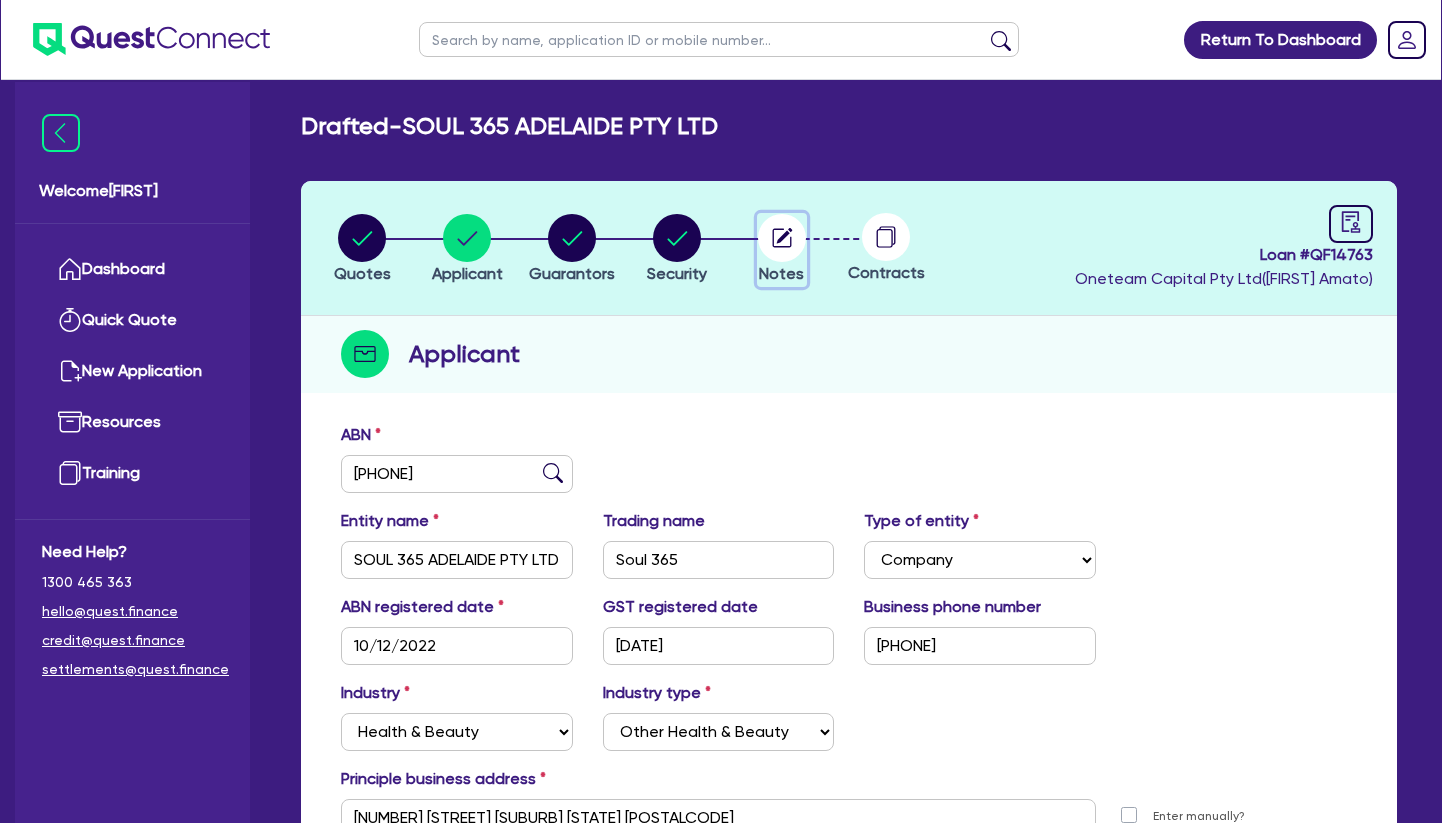 click 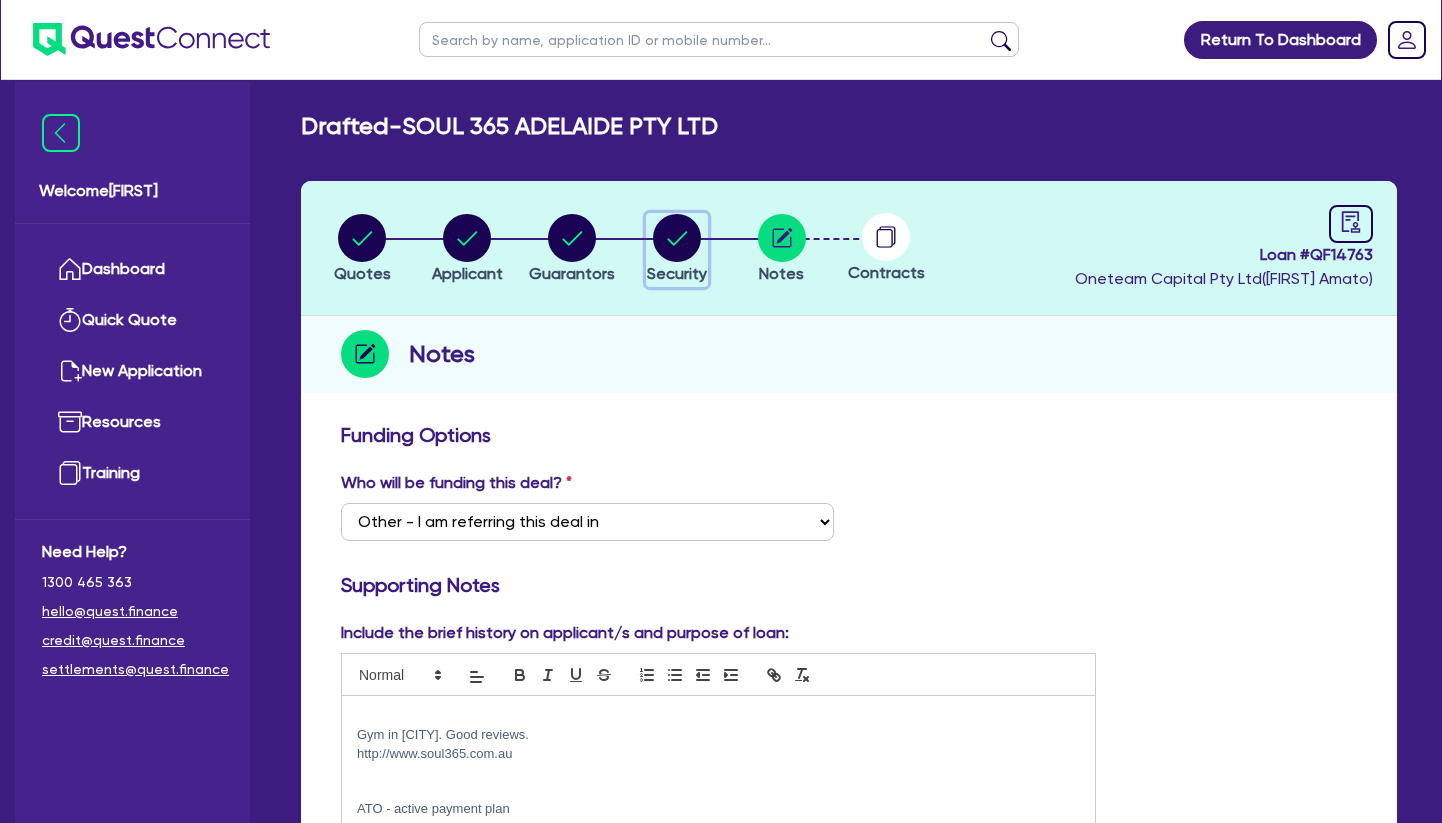 click 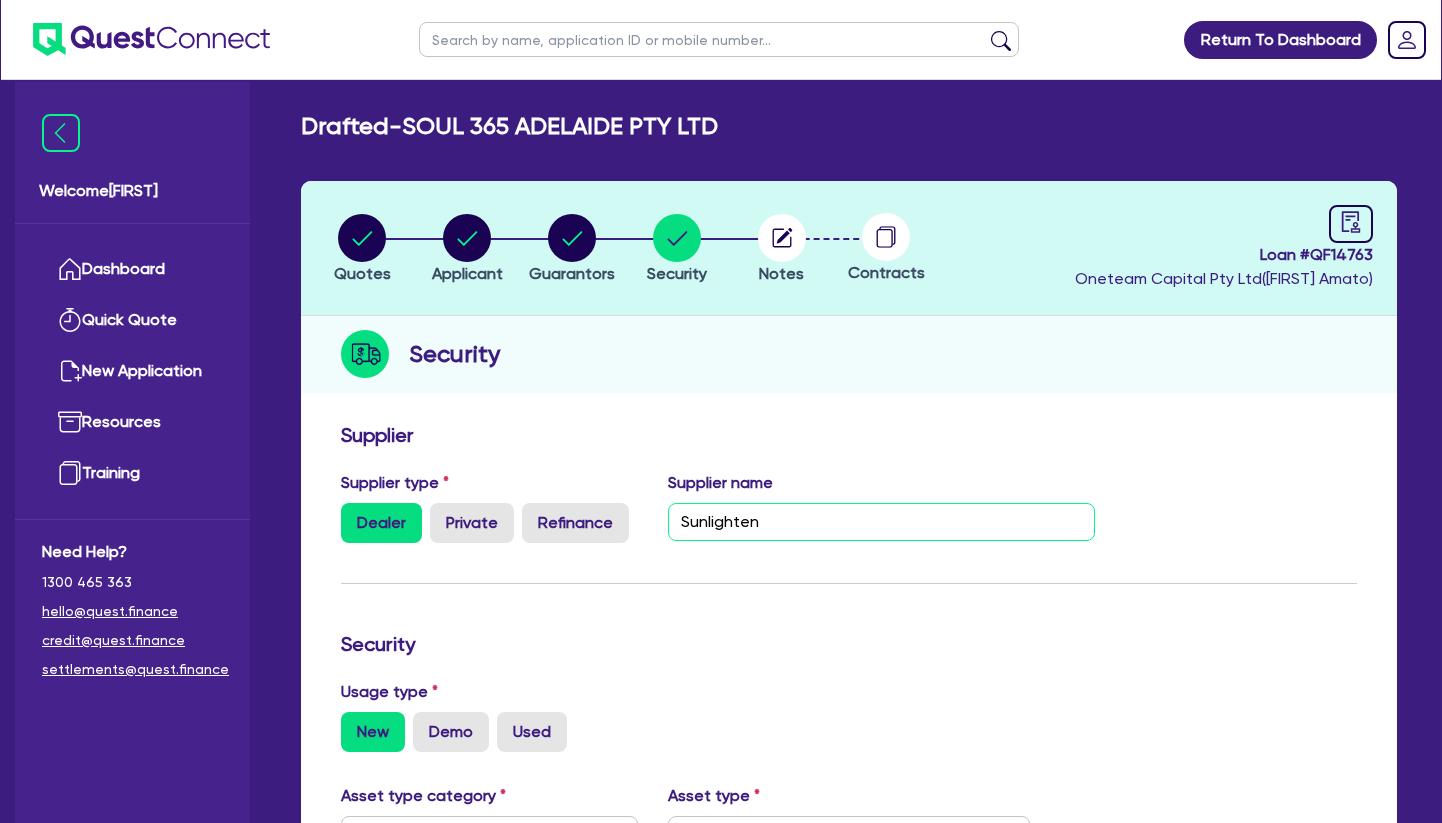 drag, startPoint x: 828, startPoint y: 517, endPoint x: 649, endPoint y: 511, distance: 179.10052 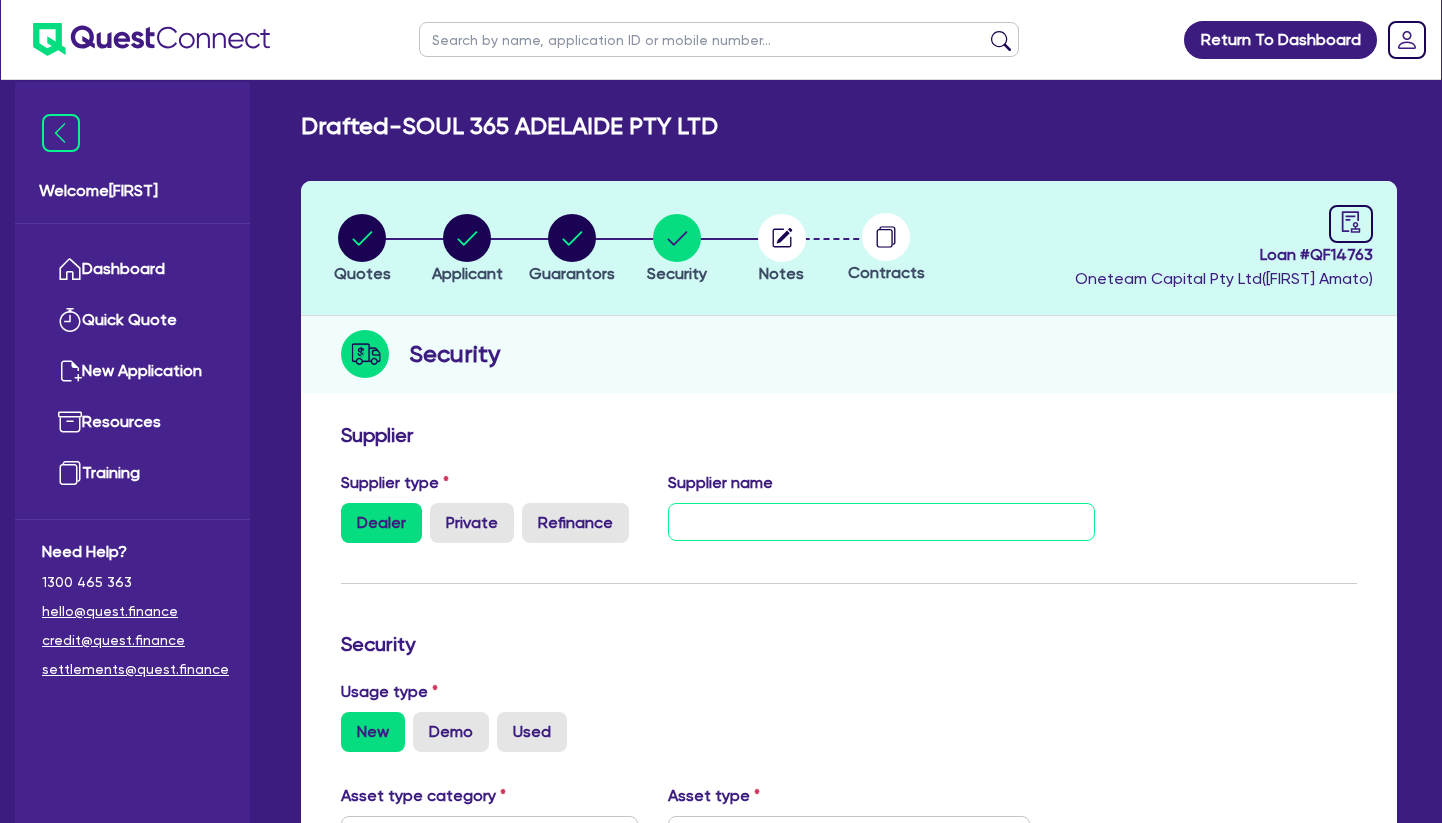 click at bounding box center [882, 522] 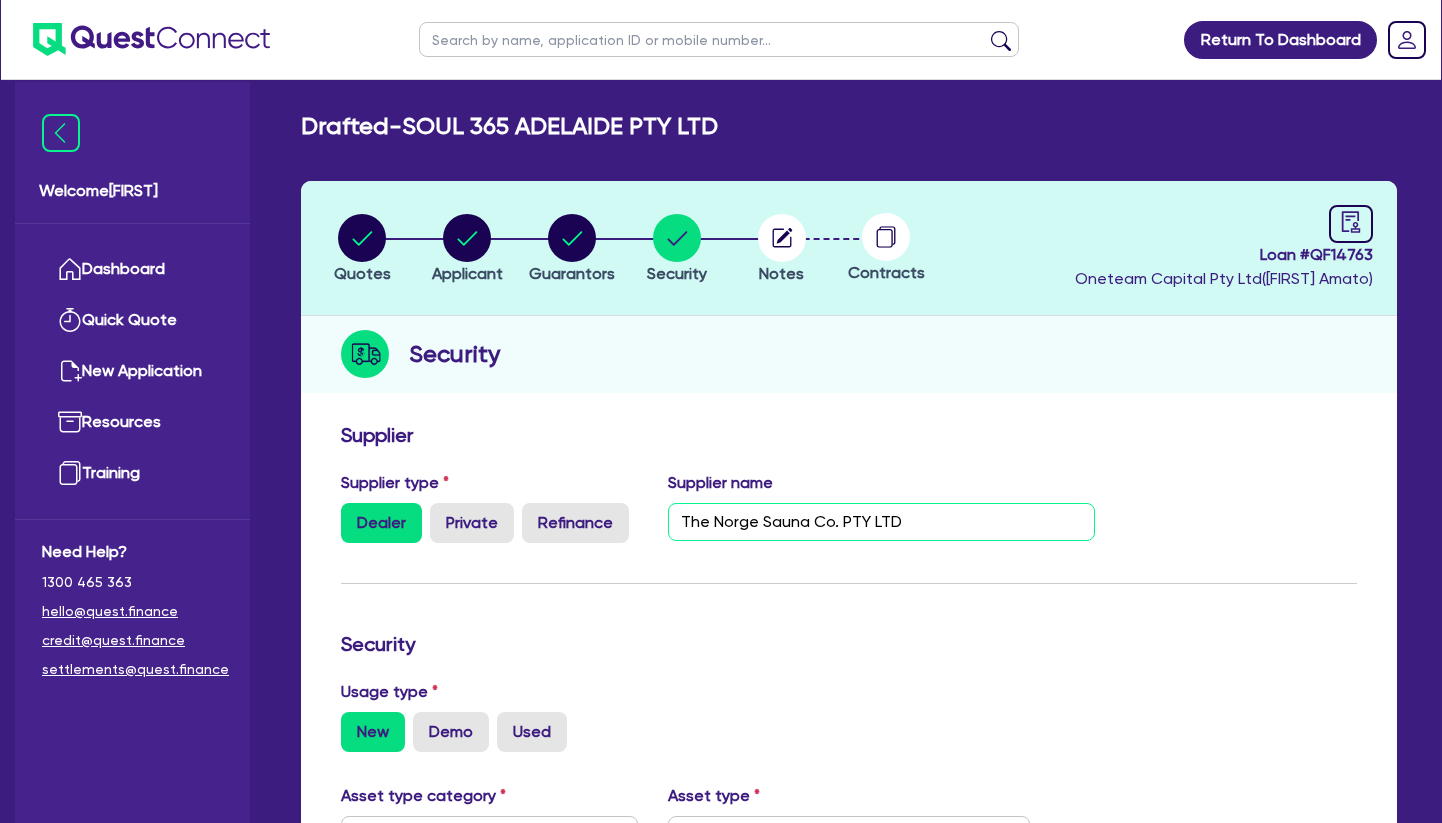 type on "The Norge Sauna Co. PTY LTD" 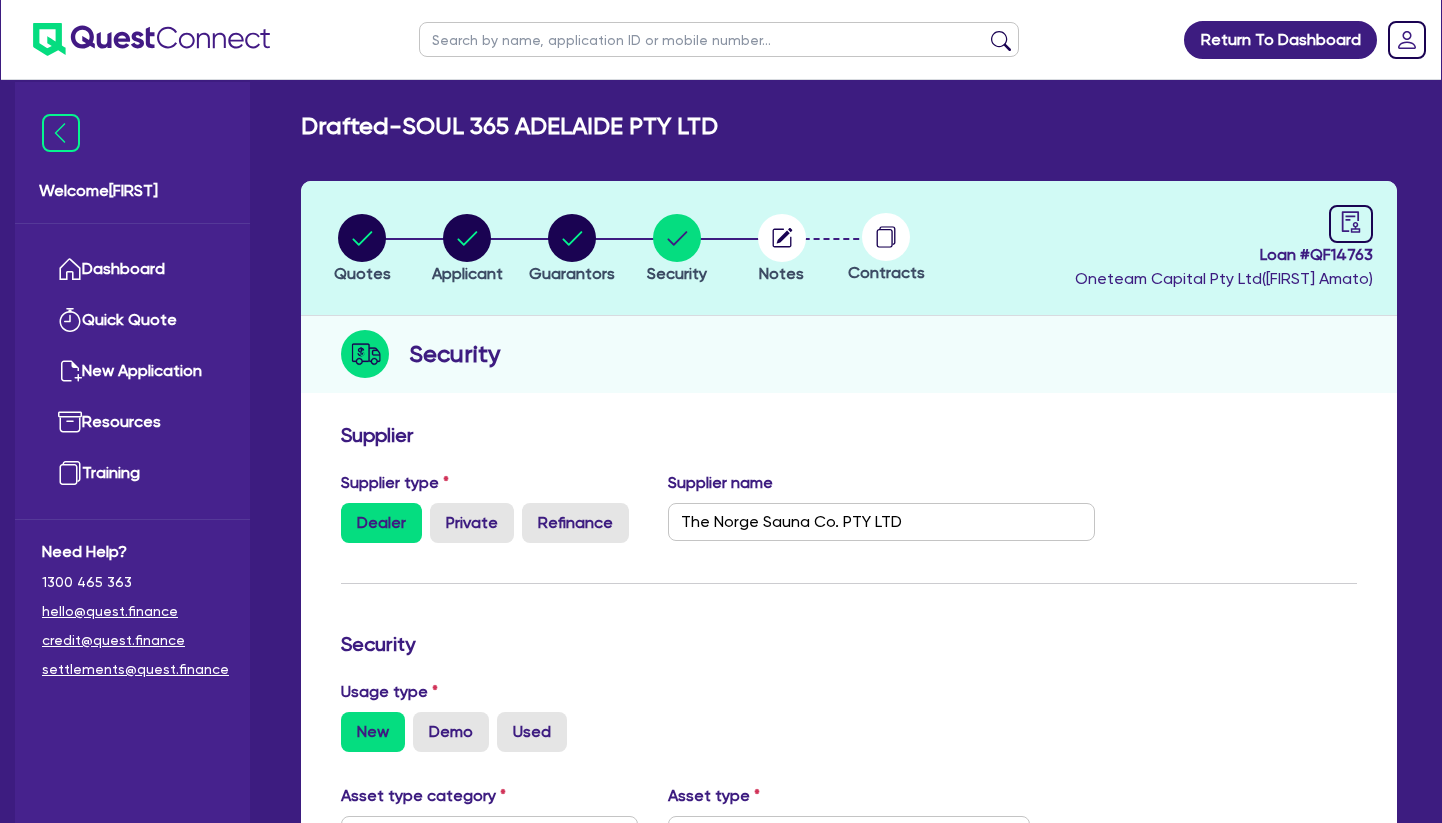 click on "Supplier Supplier type Dealer Private Refinance Supplier name The Norge Sauna Co. PTY LTD Security Usage type New Demo Used Asset type category Select Cars and light trucks Primary assets Secondary assets Tertiary assets Asset type Select Beauty equipment IT equipment IT software Watercraft Other Year 2025 Make Sunlighten Community Sauna Model KM Description Retail value Vin or Serial # (if known)   i Rego # Save and exit
Back Next" at bounding box center [849, 865] 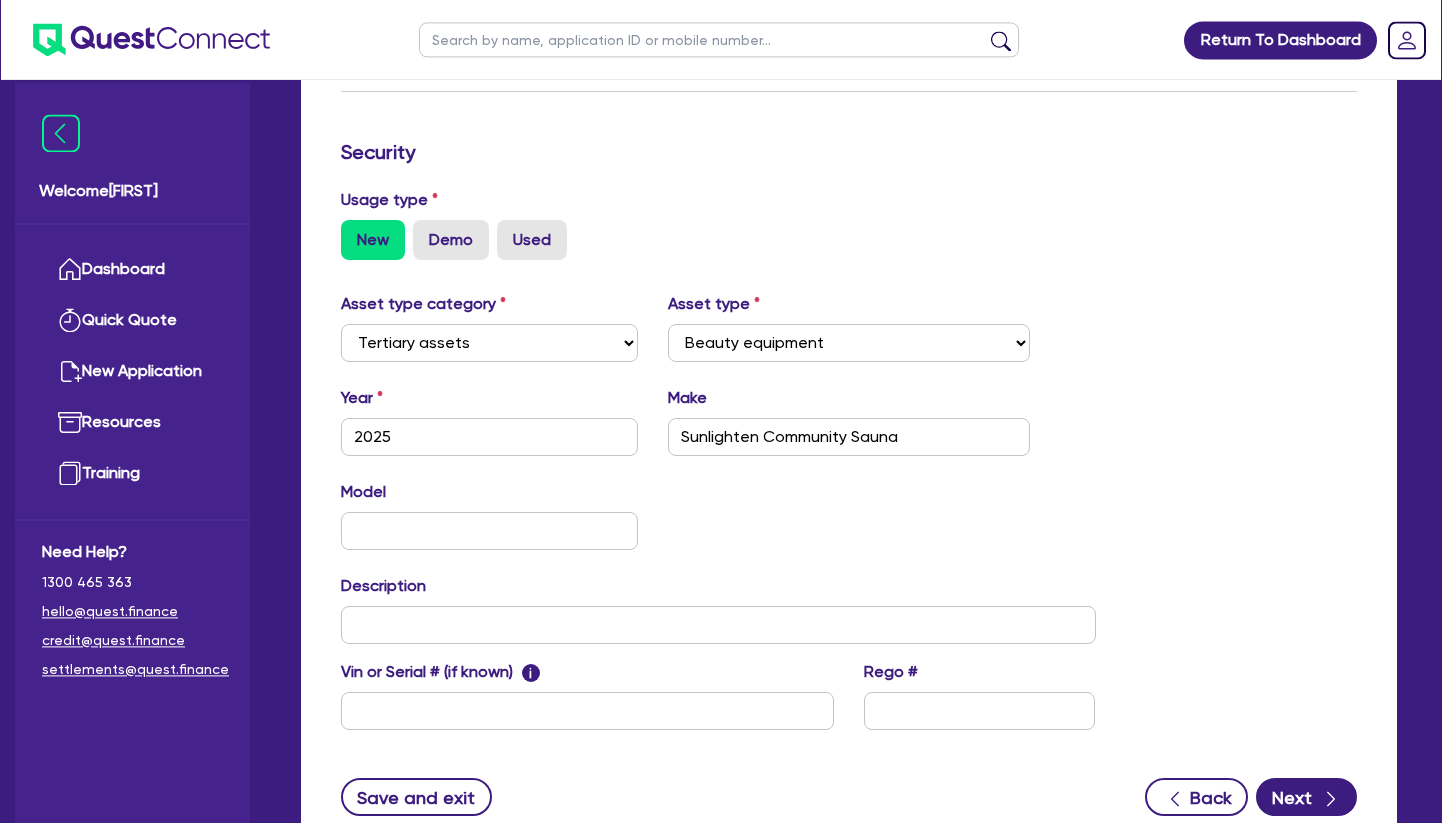 scroll, scrollTop: 510, scrollLeft: 0, axis: vertical 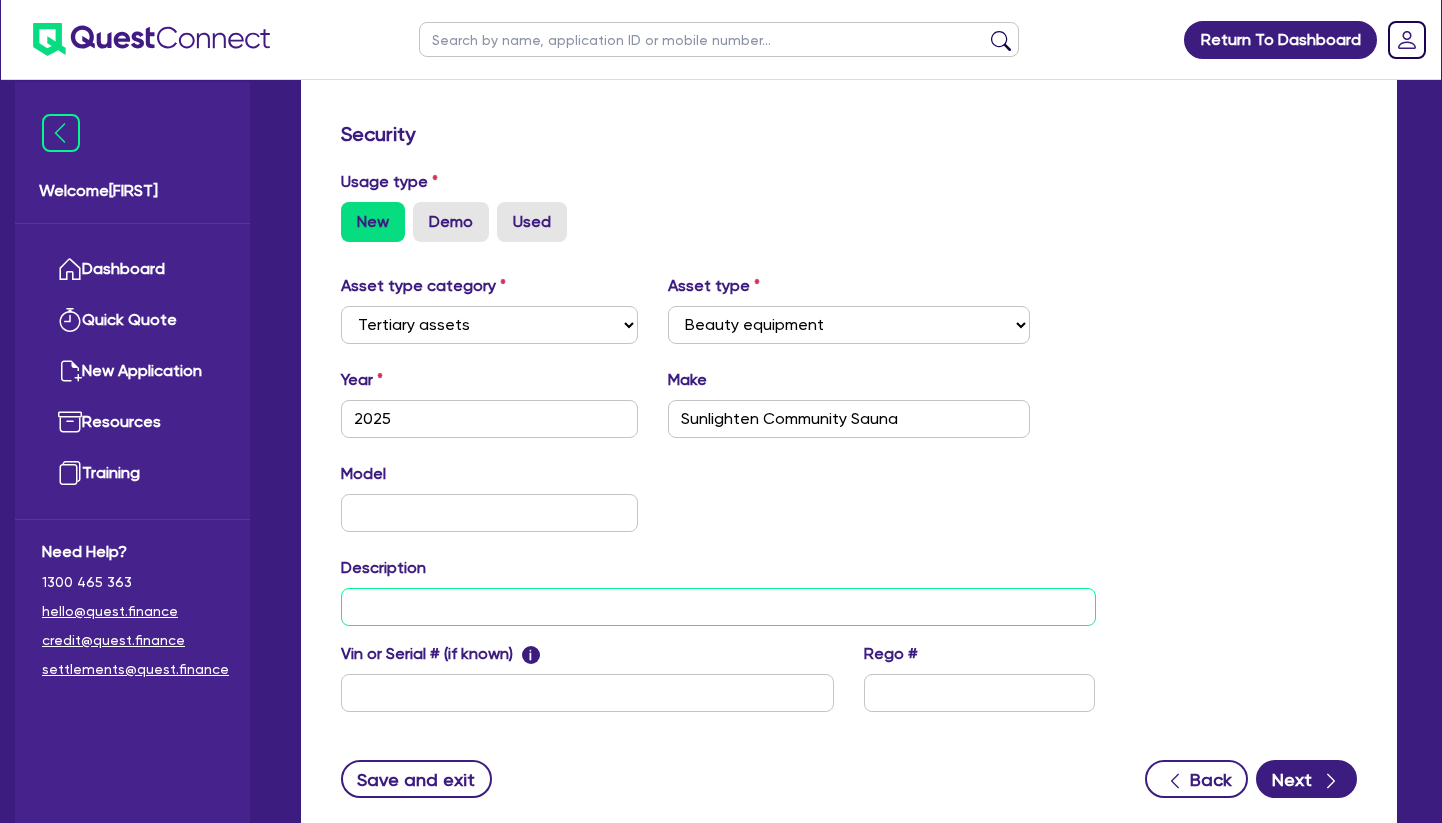 click at bounding box center [718, 607] 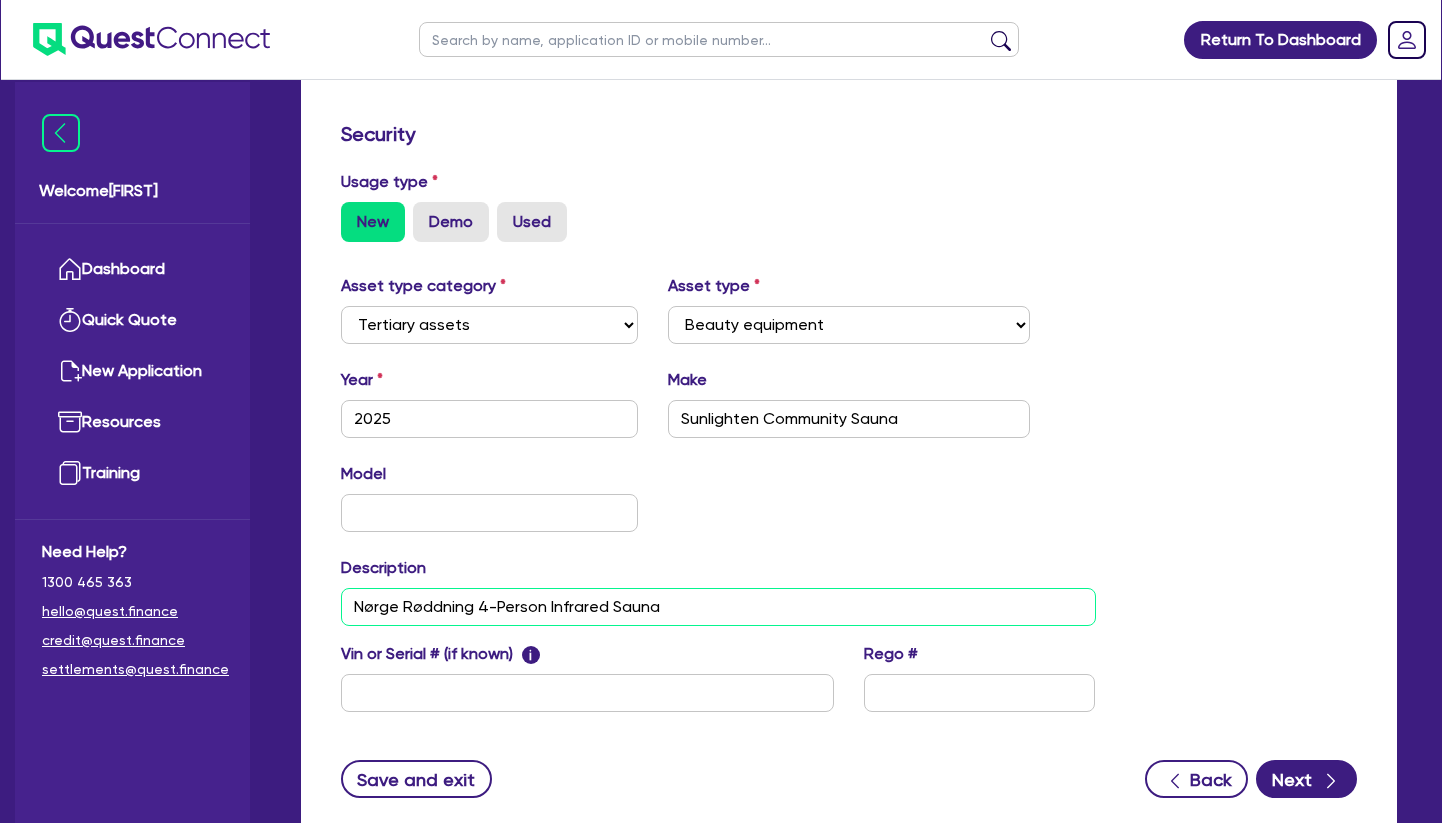 type on "Nørge Røddning 4-Person Infrared Sauna" 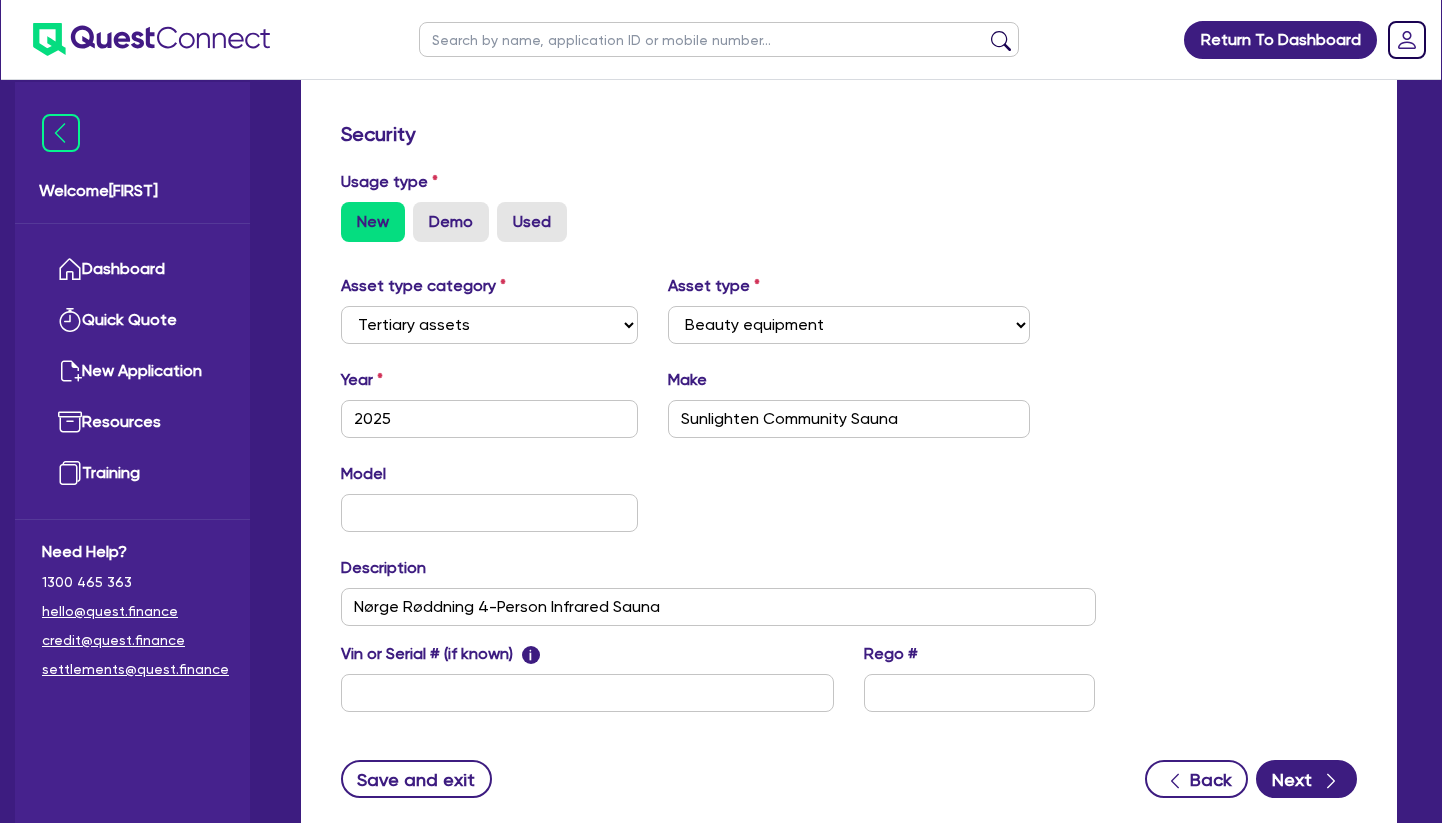 click on "Model KM" at bounding box center (718, 505) 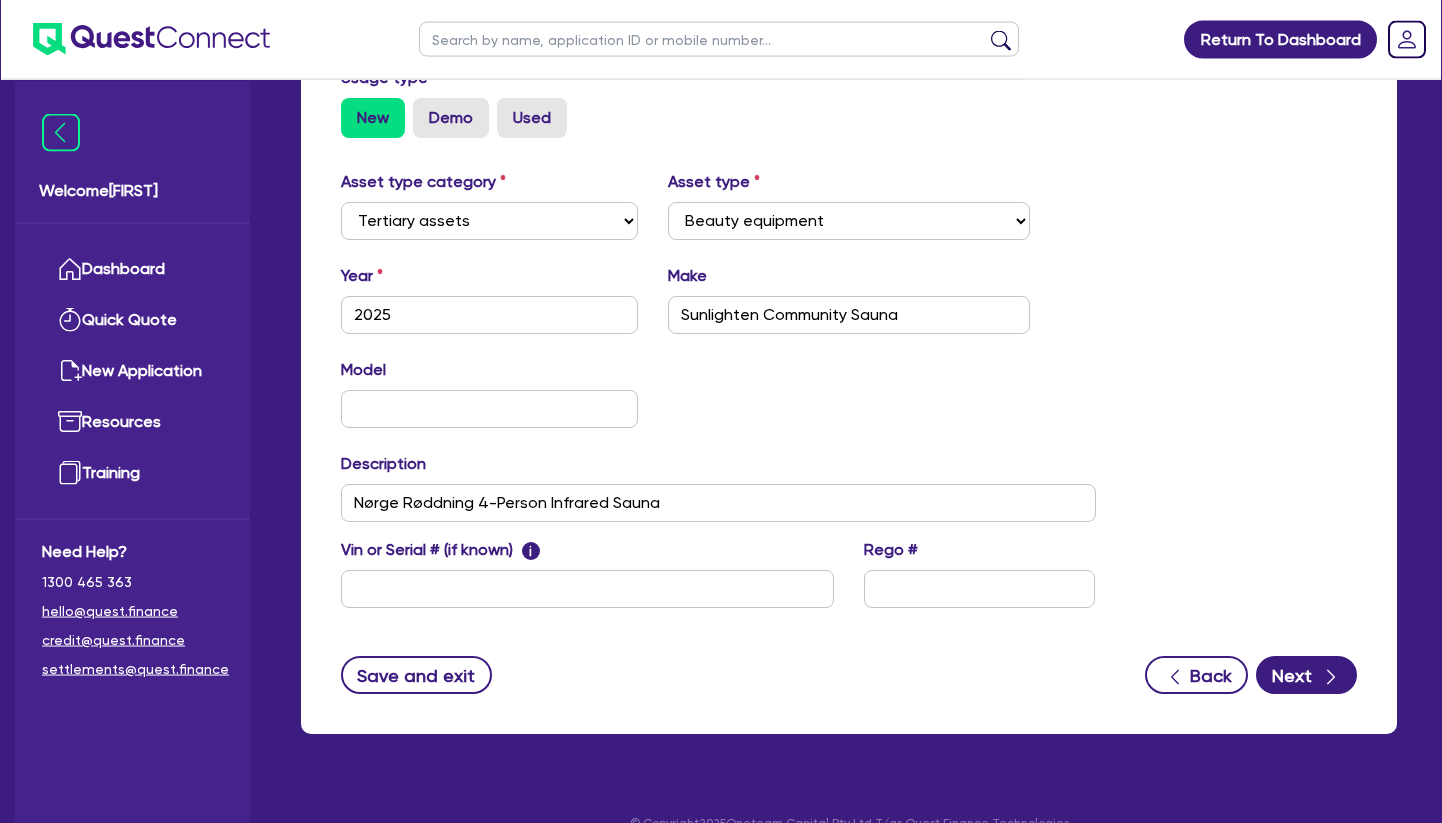 scroll, scrollTop: 686, scrollLeft: 0, axis: vertical 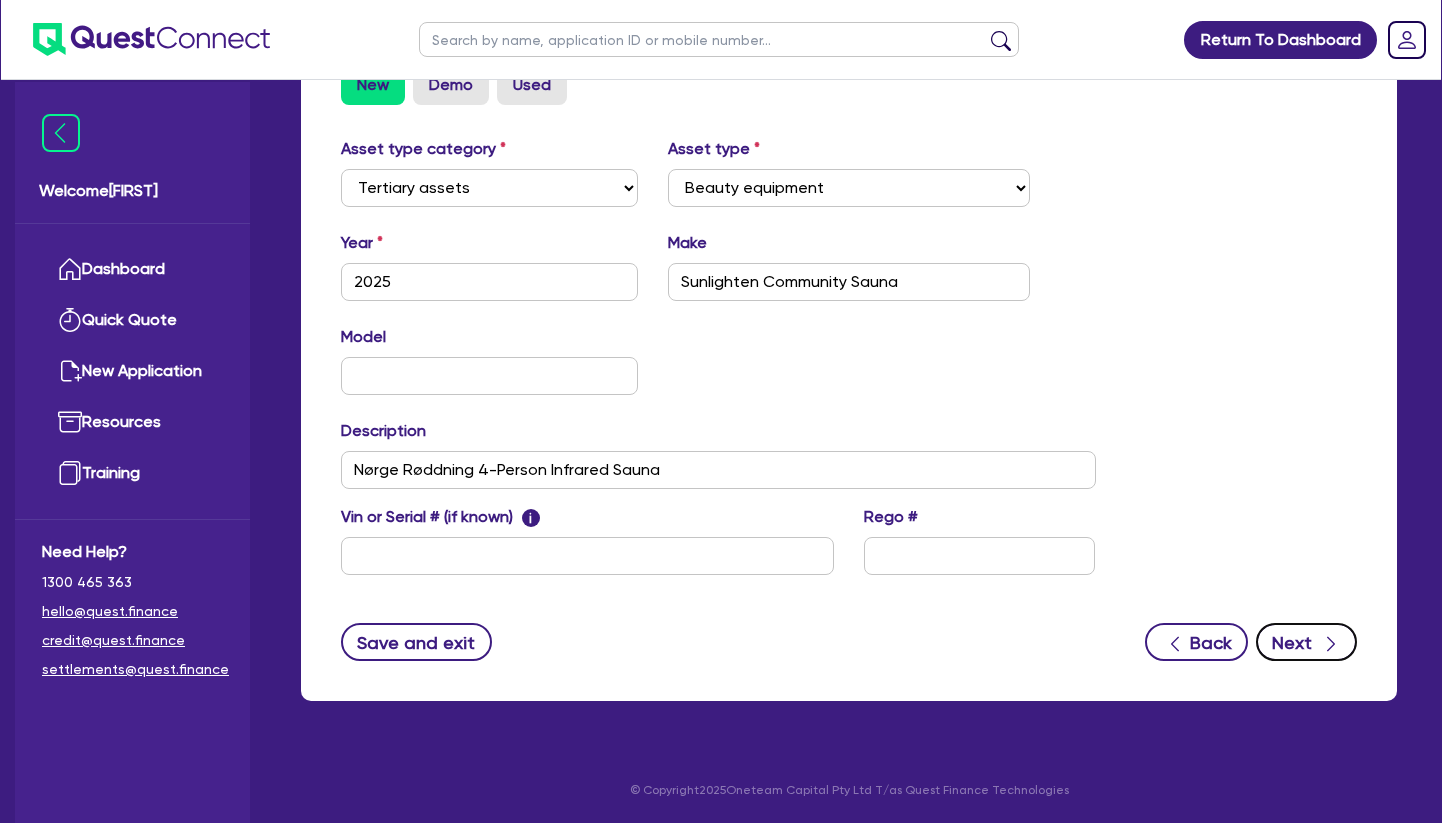 click on "Next" at bounding box center (1306, 642) 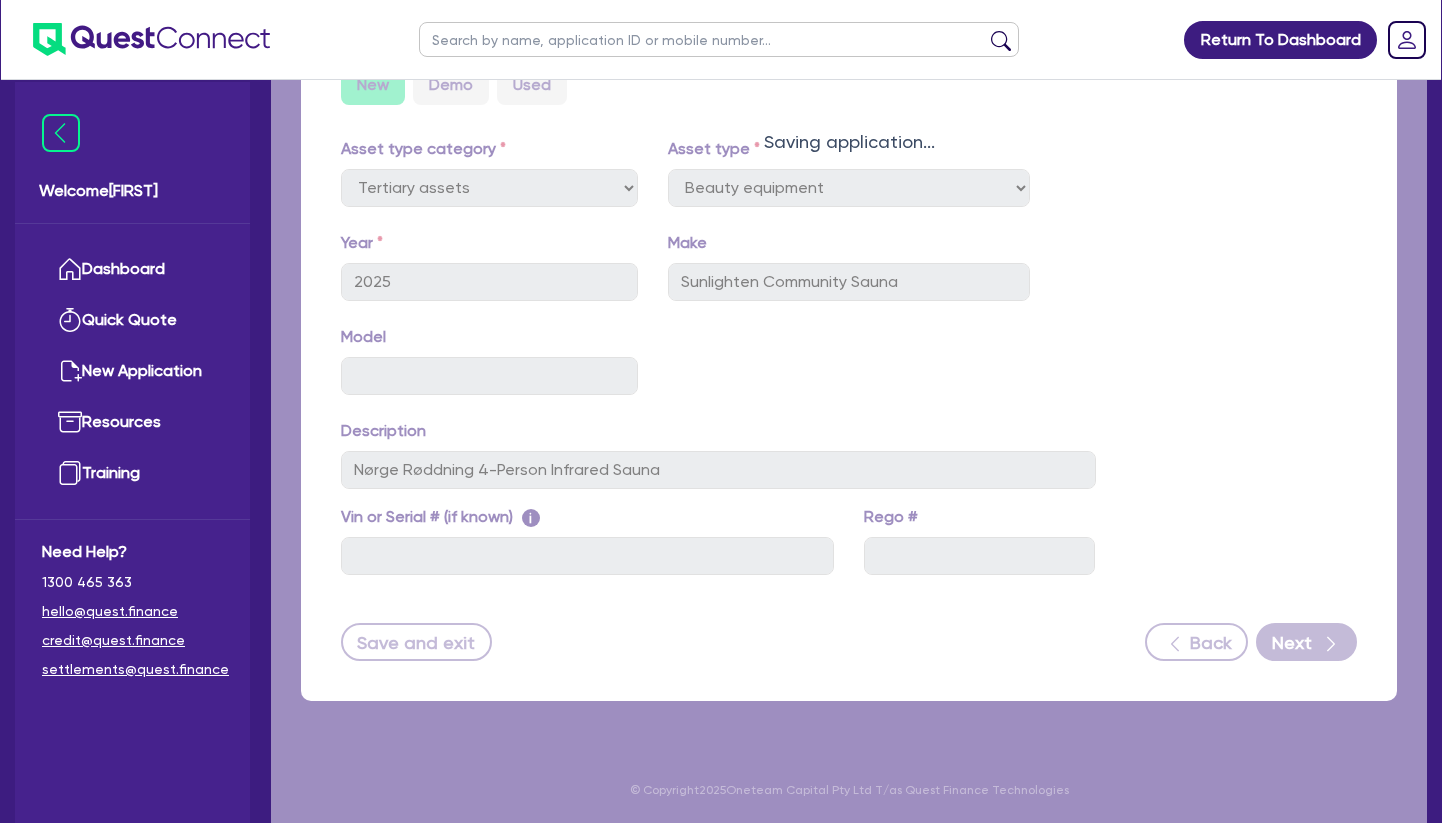 select on "Other" 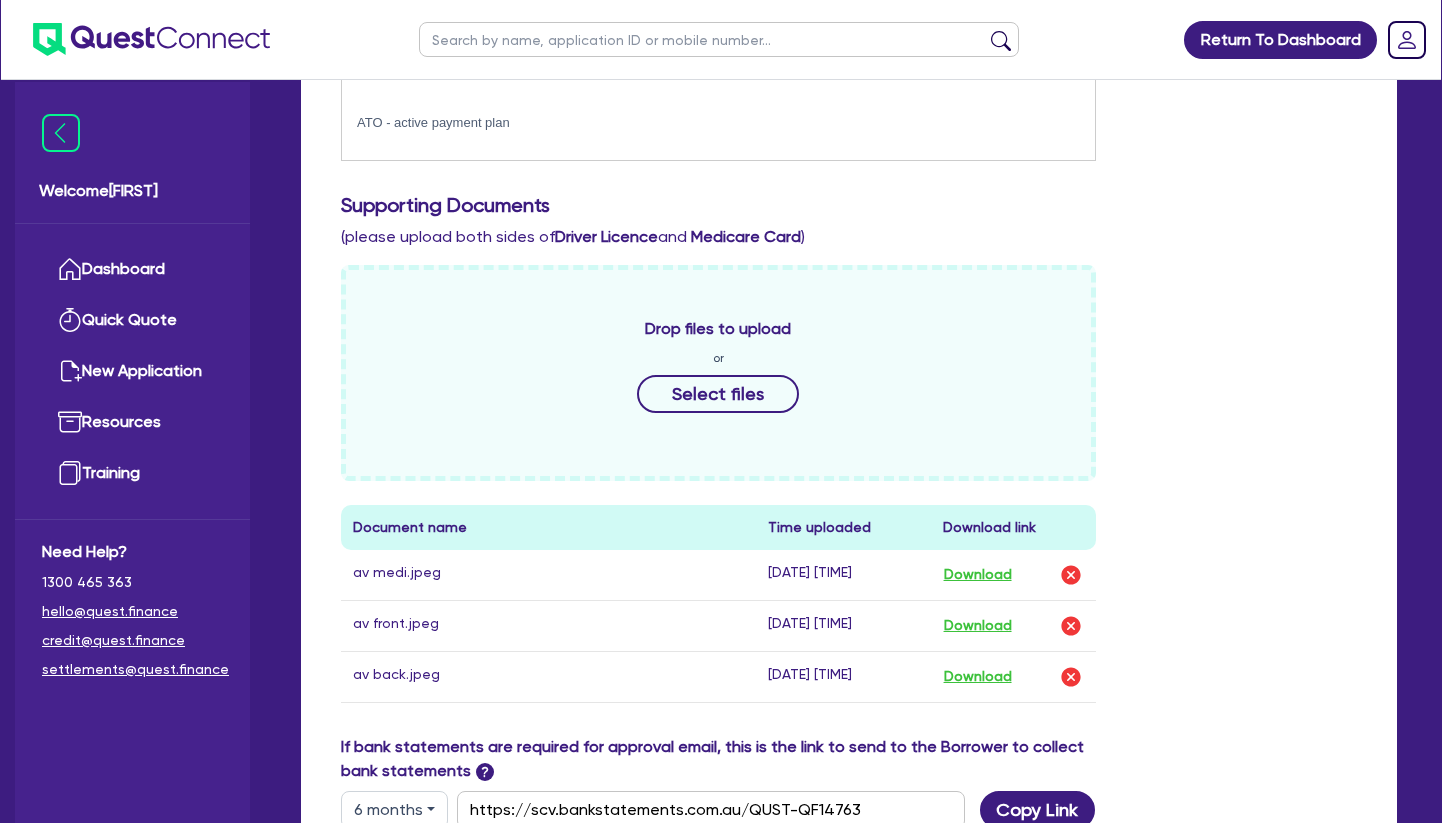 scroll, scrollTop: 0, scrollLeft: 0, axis: both 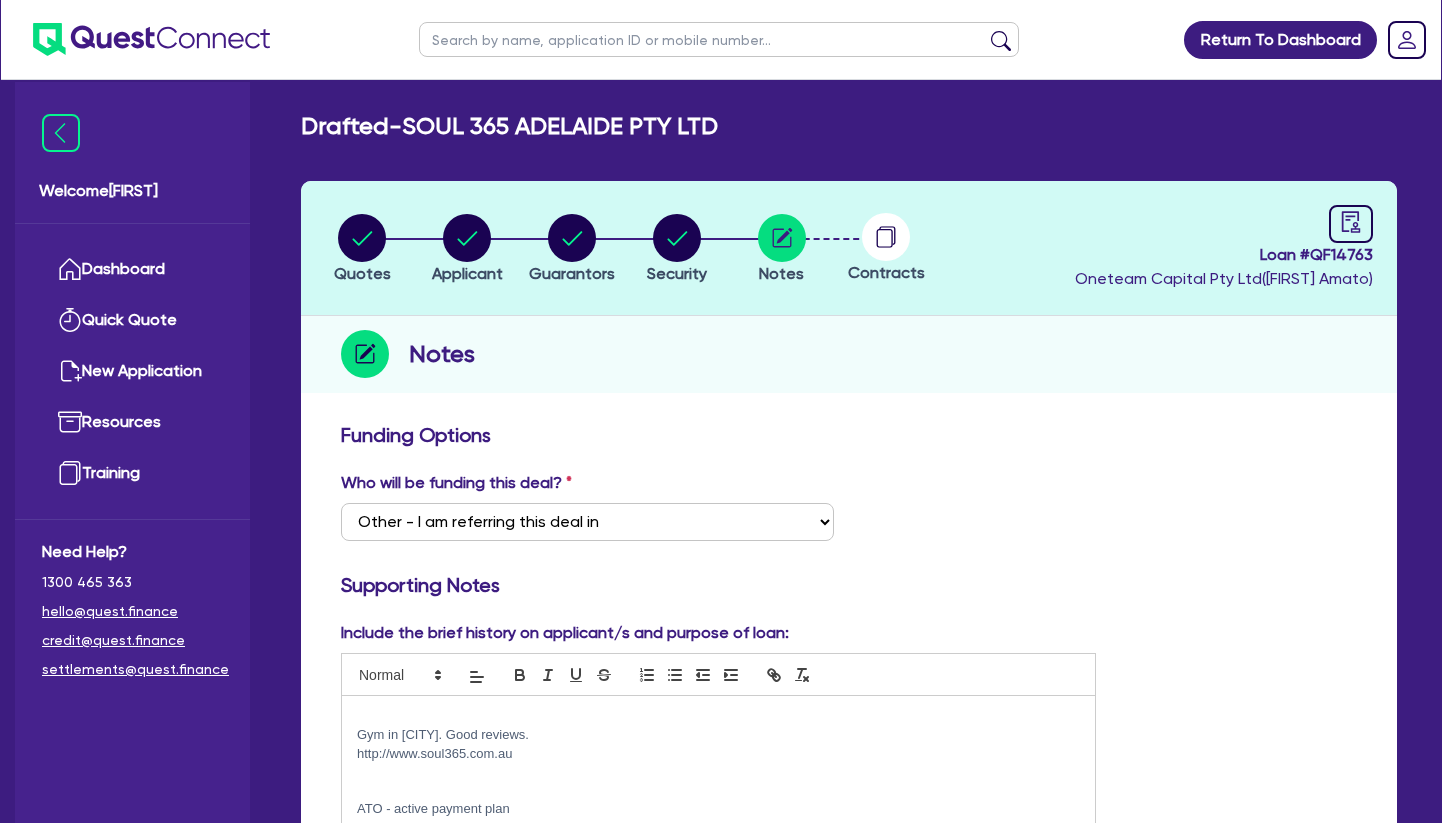 click at bounding box center [718, 717] 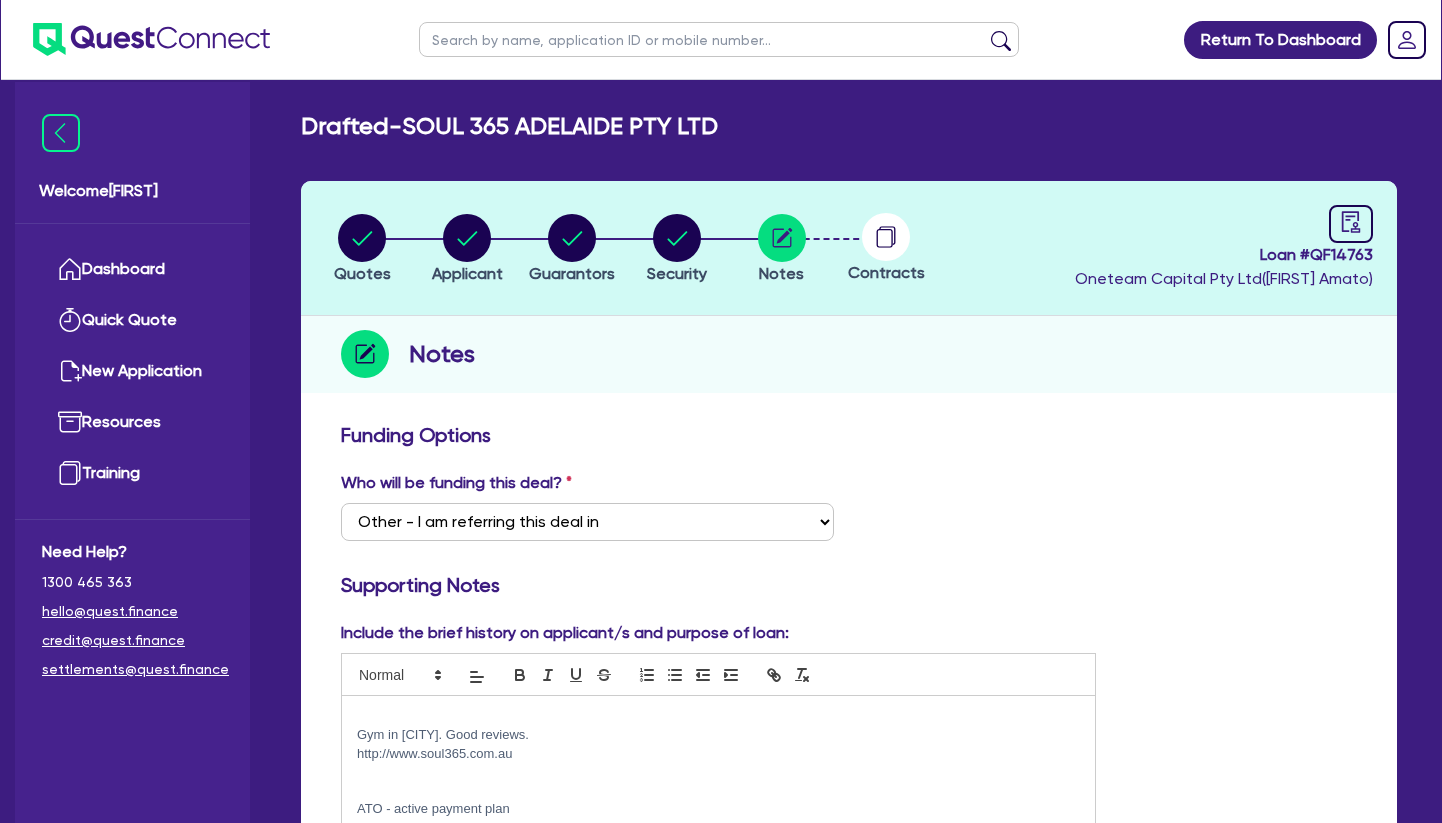 type 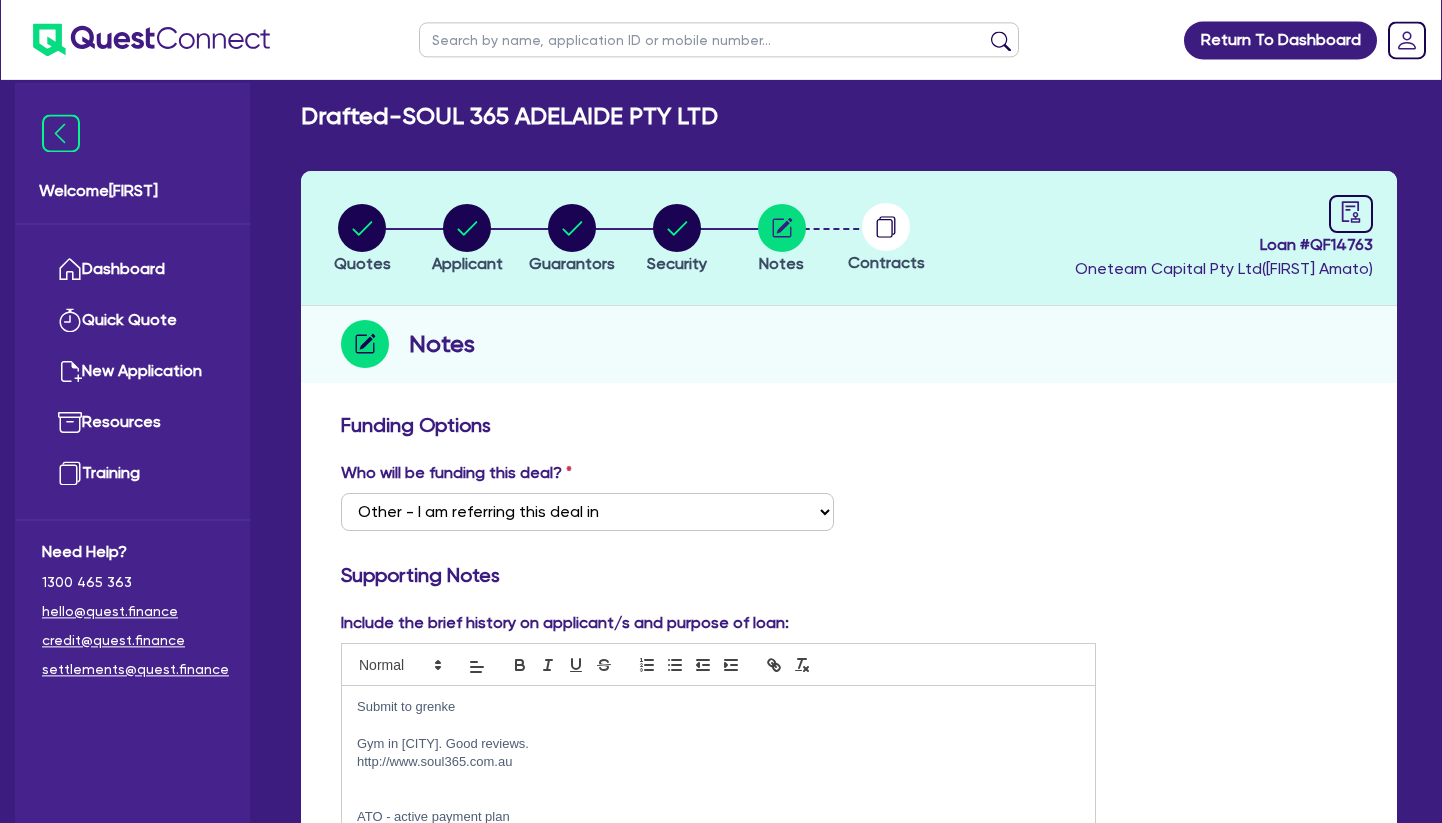 scroll, scrollTop: 306, scrollLeft: 0, axis: vertical 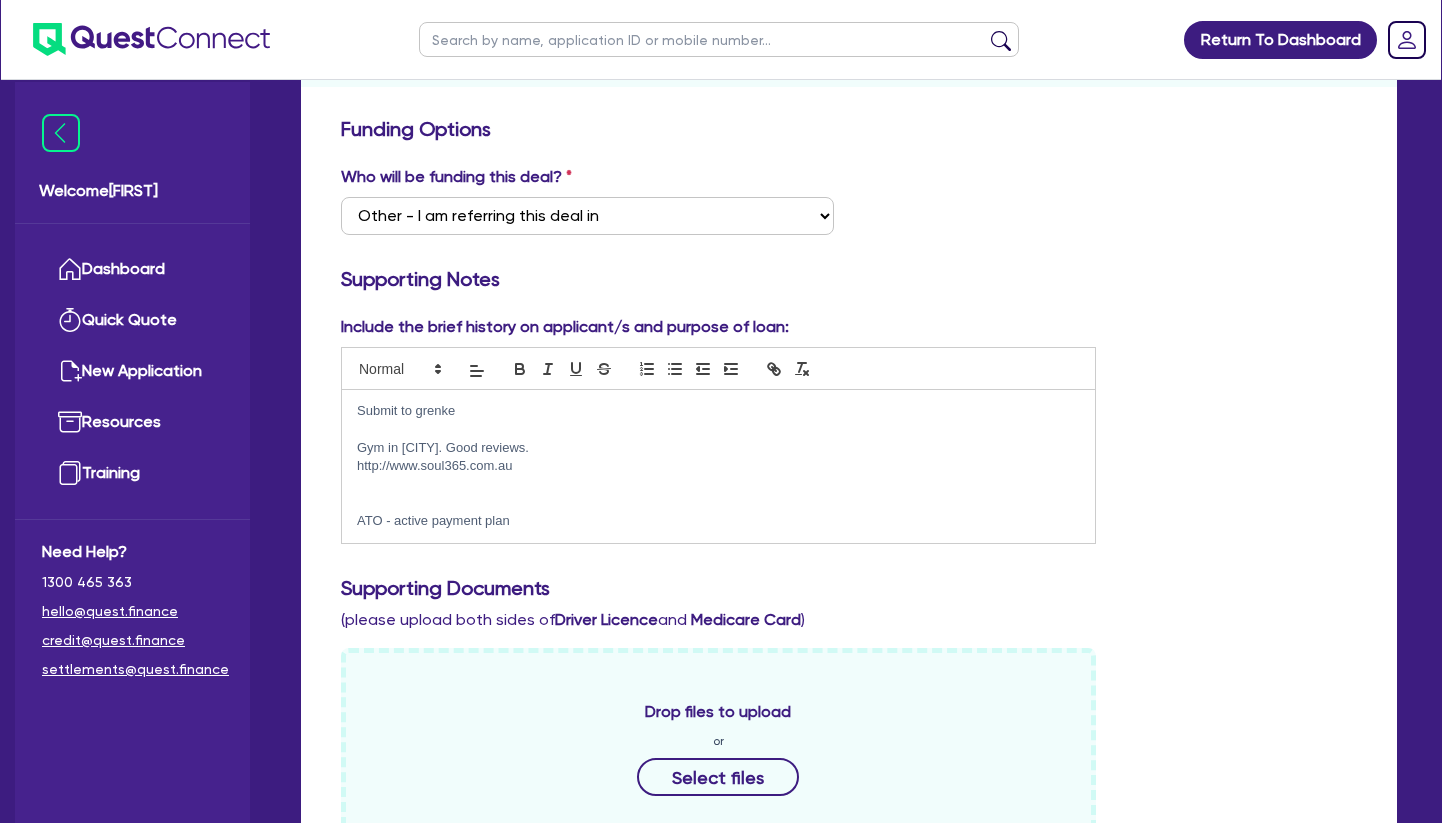 click at bounding box center [718, 503] 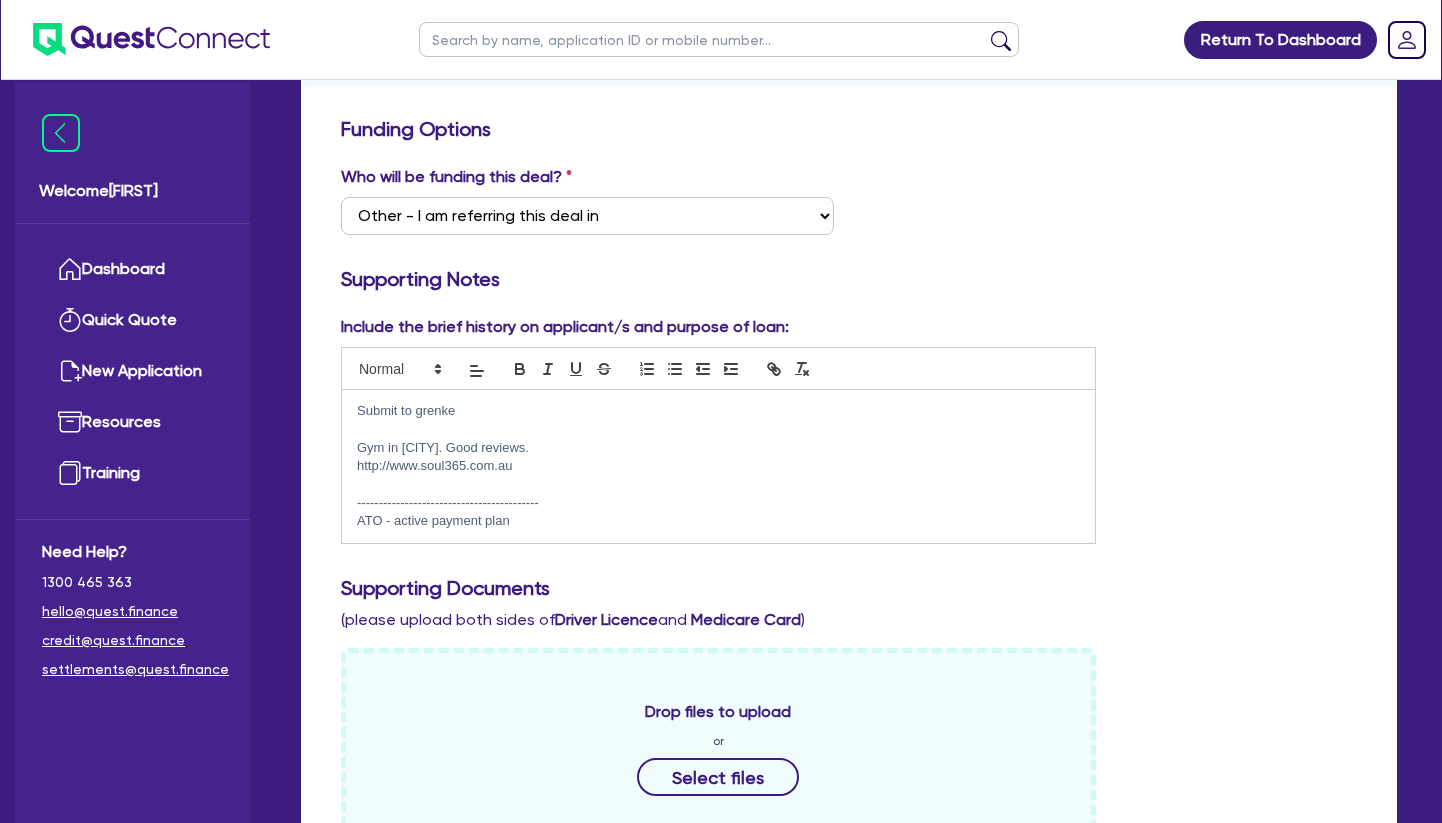 click on "Submit to grenke" at bounding box center [718, 411] 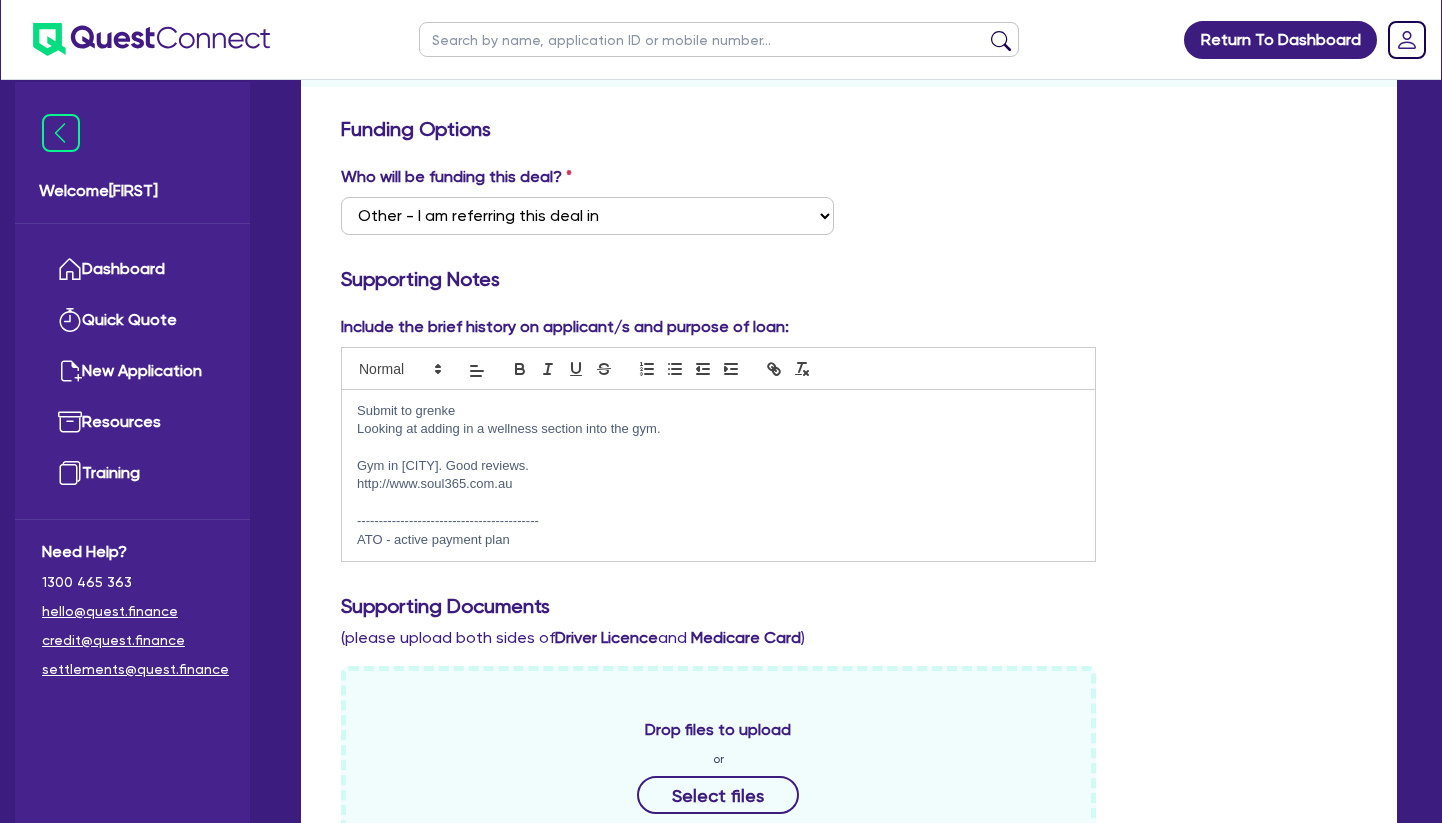 scroll, scrollTop: 0, scrollLeft: 0, axis: both 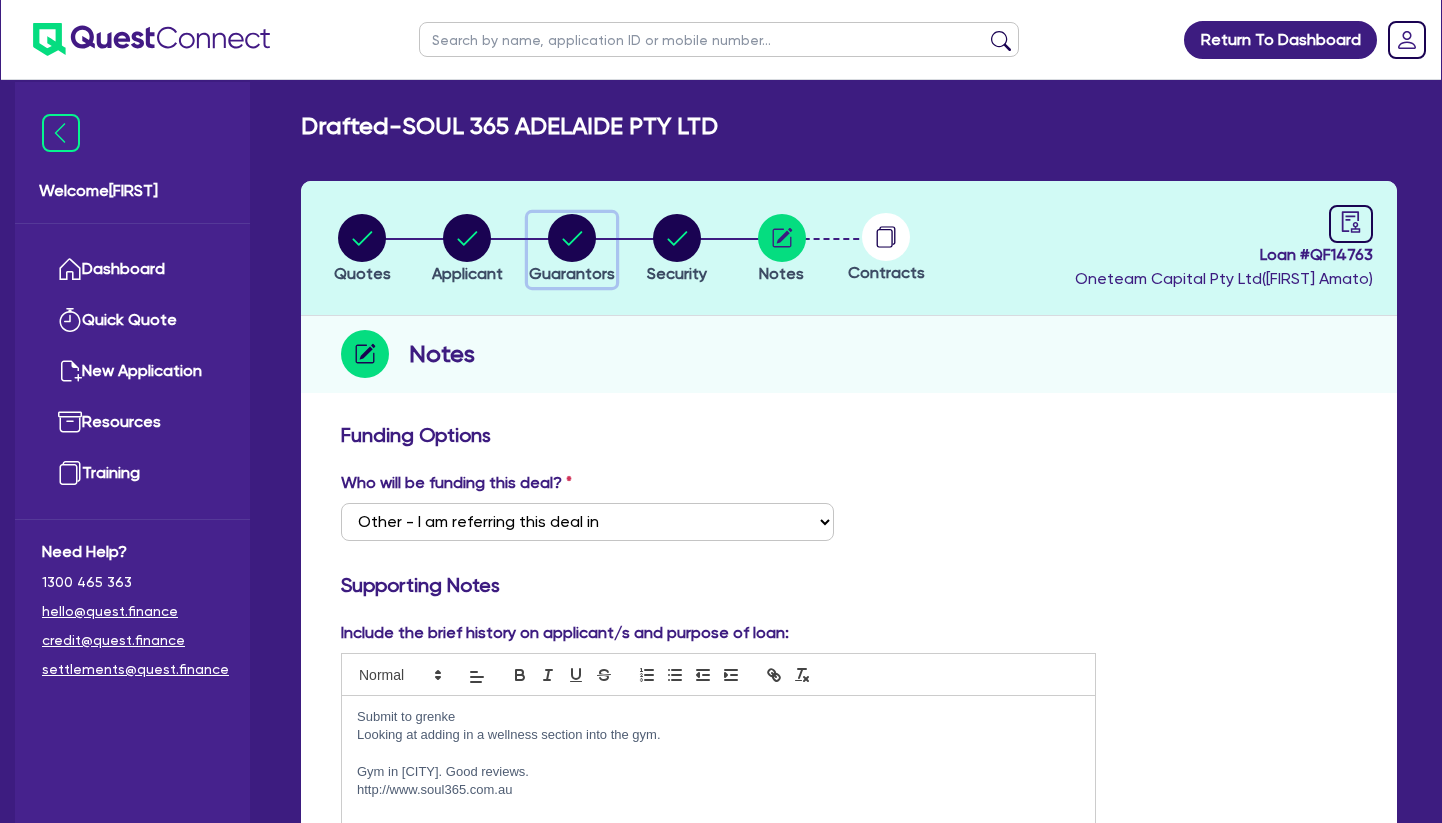 click 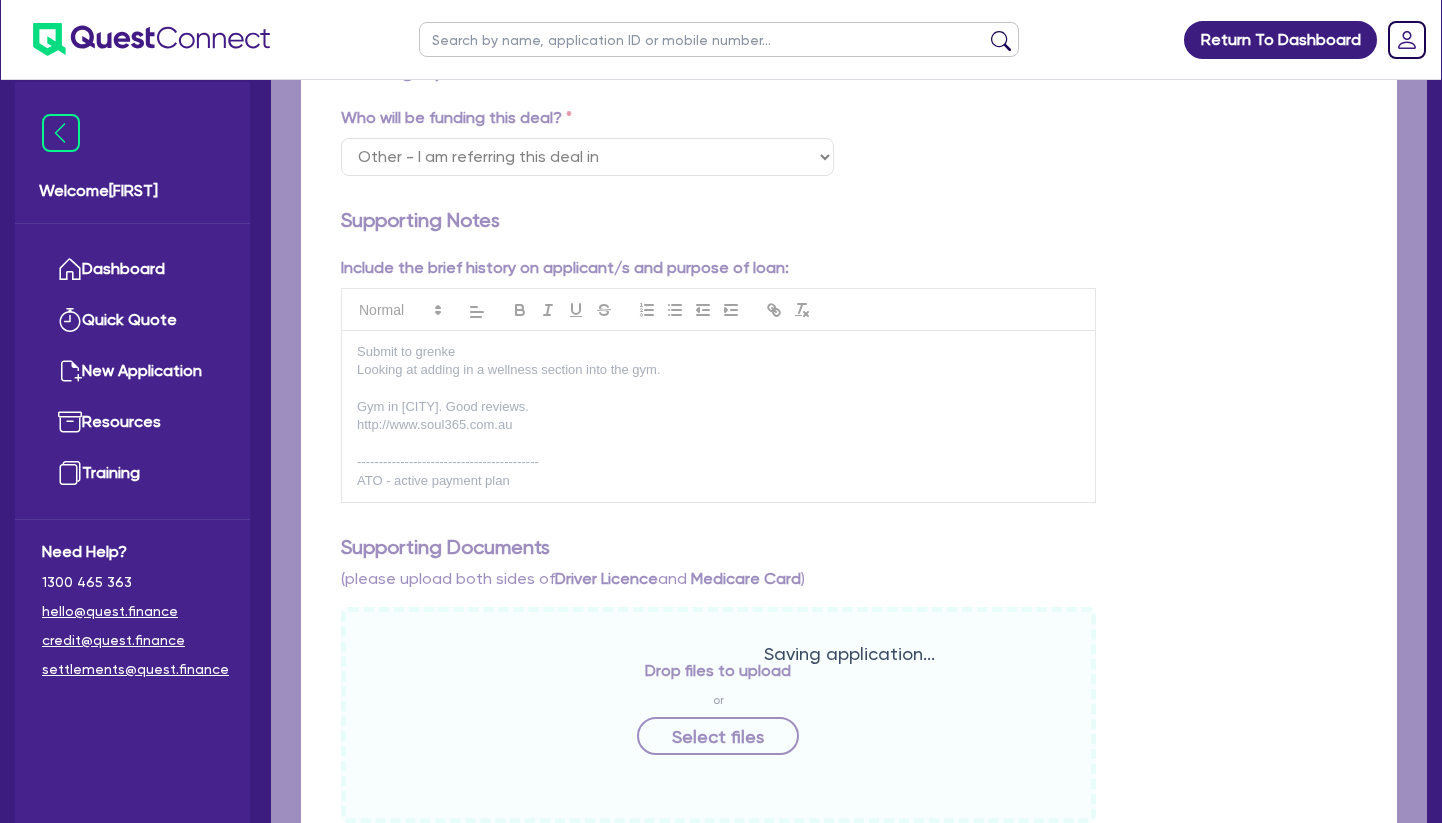select on "MRS" 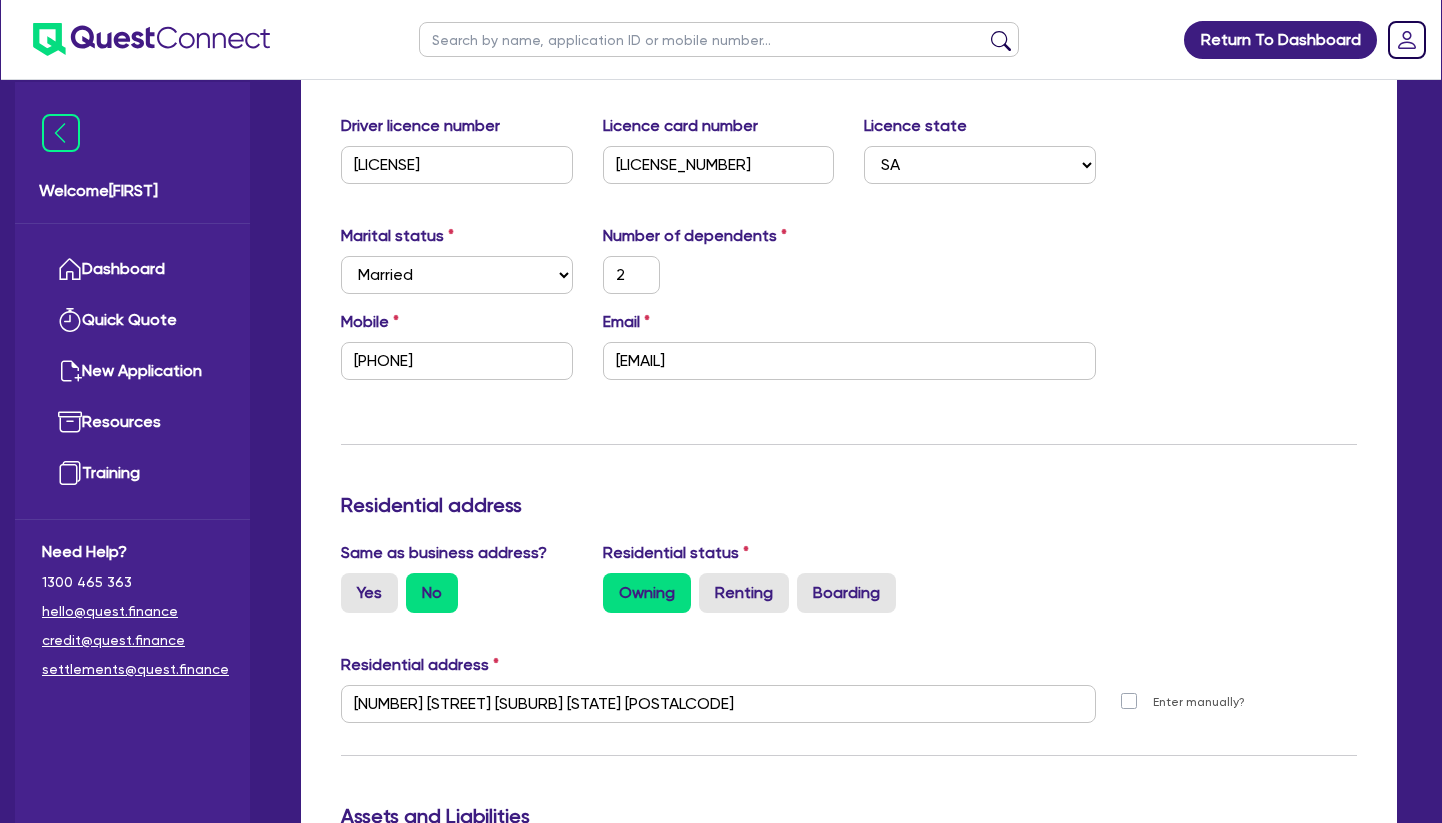 scroll, scrollTop: 0, scrollLeft: 0, axis: both 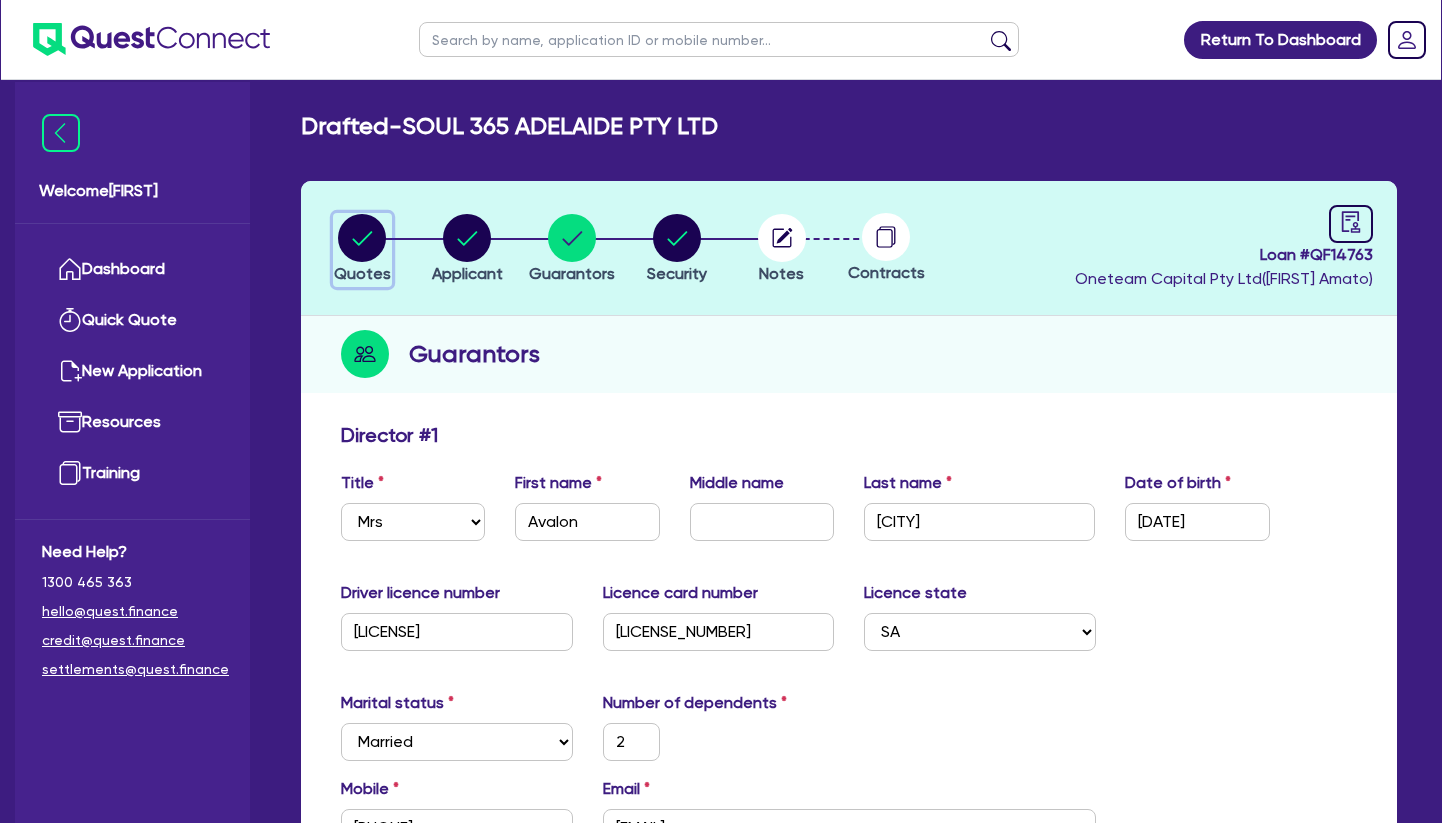 click 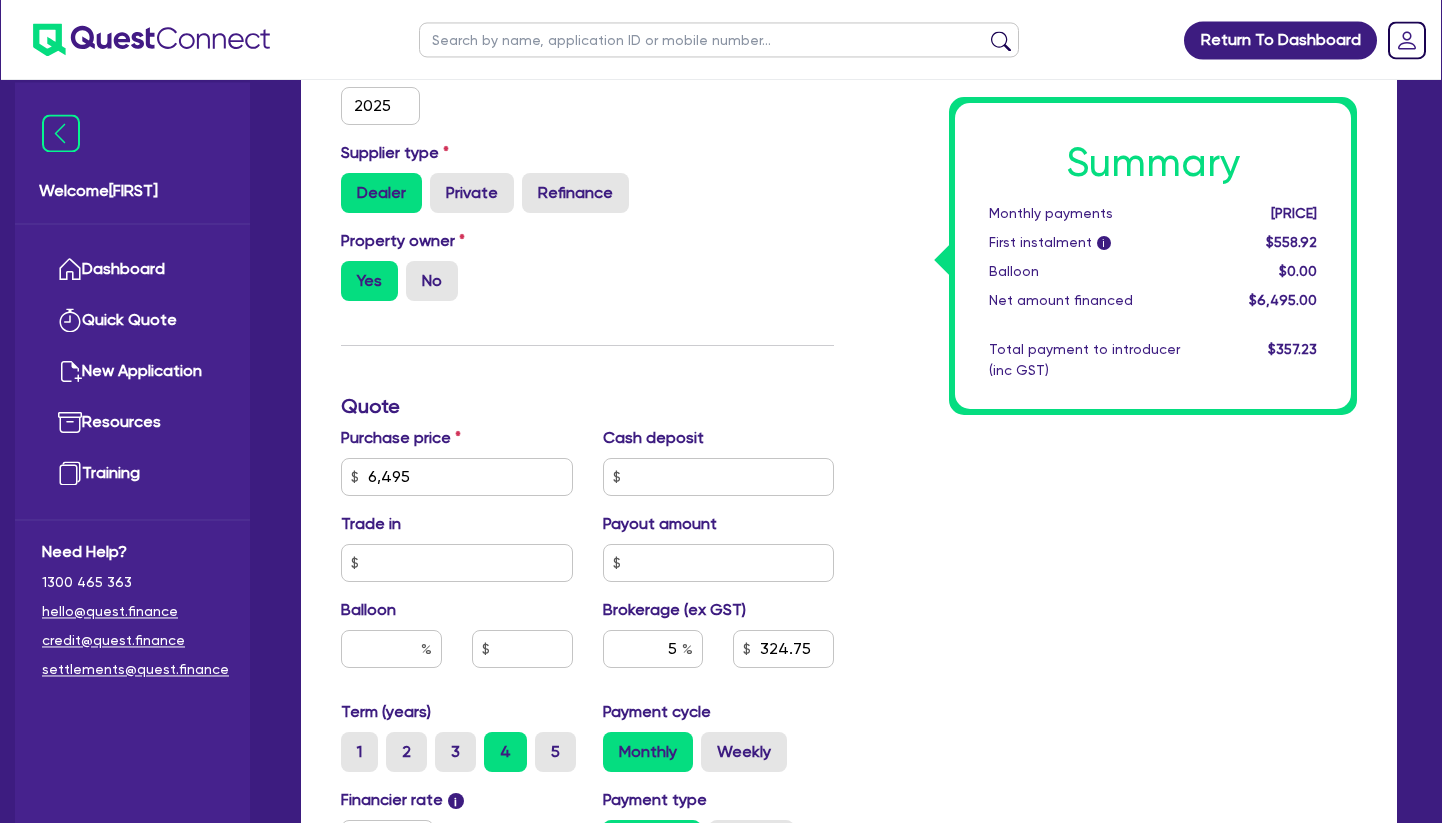scroll, scrollTop: 612, scrollLeft: 0, axis: vertical 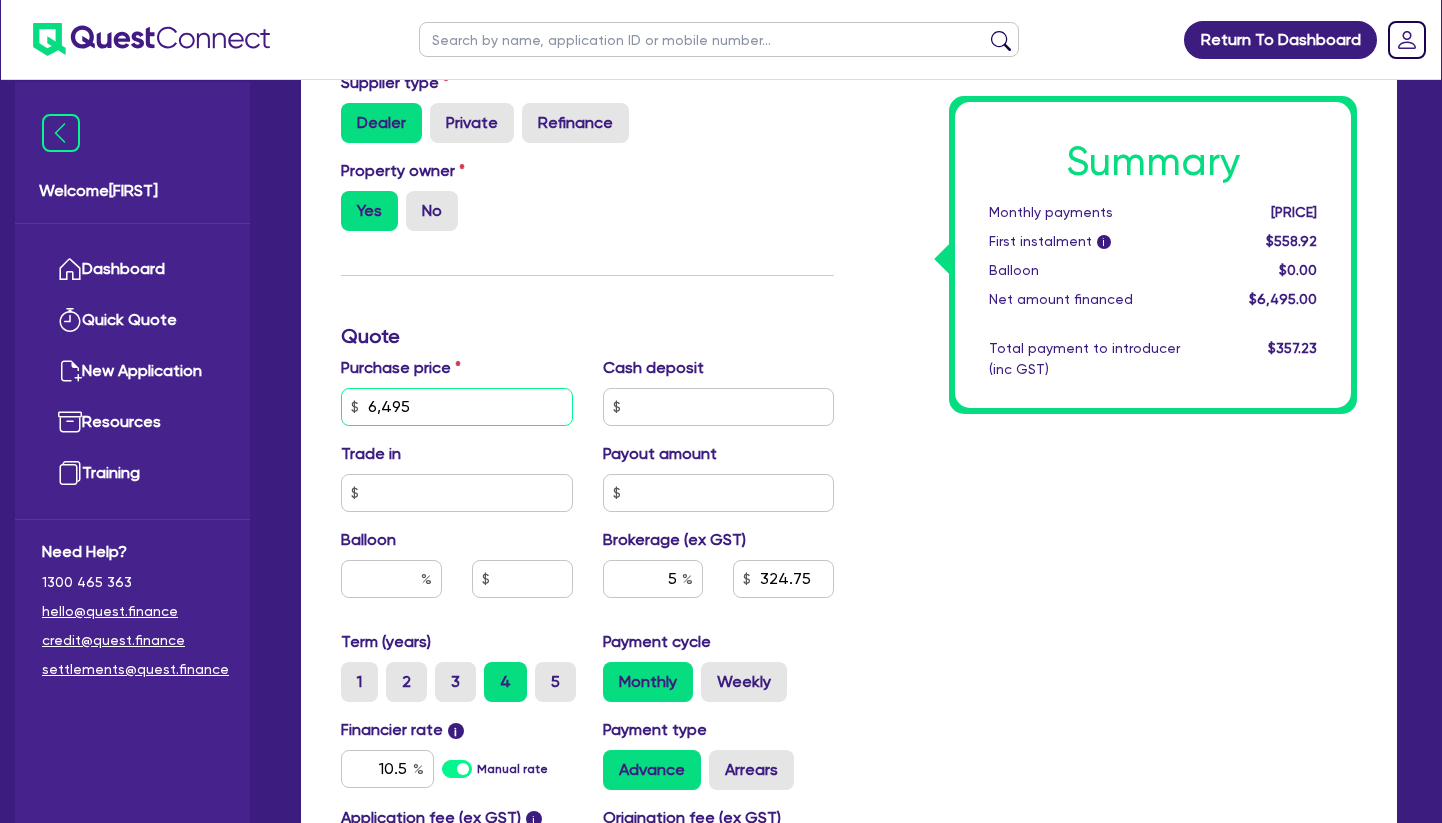 drag, startPoint x: 442, startPoint y: 416, endPoint x: 308, endPoint y: 397, distance: 135.34032 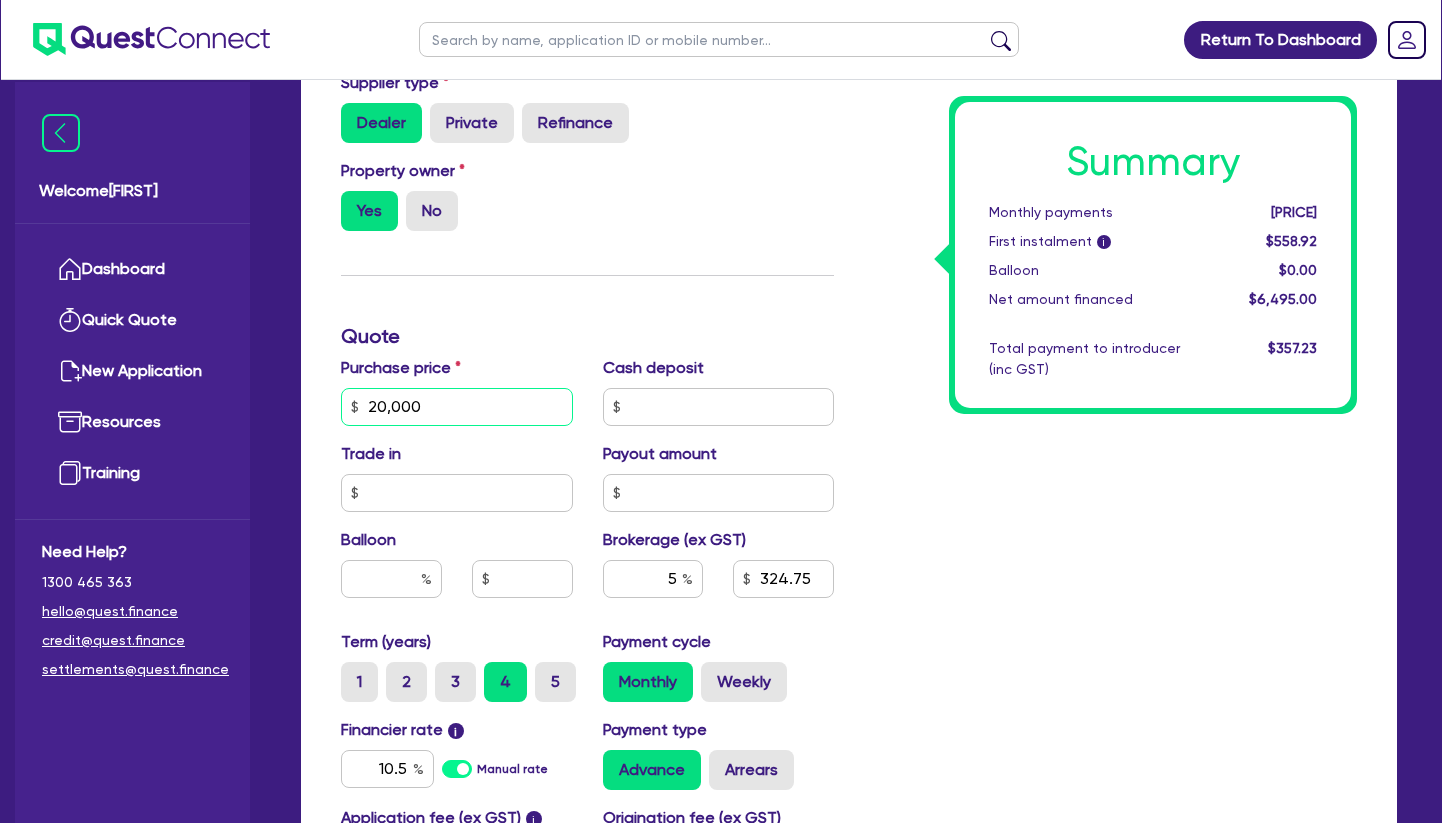 type on "20,000" 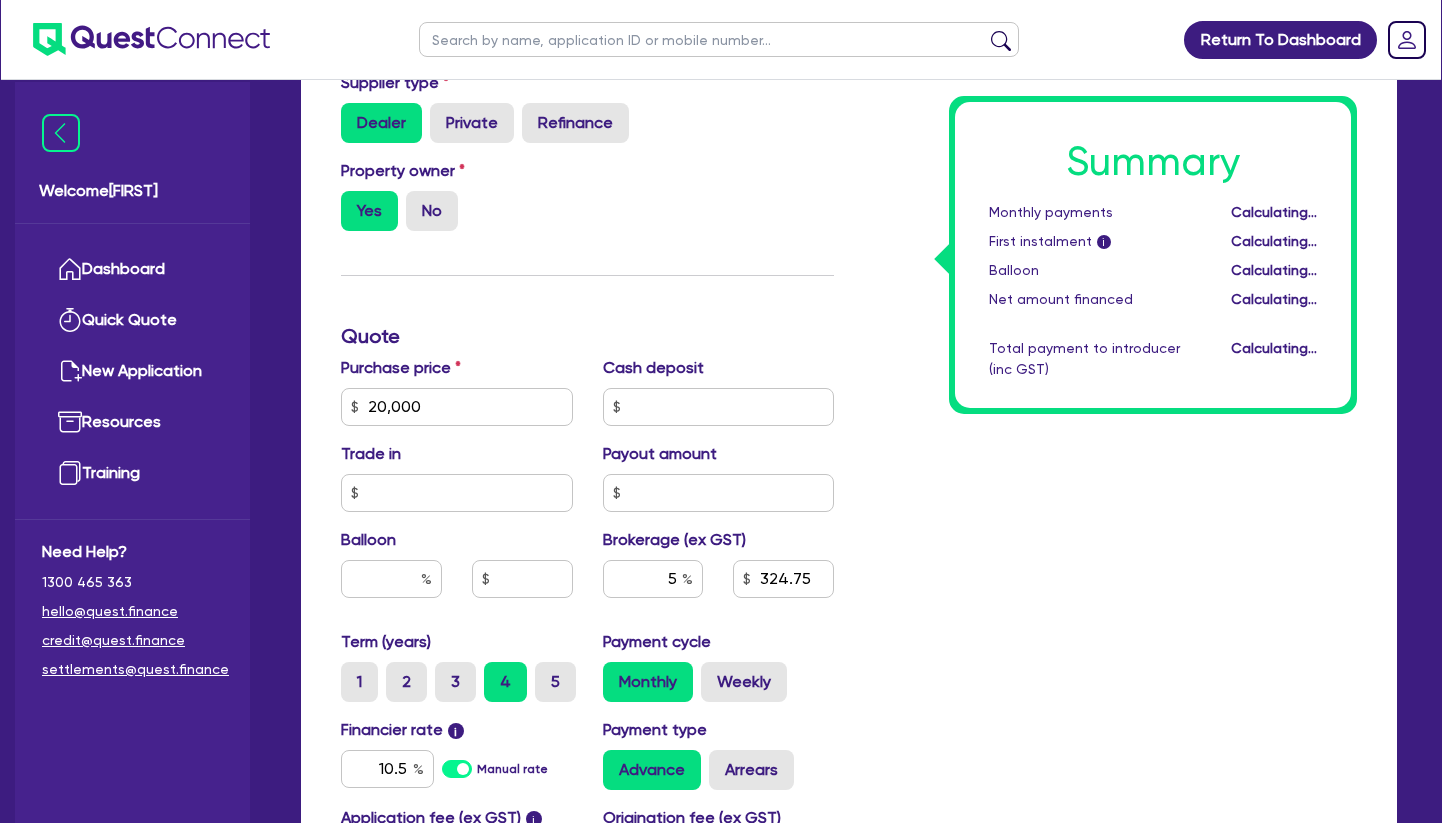 type on "1,000" 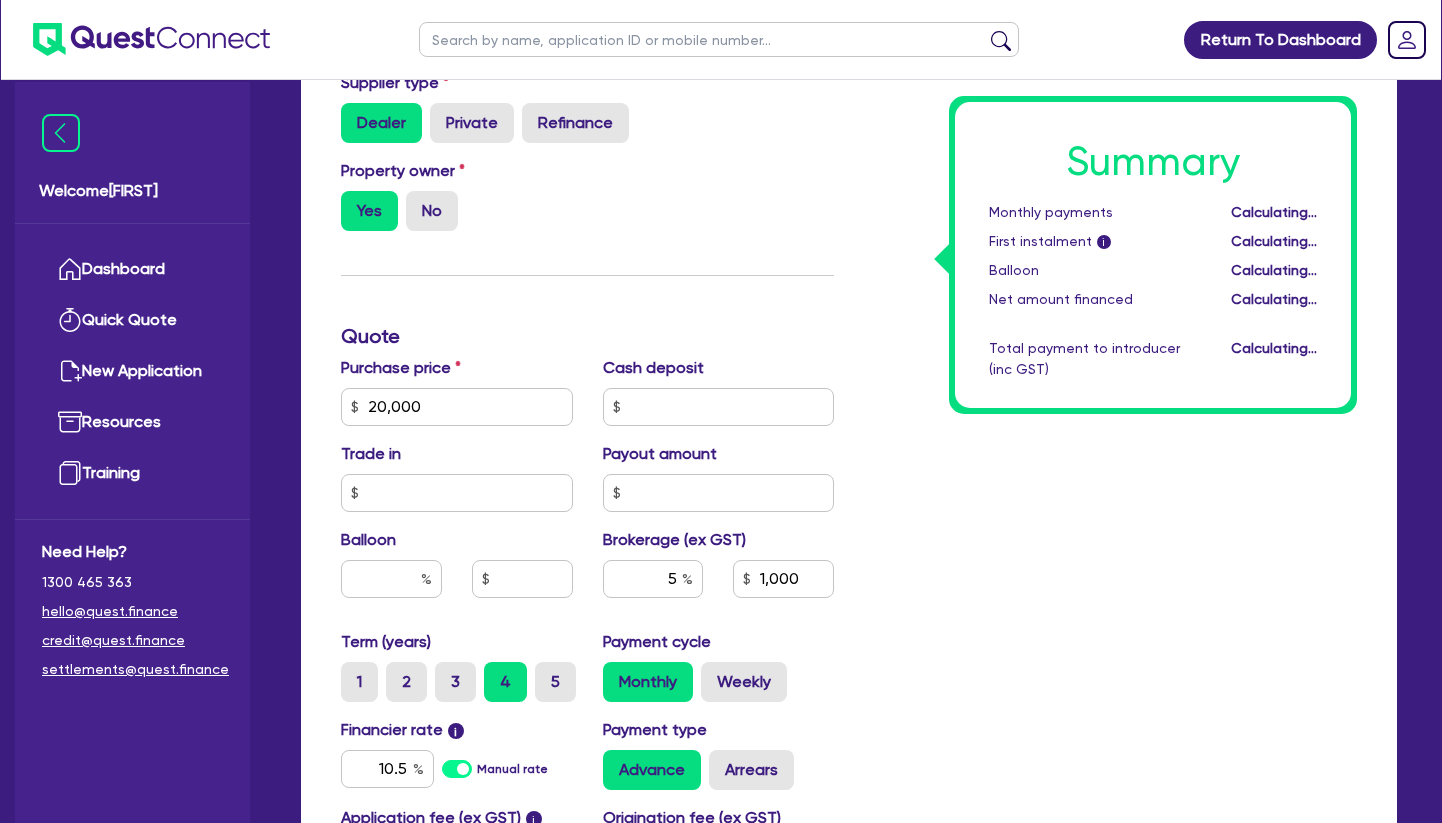 click on "Summary Monthly   payments Calculating... First instalment i Calculating... Balloon Calculating... Net amount financed Calculating... Total payment to introducer (inc GST) Calculating..." at bounding box center [1110, 395] 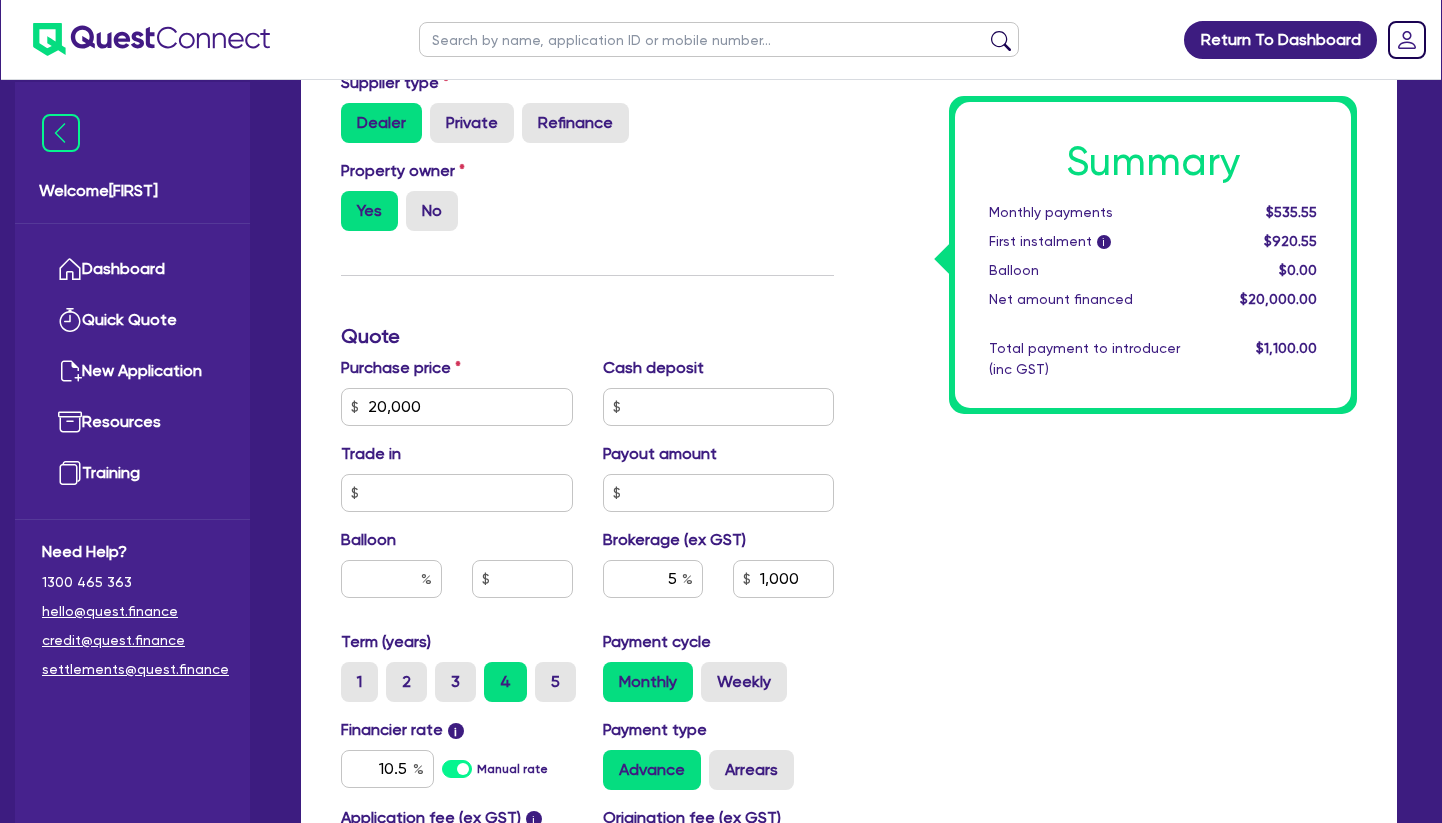 scroll, scrollTop: 0, scrollLeft: 0, axis: both 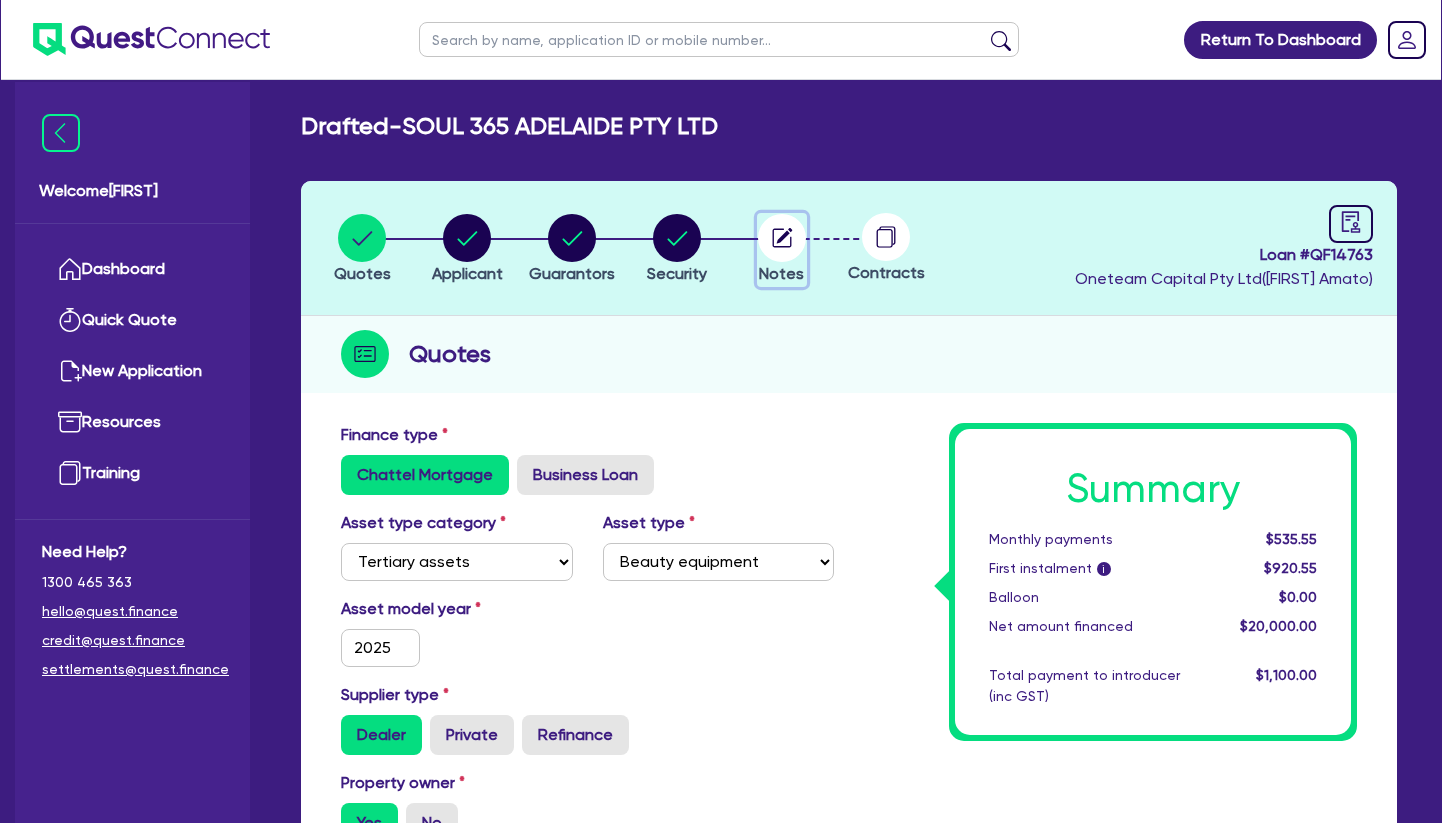 click 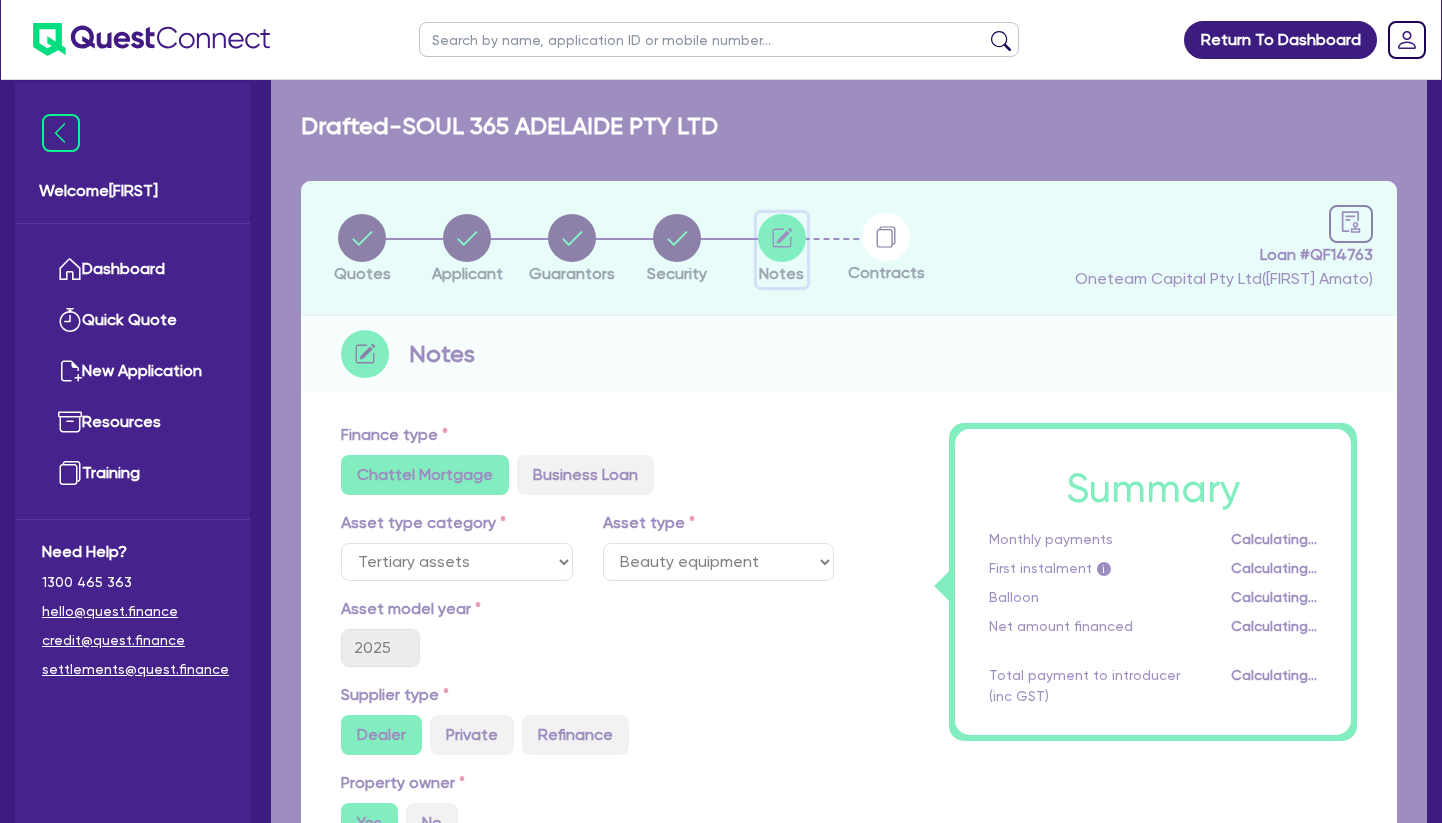 select on "Other" 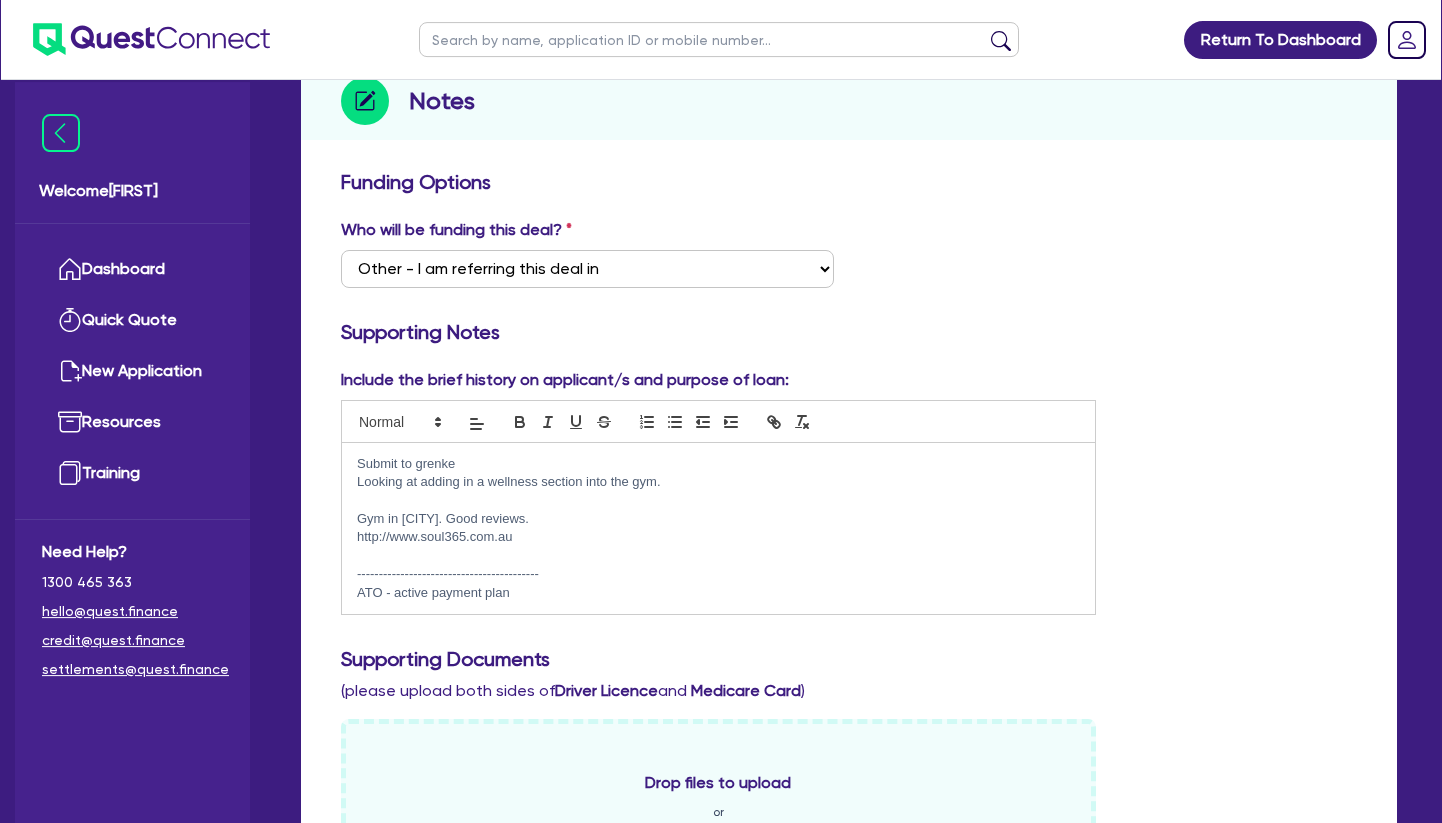 scroll, scrollTop: 306, scrollLeft: 0, axis: vertical 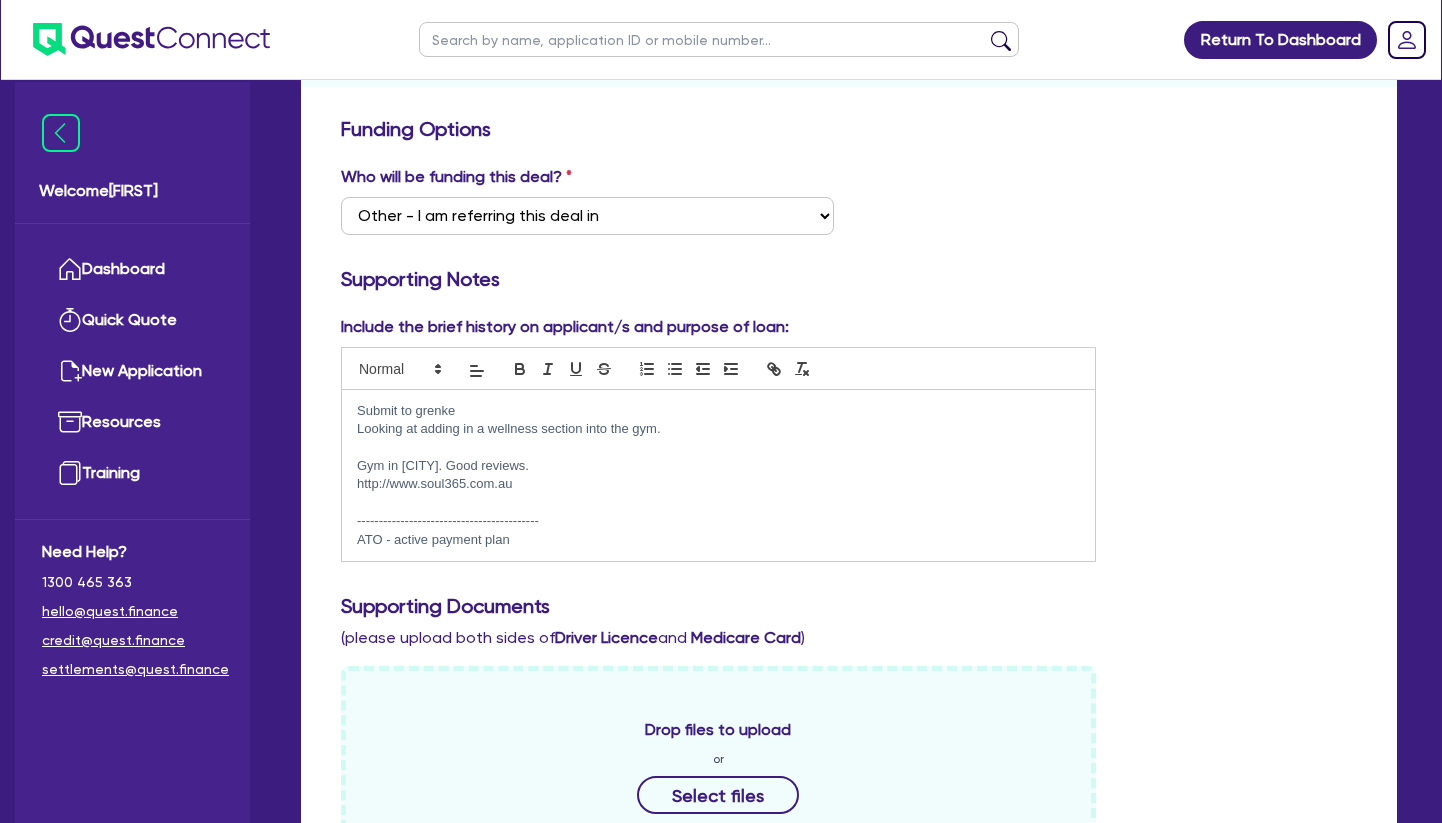click on "Looking at adding in a wellness section into the gym." at bounding box center [718, 429] 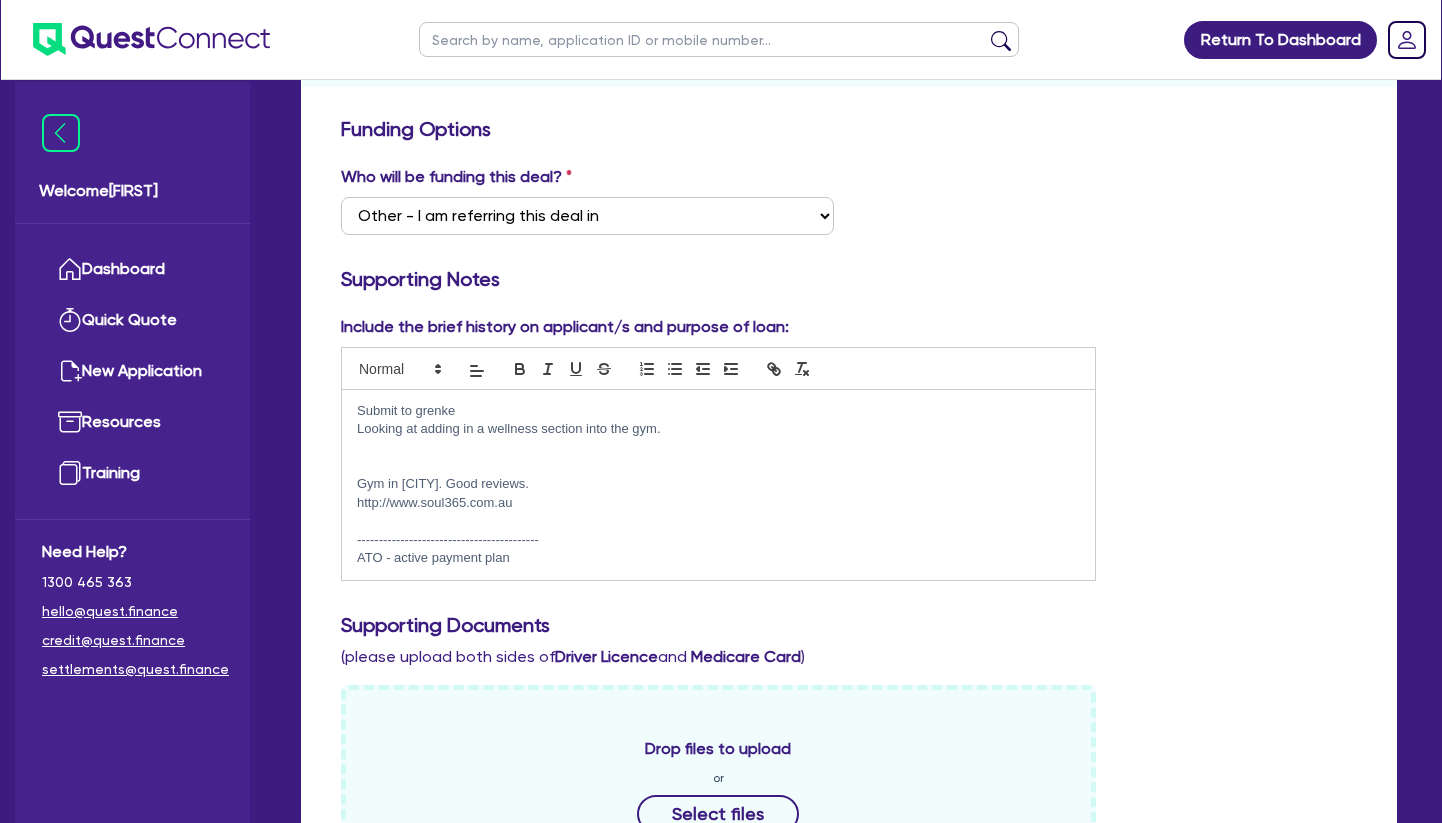 type 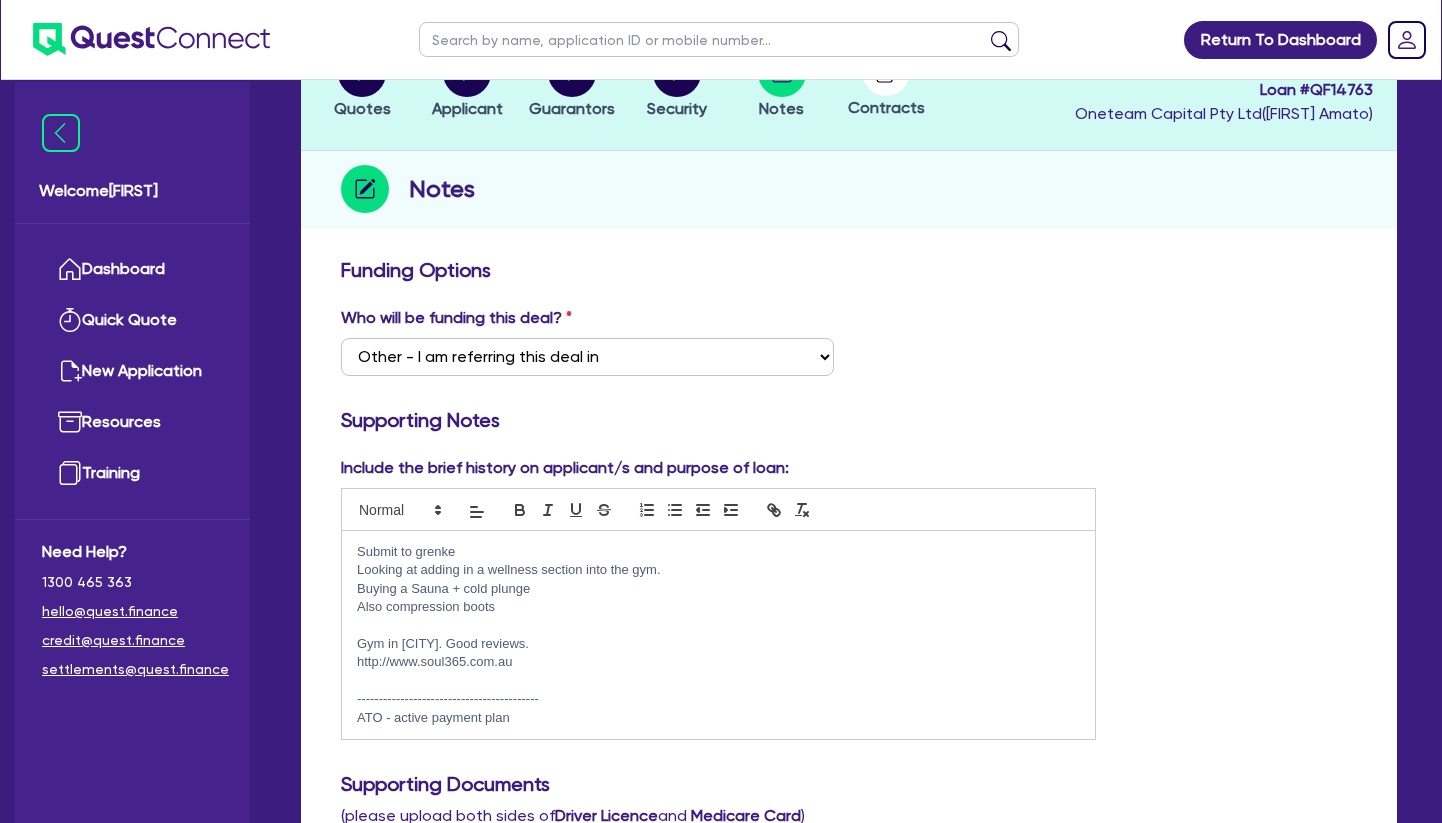 scroll, scrollTop: 0, scrollLeft: 0, axis: both 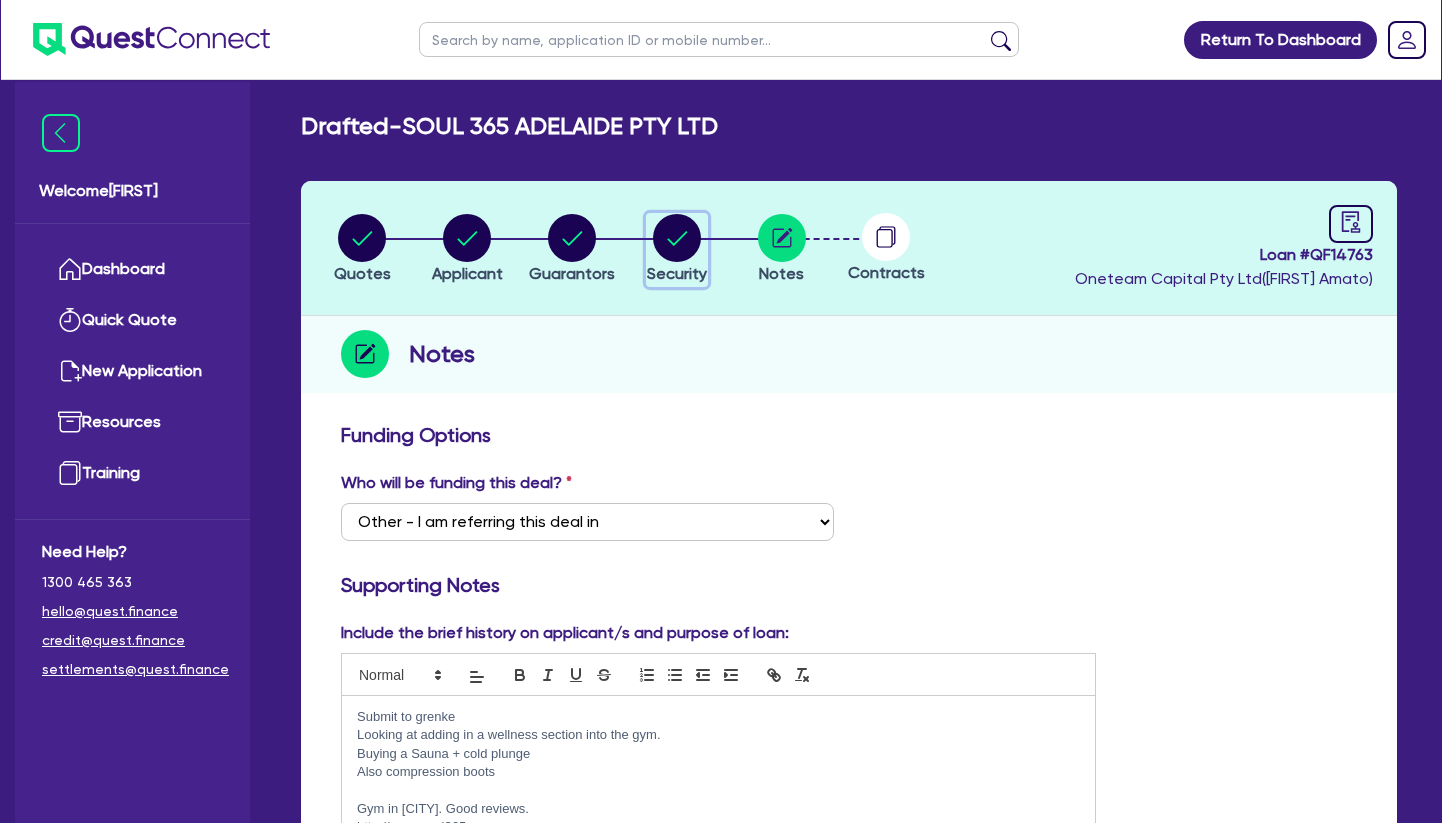 click 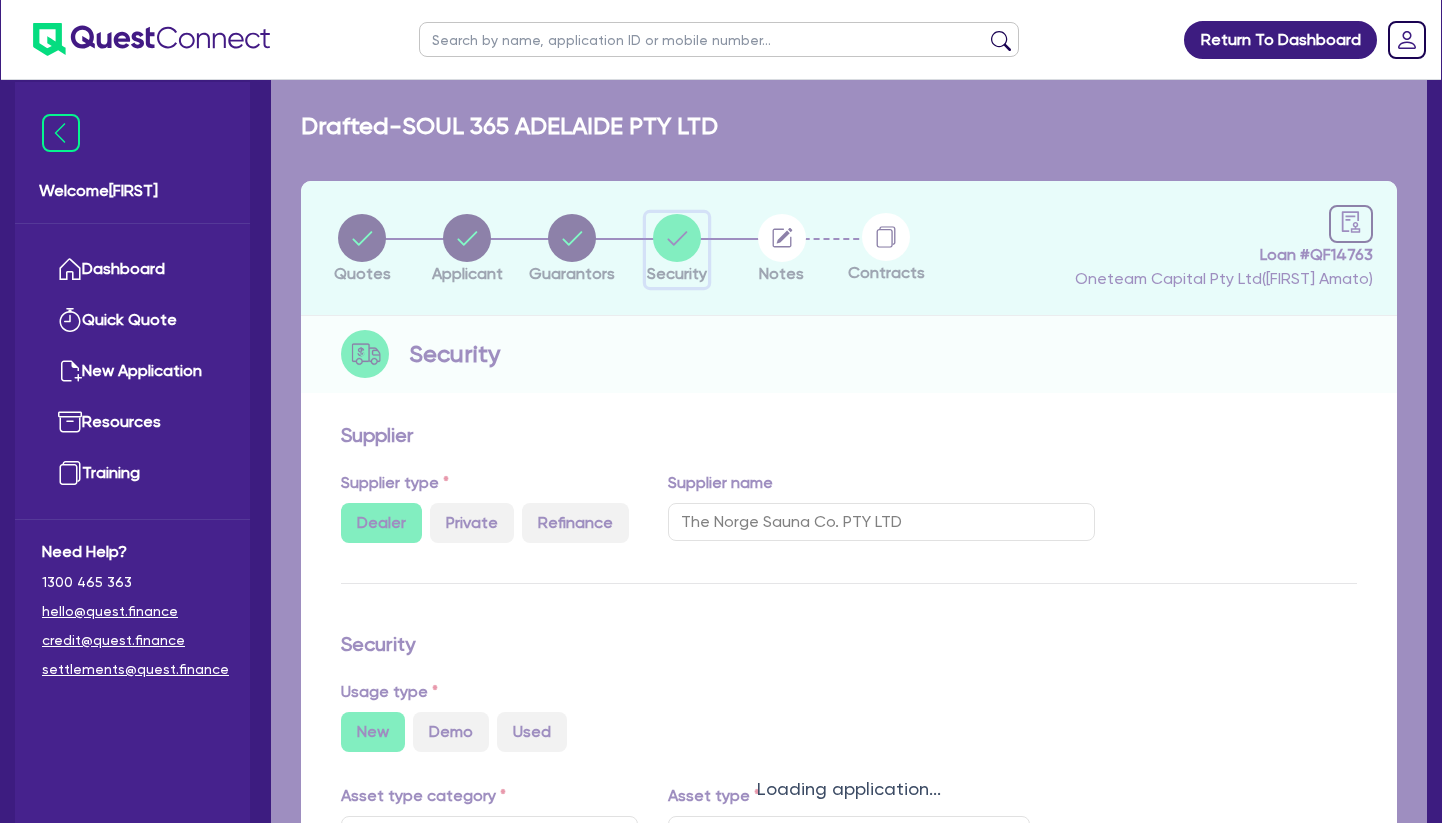 select on "BEAUTY_EQUIPMENT" 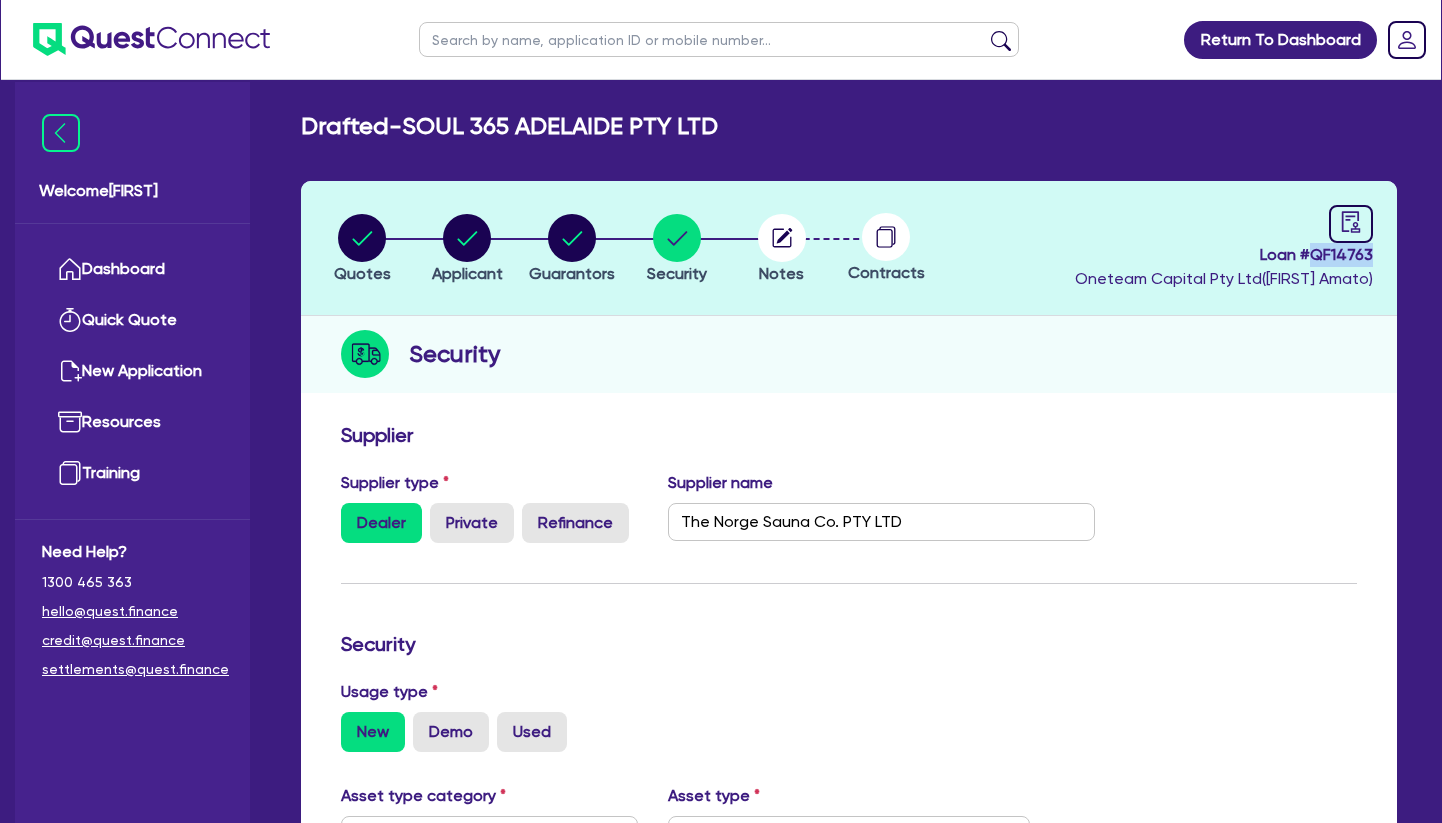 drag, startPoint x: 1330, startPoint y: 253, endPoint x: 1313, endPoint y: 250, distance: 17.262676 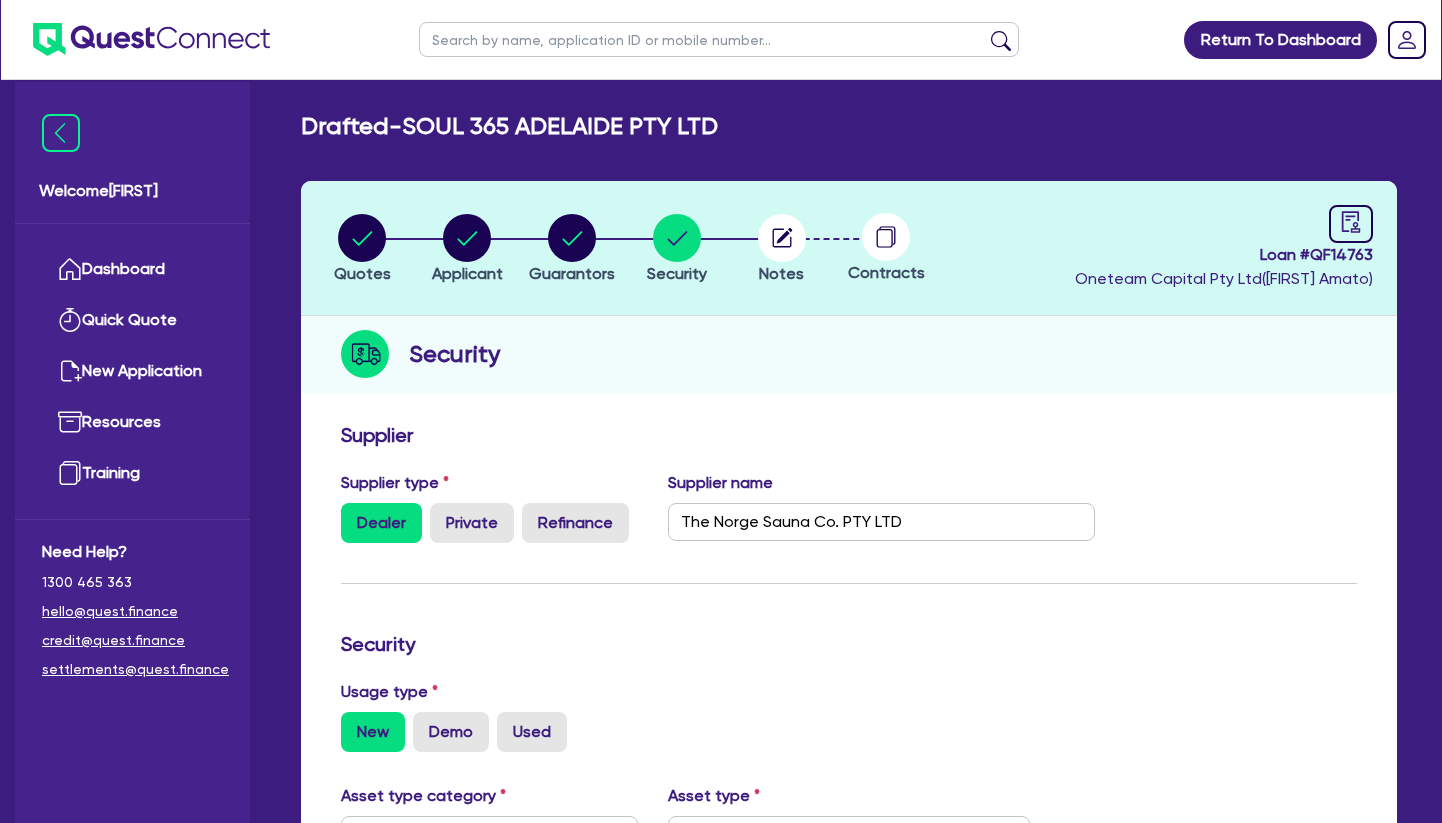 click on "Security" at bounding box center [849, 354] 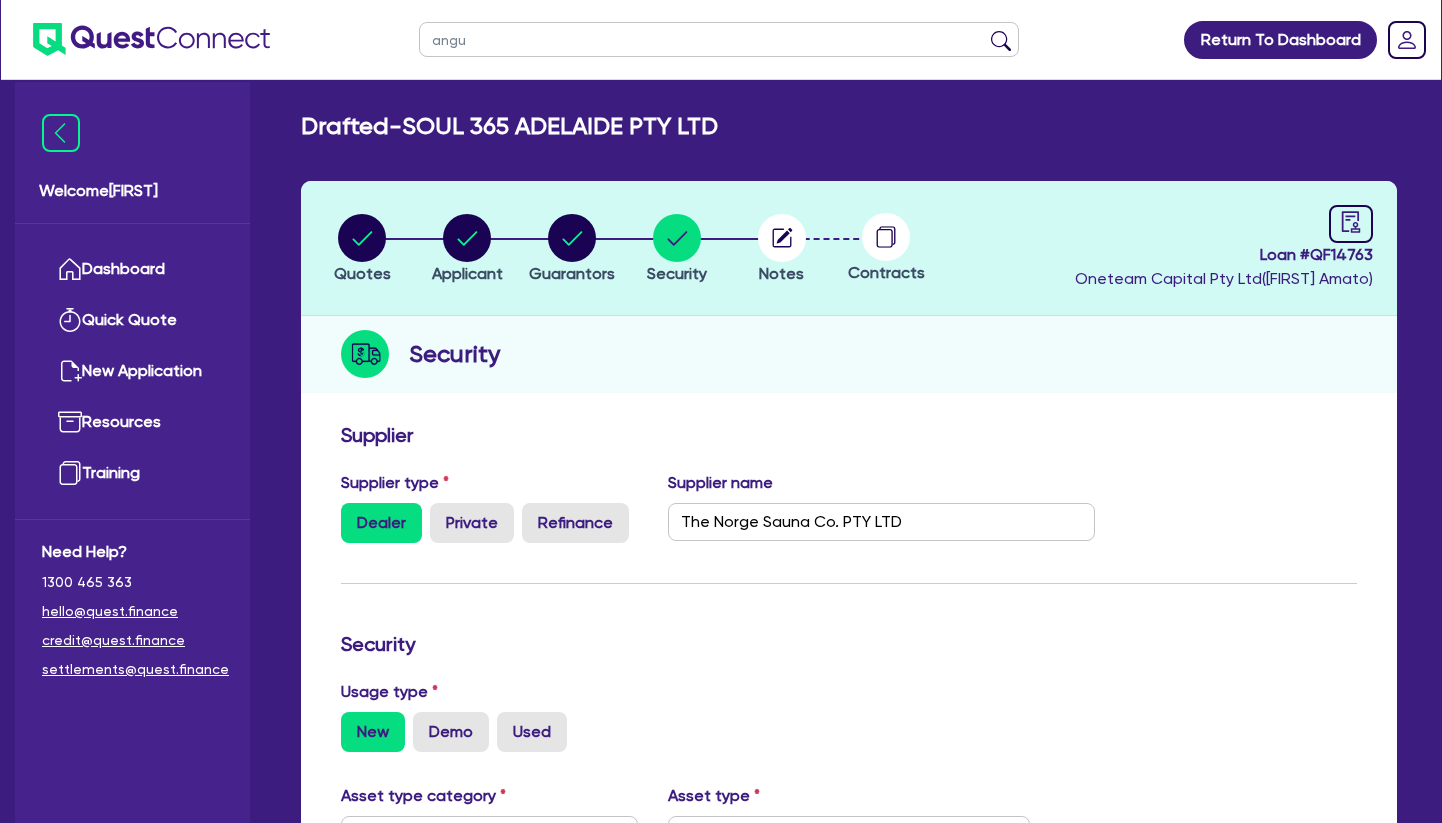 type on "[FIRST]" 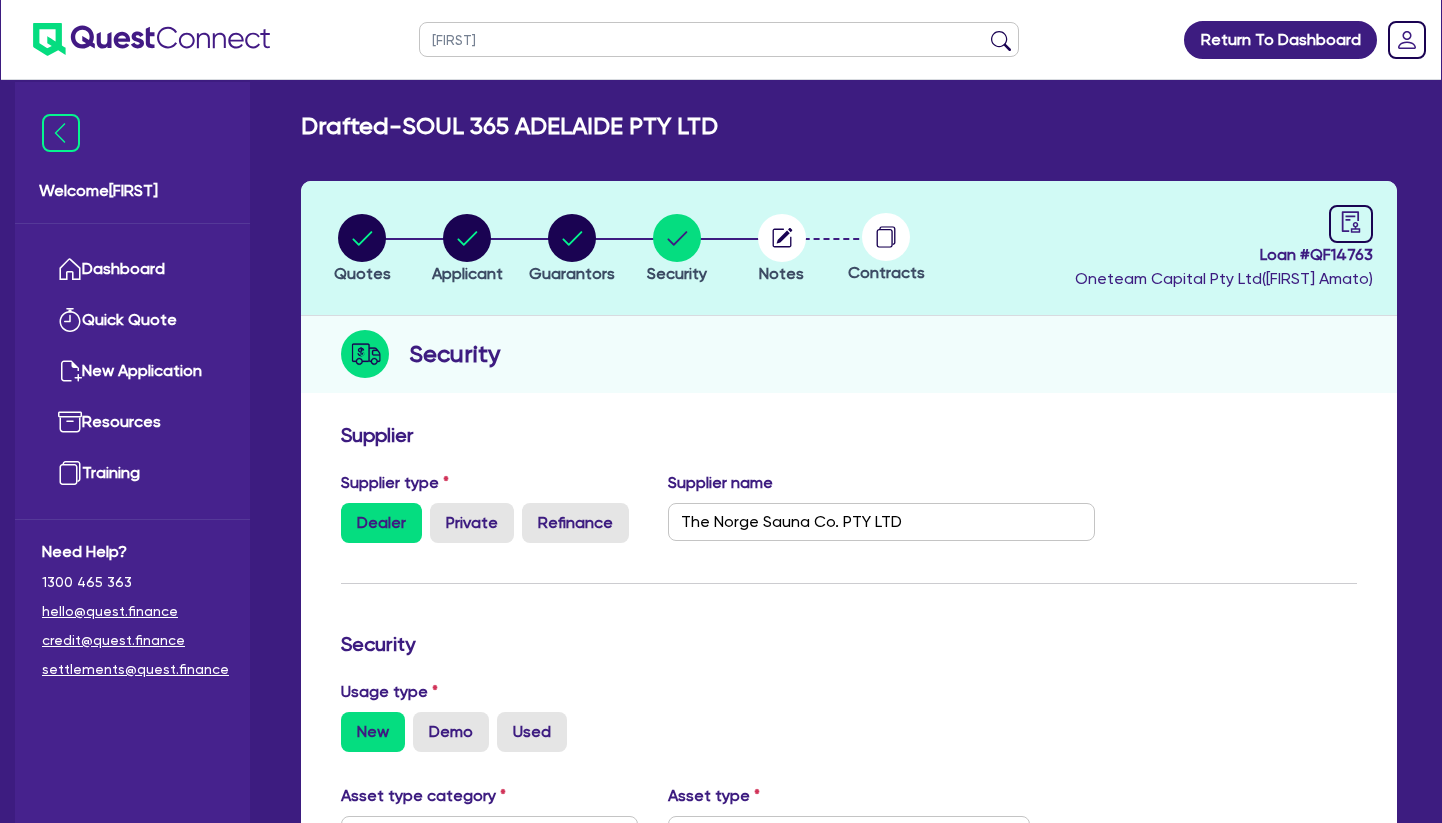 click at bounding box center (1001, 44) 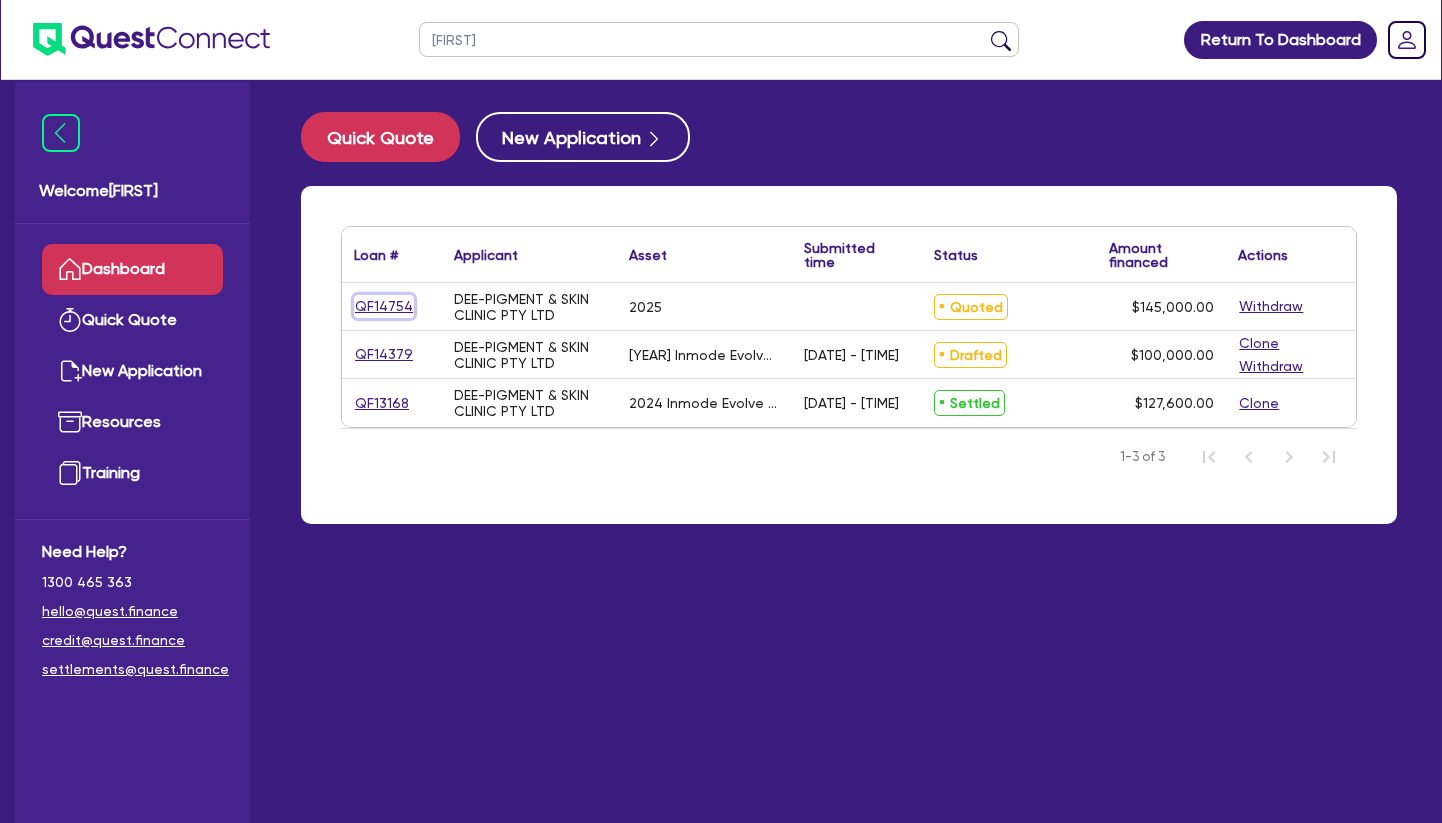 click on "QF14754" at bounding box center [384, 306] 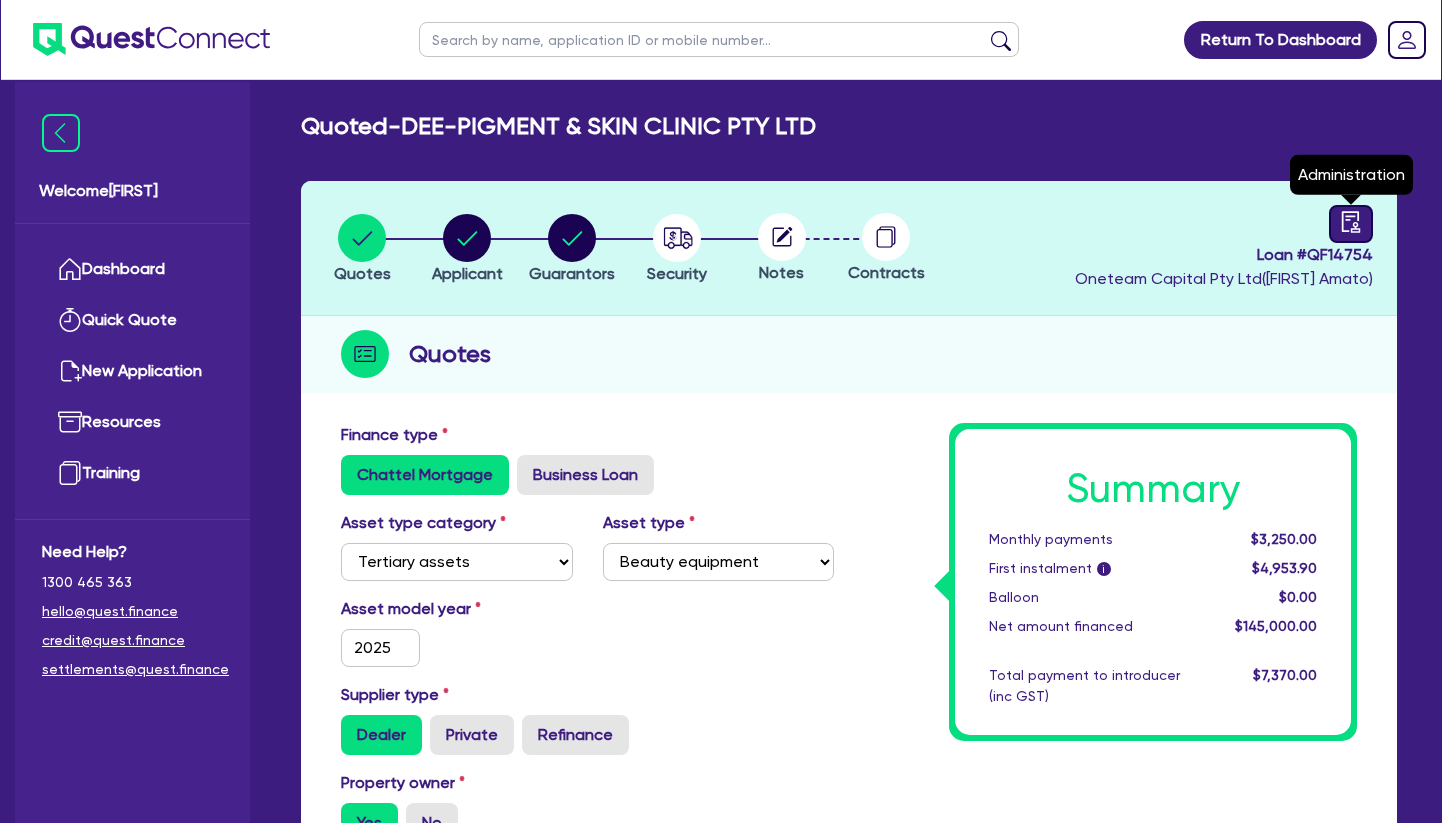 click 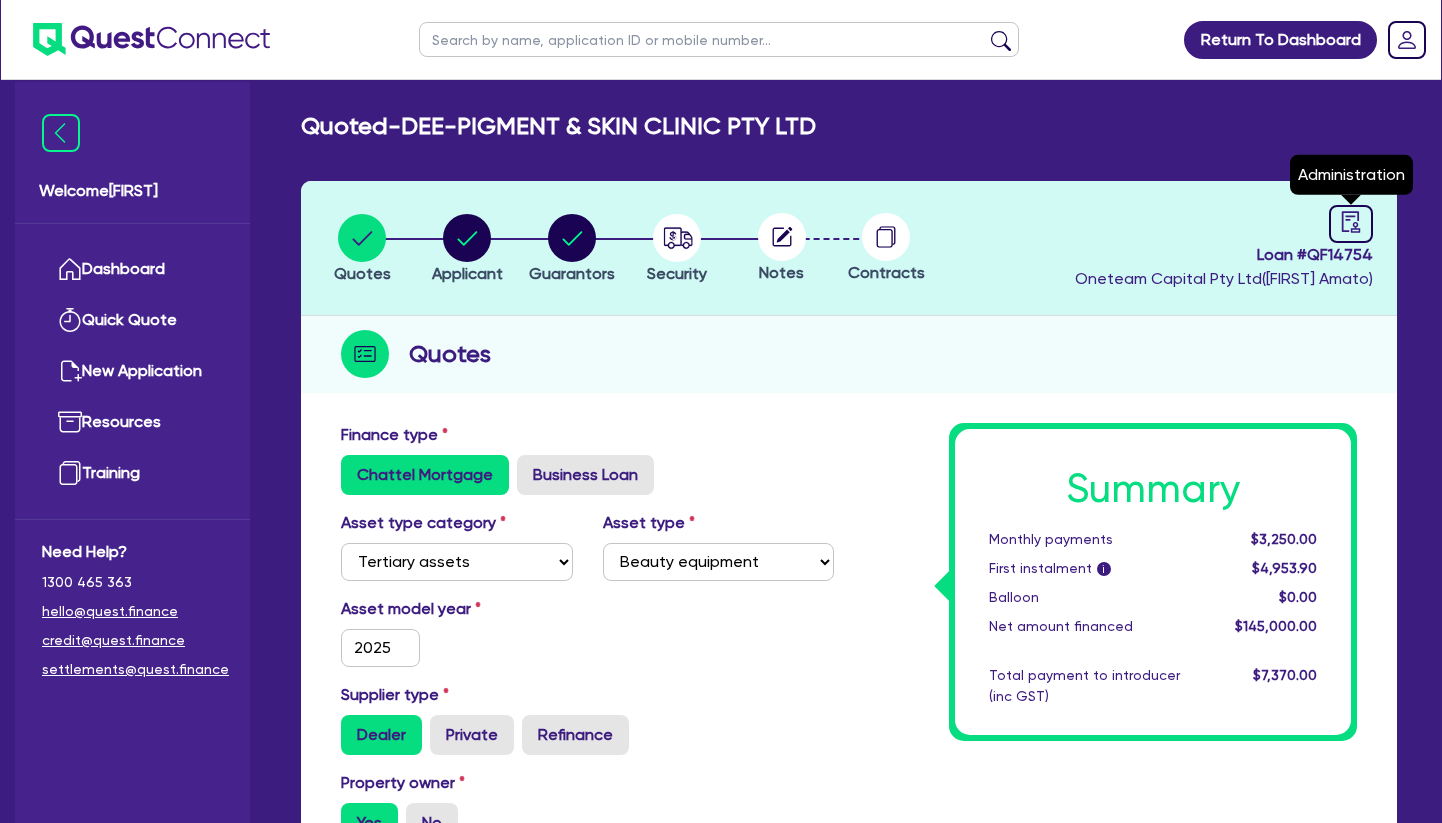 select on "QUOTED" 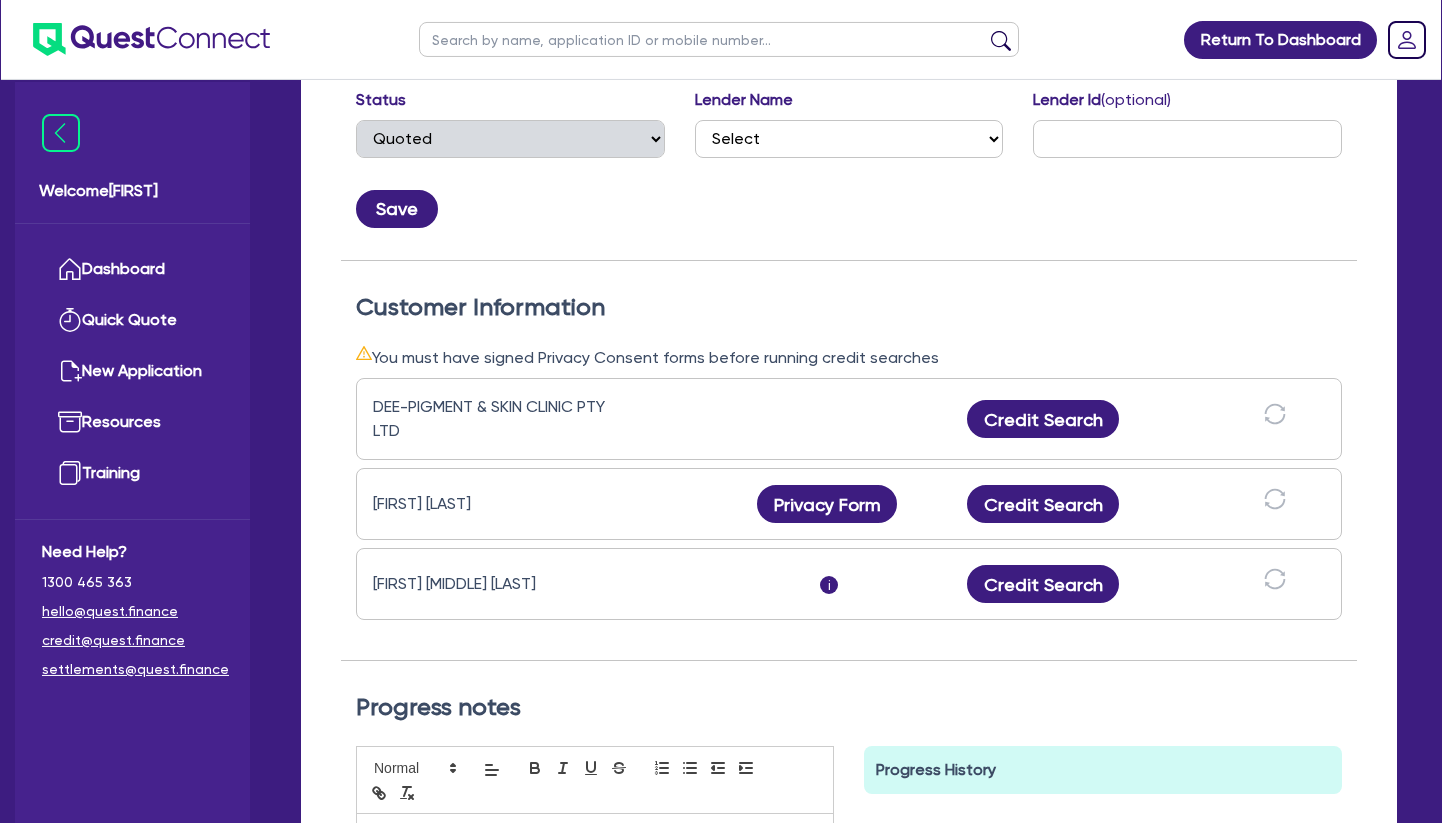 scroll, scrollTop: 510, scrollLeft: 0, axis: vertical 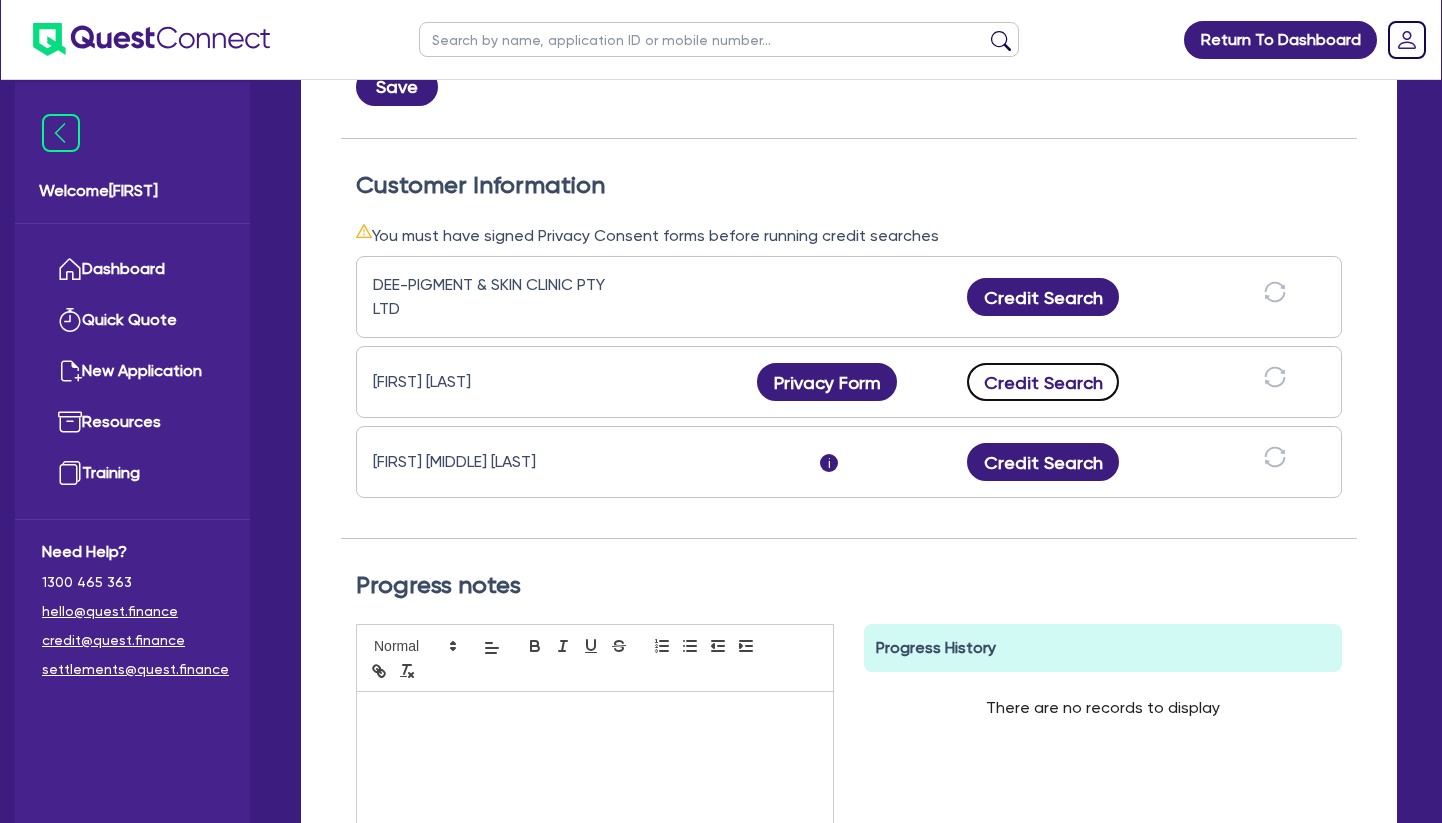 click on "Credit Search" at bounding box center (1043, 382) 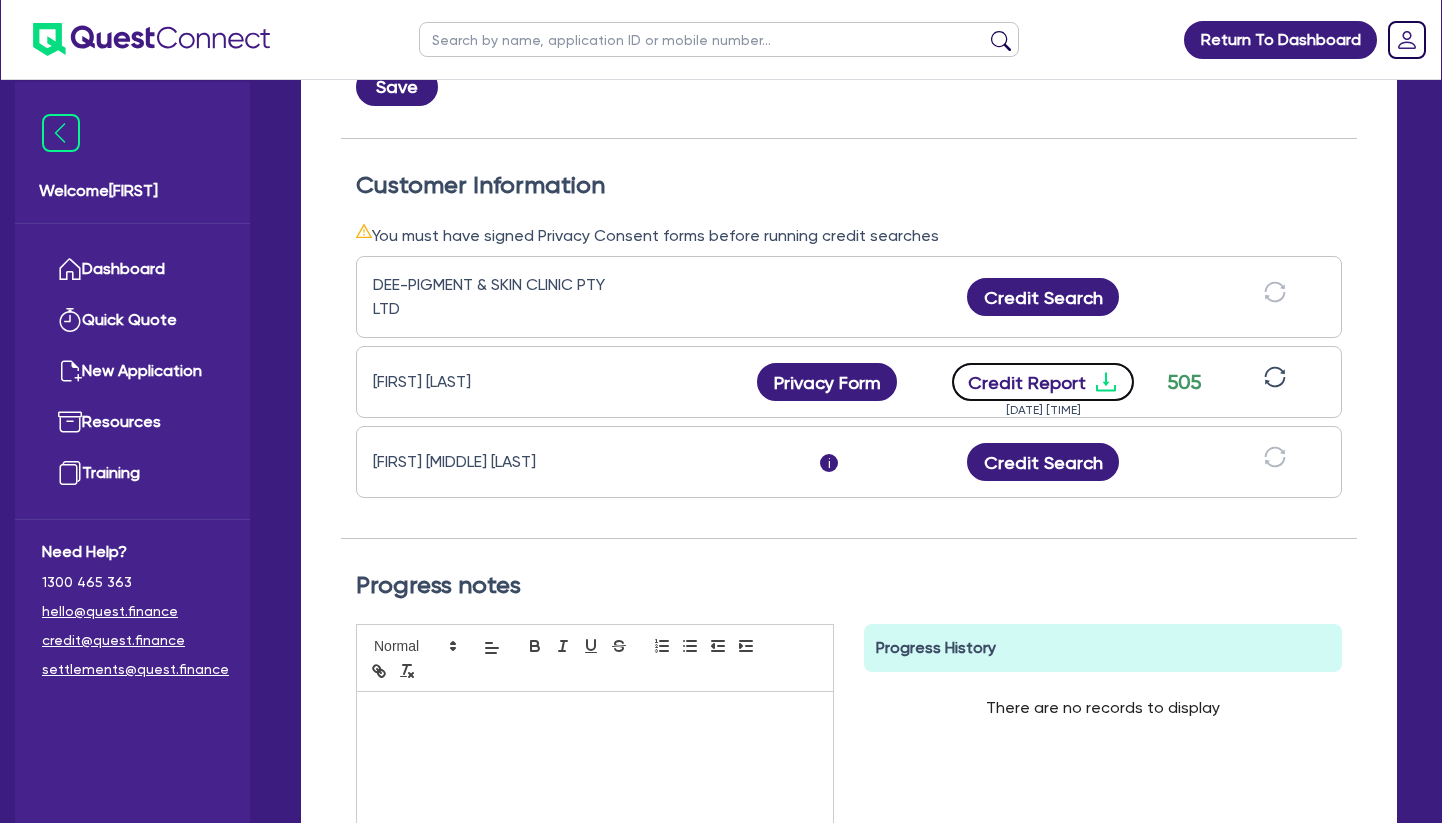 click on "Credit Report" at bounding box center [1043, 382] 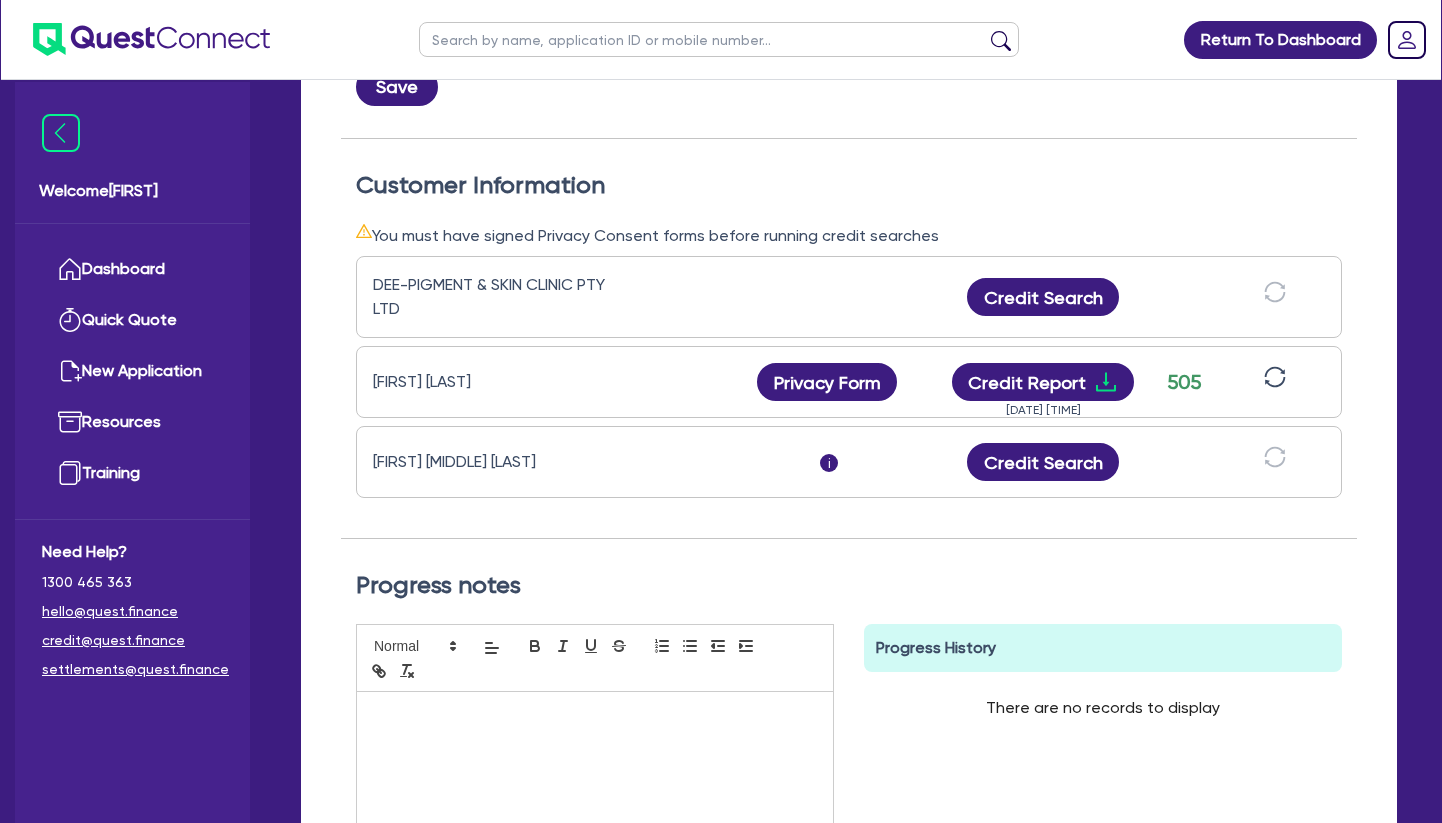 scroll, scrollTop: 0, scrollLeft: 0, axis: both 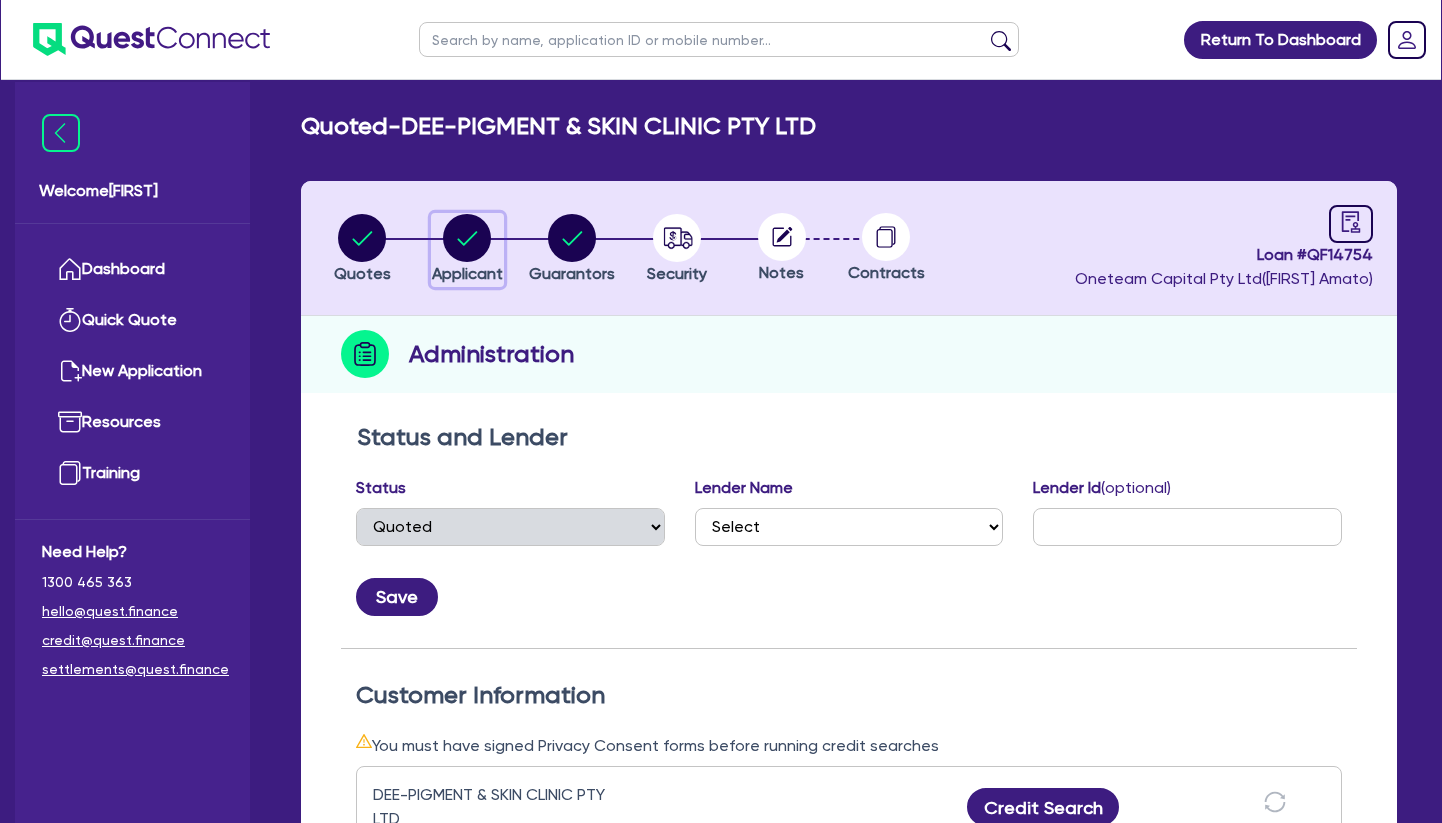 click 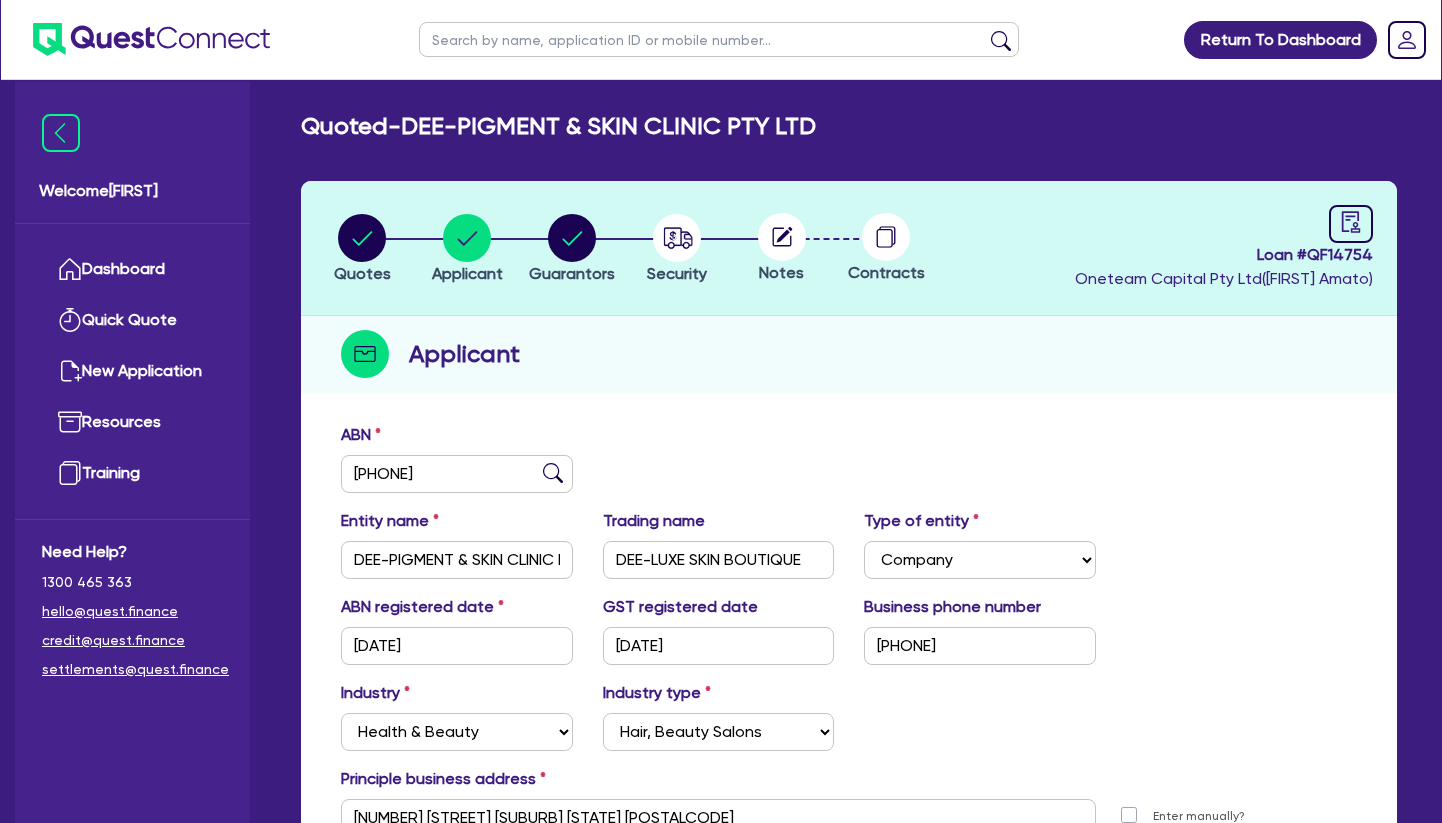 click at bounding box center (719, 39) 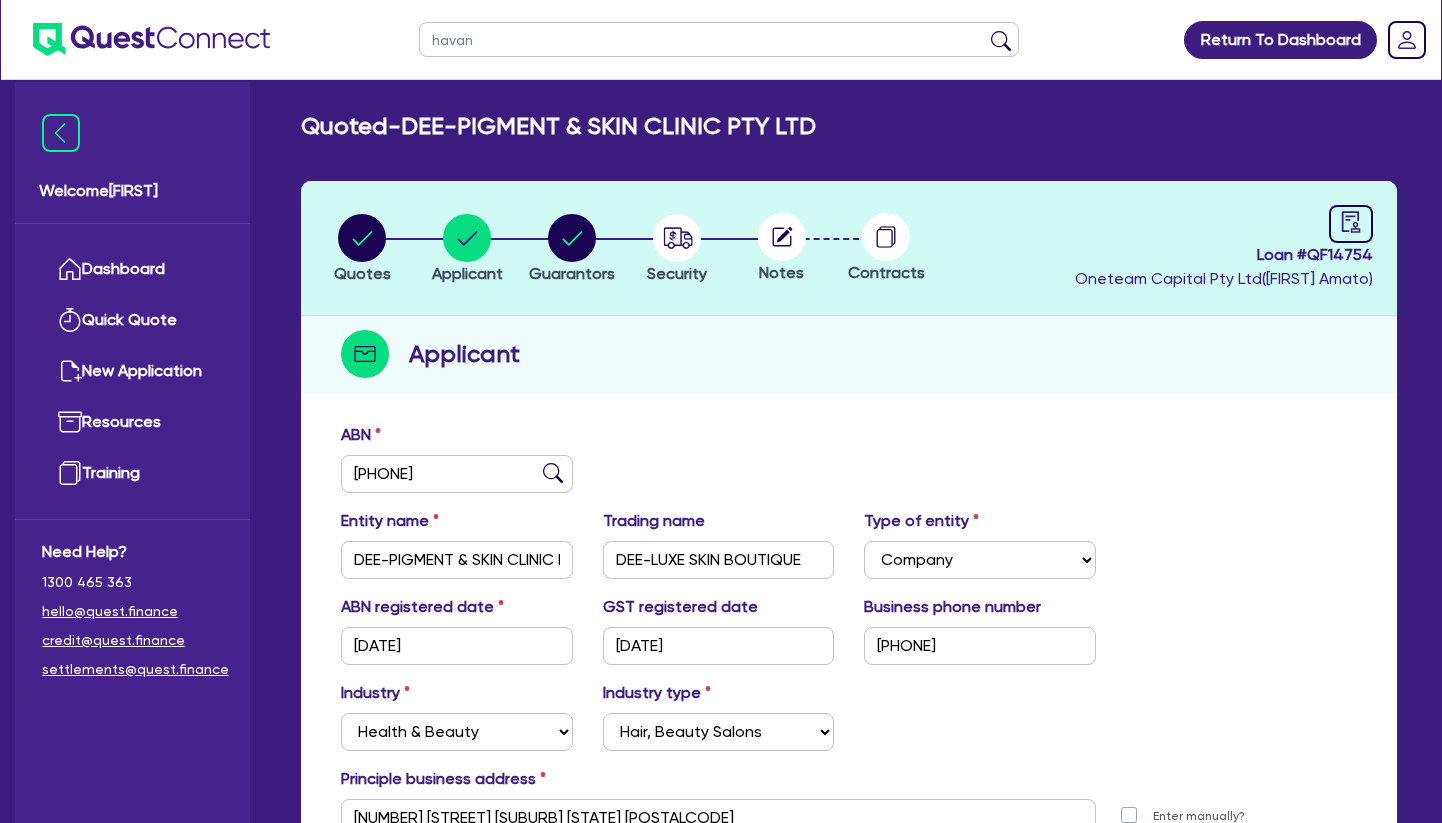 type on "havana" 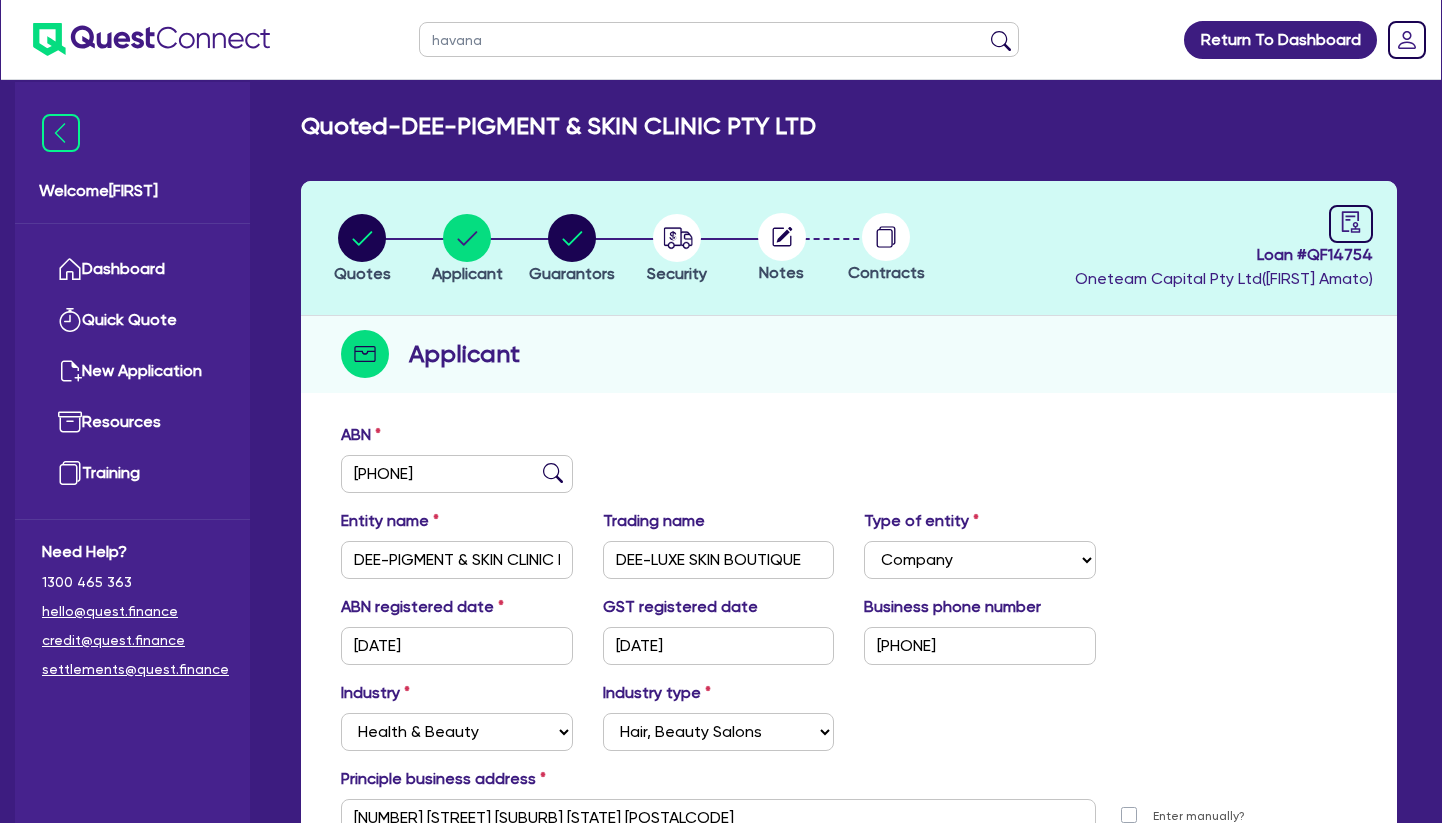 click at bounding box center [1001, 44] 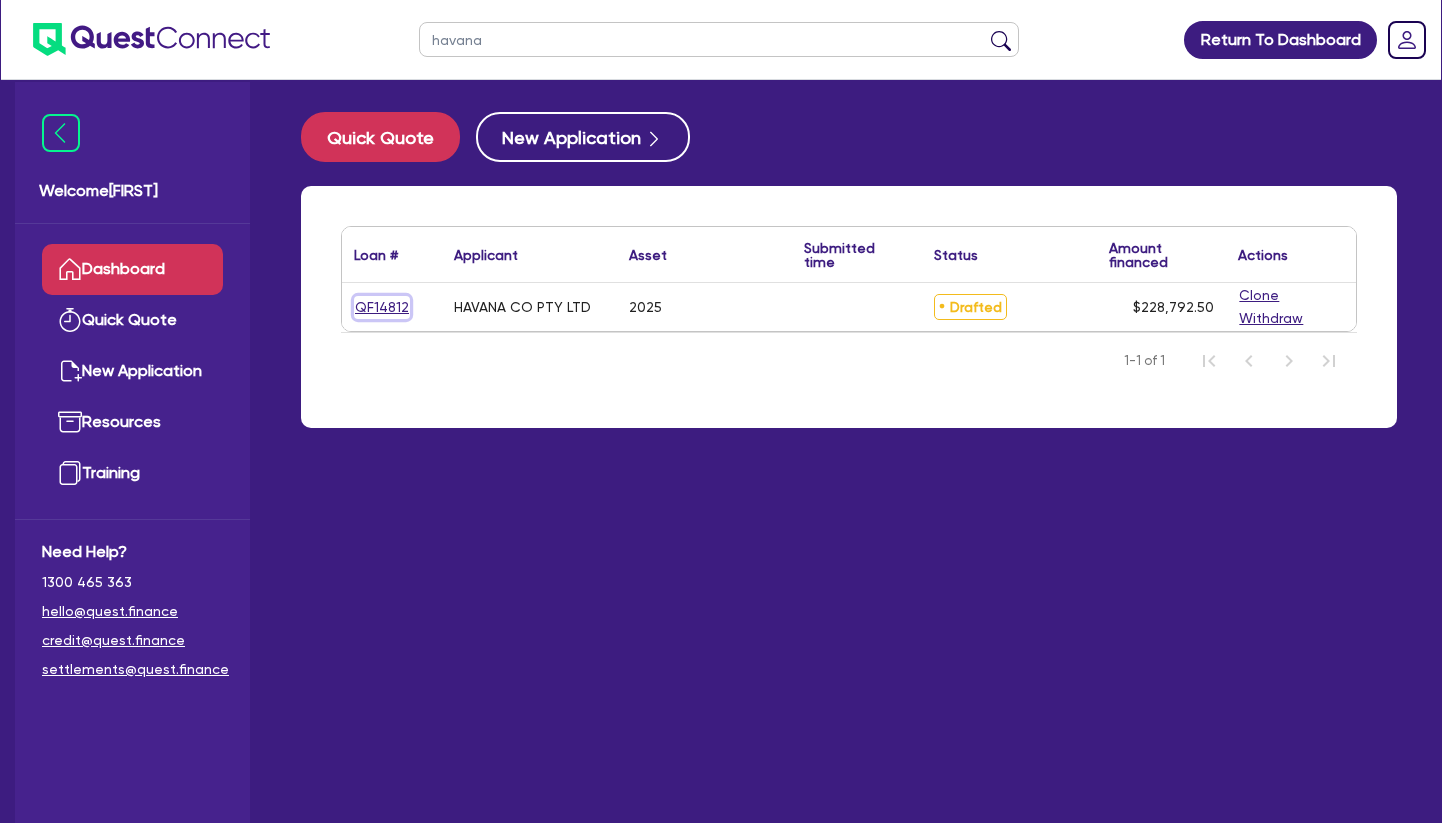 click on "QF14812" at bounding box center [382, 307] 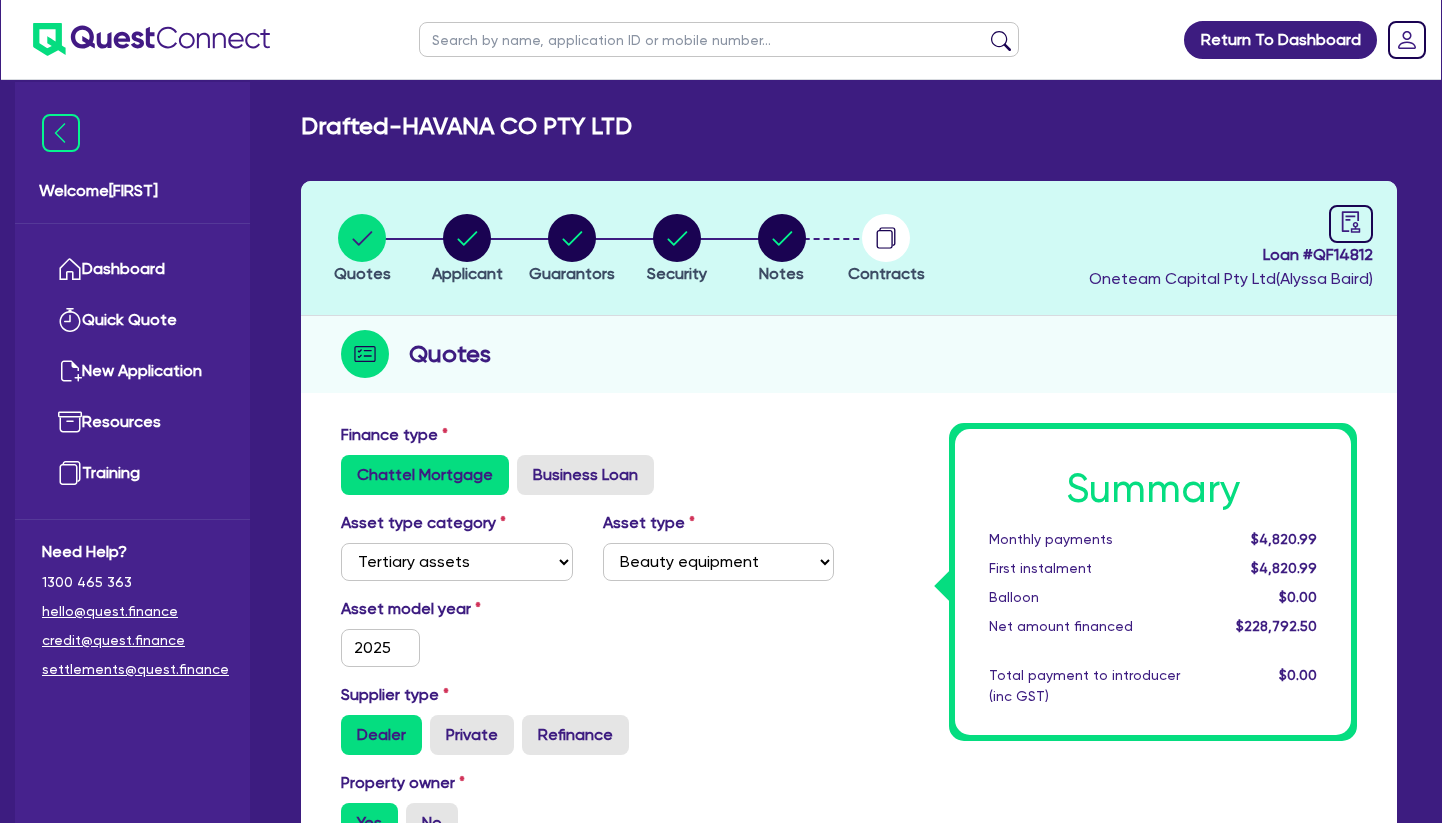 click on "Quotes Applicant Guarantors Security Notes Contracts Loan # QF14812 Oneteam Capital Pty Ltd ( [FIRST] [LAST] ) Quotes Finance type Chattel Mortgage Business Loan Asset type category Select Cars and light trucks Primary assets Secondary assets Tertiary assets Asset type Select Beauty equipment IT equipment IT software Watercraft Other Asset model year [YEAR] Supplier type Dealer Private Refinance Property owner Yes No Quote Purchase price 248,138 Cash deposit 20,000 Trade in Payout amount Balloon Brokerage (ex GST) Term (years) 1 2 3 4 5 Payment cycle Monthly Weekly Financier rate i 10 Manual rate Payment type Advance Arrears Application fee (ex GST) i 595 Origination fee (ex GST) Finance application fee Yes No Finance origination fee Yes No Summary Monthly payments $4,820.99 First instalment $4,820.99 Balloon $0.00 Net amount financed $228,792.50 $0.00" at bounding box center (849, 937) 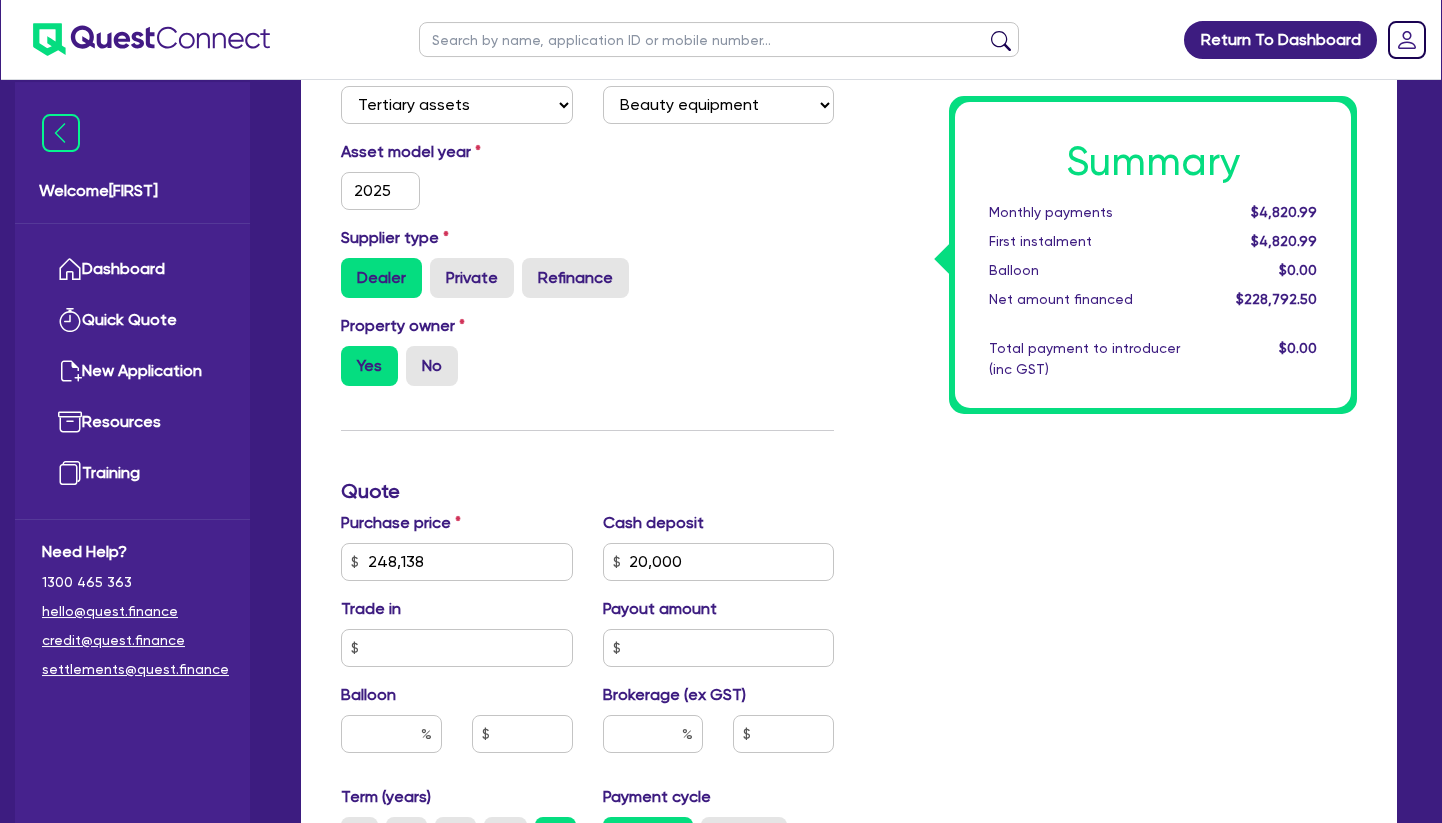 scroll, scrollTop: 612, scrollLeft: 0, axis: vertical 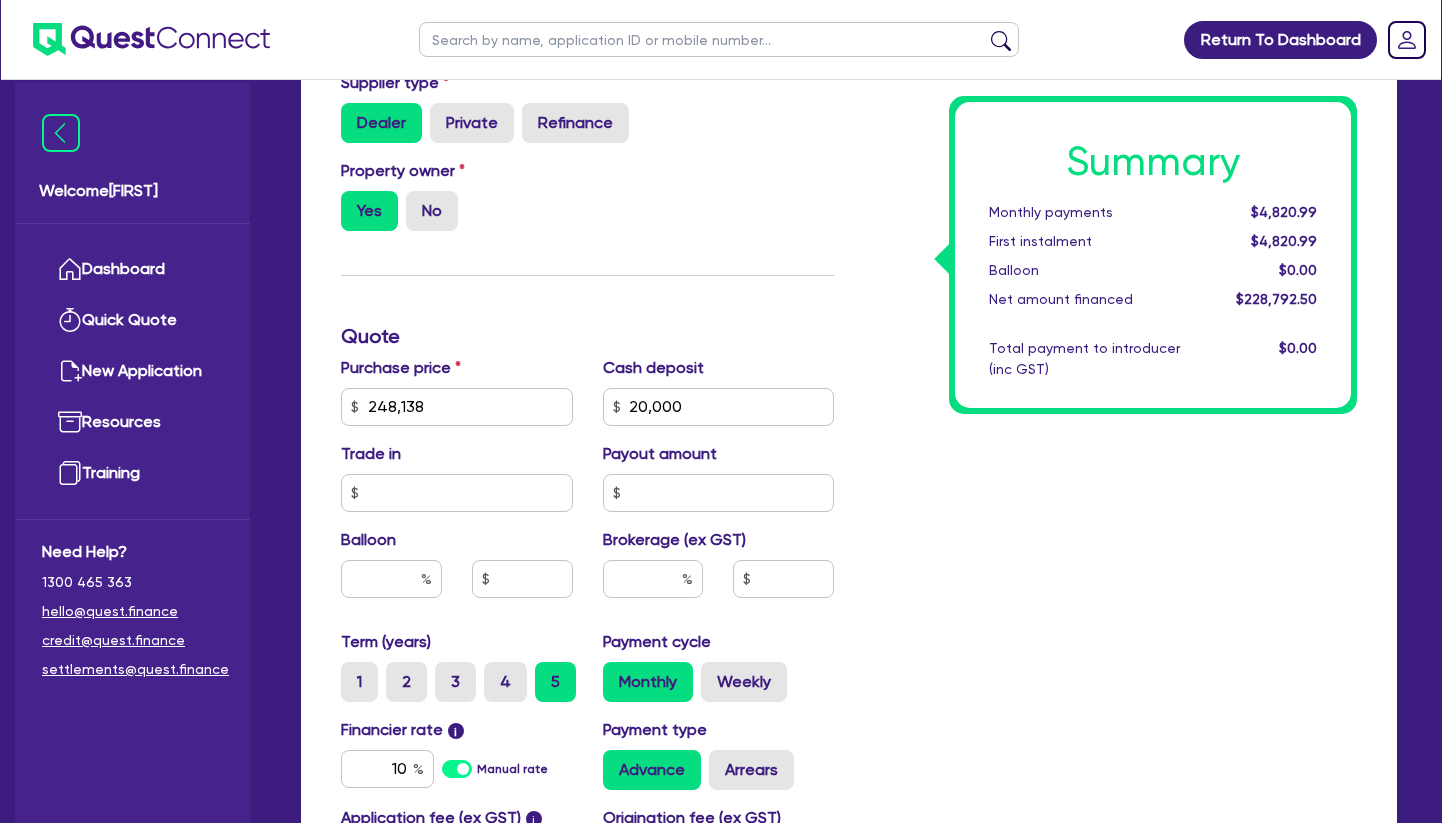 click on "Summary Monthly   payments $4,820.99 First instalment $4,820.99 Balloon $0.00 Net amount financed $228,792.50 Total payment to introducer (inc GST) $0.00" at bounding box center [1110, 395] 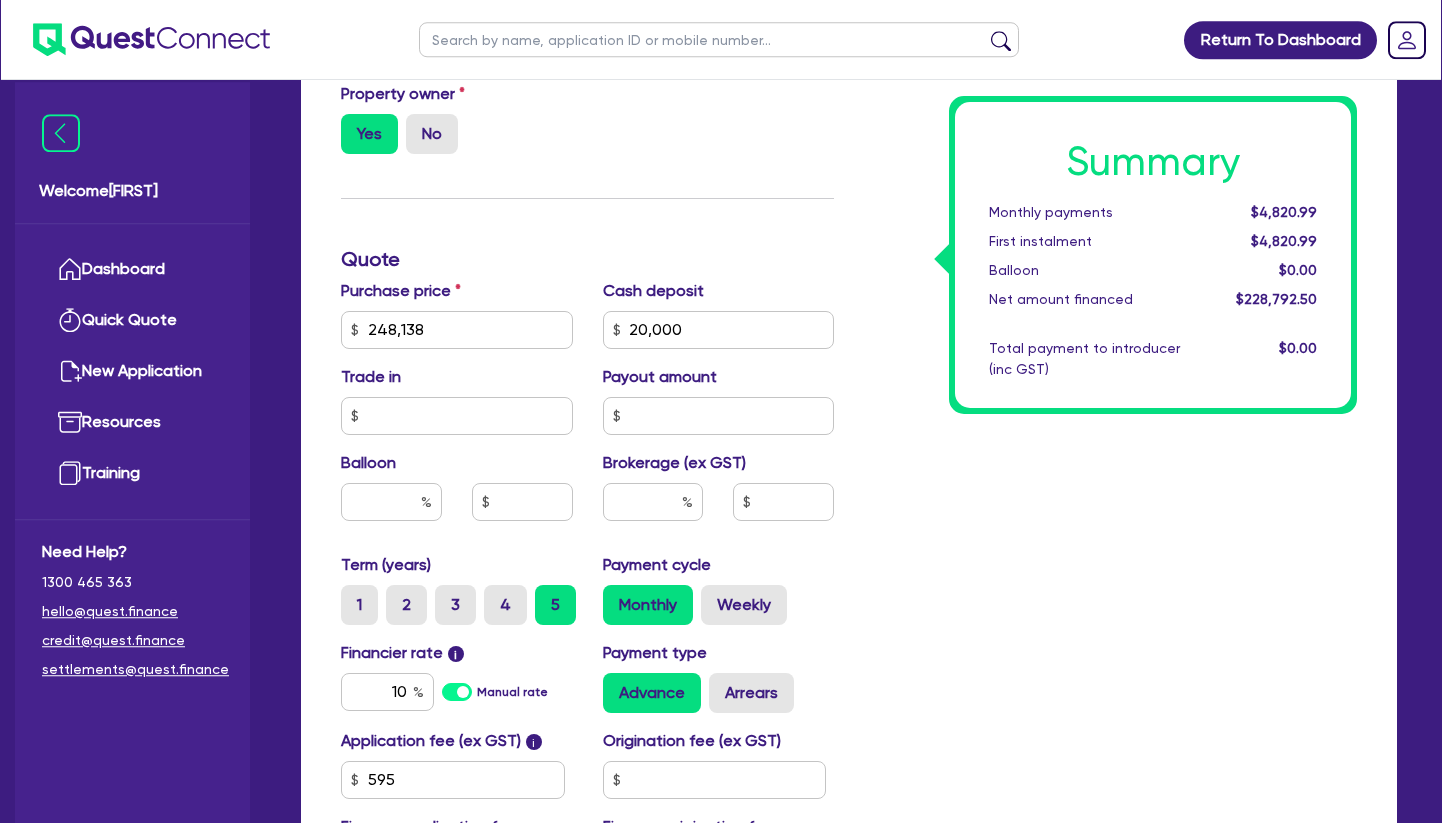 scroll, scrollTop: 816, scrollLeft: 0, axis: vertical 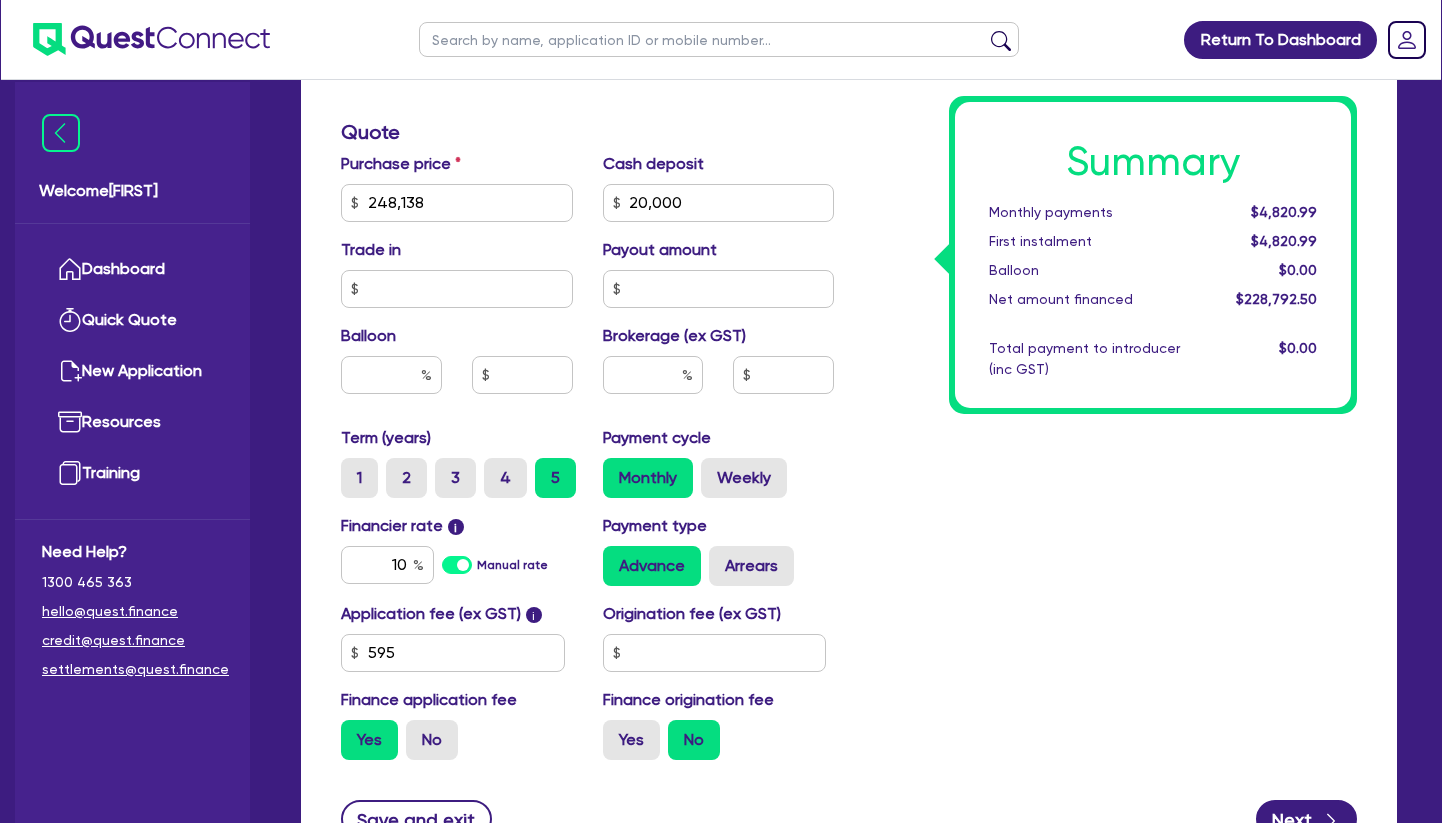 click on "Summary Monthly   payments $4,820.99 First instalment $4,820.99 Balloon $0.00 Net amount financed $228,792.50 Total payment to introducer (inc GST) $0.00" at bounding box center [1110, 191] 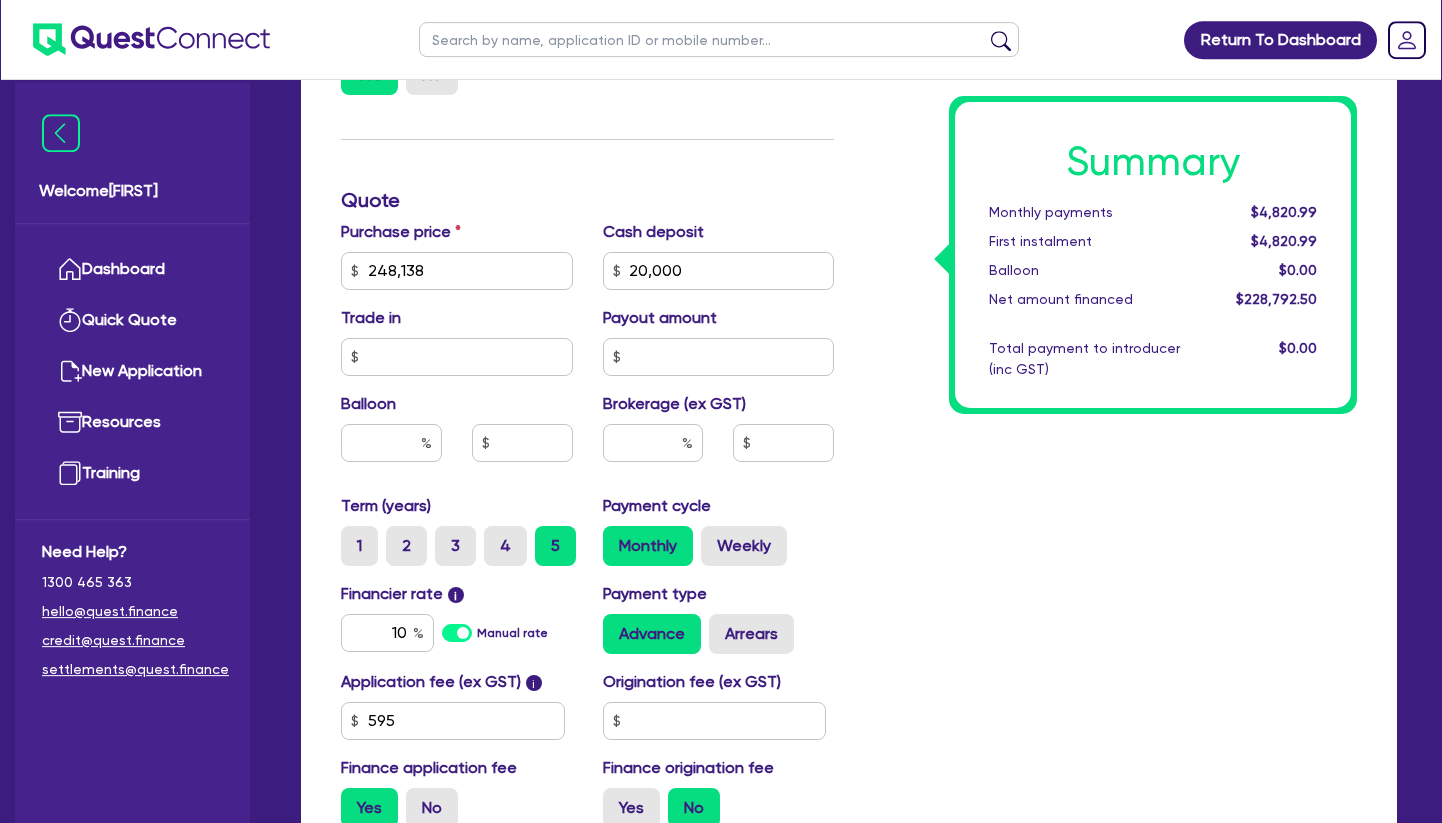 scroll, scrollTop: 686, scrollLeft: 0, axis: vertical 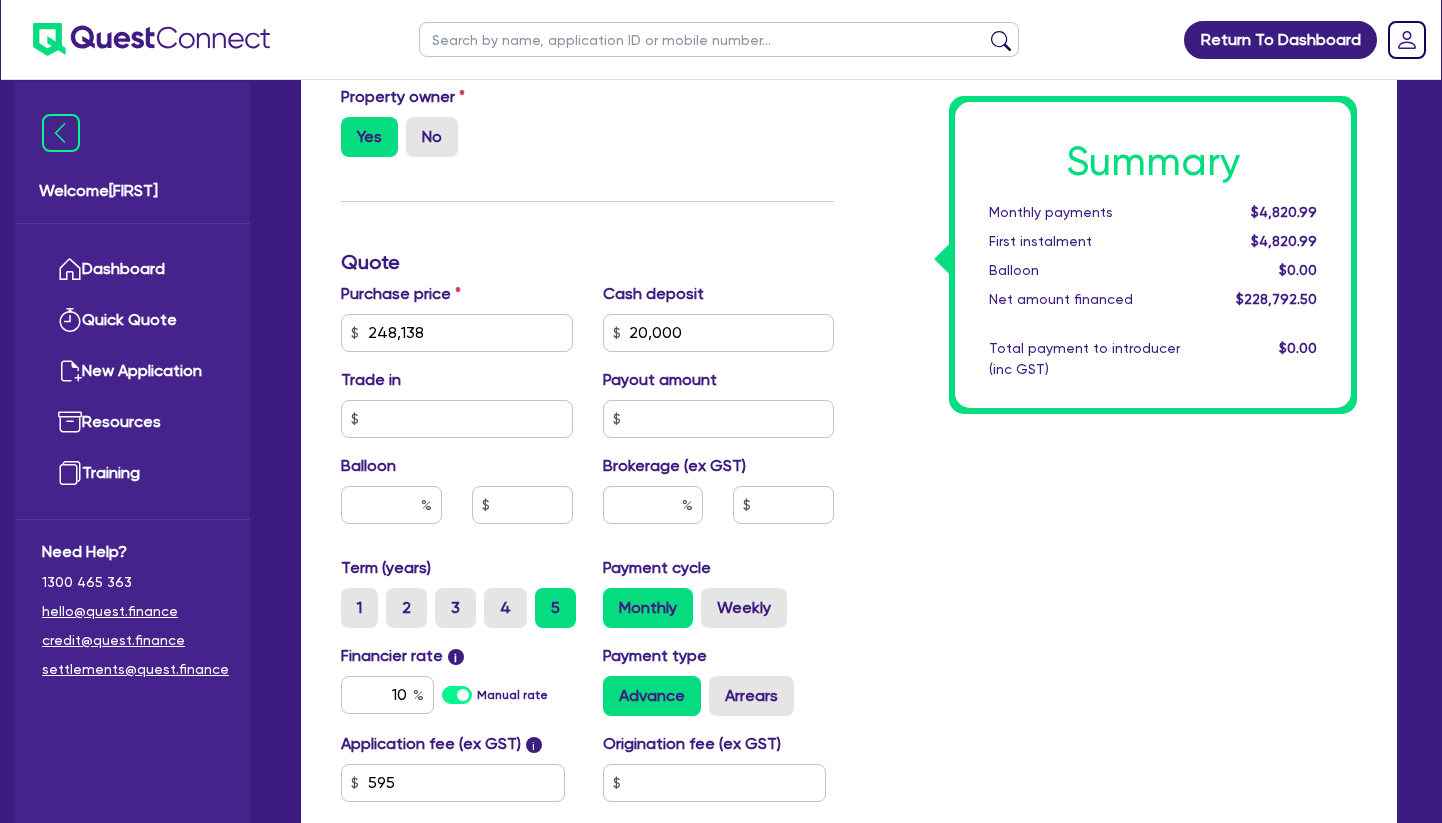 click on "Summary Monthly   payments $4,820.99 First instalment $4,820.99 Balloon $0.00 Net amount financed $228,792.50 Total payment to introducer (inc GST) $0.00" at bounding box center [1110, 321] 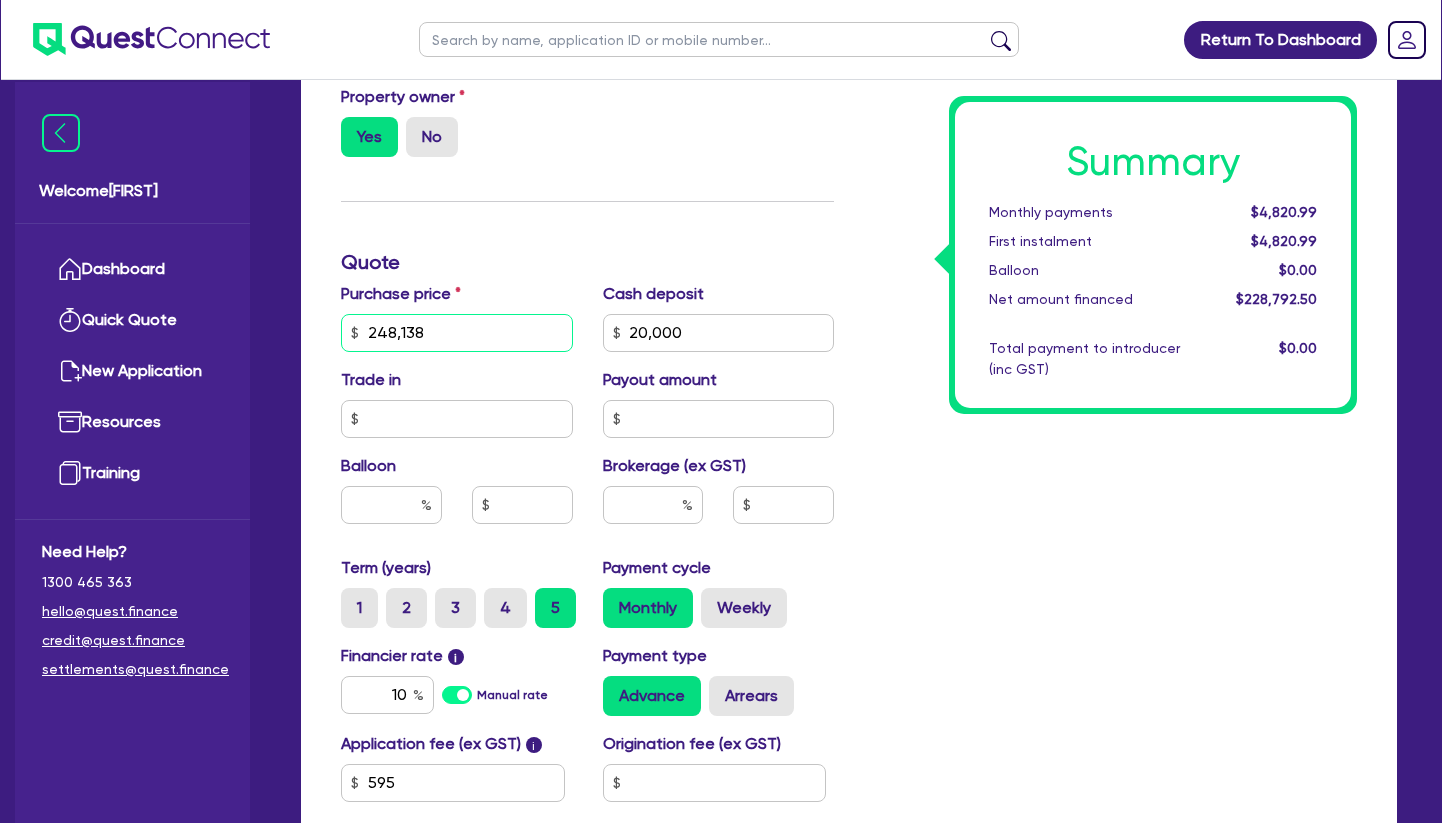 drag, startPoint x: 472, startPoint y: 328, endPoint x: 337, endPoint y: 326, distance: 135.01482 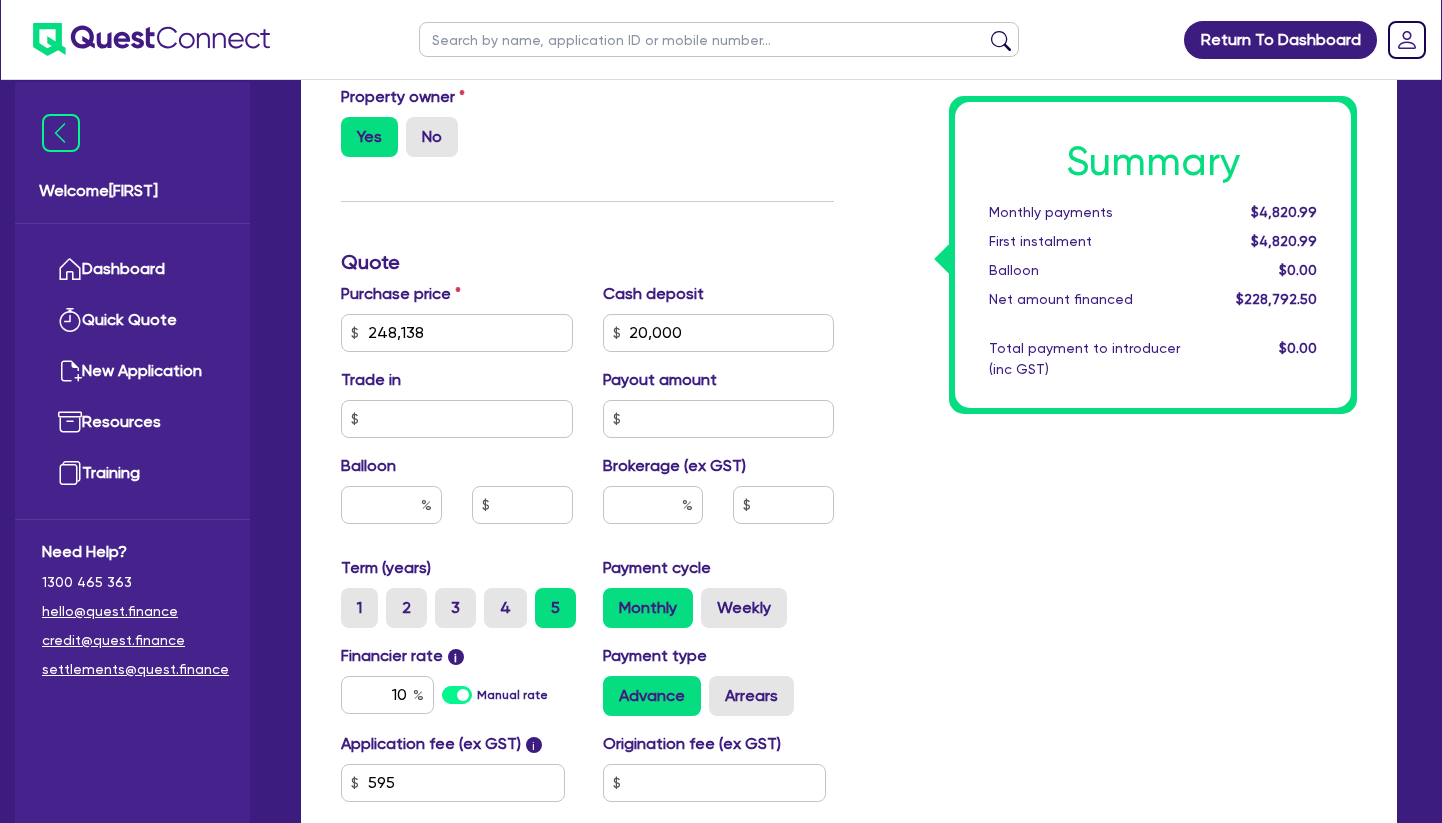 type on "248,138" 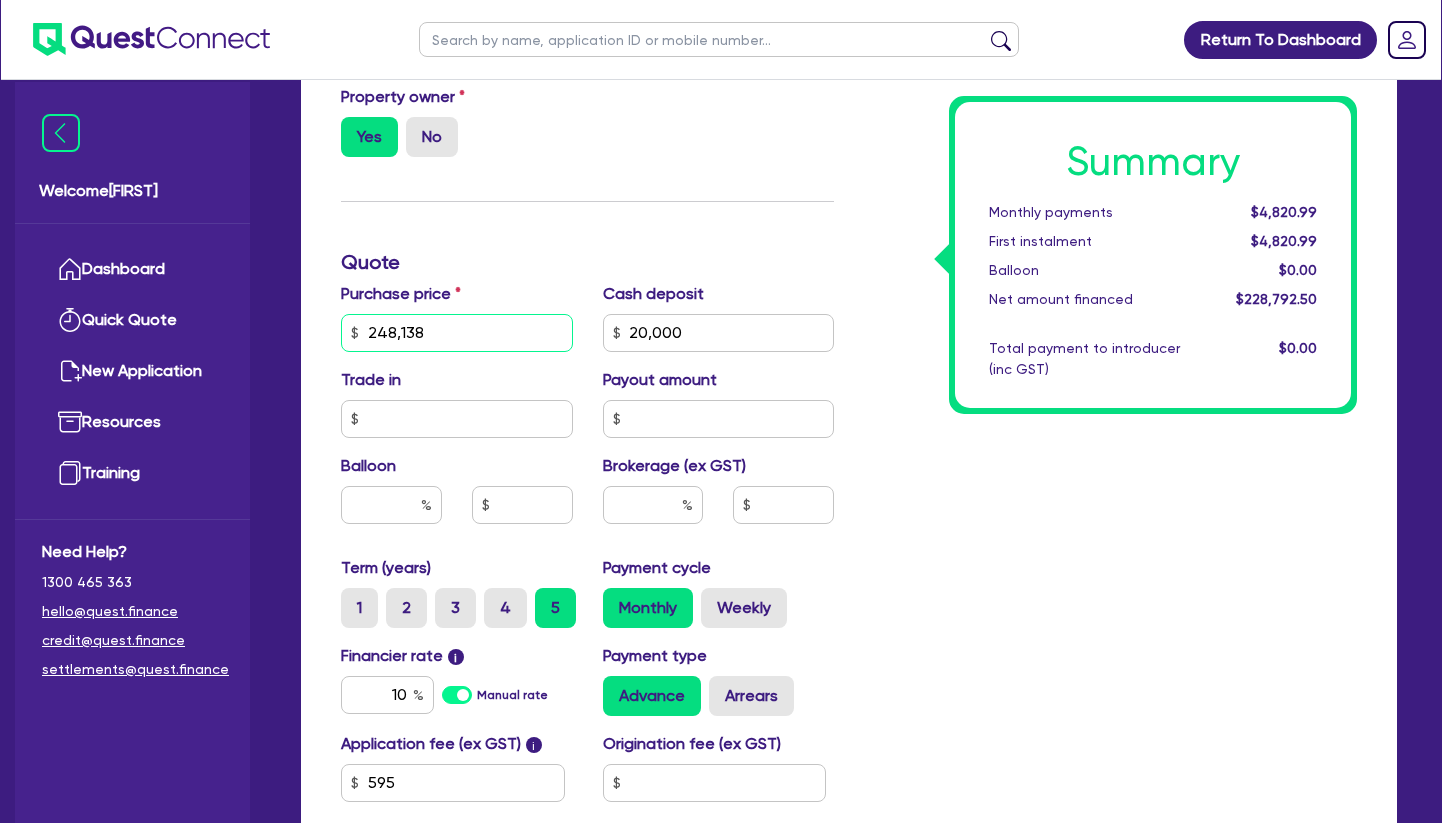 drag, startPoint x: 470, startPoint y: 330, endPoint x: 339, endPoint y: 326, distance: 131.06105 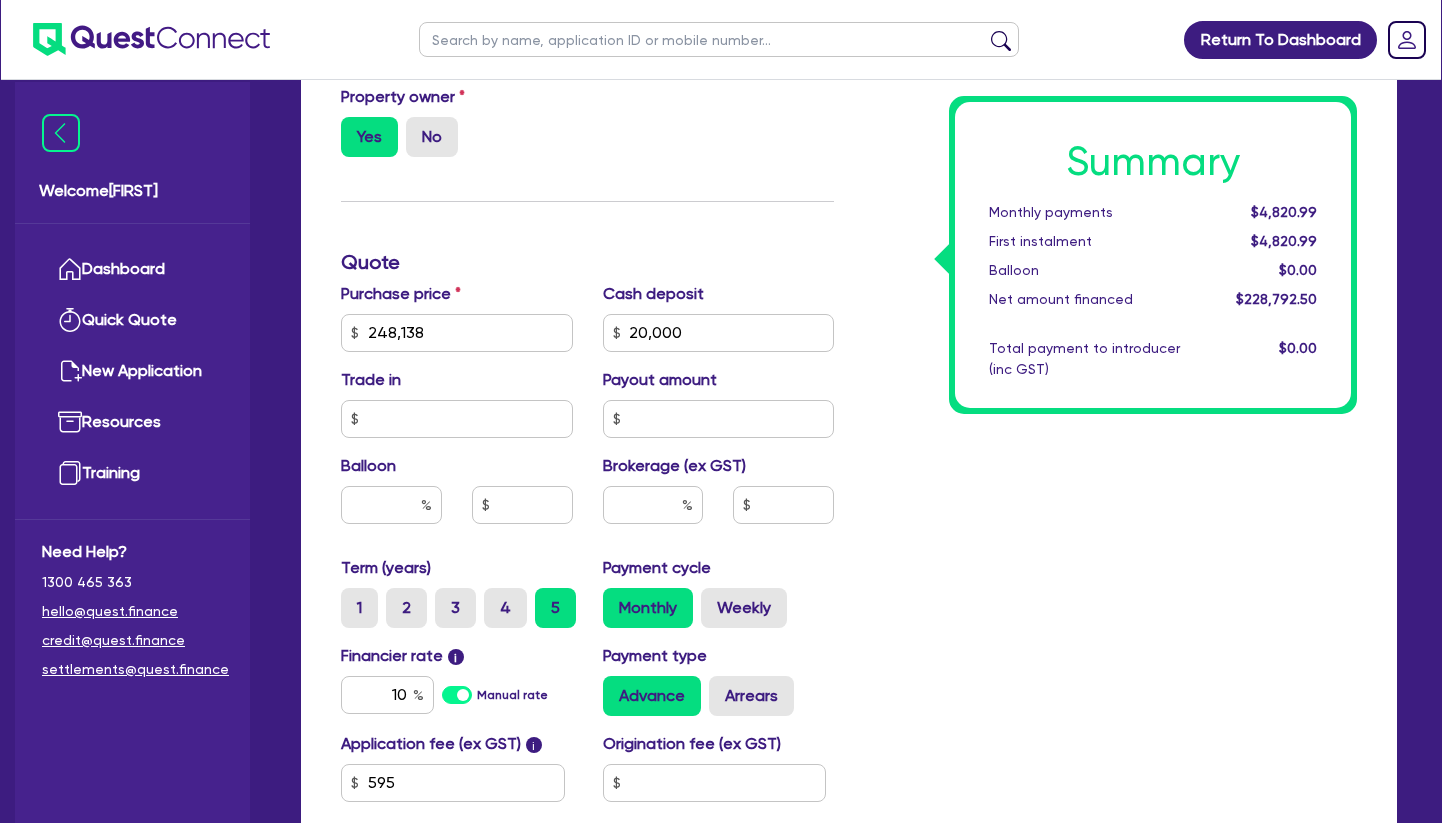 click on "Quote" at bounding box center [587, 262] 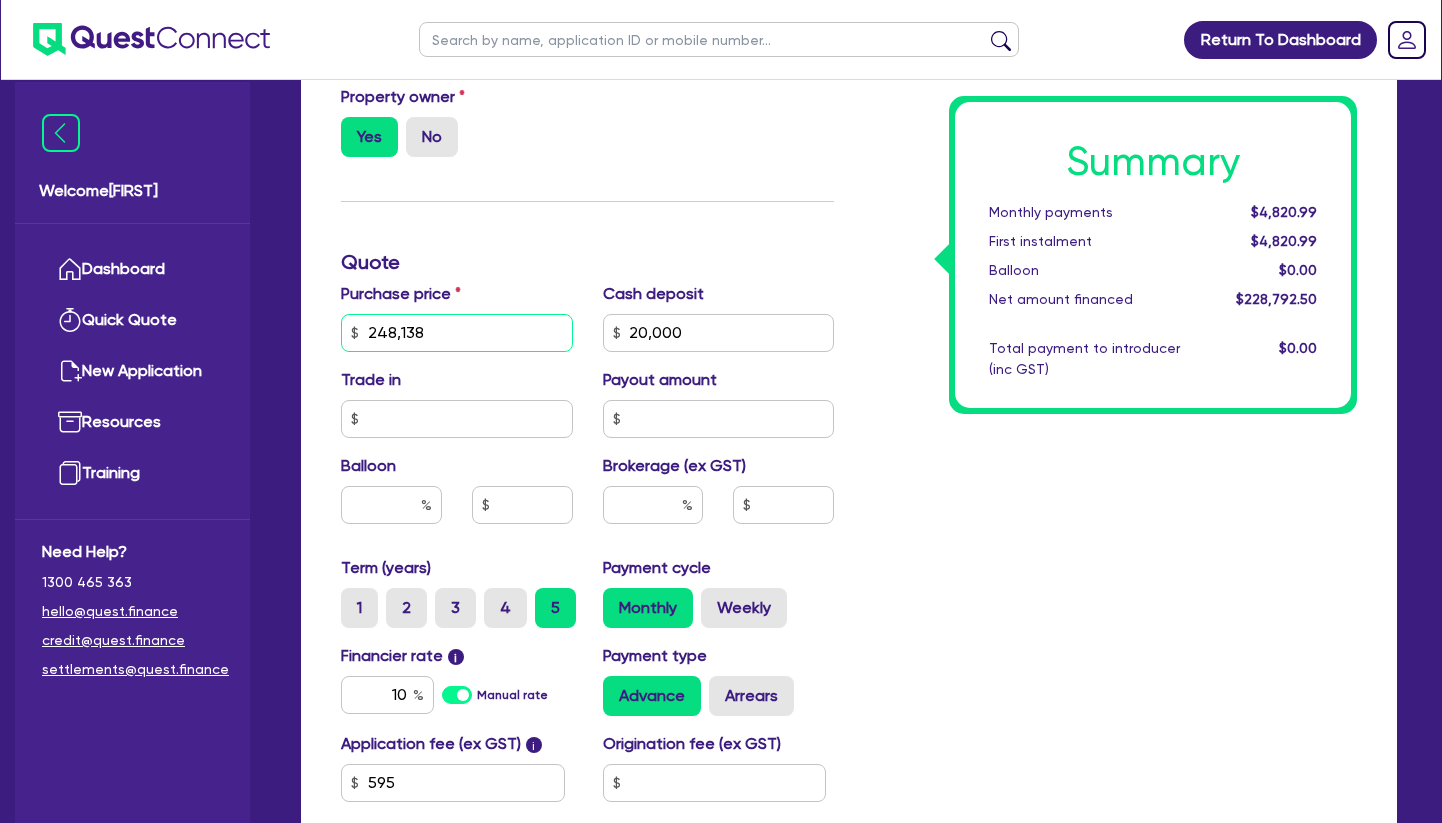 drag, startPoint x: 520, startPoint y: 333, endPoint x: 330, endPoint y: 332, distance: 190.00262 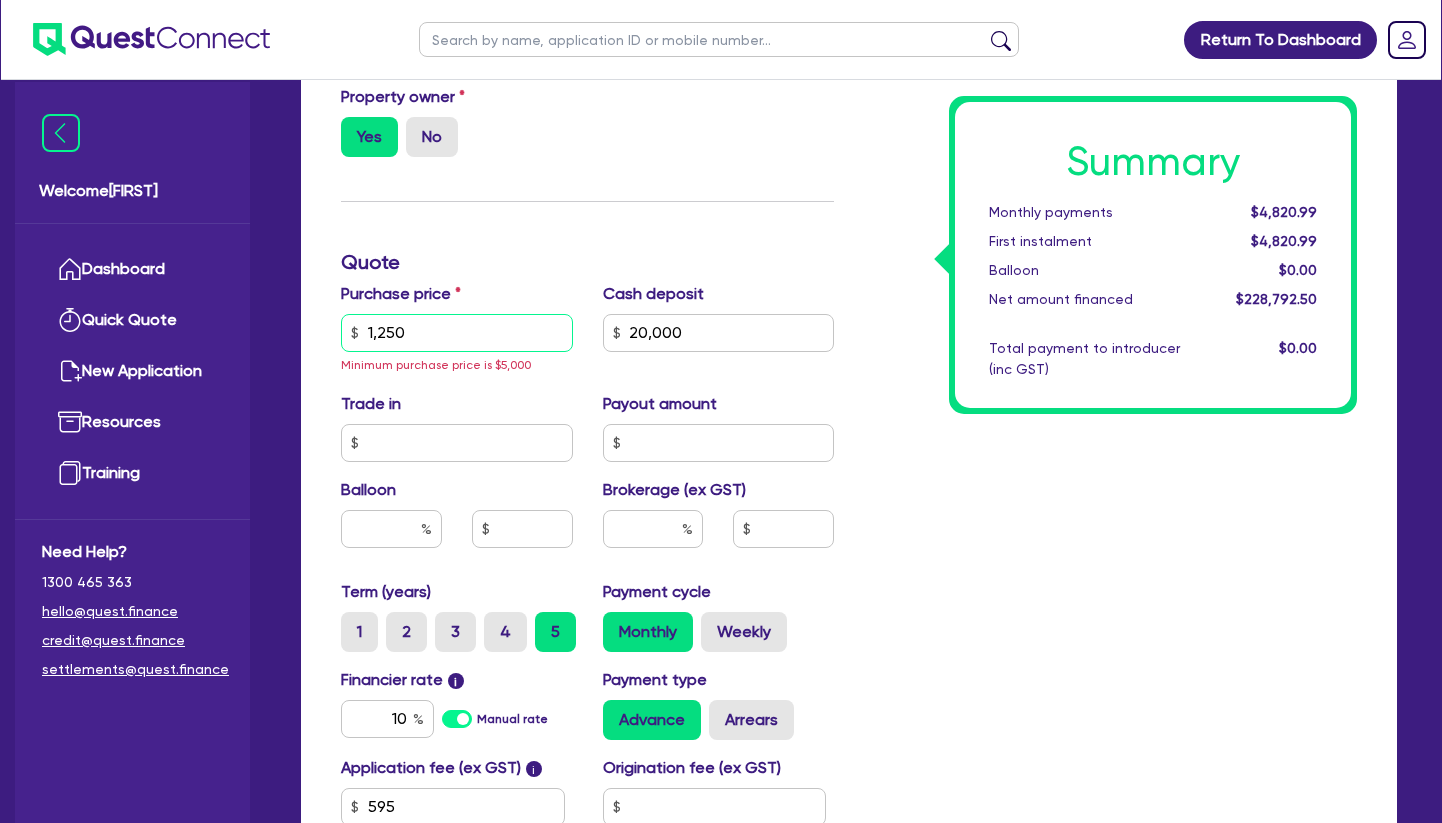 type on "12,500" 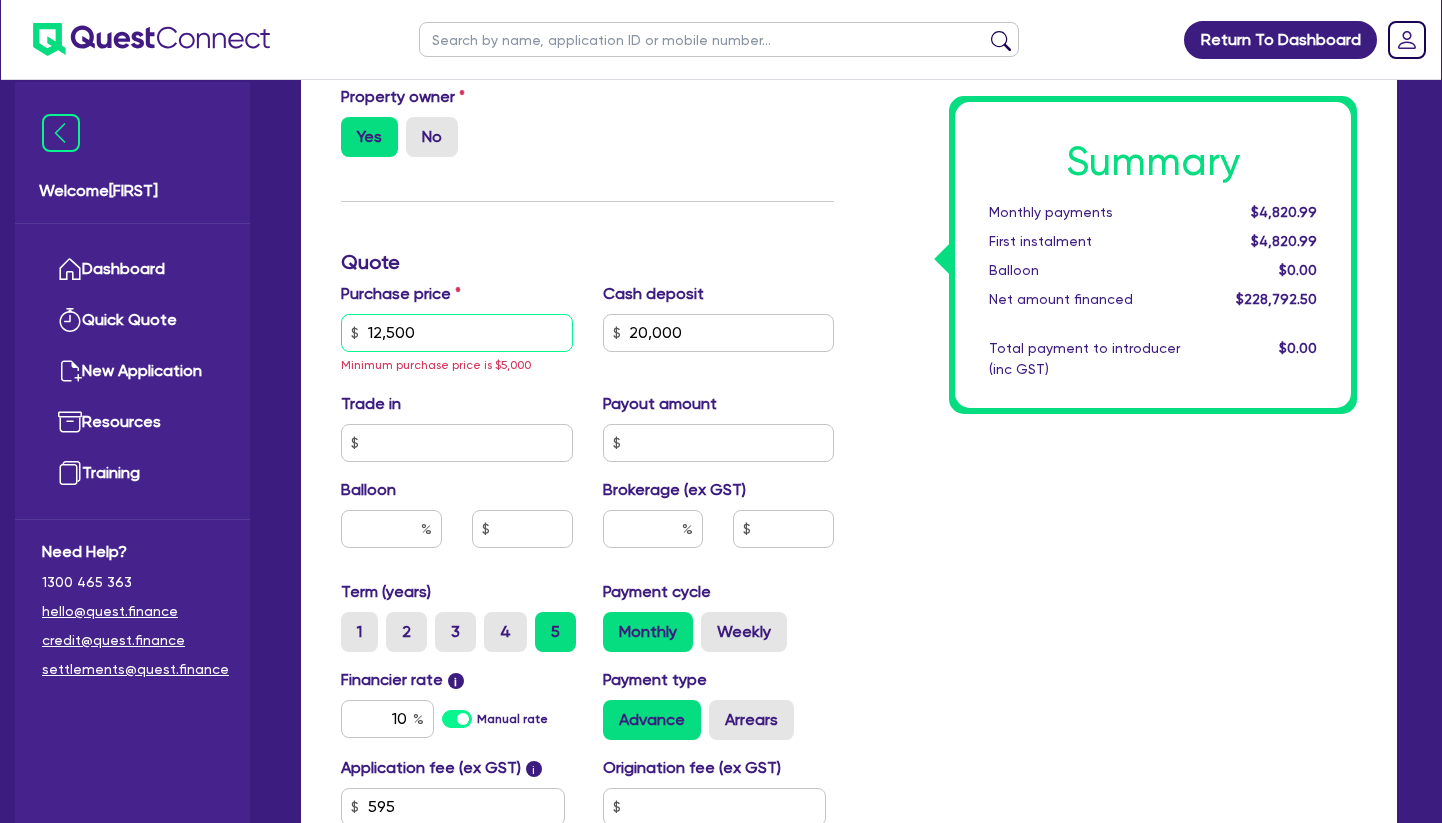 type on "20,000" 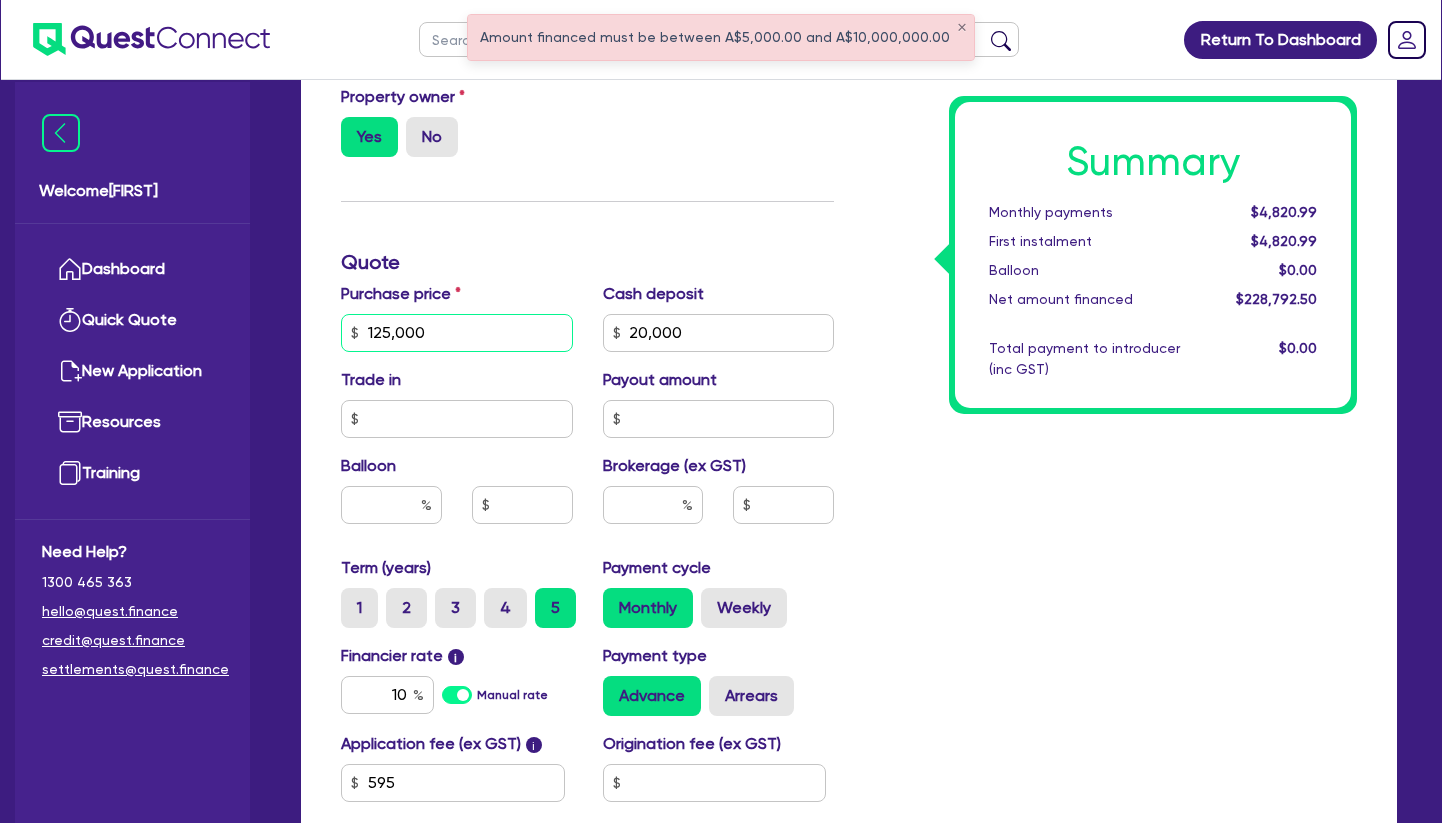 type on "125,000" 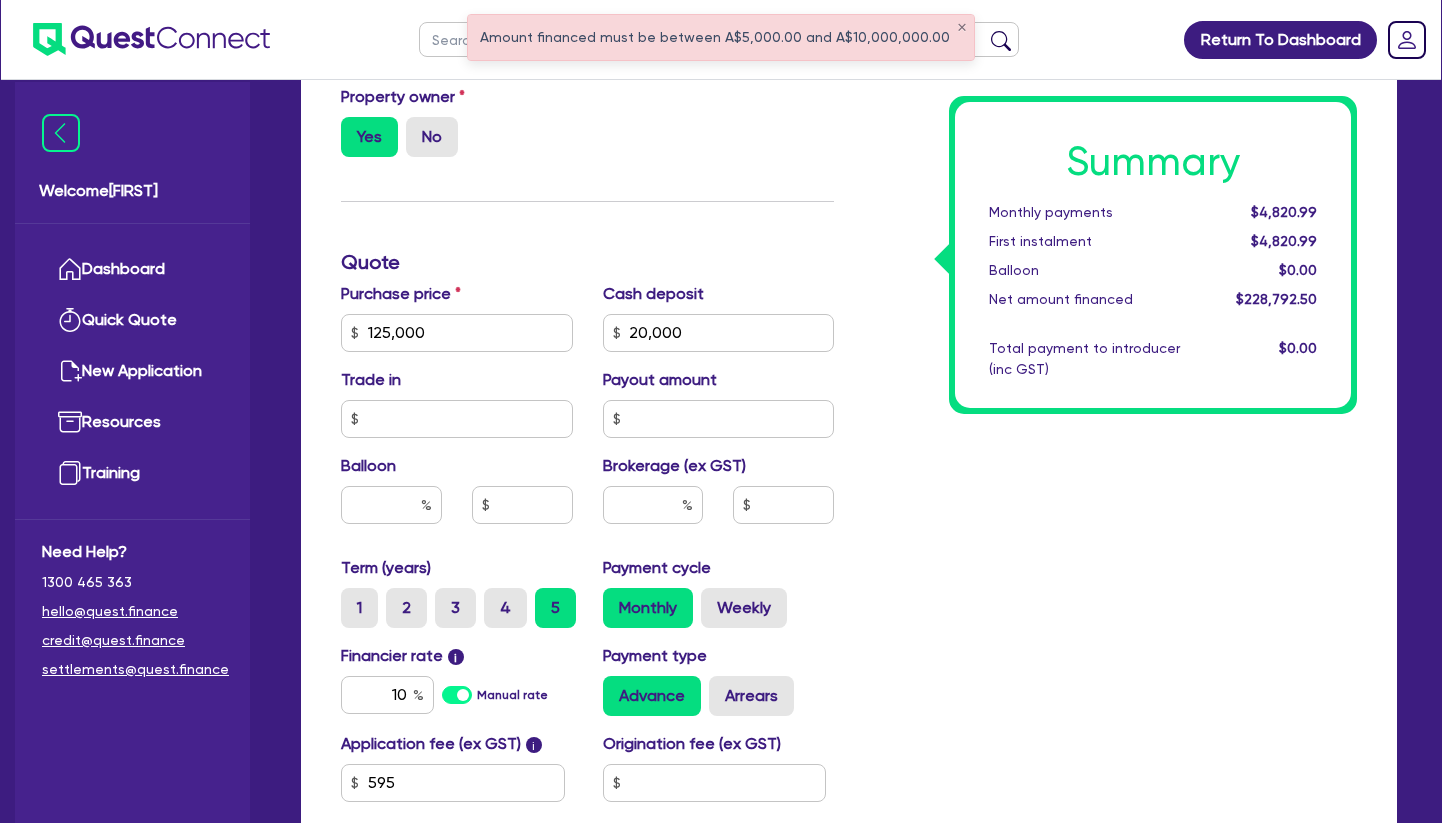 click on "Finance type Chattel Mortgage Business Loan Asset type category Select Cars and light trucks Primary assets Secondary assets Tertiary assets Asset type Select Beauty equipment IT equipment IT software Watercraft Other Asset model year [YEAR] Supplier type Dealer Private Refinance Property owner Yes No Quote Purchase price [PRICE] Cash deposit [PRICE] Trade in Payout amount Balloon Brokerage (ex GST) Term (years) 1 2 3 4 5 Payment cycle Monthly Weekly Financier rate i [RATE]   Manual rate Payment type Advance Arrears Application fee (ex GST) i [PRICE] Origination fee (ex GST) Finance application fee Yes No Finance origination fee Yes No" at bounding box center (587, 321) 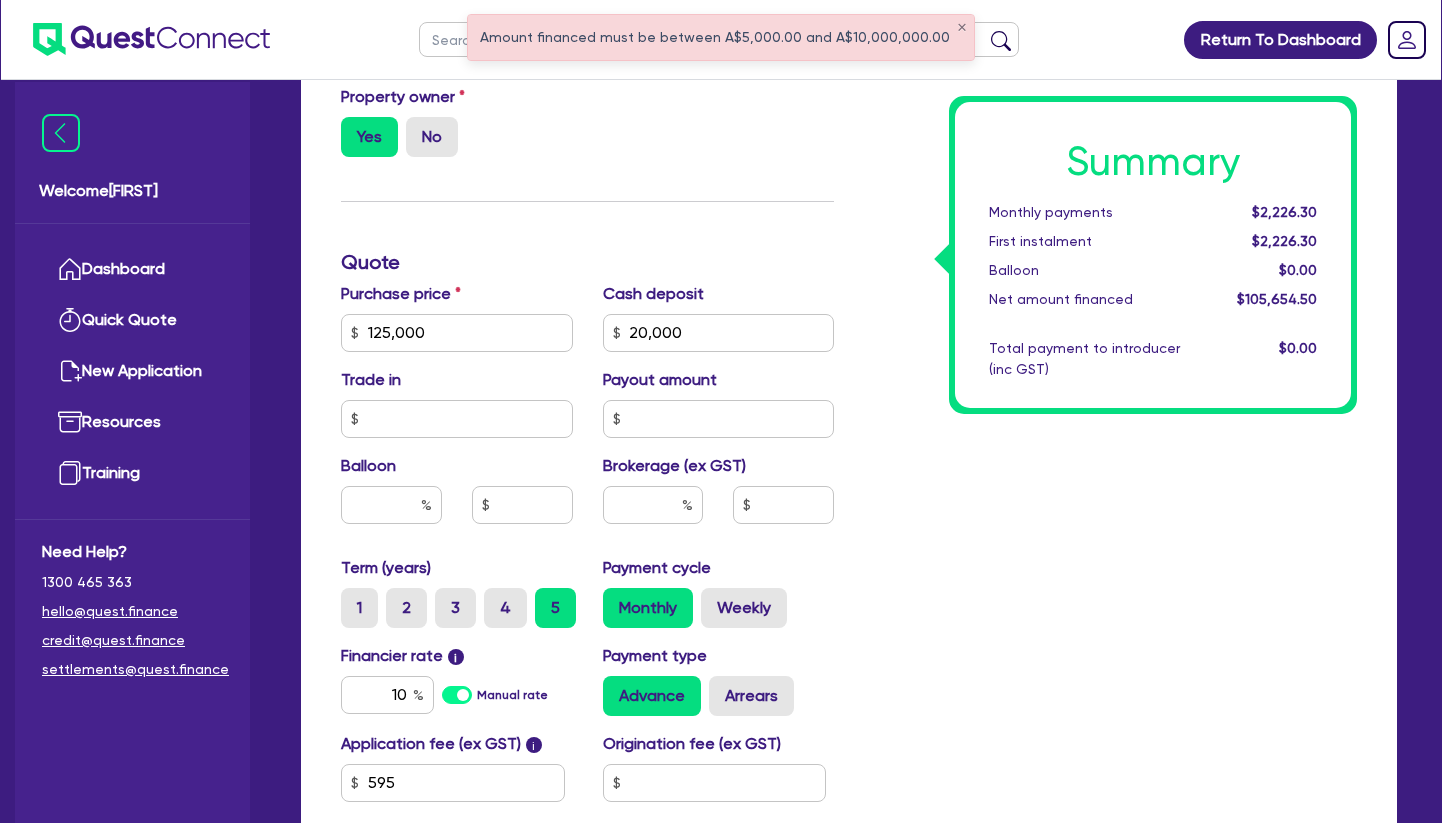 click on "Summary Monthly   payments $2,226.30 First instalment $2,226.30 Balloon $0.00 Net amount financed $105,654.50 Total payment to introducer (inc GST) $0.00" at bounding box center [1110, 321] 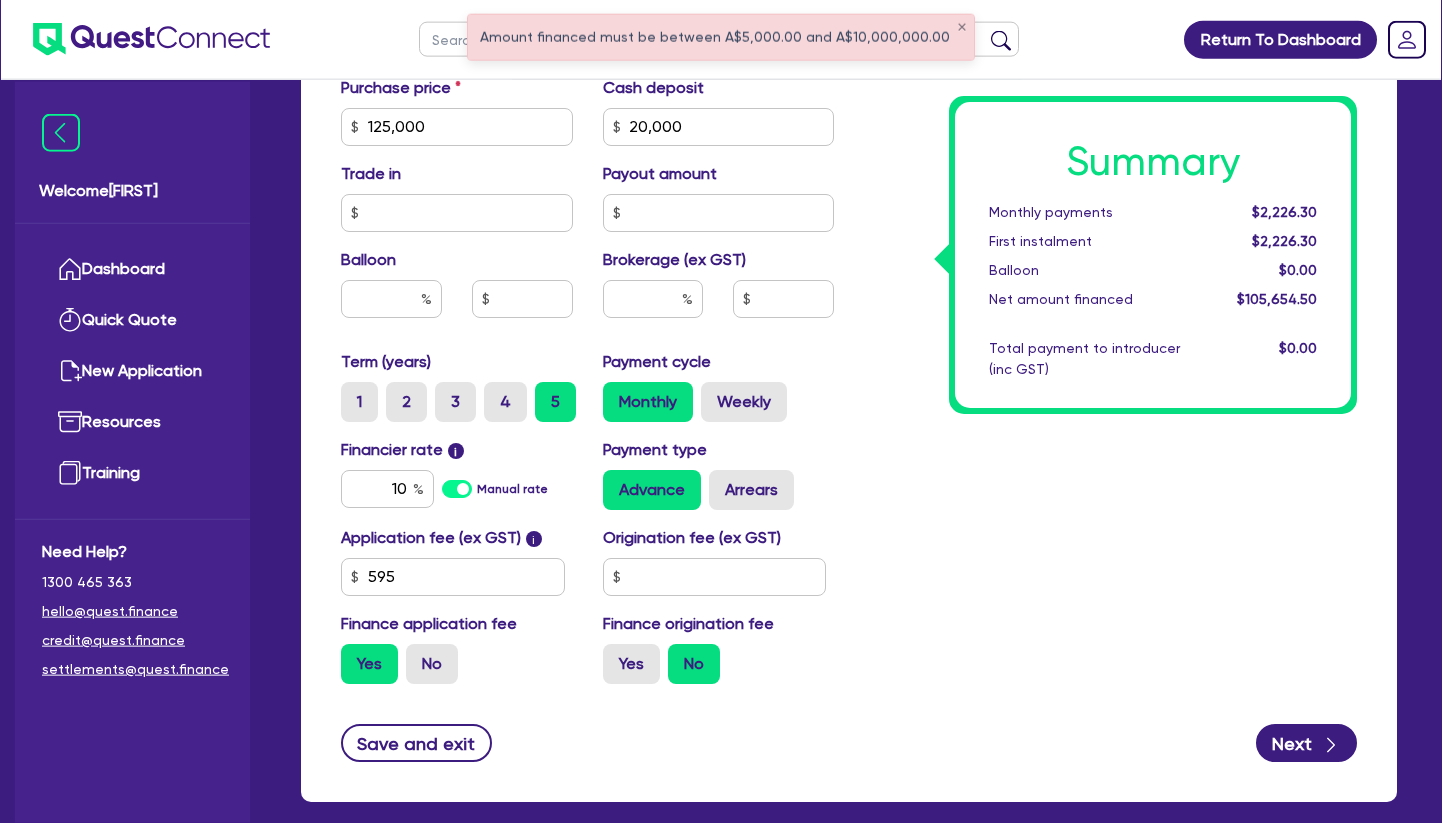 scroll, scrollTop: 992, scrollLeft: 0, axis: vertical 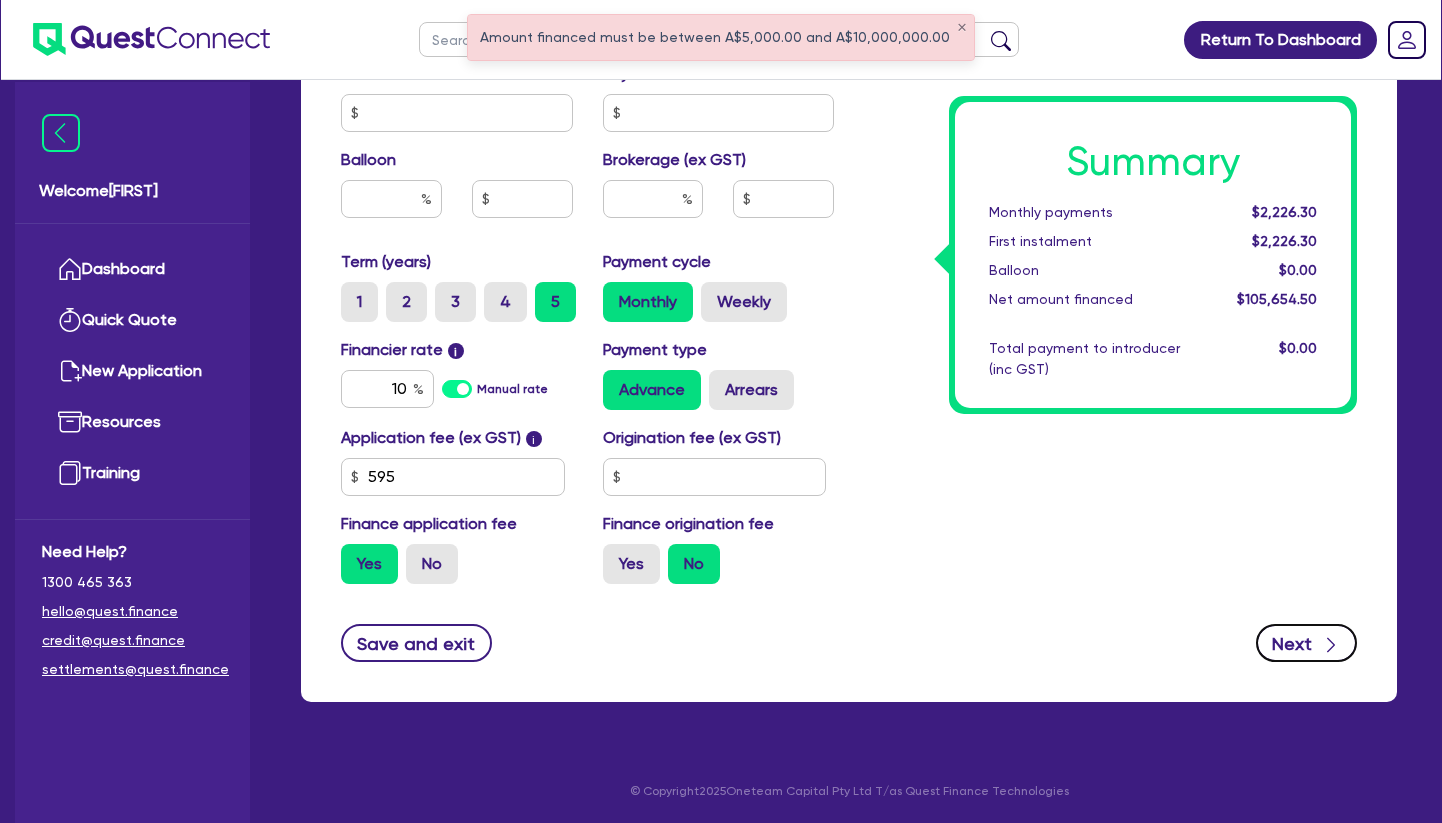 click on "Next" at bounding box center (1306, 643) 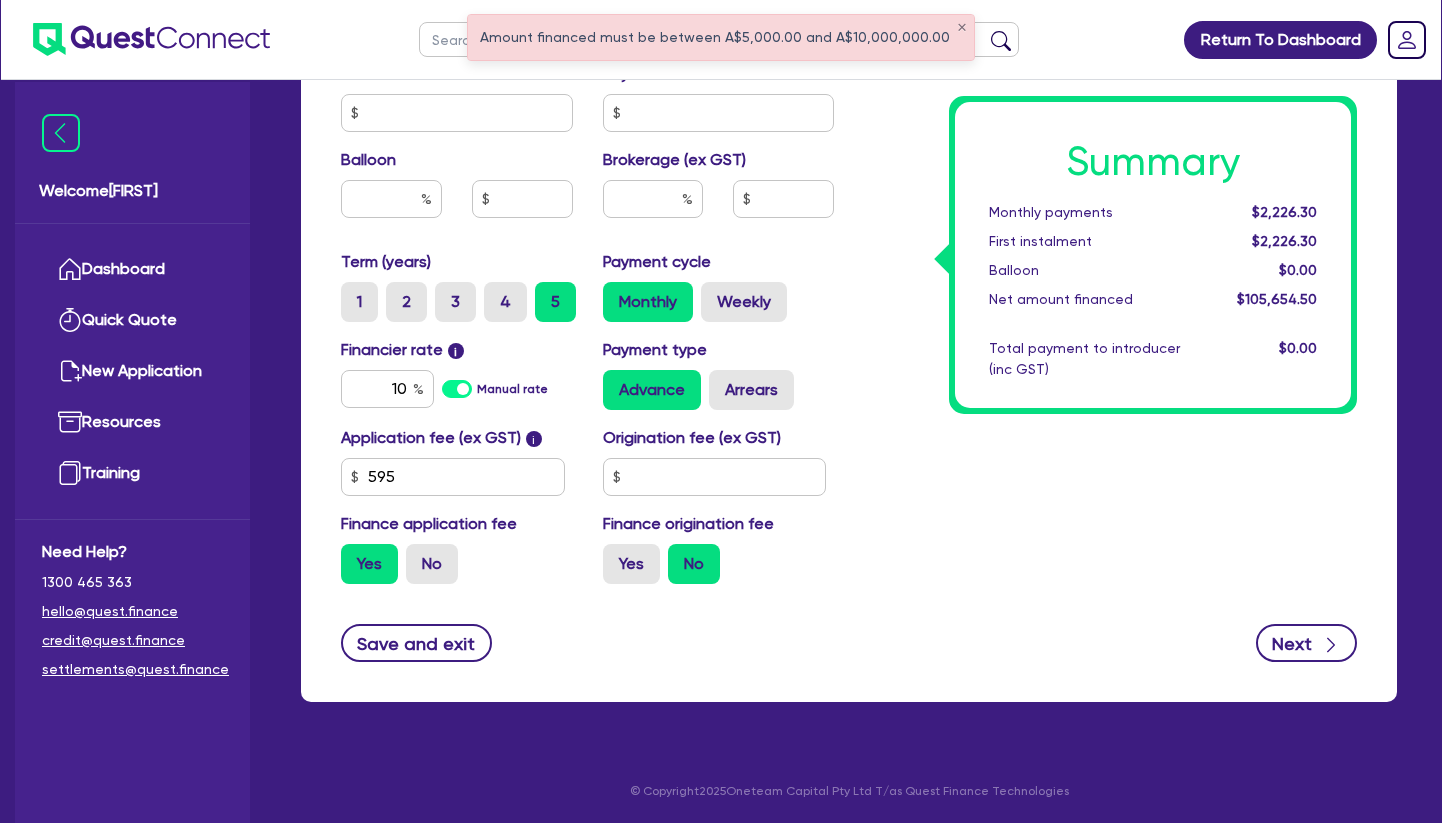 type on "20,000" 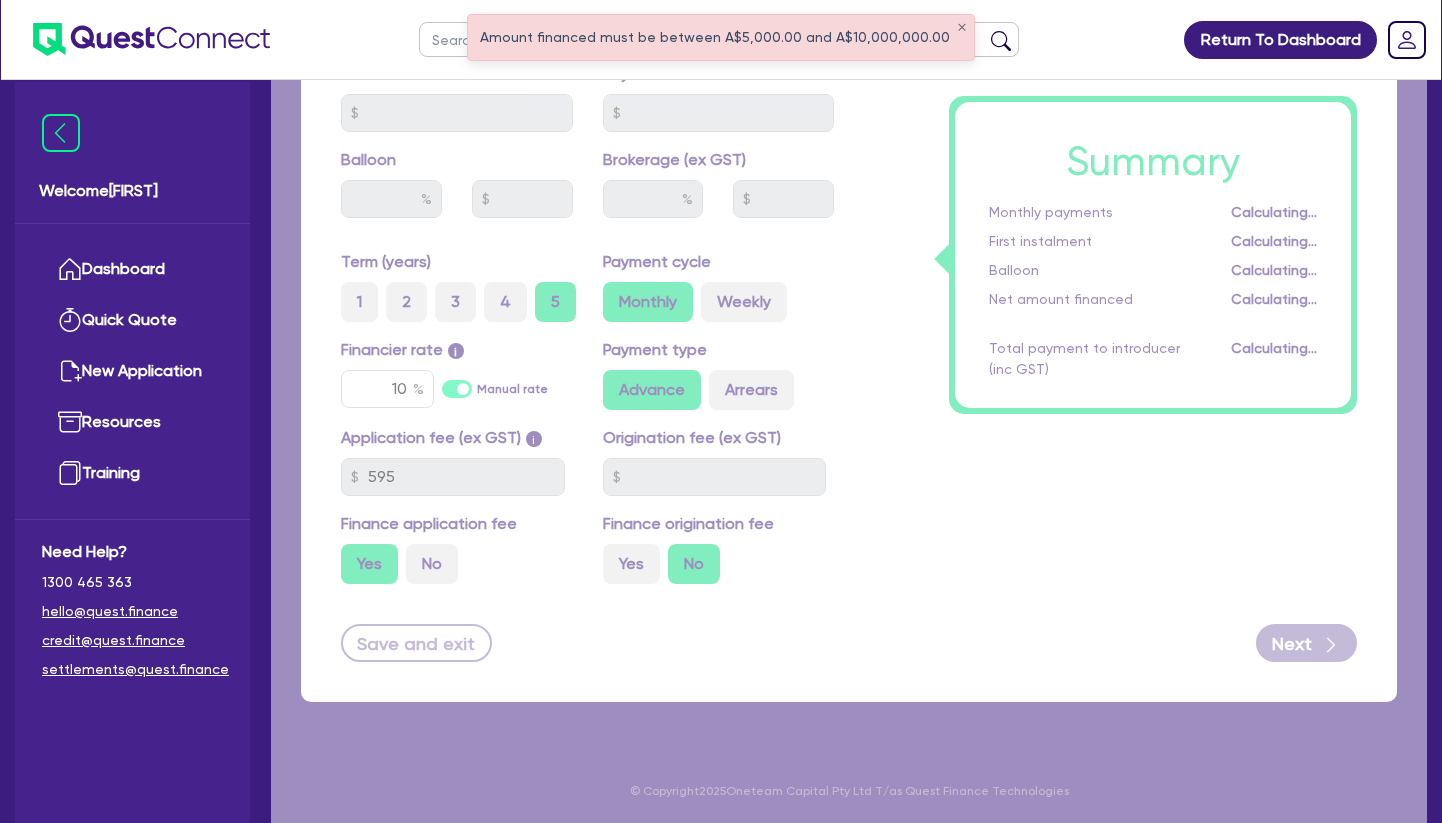 select on "COMPANY" 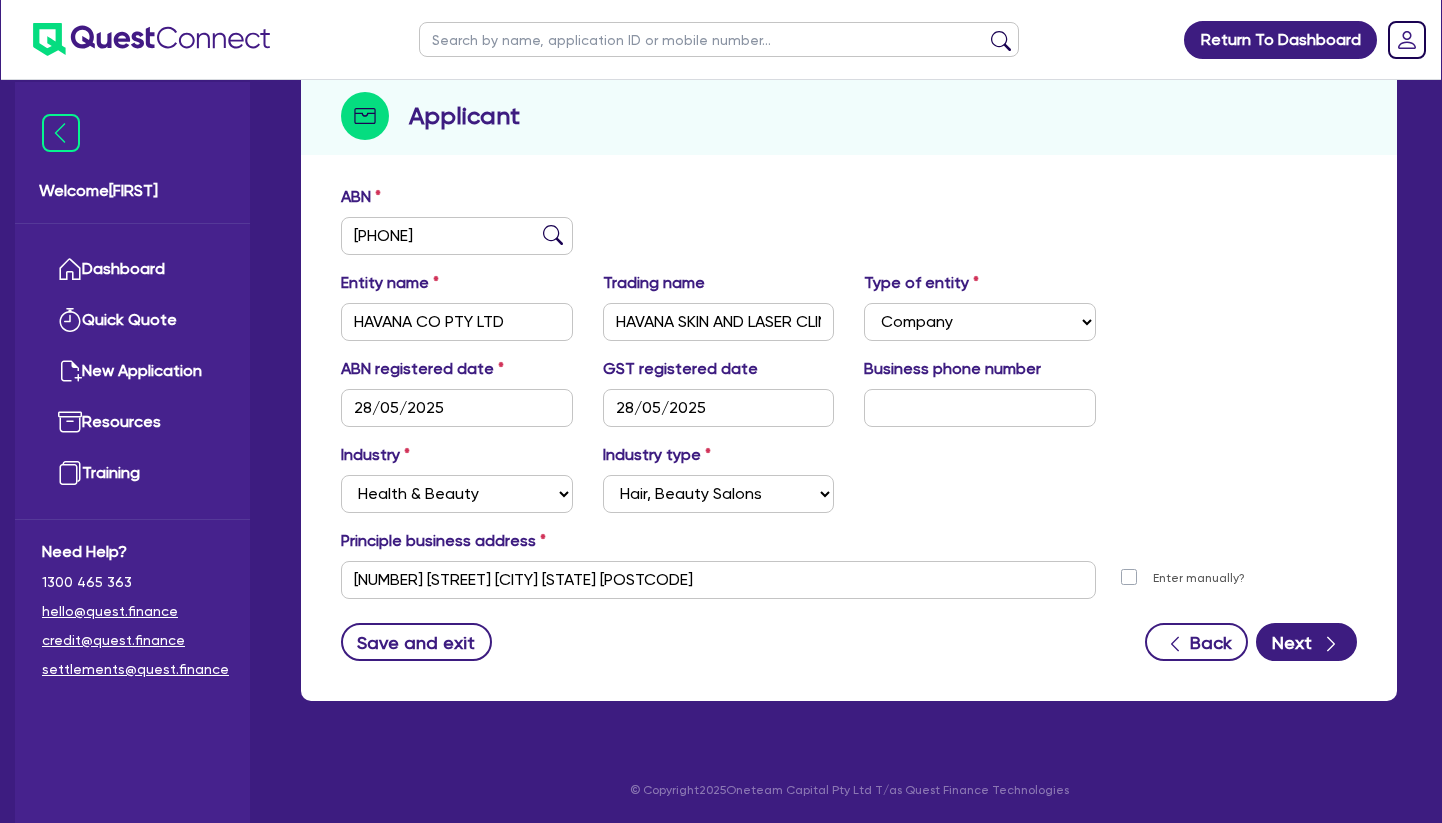 scroll, scrollTop: 0, scrollLeft: 0, axis: both 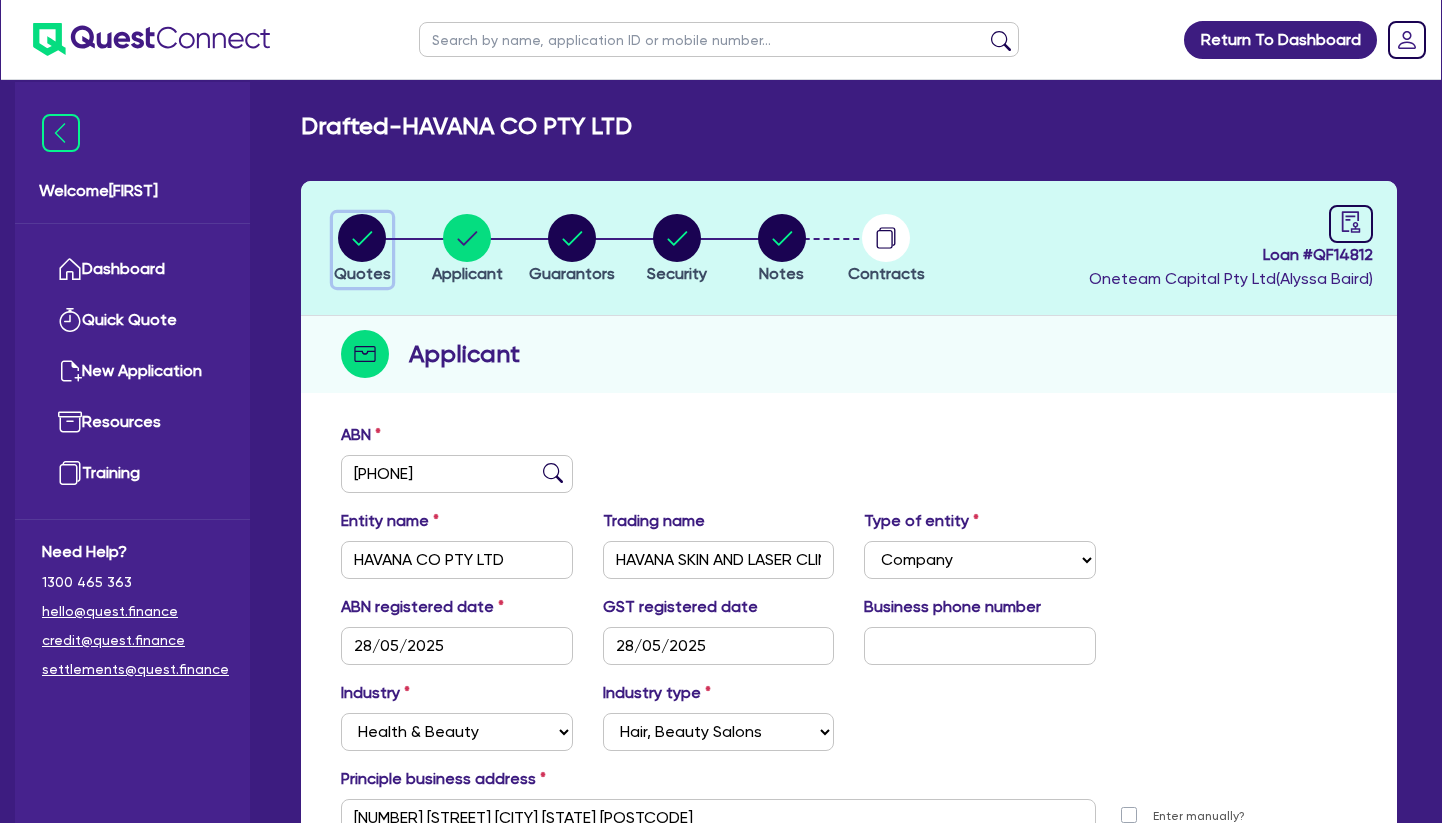 click 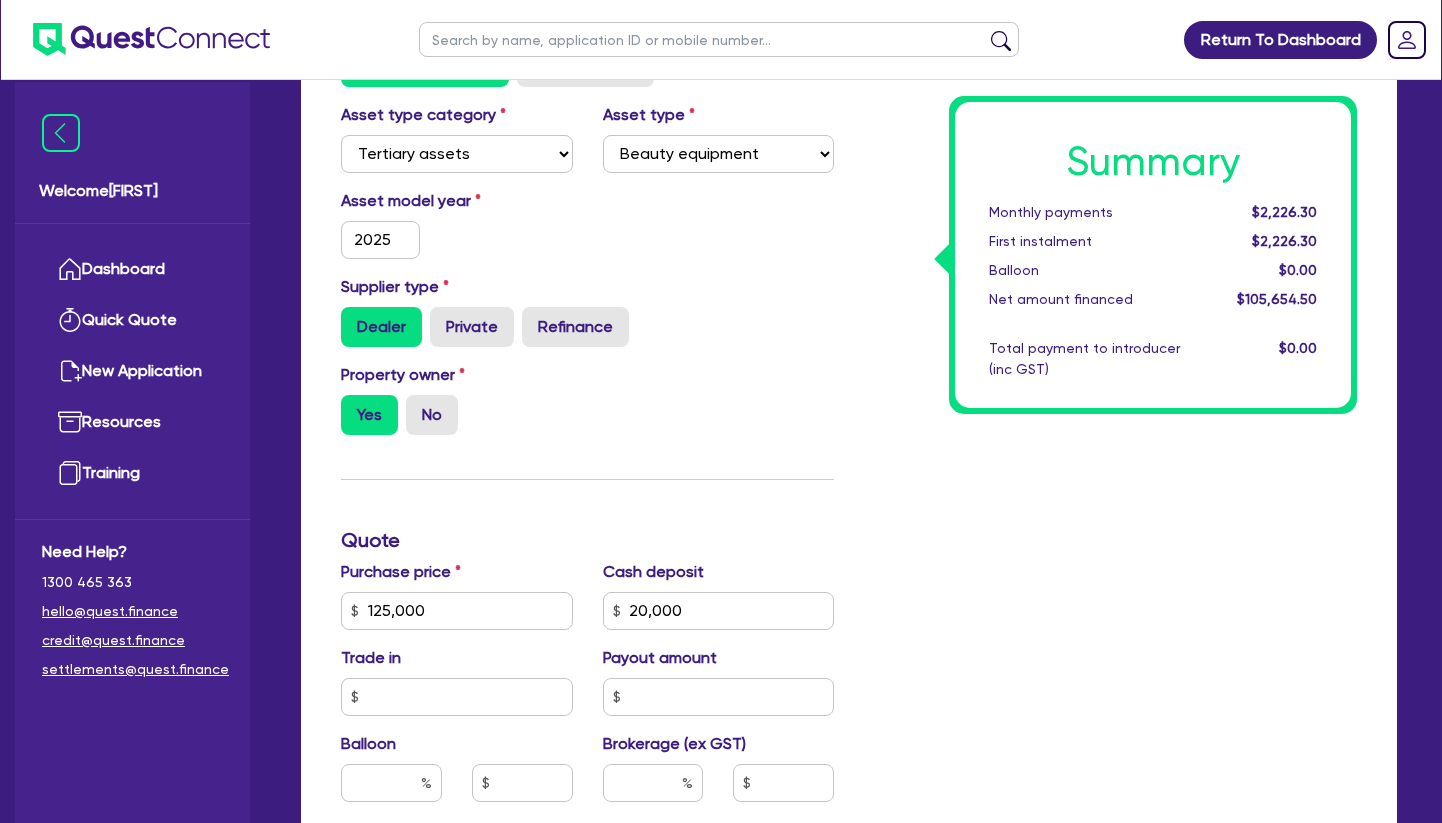 scroll, scrollTop: 816, scrollLeft: 0, axis: vertical 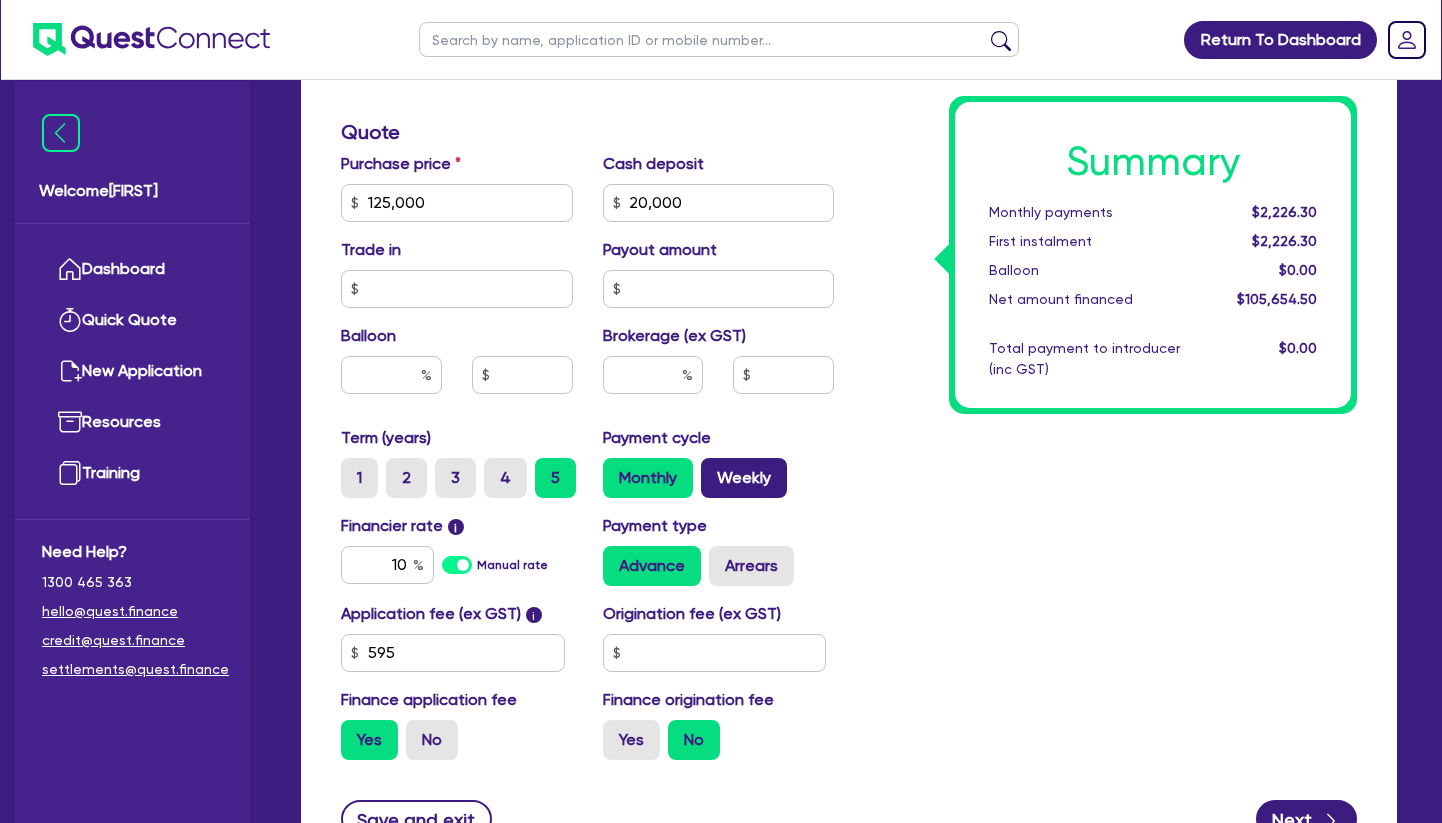click on "Weekly" at bounding box center [744, 478] 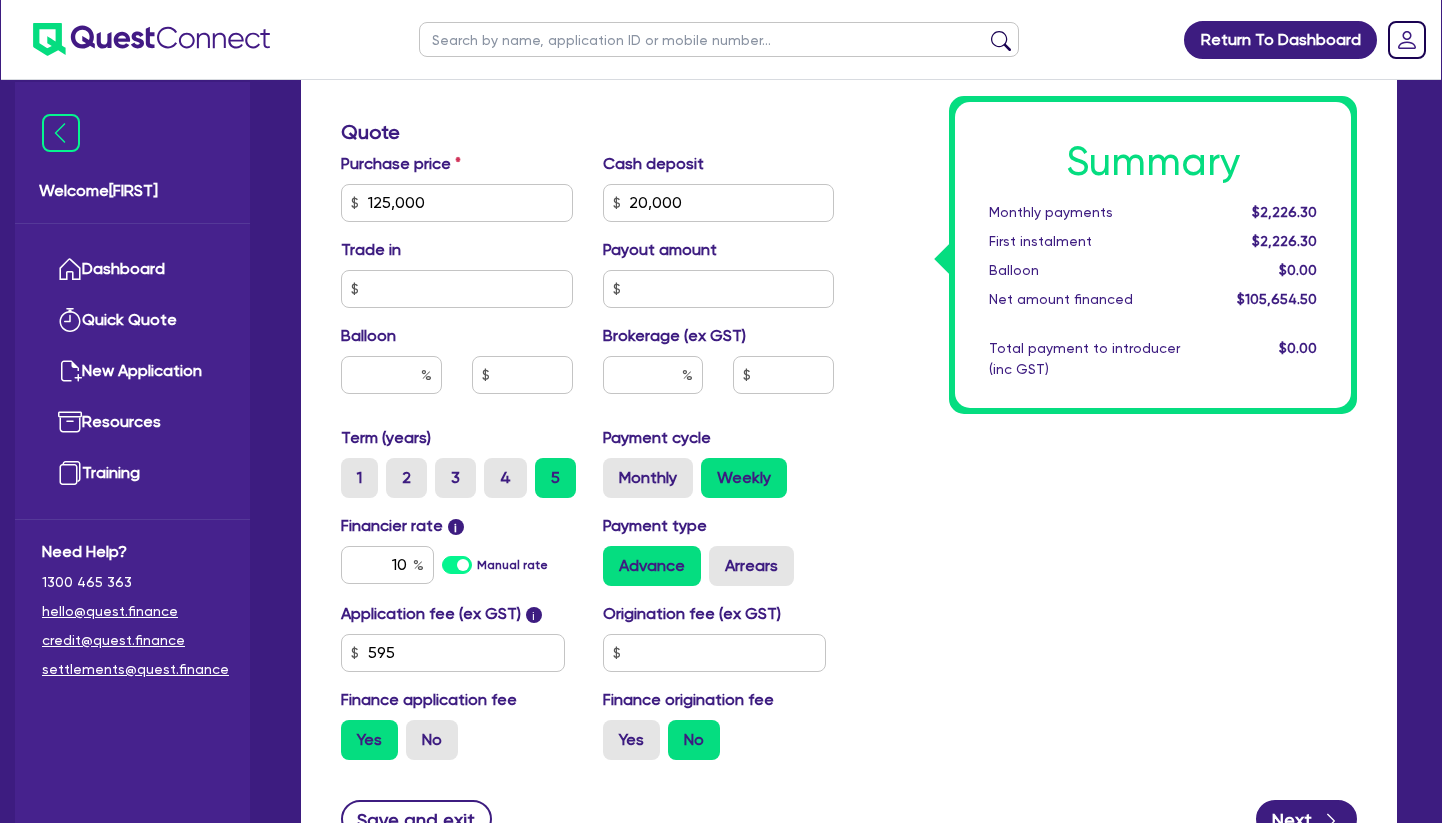 type on "125,000" 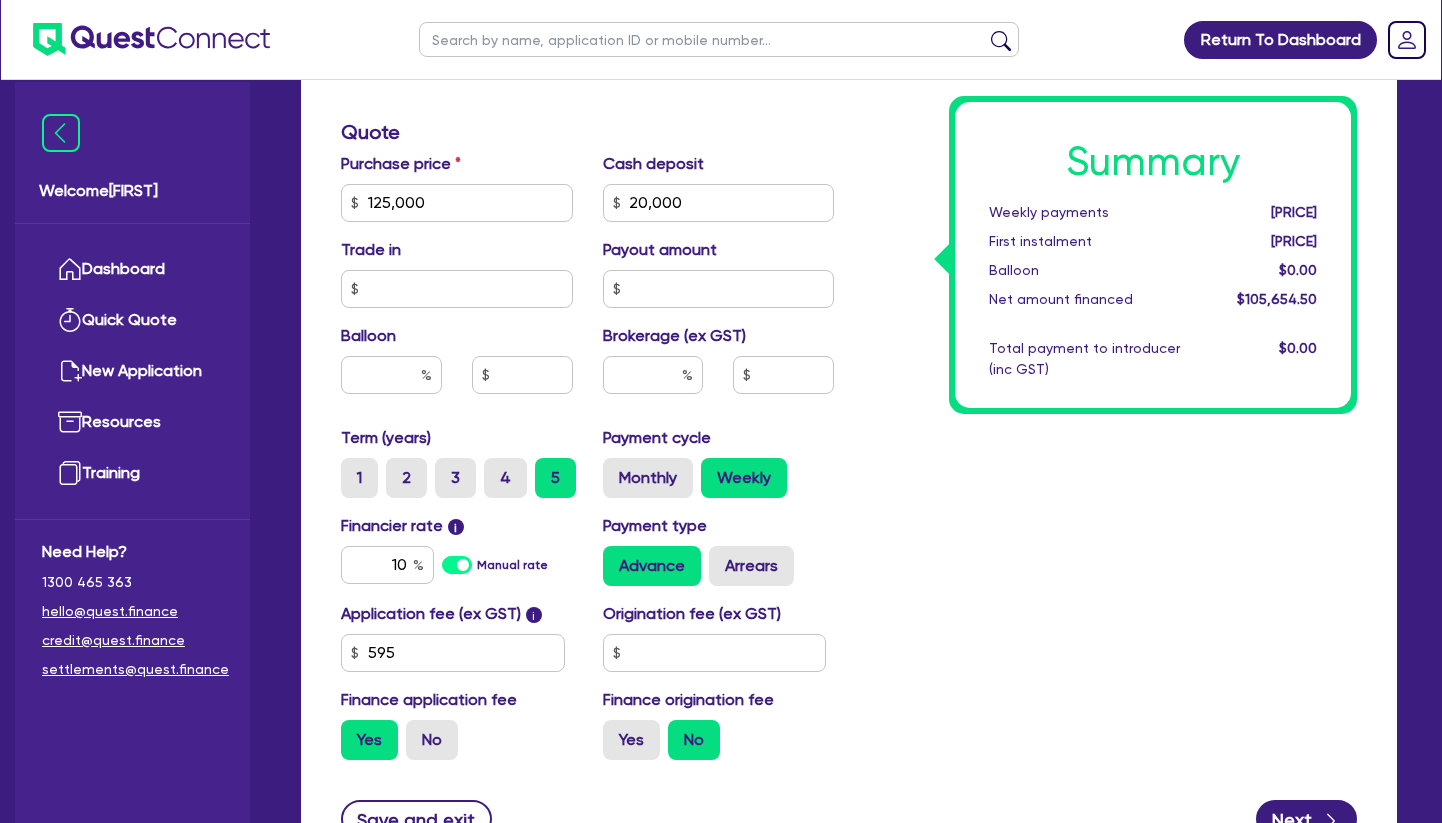 click on "Summary Weekly   payments $515.78 First instalment $515.78 Balloon $0.00 Net amount financed $105,654.50 Total payment to introducer (inc GST) $0.00" at bounding box center [1110, 191] 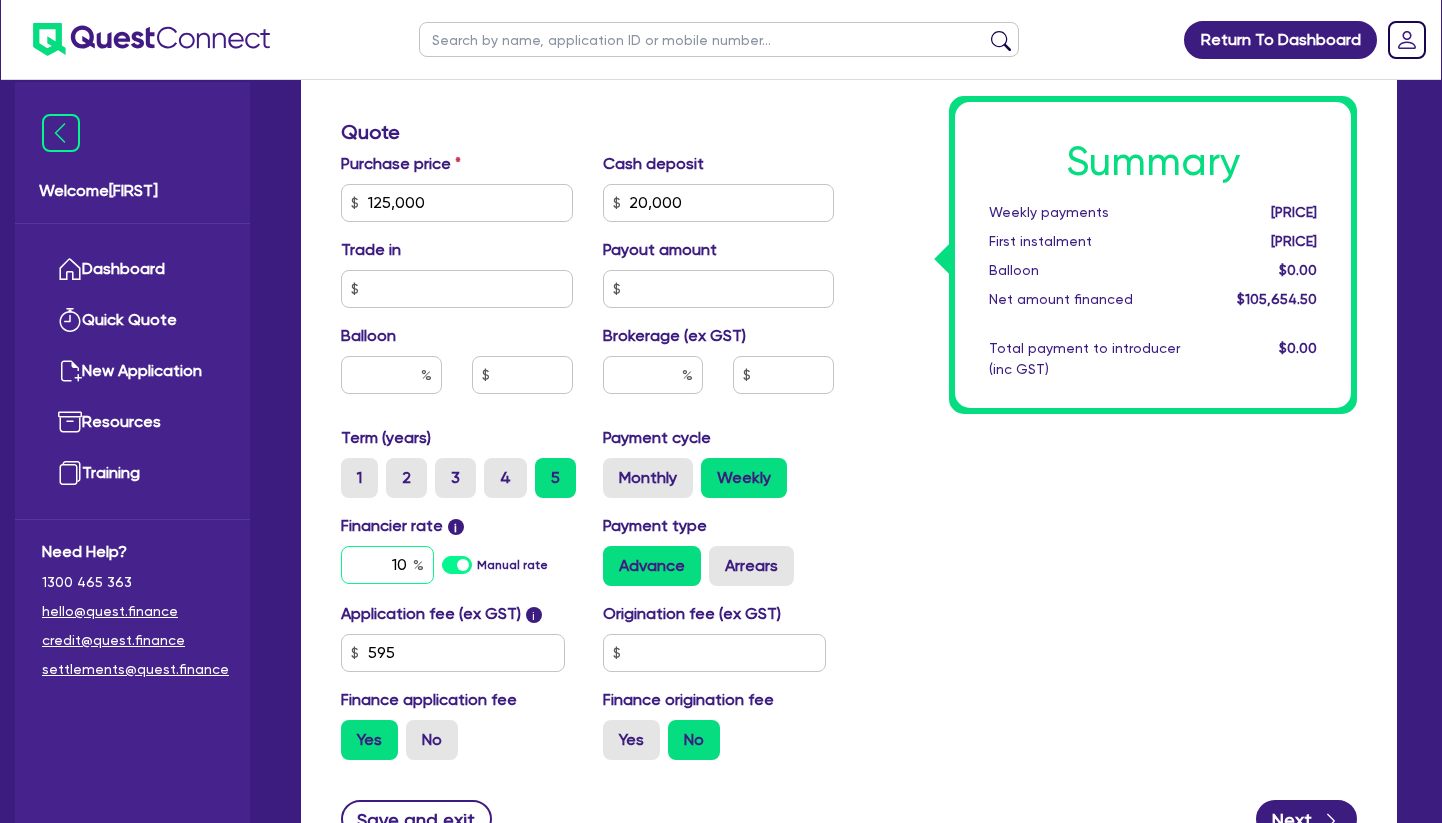 drag, startPoint x: 382, startPoint y: 566, endPoint x: 540, endPoint y: 576, distance: 158.31615 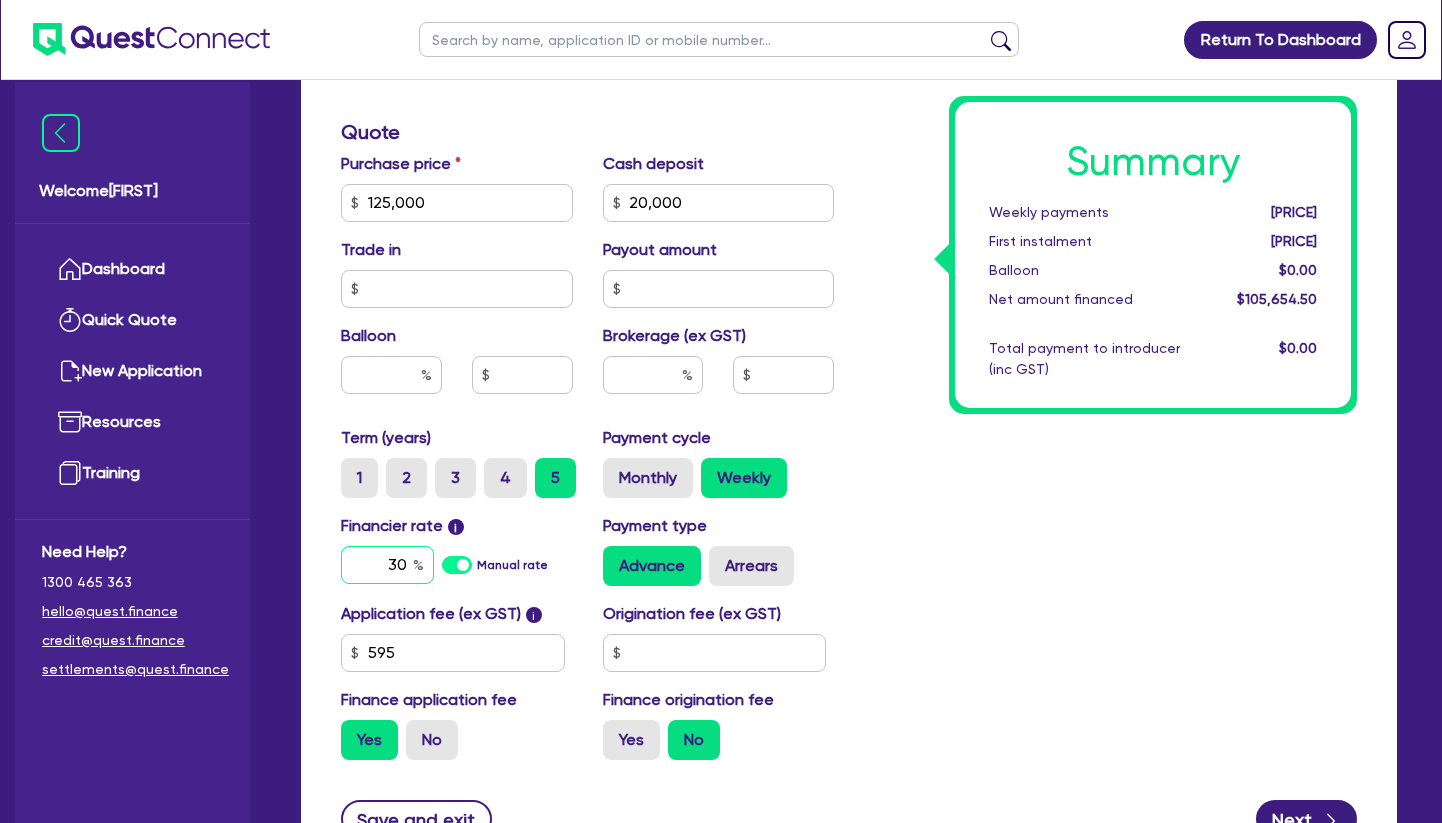 type on "30" 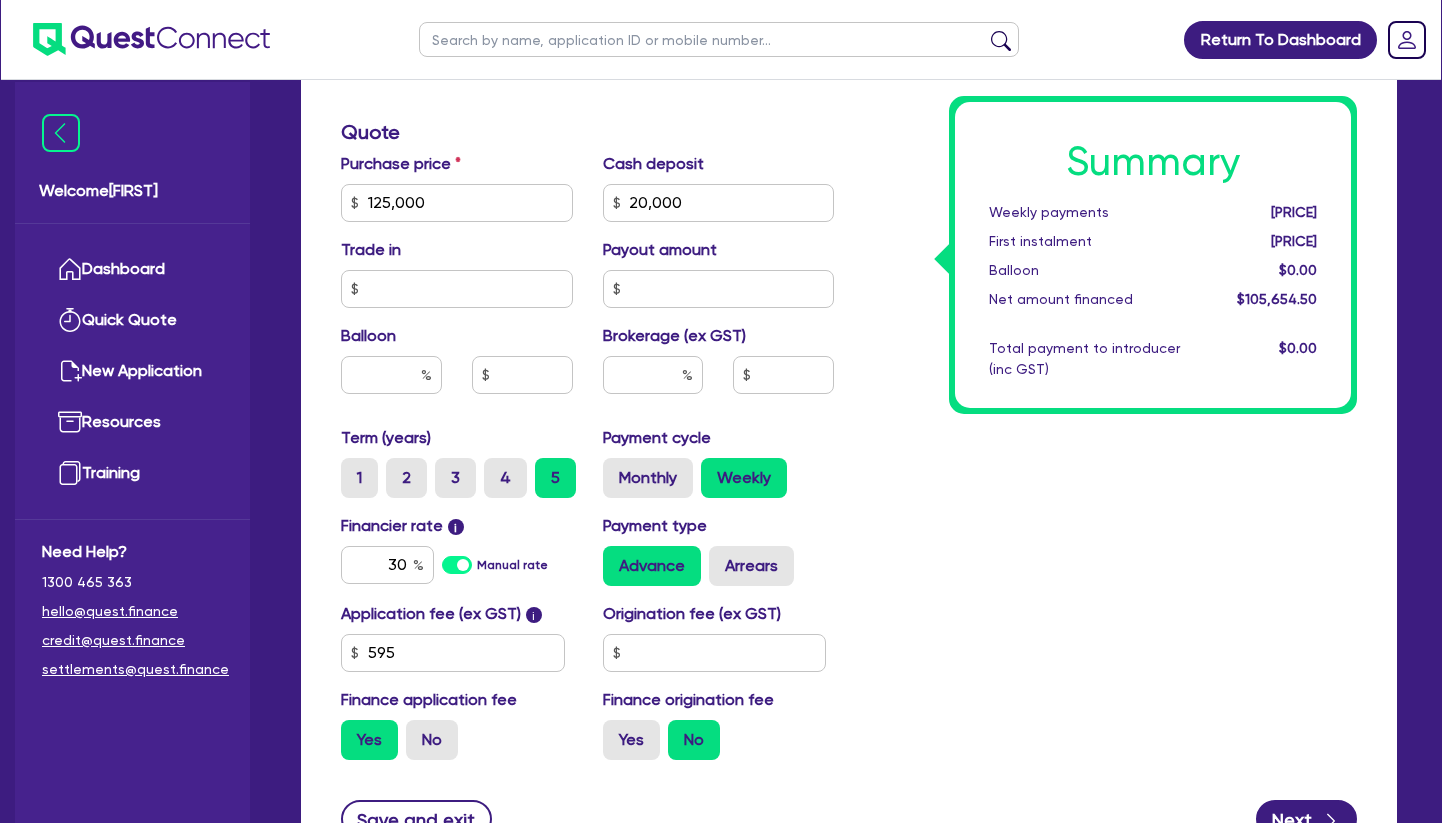 type on "125,000" 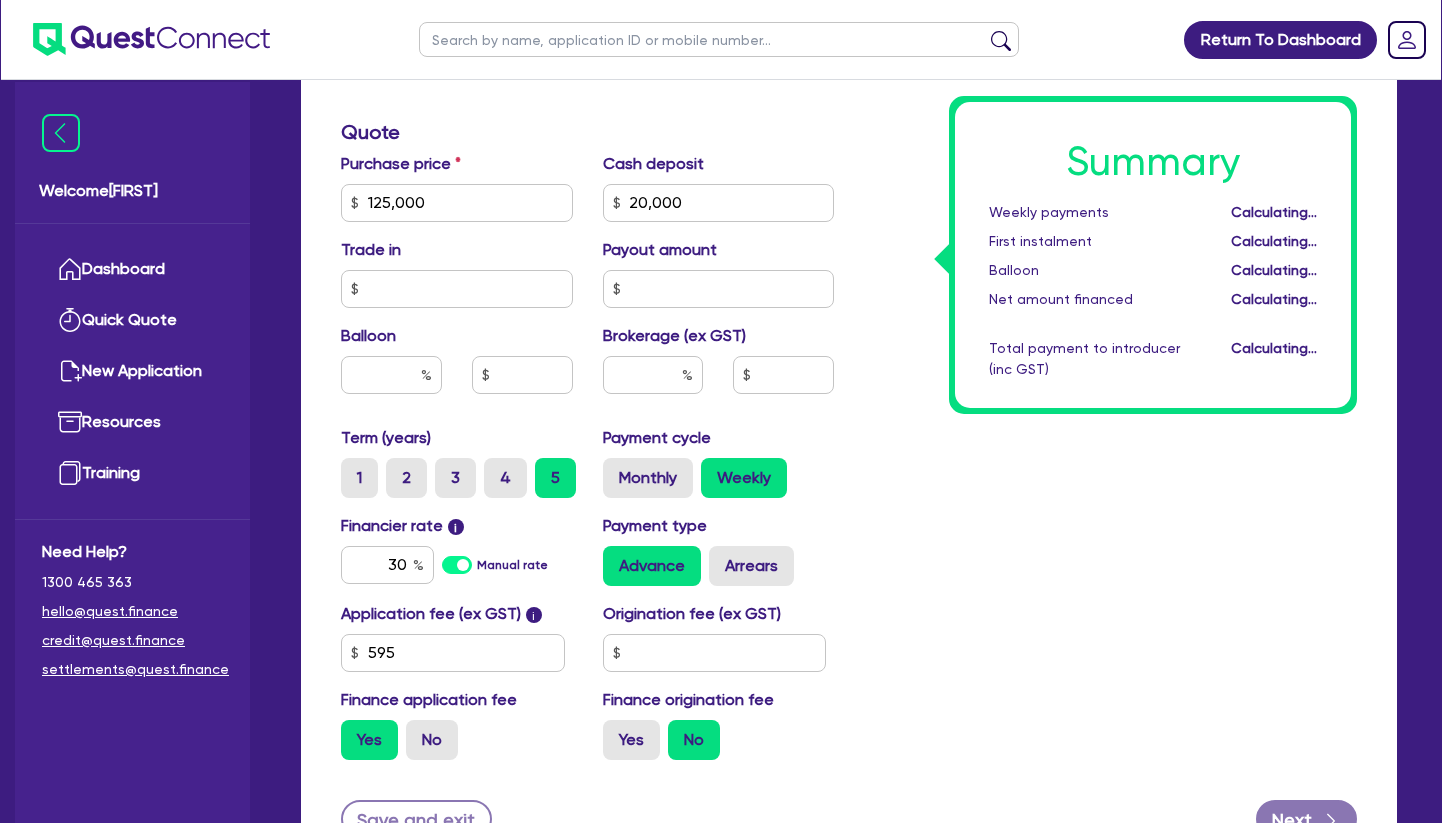type on "125,000" 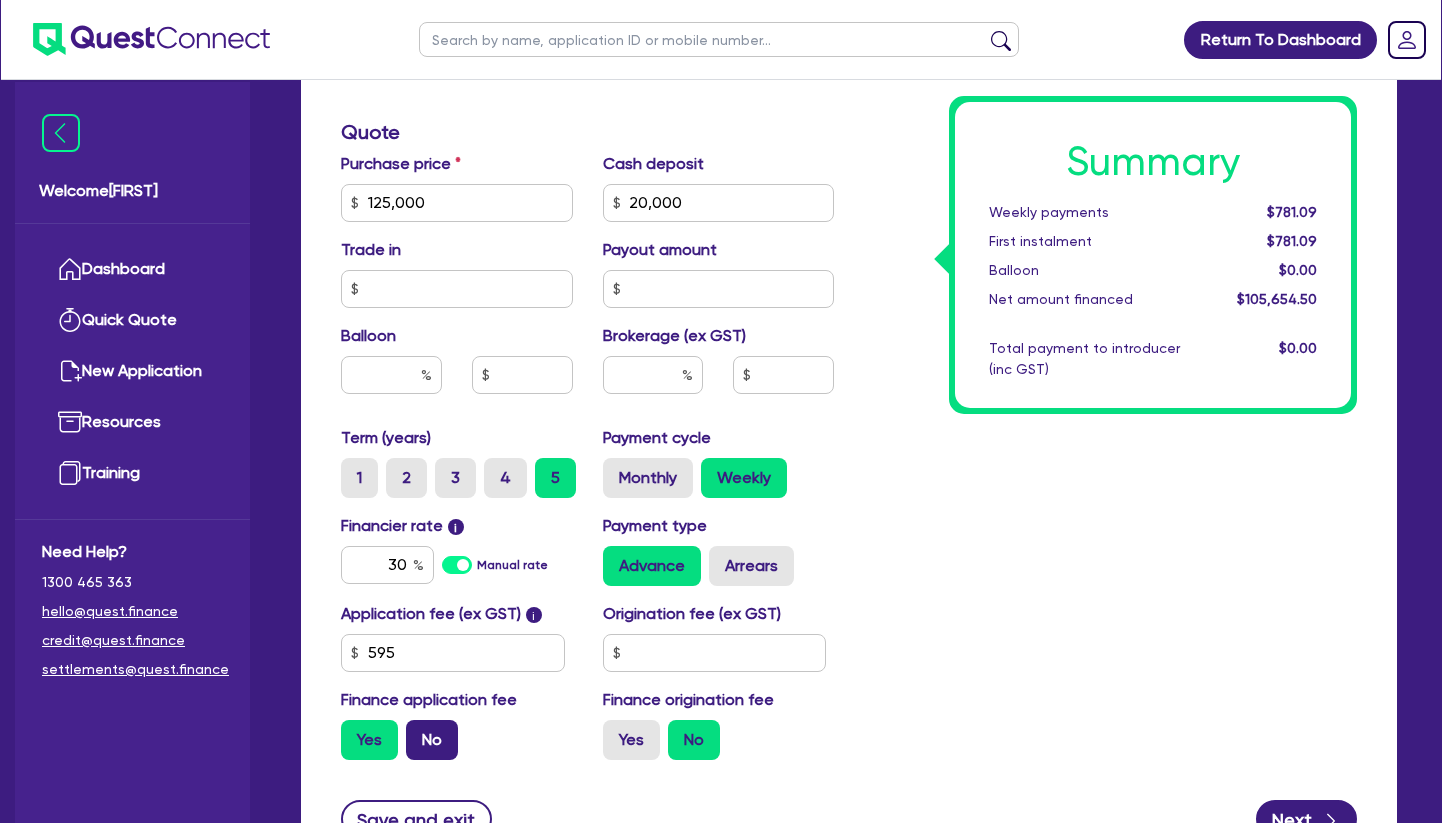 click on "No" at bounding box center (432, 740) 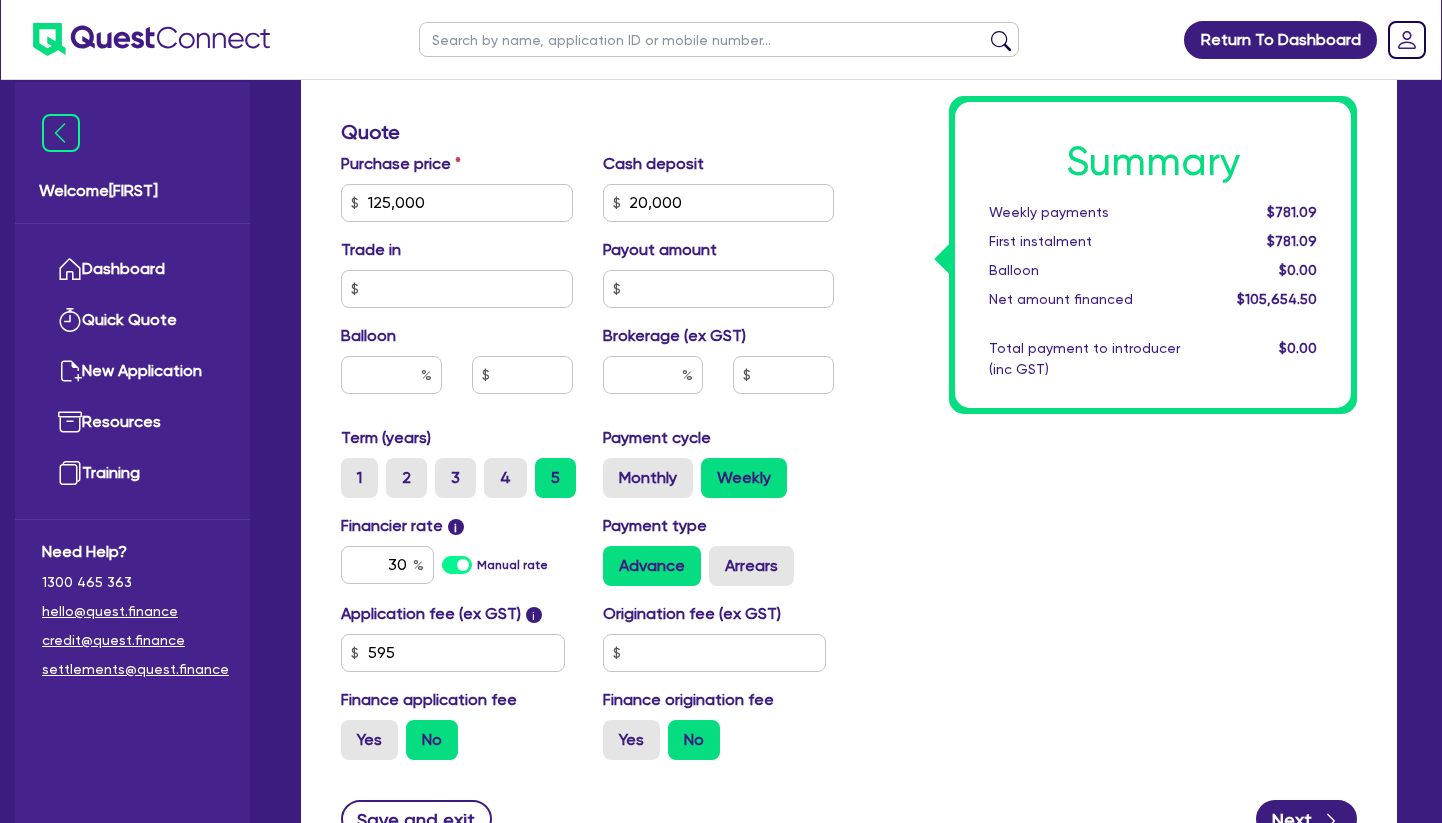 type on "125,000" 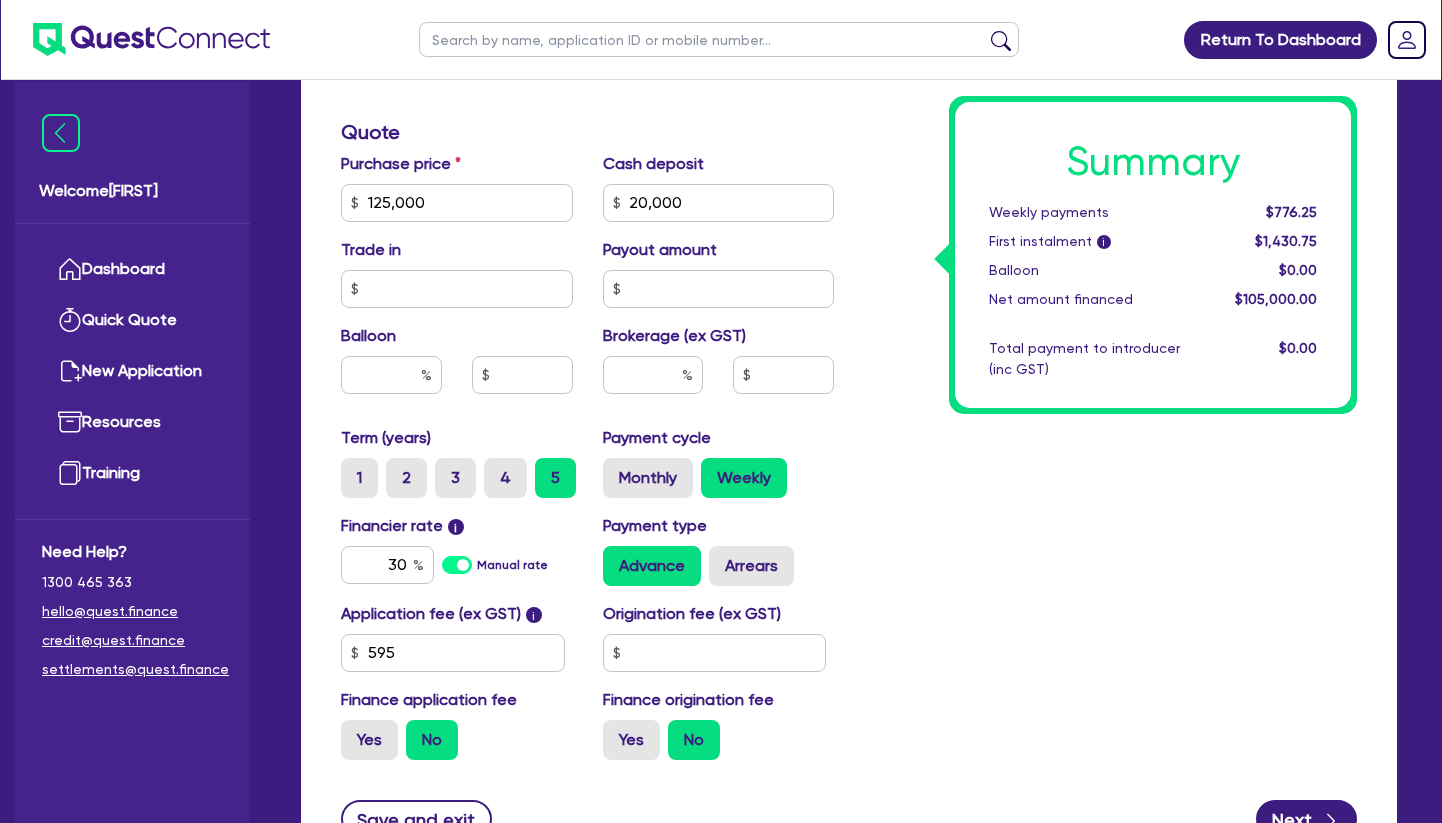 click on "Summary Weekly   payments $776.25 First instalment i $1,430.75 Balloon $0.00 Net amount financed $105,000.00 Total payment to introducer (inc GST) $0.00" at bounding box center [1110, 191] 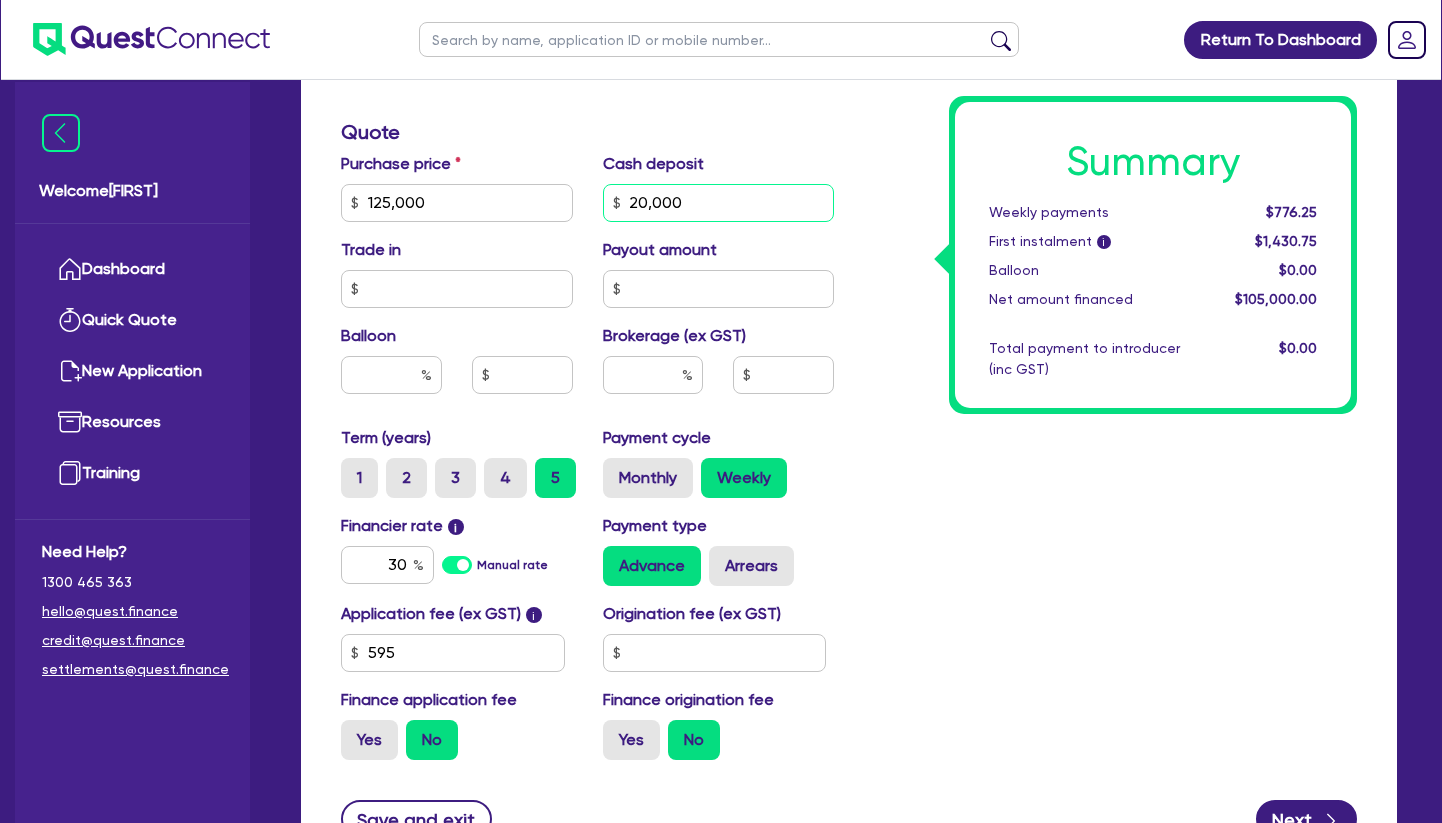 click on "20,000" at bounding box center (719, 203) 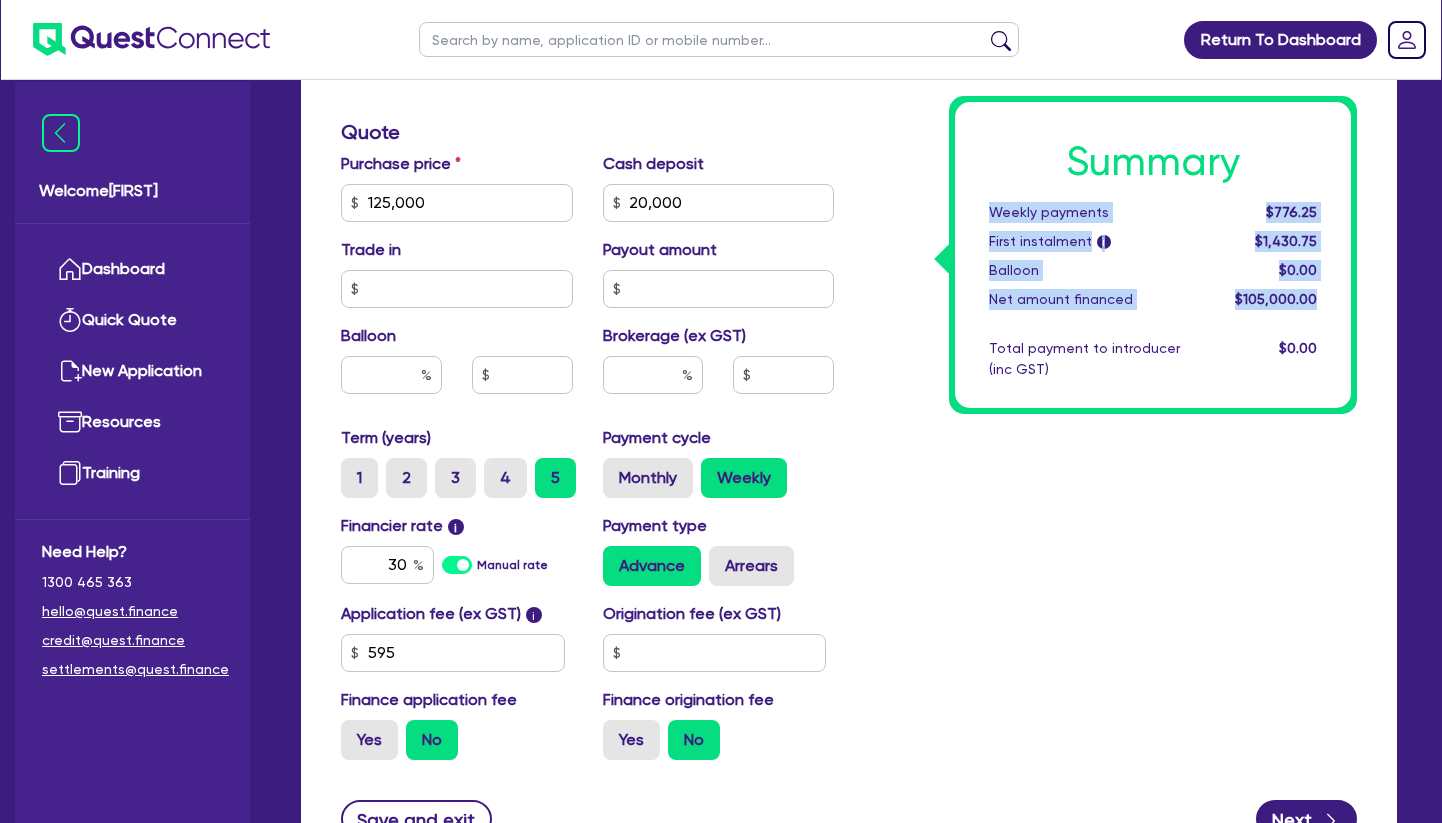drag, startPoint x: 991, startPoint y: 211, endPoint x: 1322, endPoint y: 300, distance: 342.75647 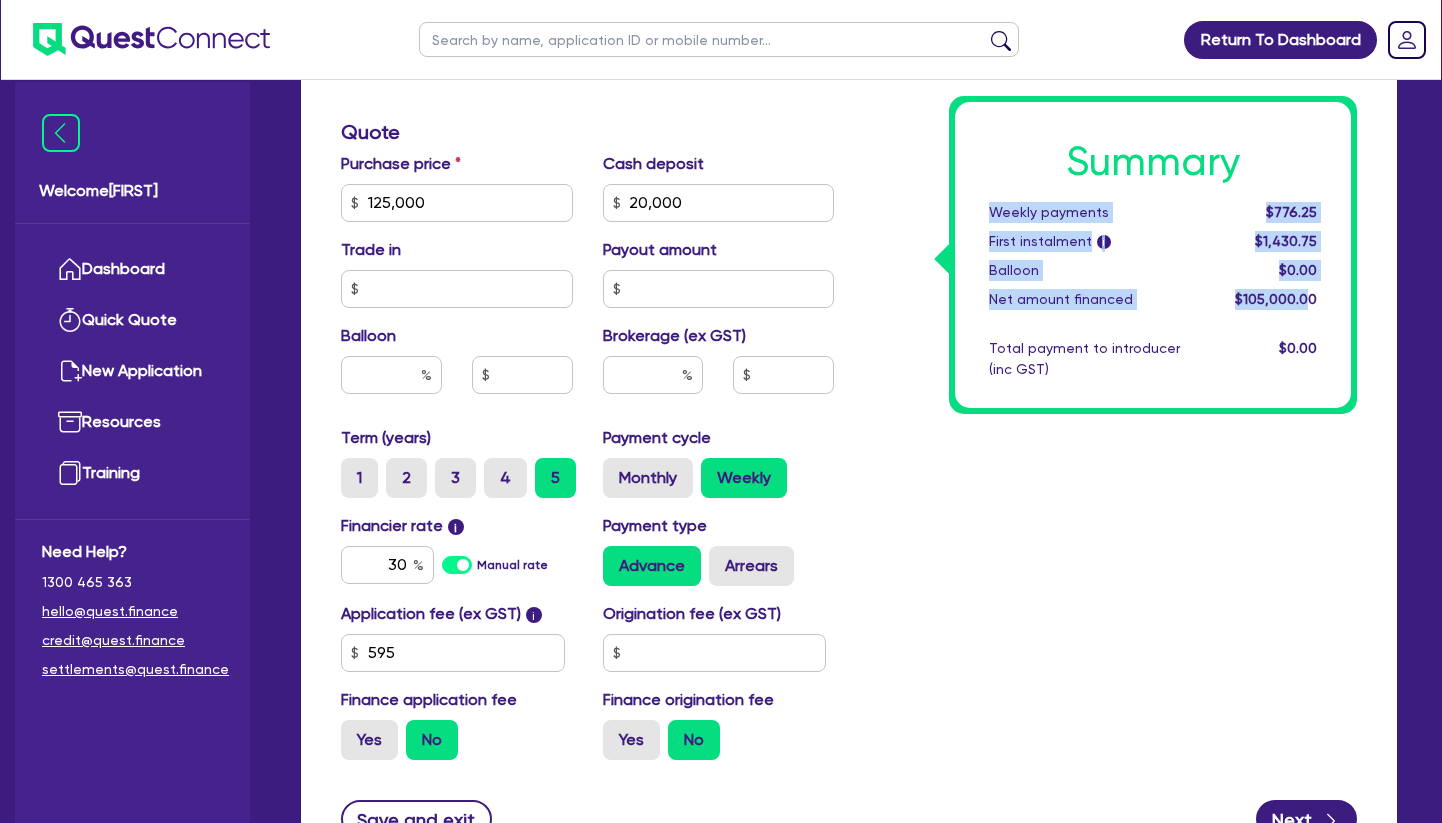 drag, startPoint x: 991, startPoint y: 213, endPoint x: 1313, endPoint y: 305, distance: 334.88504 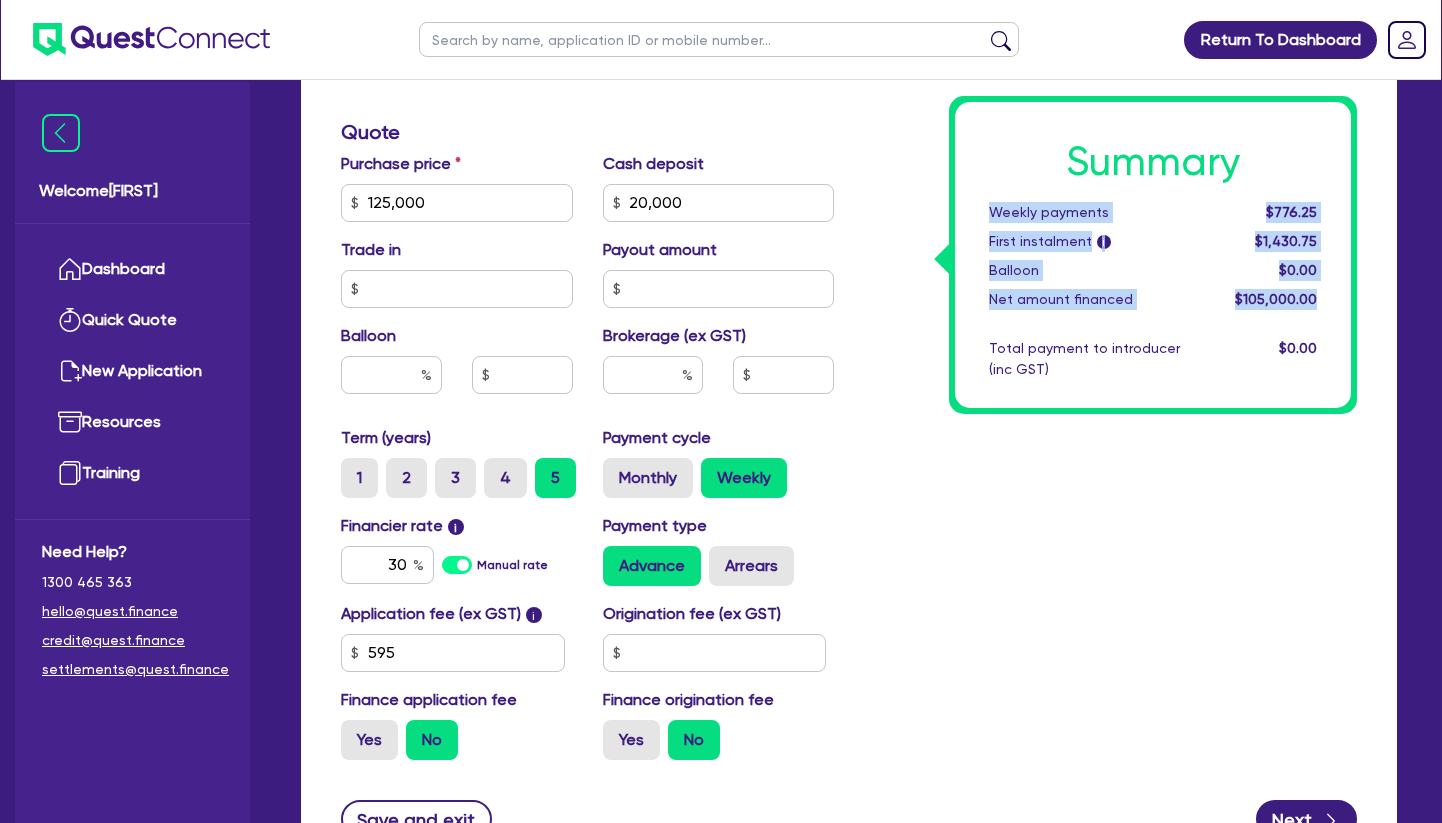 click on "$105,000.00" at bounding box center [1276, 299] 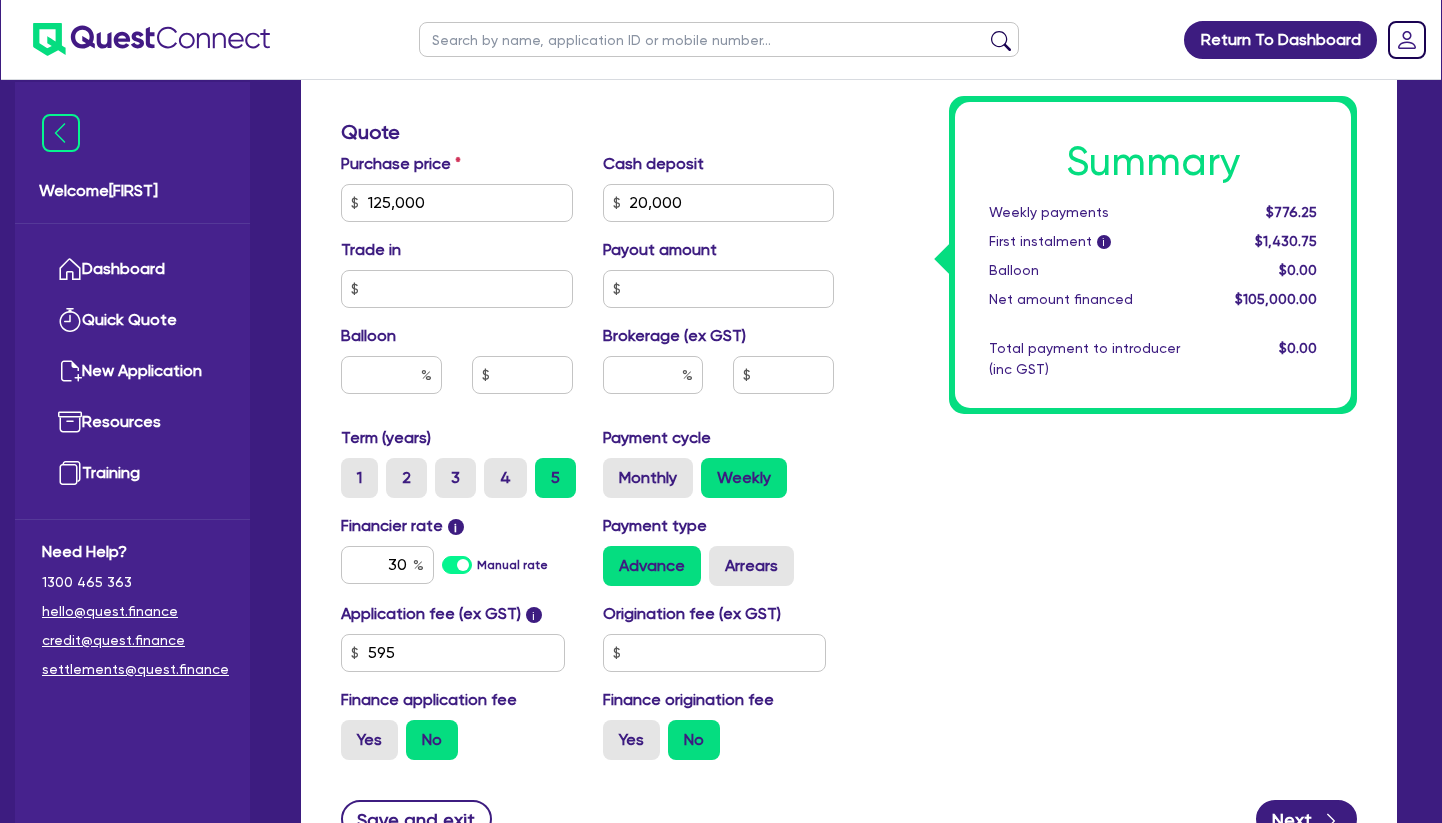 click on "Summary Weekly   payments $776.25 First instalment i $1,430.75 Balloon $0.00 Net amount financed $105,000.00 Total payment to introducer (inc GST) $0.00" at bounding box center [1110, 191] 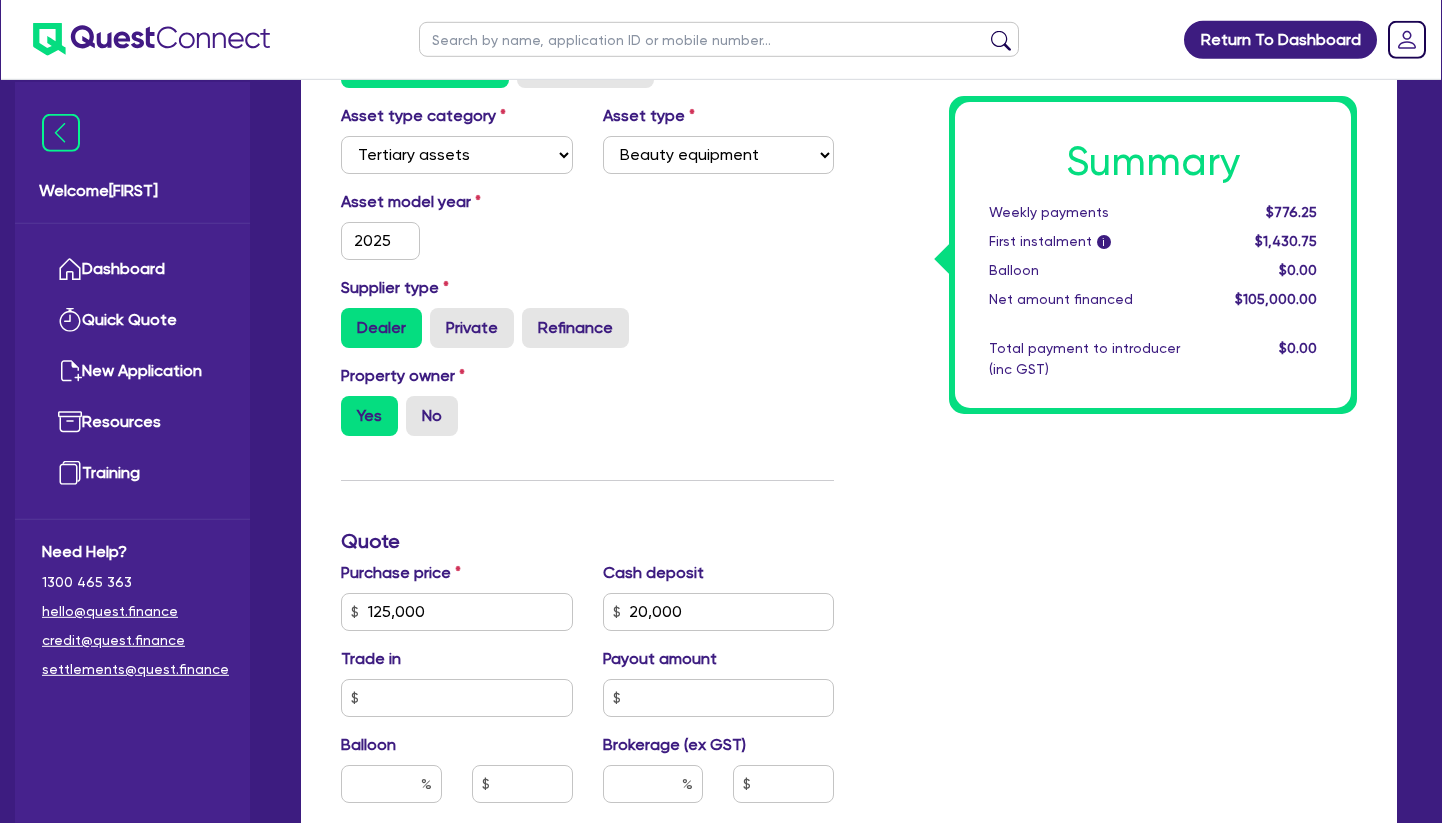 scroll, scrollTop: 0, scrollLeft: 0, axis: both 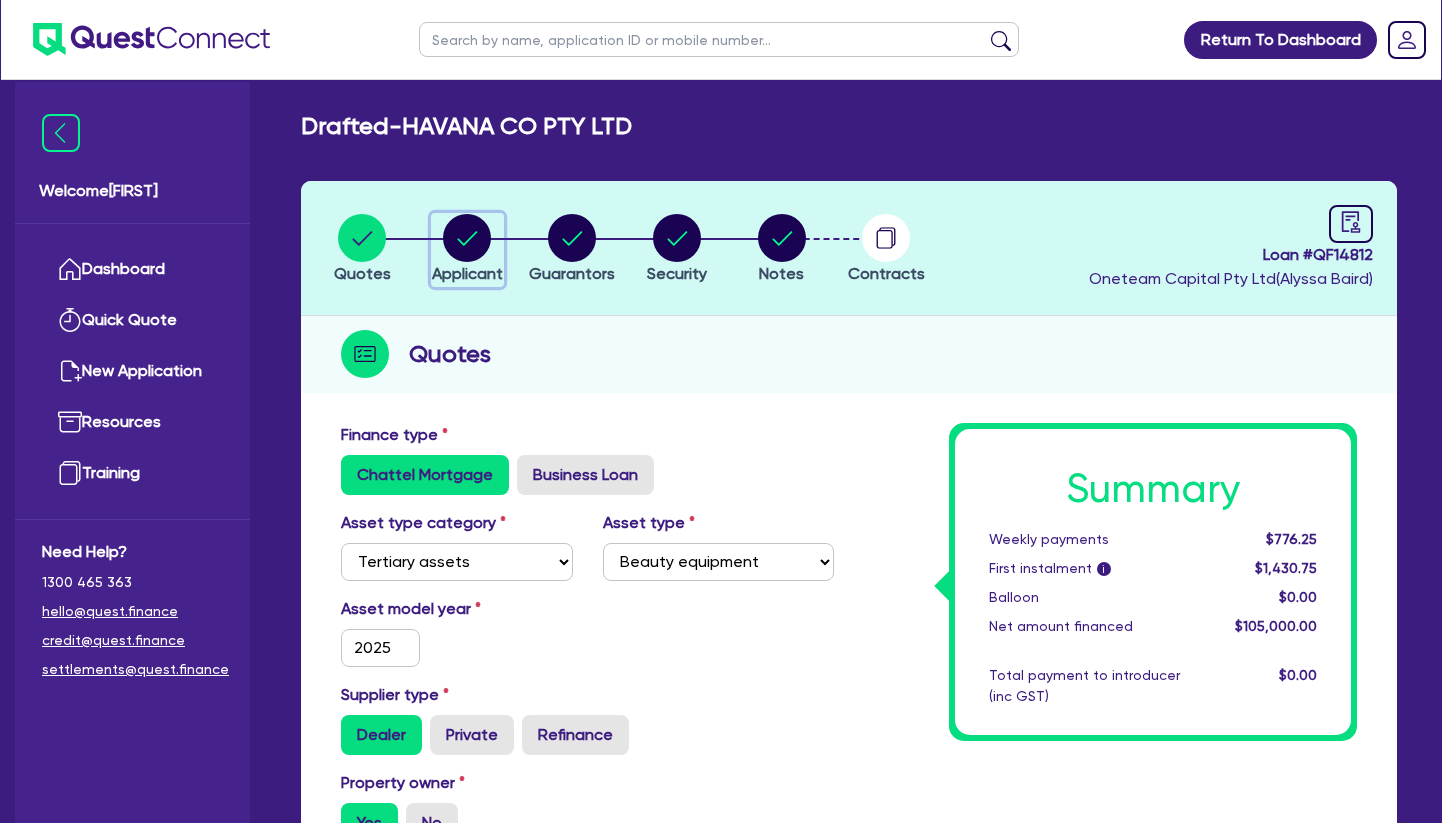 click 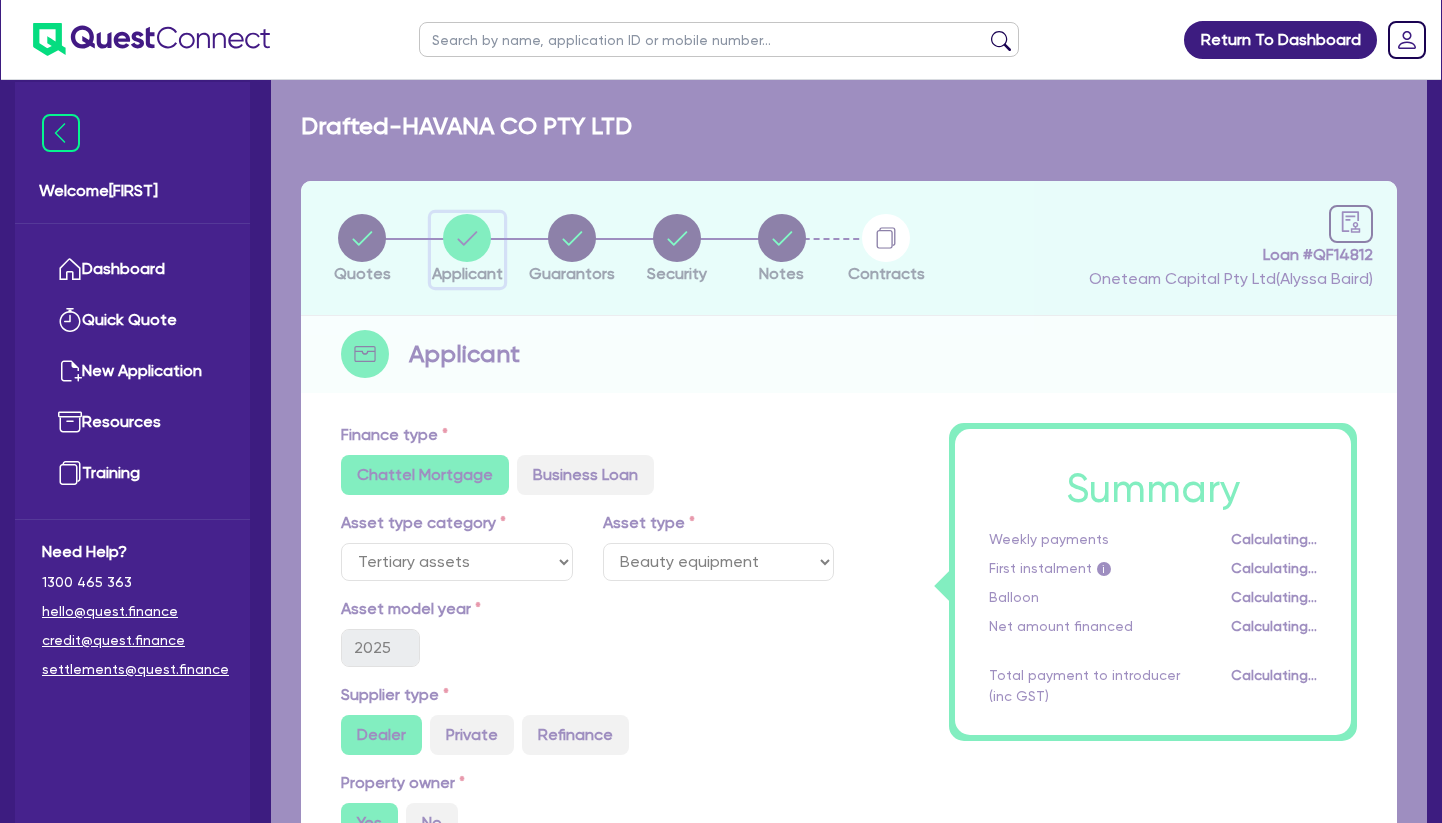select on "COMPANY" 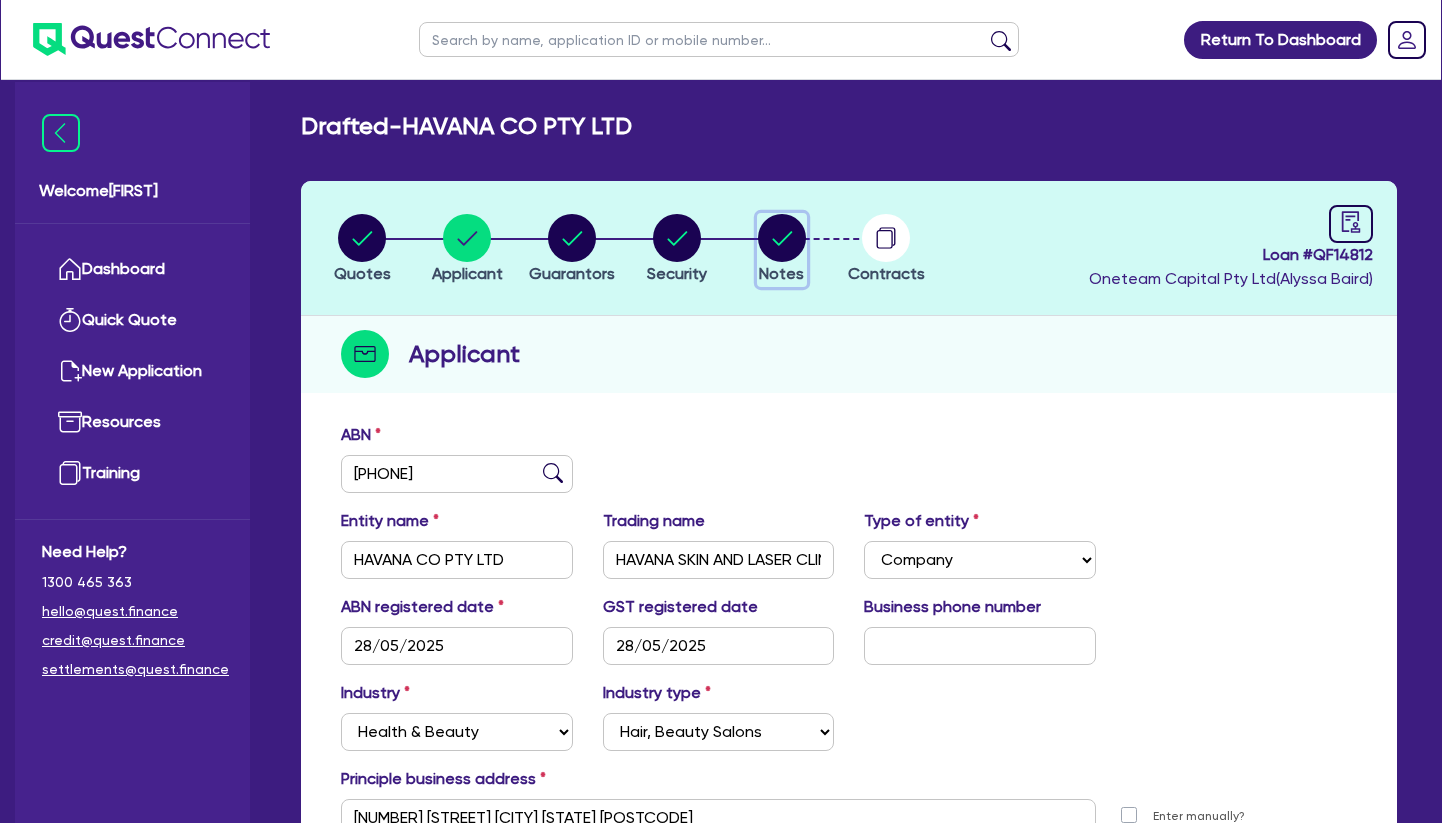 click 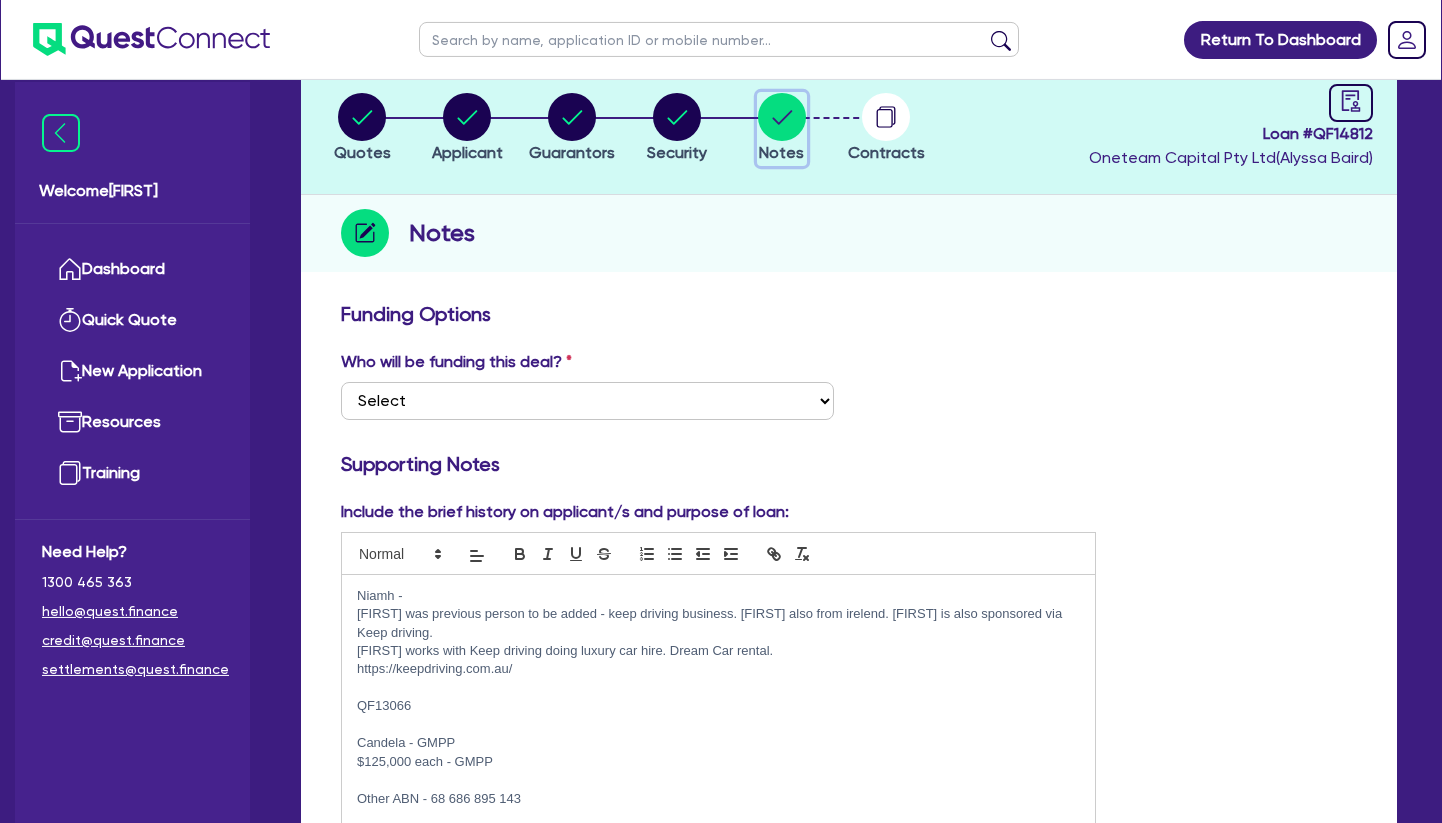 scroll, scrollTop: 204, scrollLeft: 0, axis: vertical 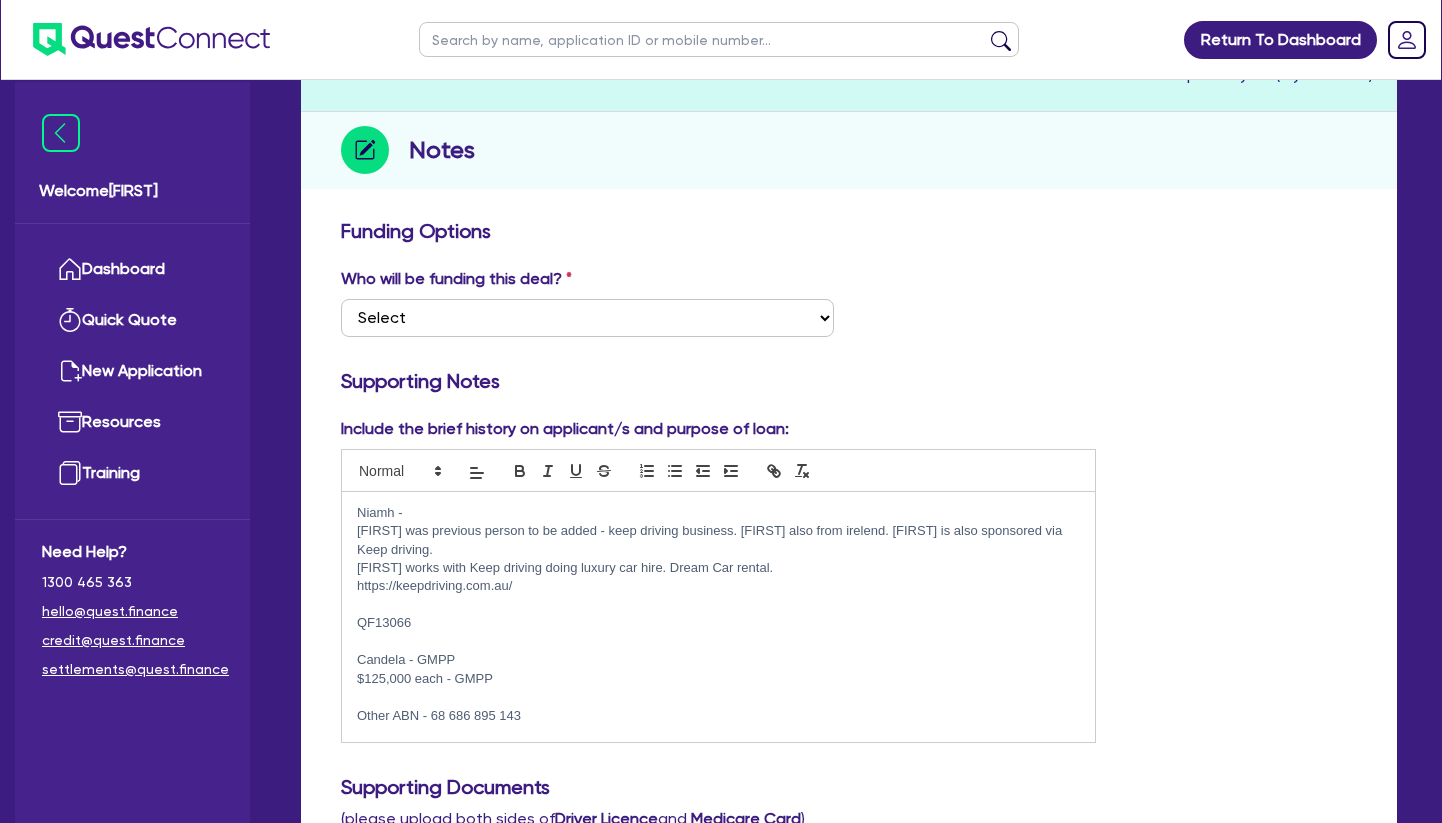 click on "$ [FIRST] -  [FIRST] was previous person to be added - keep driving business. [FIRST] also from irelend. [FIRST] is also sponsored via Keep driving.  [FIRST] works with Keep driving doing luxury car hire. Dream Car rental. https://keepdriving.com.au/  QF13066 Candela - GMPP $125,000 each - GMPP  Other ABN - [ABN]  [FIRST] - need to call. [PHONE]  [FIRST] & [FIRST] own Keep Driving WA. Turnover approx $13M/ year. [FIRST] is based in Dubai, [FIRST] lives in Perth. [FIRST] has moved to Australia about 6 months ago and has over 8 years of experience in the beauty industry. [FIRST] is now added as a director, and [FIRST] taken off. [FIRST] is added as a director as well." at bounding box center [718, 617] 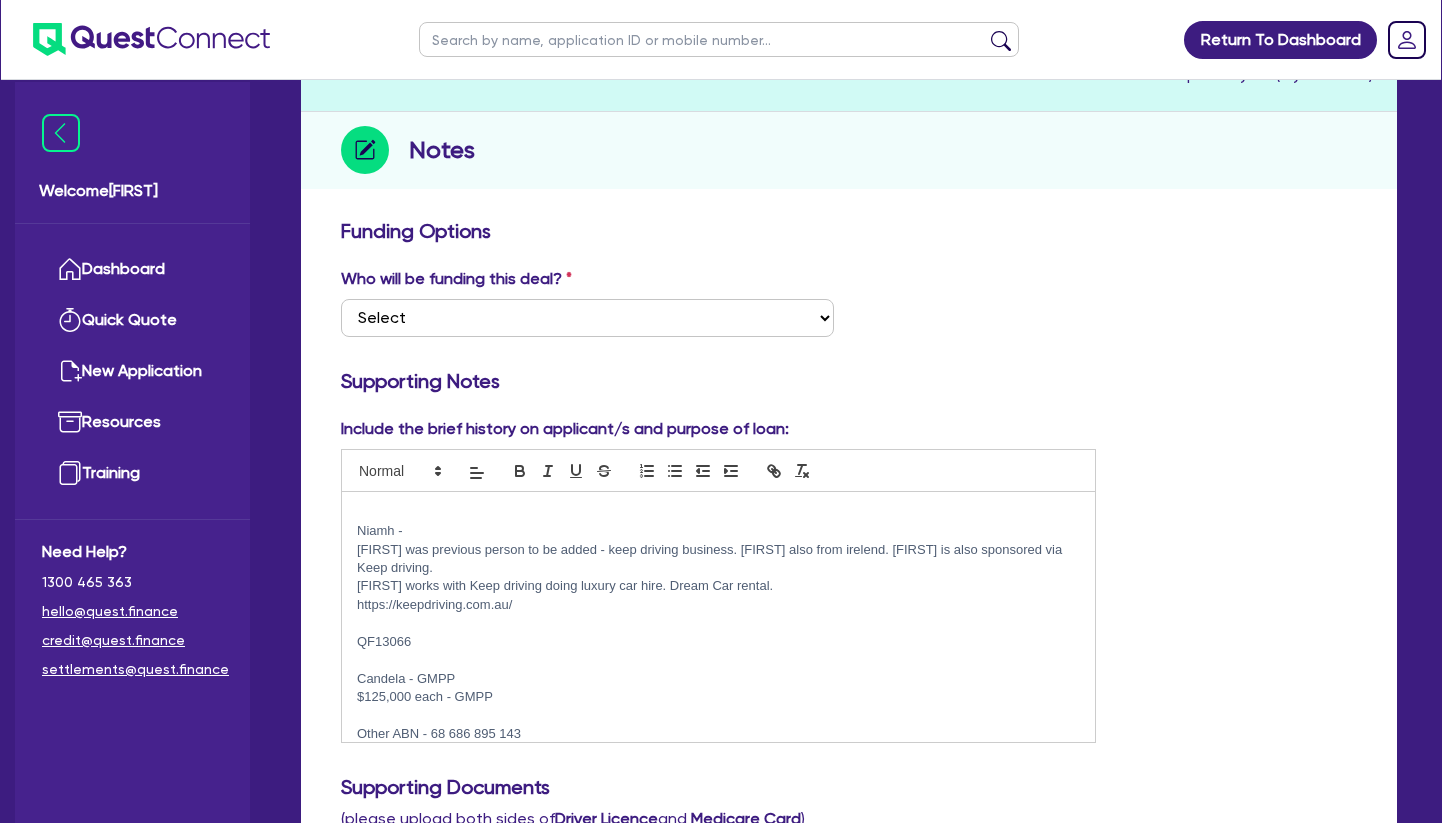 type 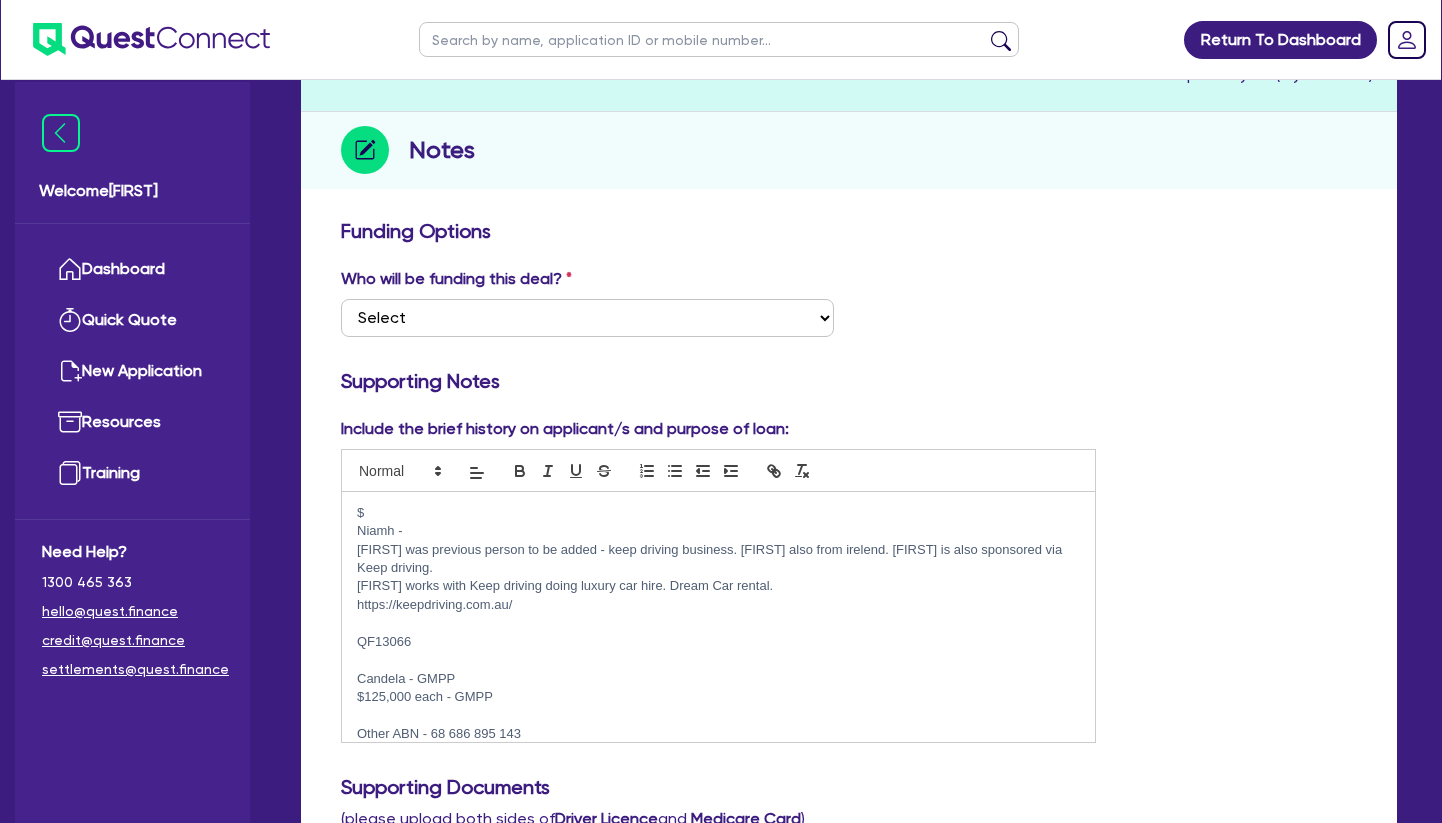 scroll, scrollTop: 0, scrollLeft: 0, axis: both 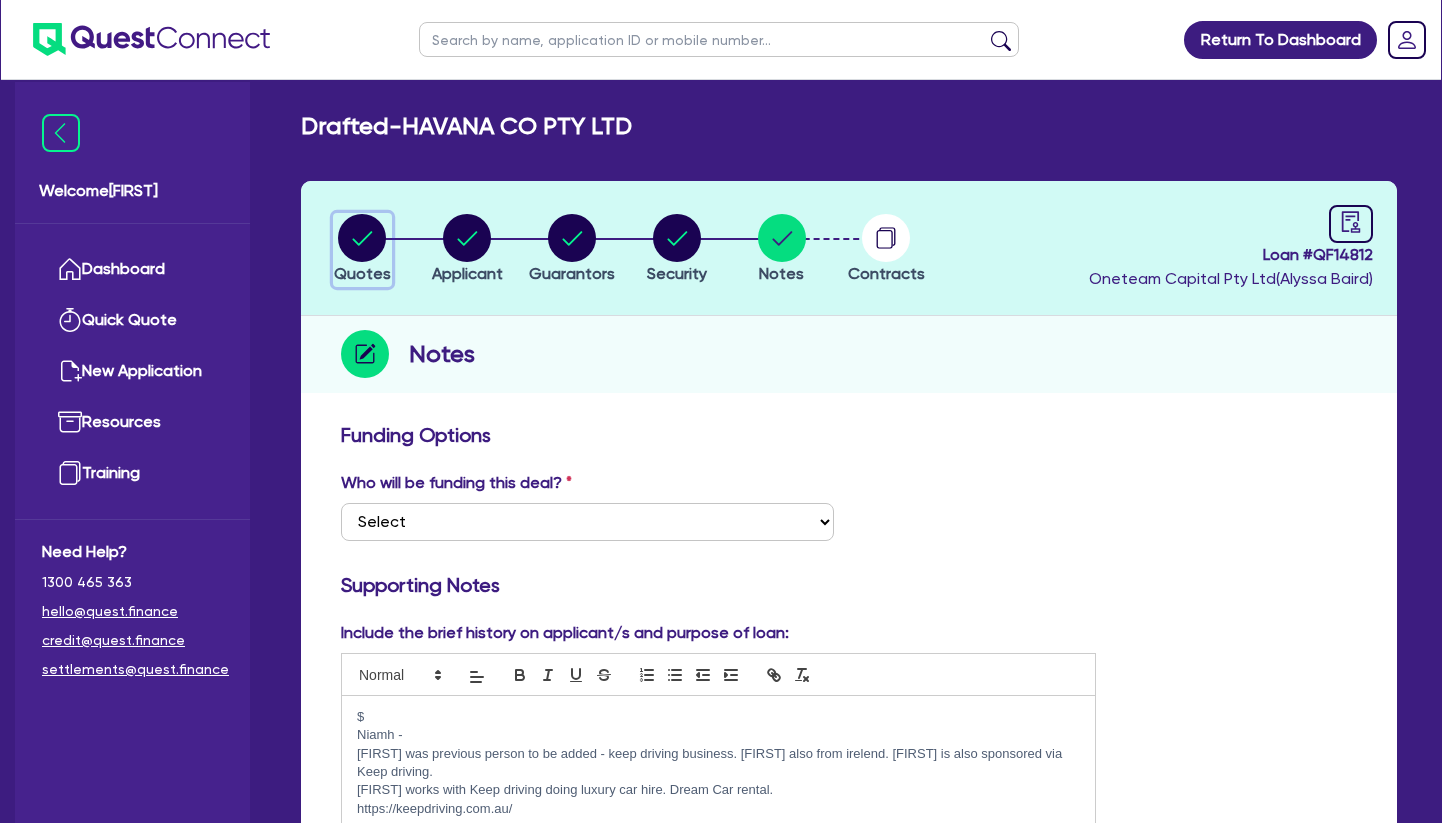 click 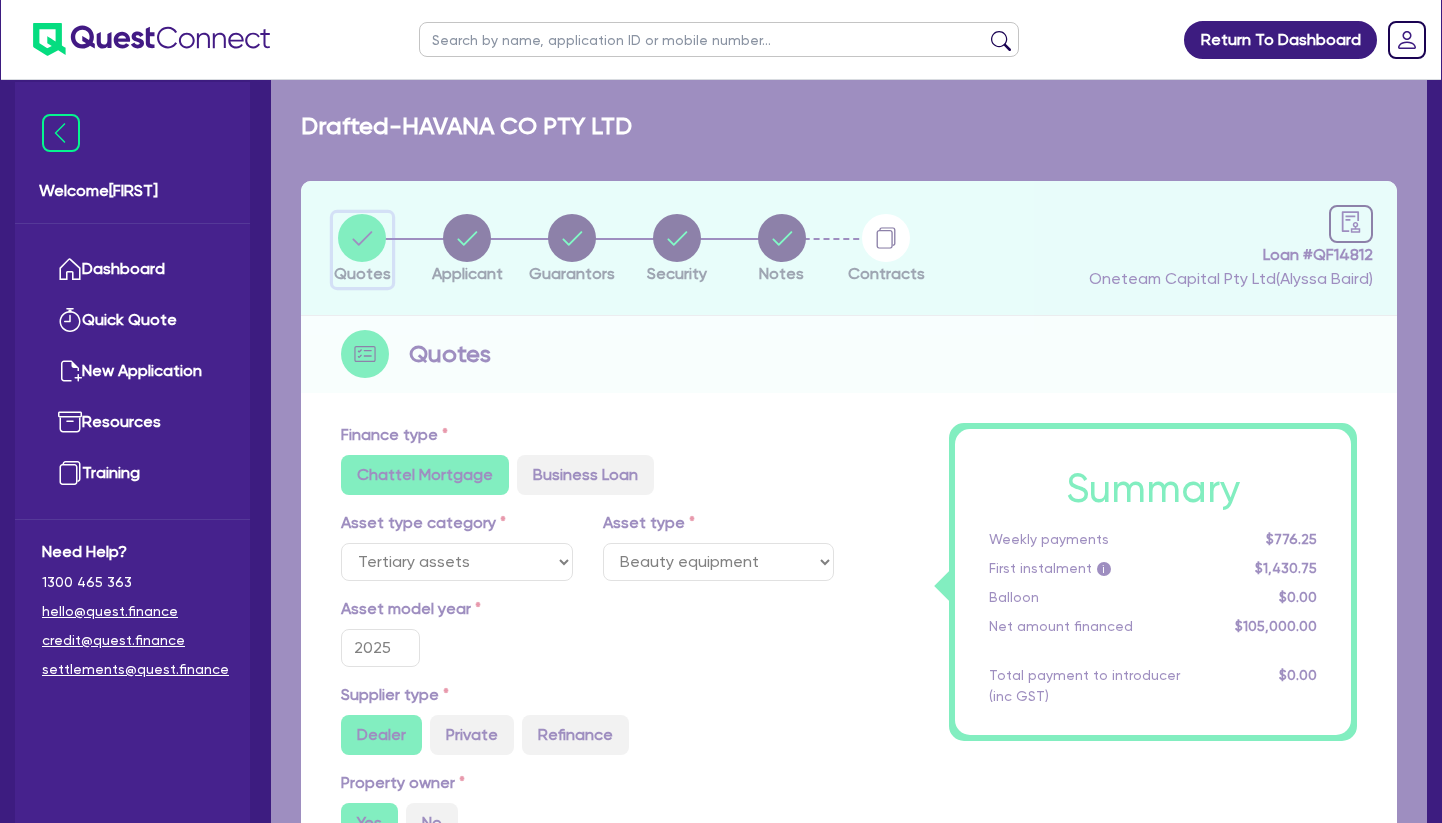 type on "125,000" 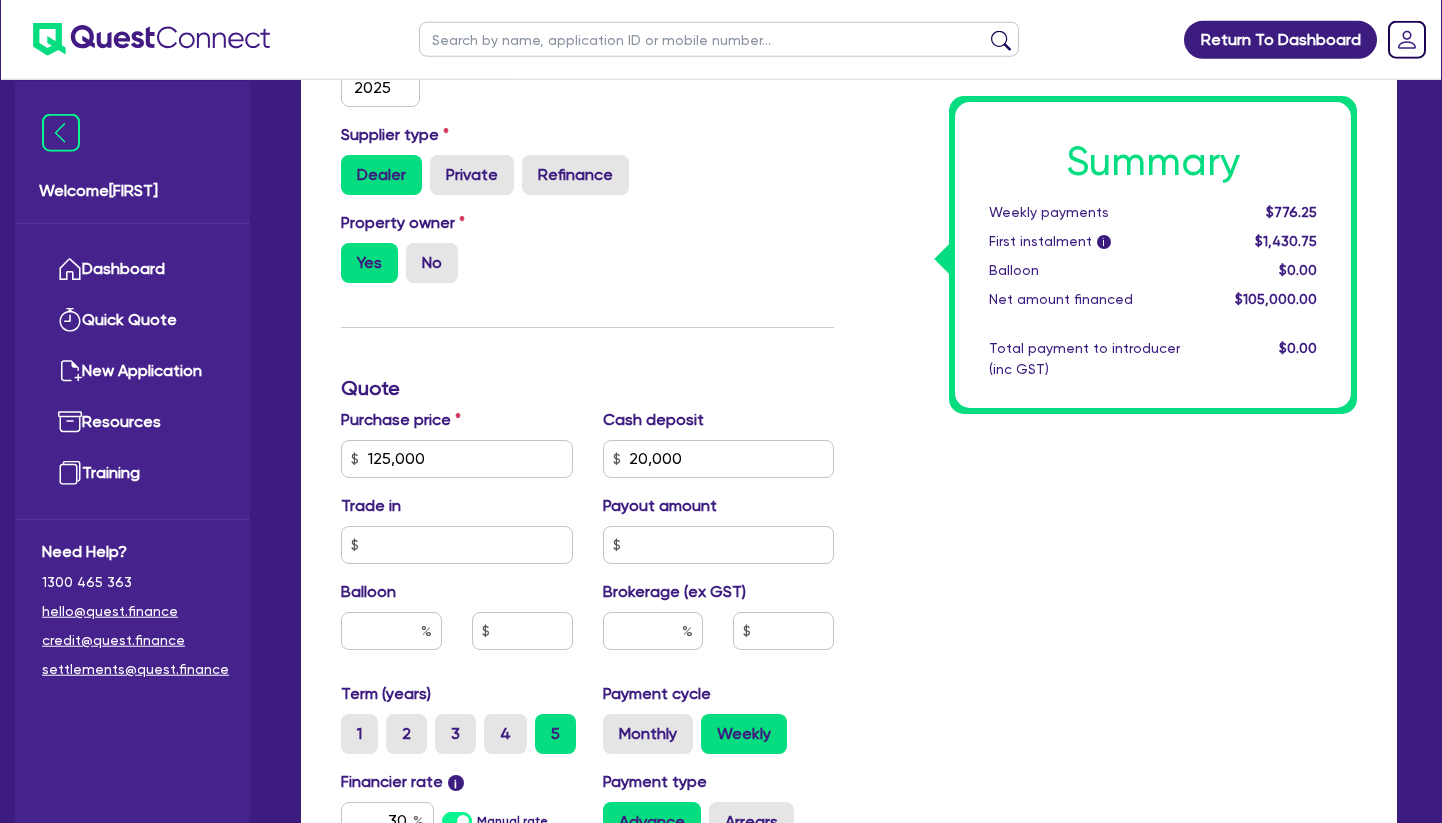 scroll, scrollTop: 816, scrollLeft: 0, axis: vertical 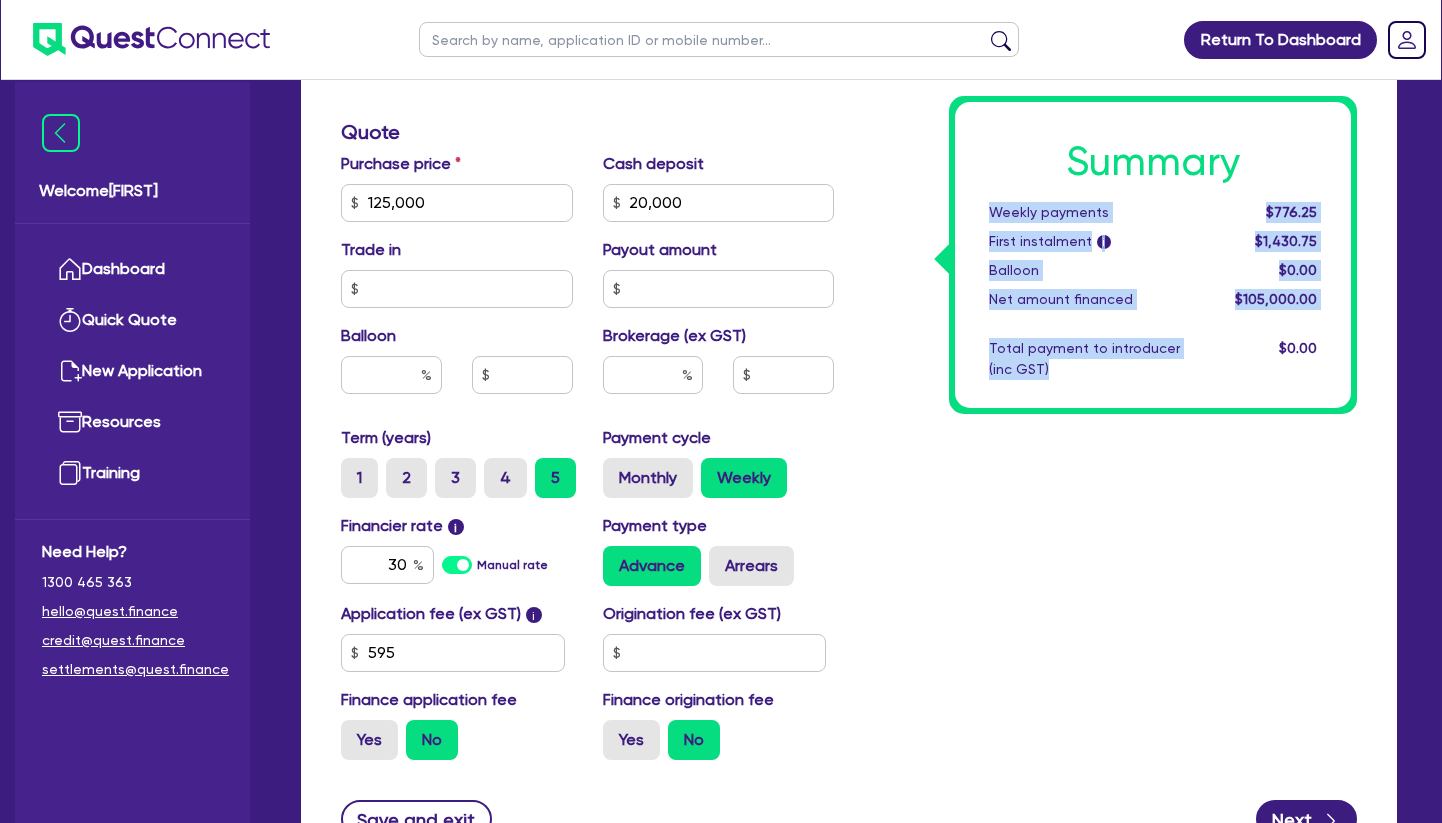 drag, startPoint x: 1065, startPoint y: 380, endPoint x: 995, endPoint y: 210, distance: 183.84776 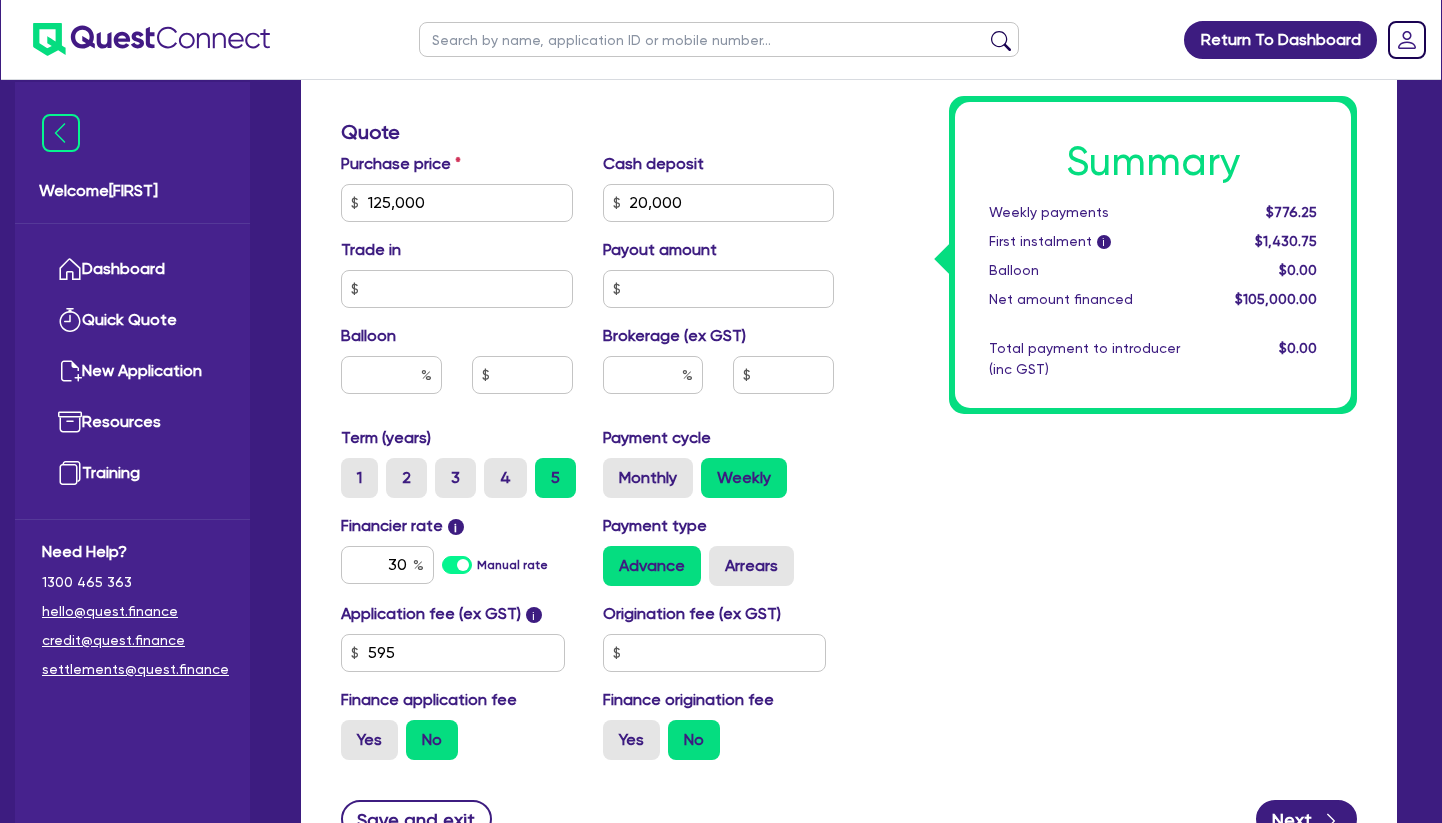 click on "Weekly   payments" at bounding box center (1093, 212) 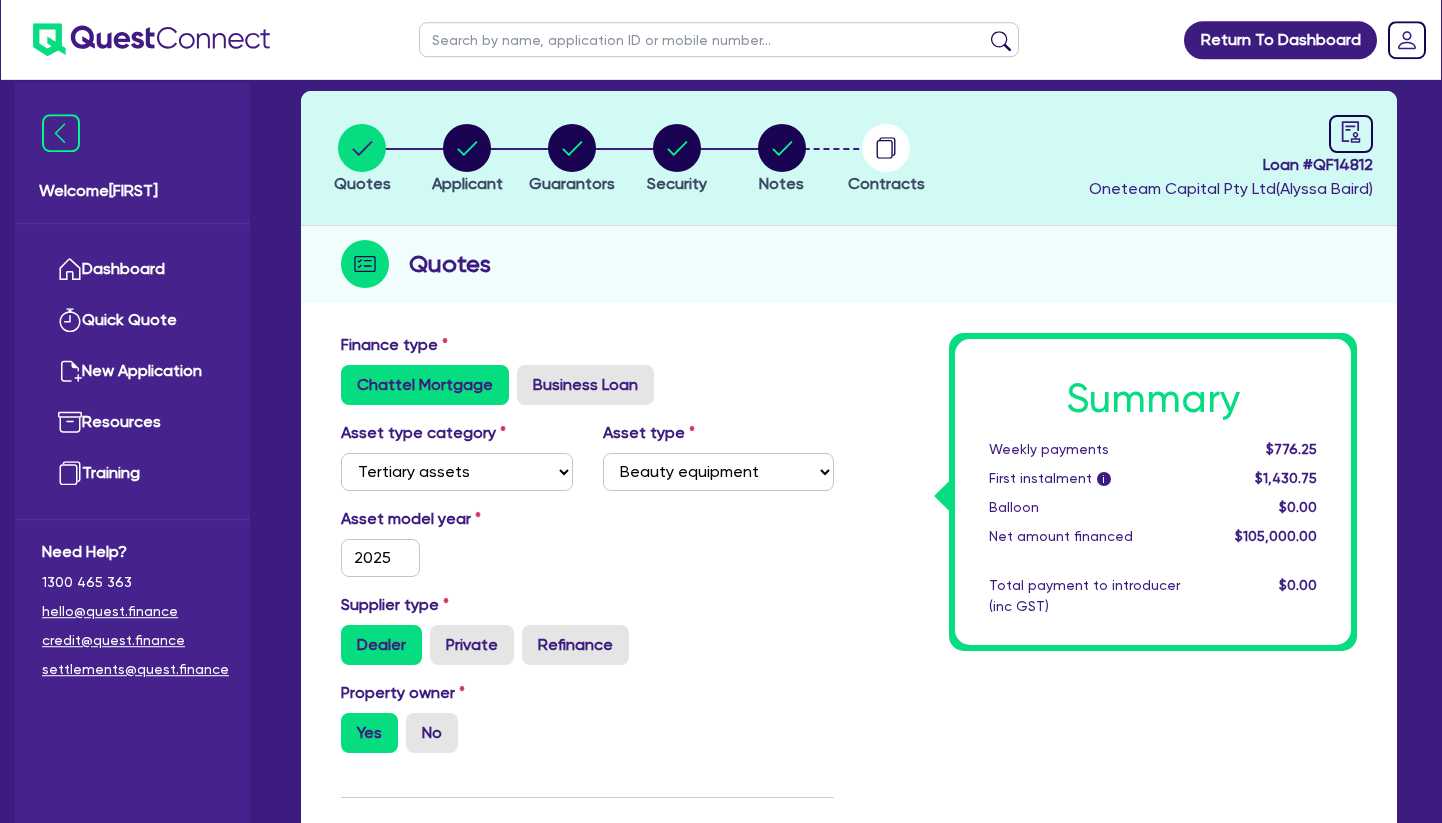 scroll, scrollTop: 0, scrollLeft: 0, axis: both 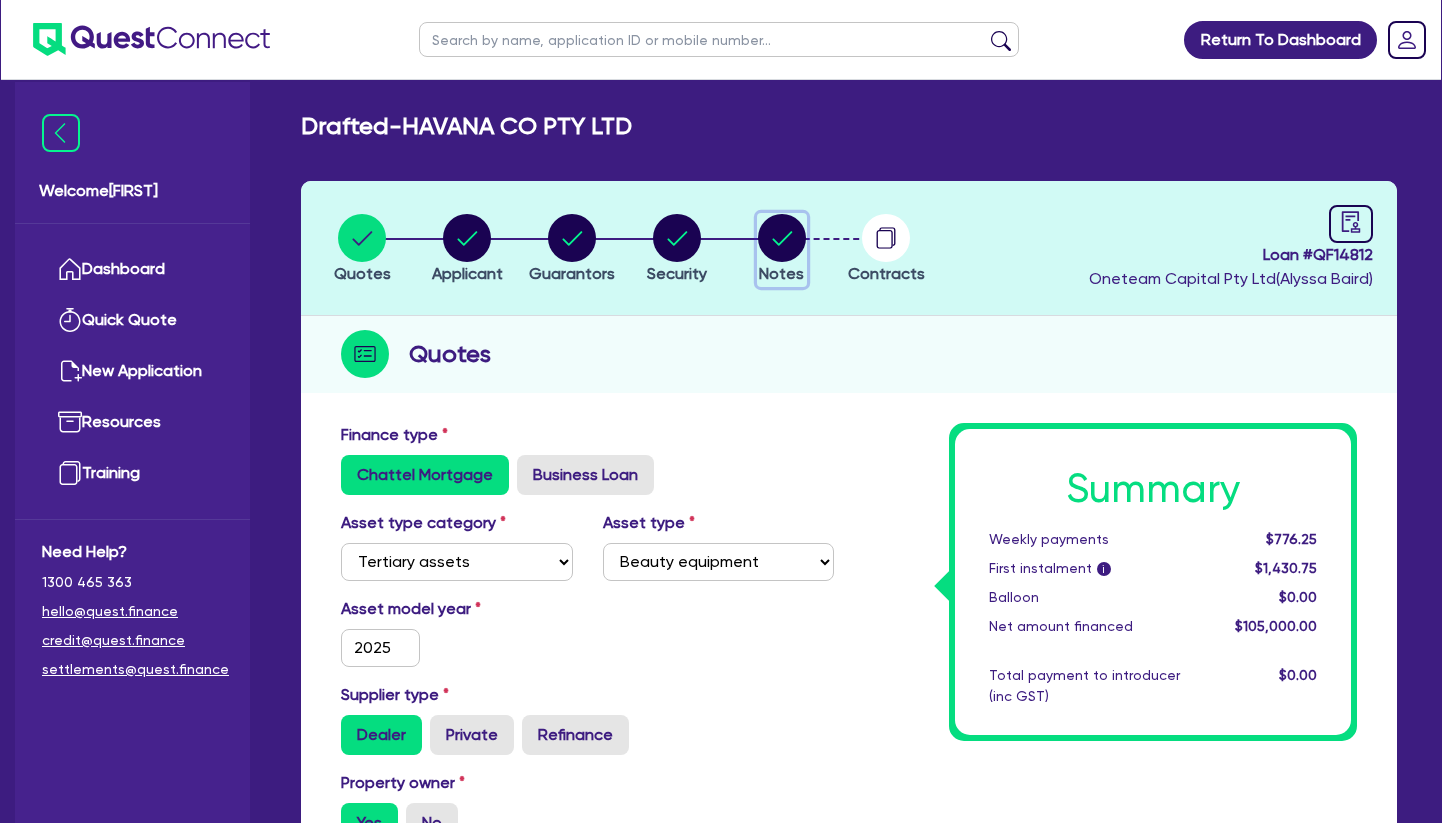 click 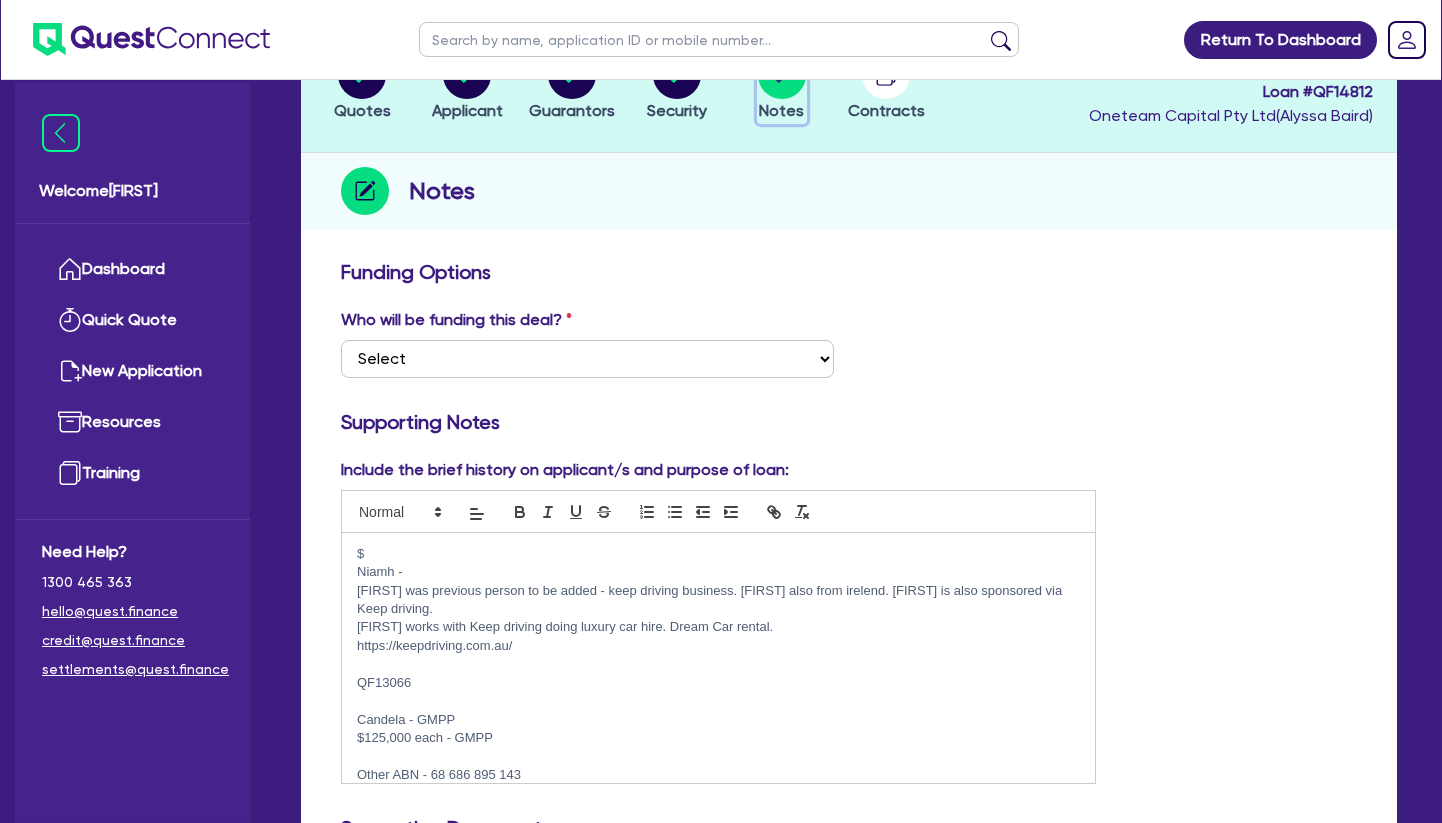 scroll, scrollTop: 204, scrollLeft: 0, axis: vertical 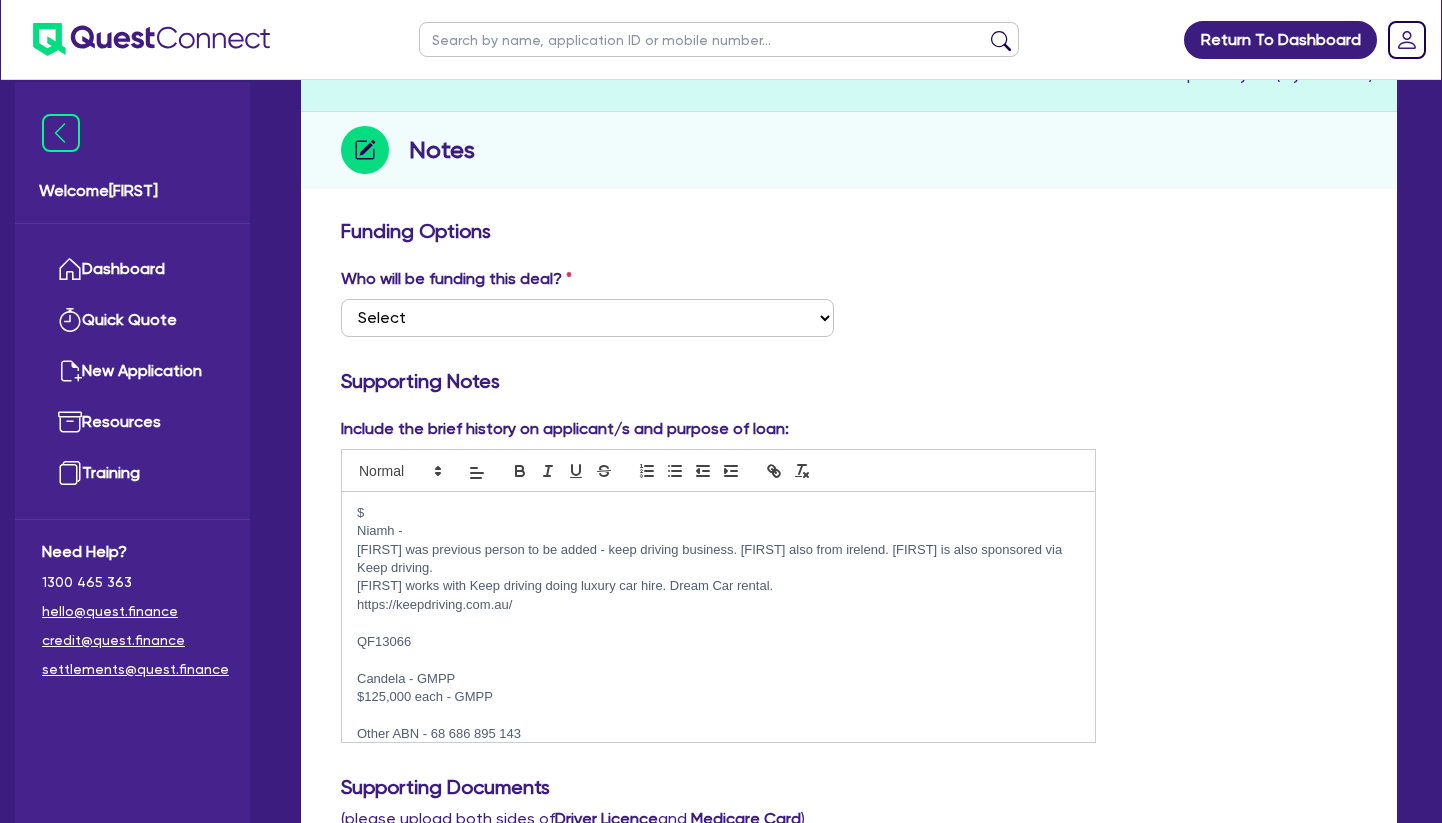 click on "[FIRST] was previous person to be added - keep driving business. [FIRST] also from irelend. [FIRST] is also sponsored via Keep driving." at bounding box center [718, 559] 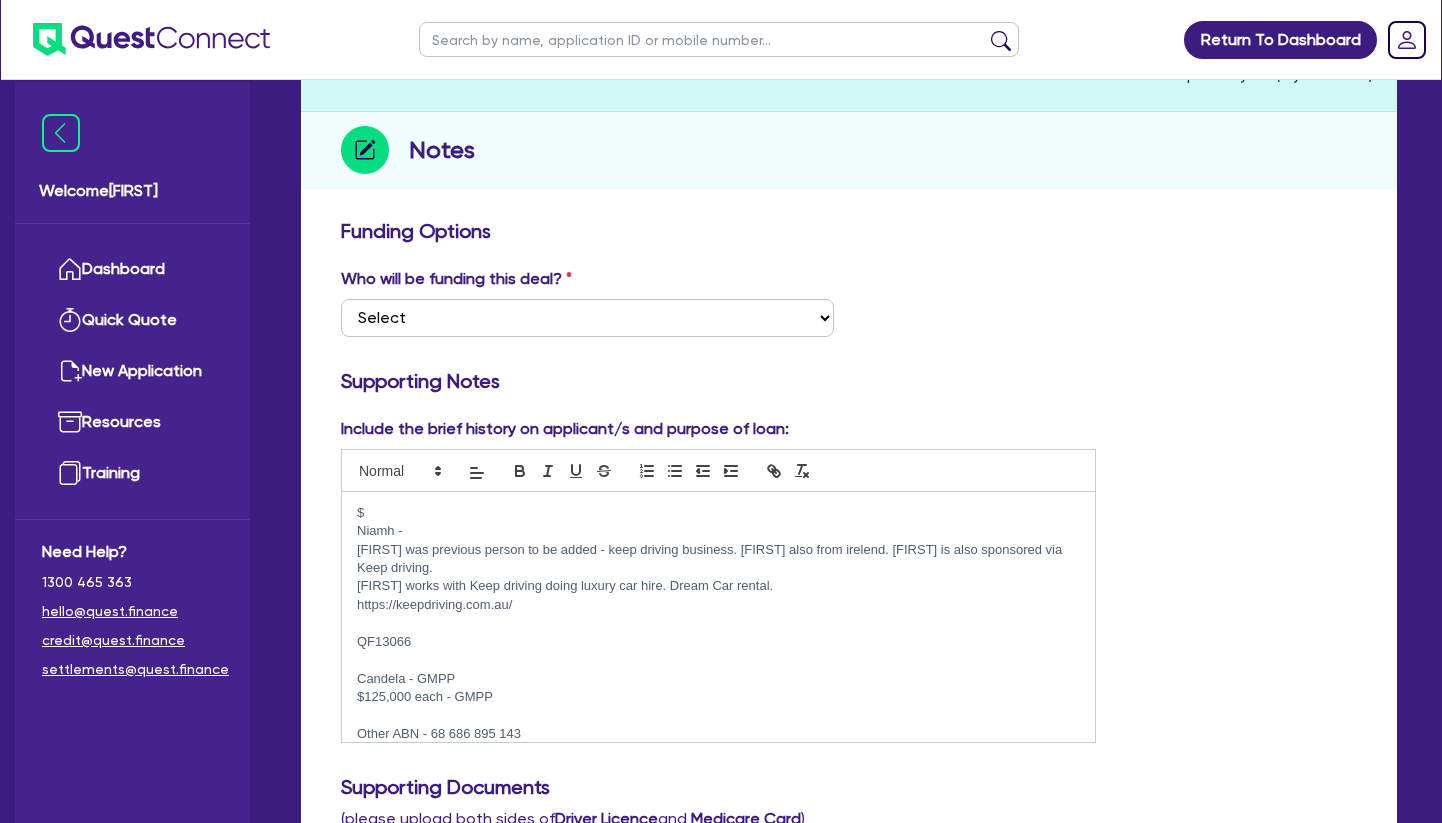 scroll, scrollTop: 0, scrollLeft: 0, axis: both 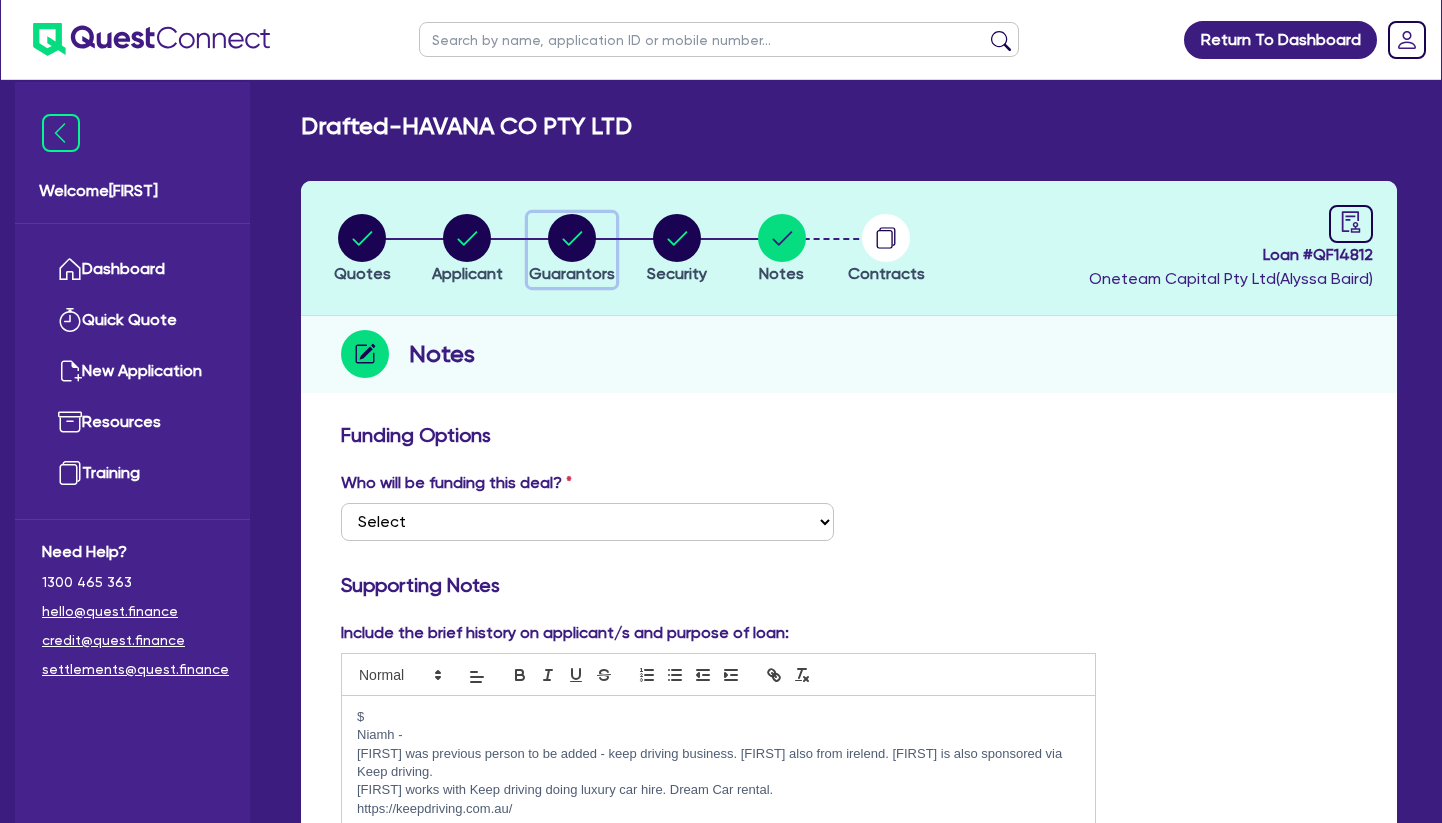 click 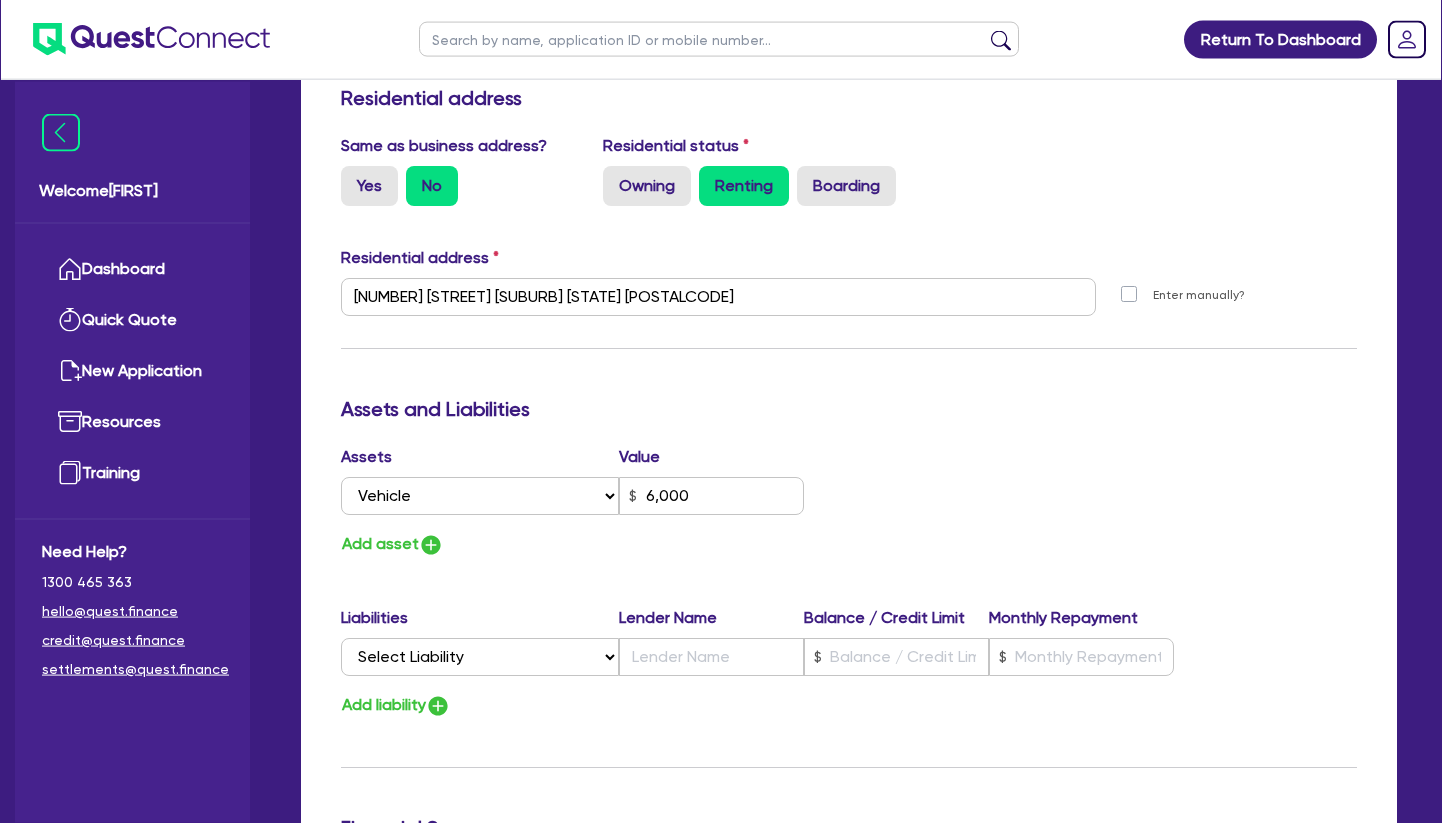 scroll, scrollTop: 918, scrollLeft: 0, axis: vertical 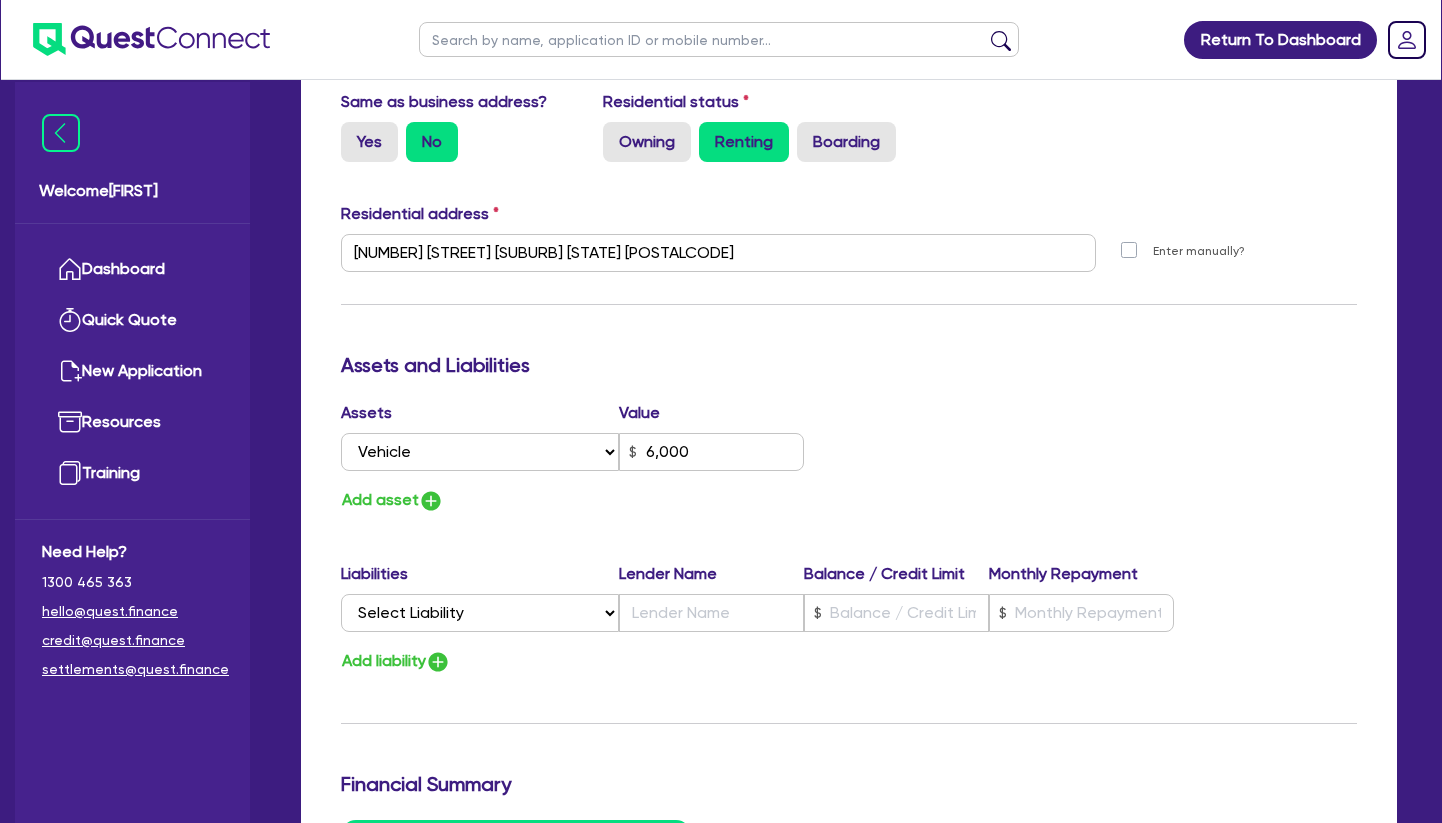 click on "Assets Value Select Asset Cash Property Investment property Vehicle Truck Trailer Equipment Household & personal asset Other asset 6,000 Add asset" at bounding box center [849, 457] 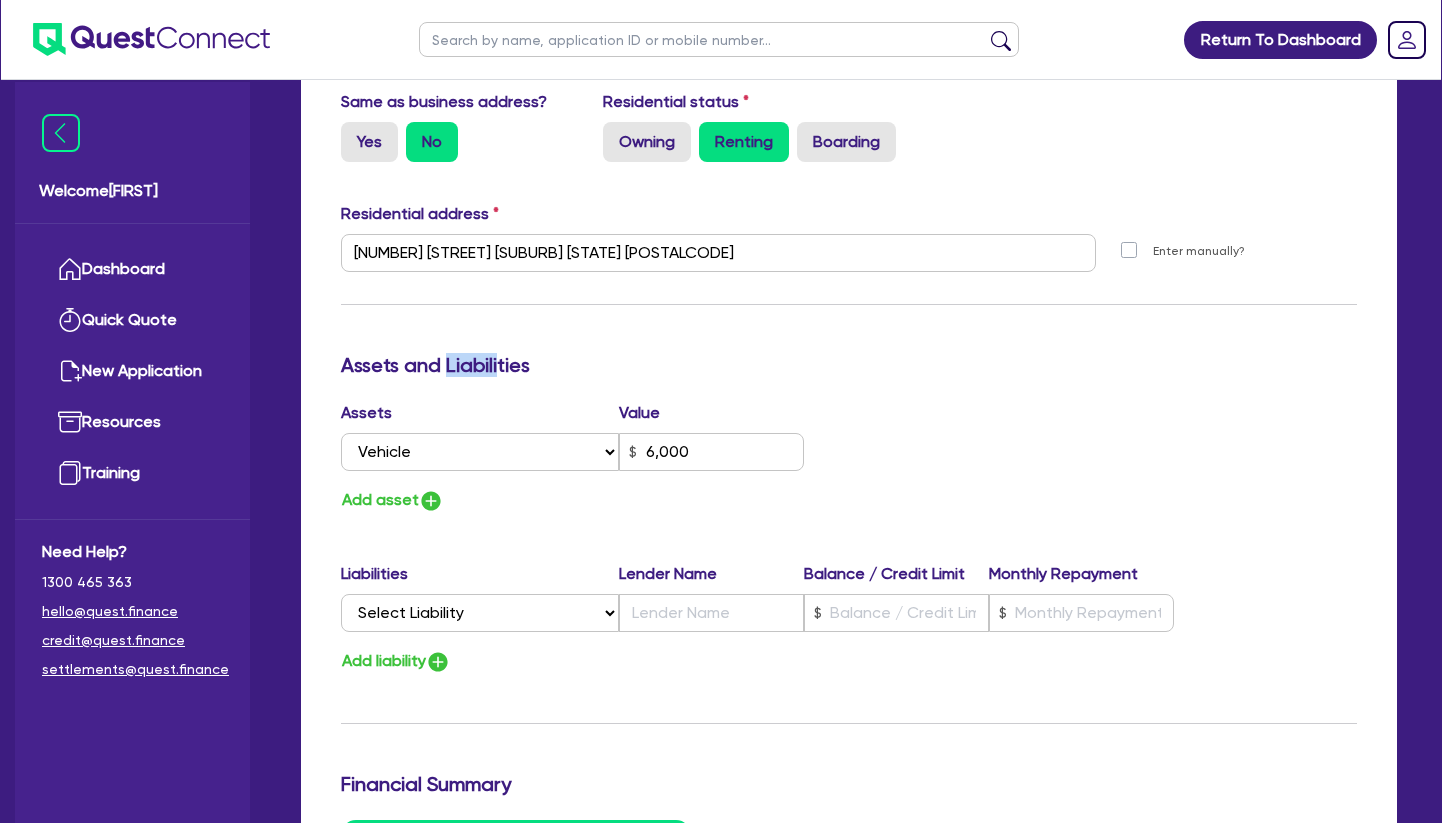 drag, startPoint x: 456, startPoint y: 372, endPoint x: 559, endPoint y: 366, distance: 103.17461 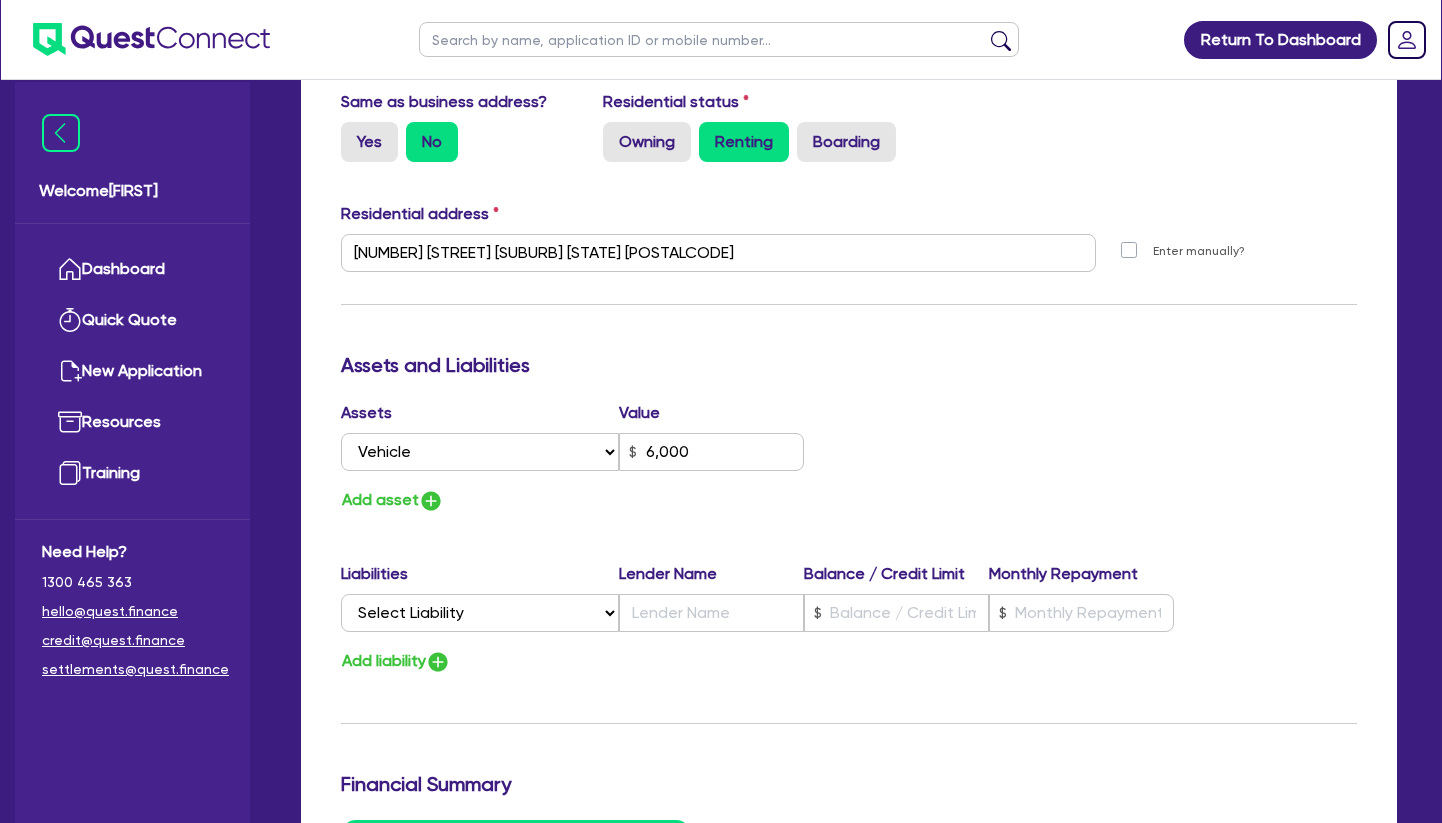 click on "Assets and Liabilities" at bounding box center [849, 365] 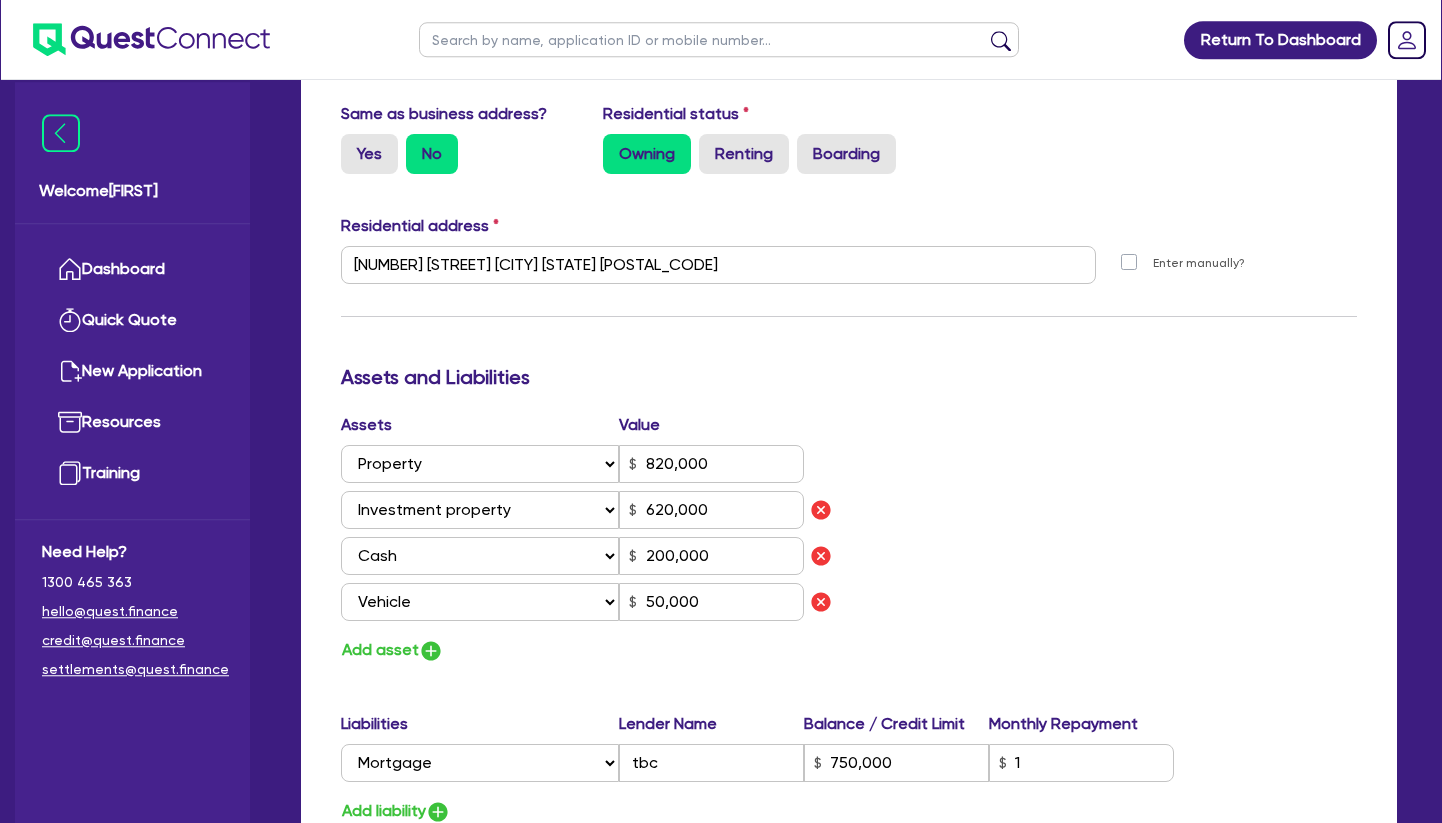 scroll, scrollTop: 2550, scrollLeft: 0, axis: vertical 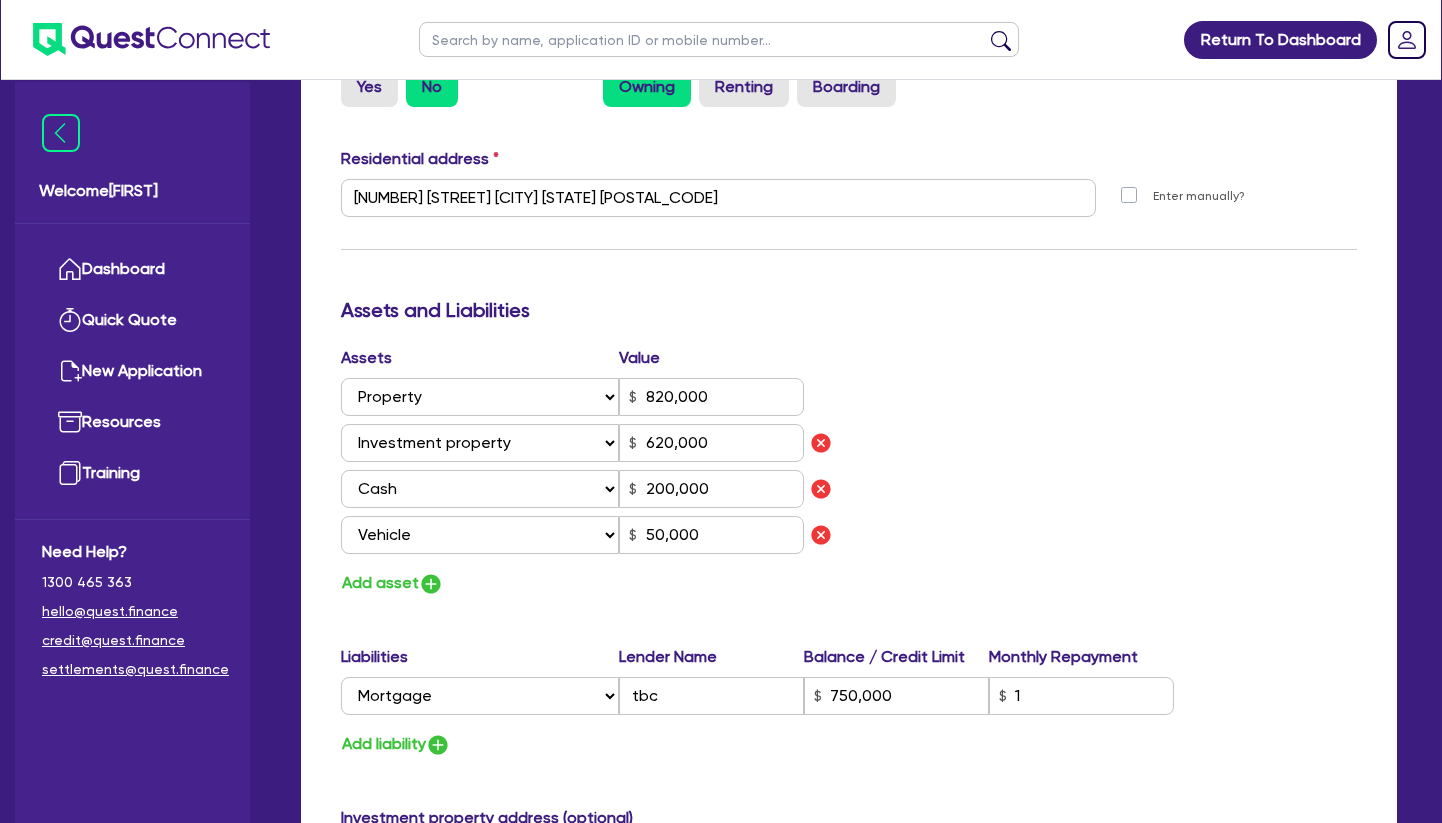 click on "Assets Value Select Asset Cash Property Investment property Vehicle Truck Trailer Equipment Household & personal asset Other asset 820,000 Select Asset Cash Property Investment property Vehicle Truck Trailer Equipment Household & personal asset Other asset 620,000 Select Asset Cash Property Investment property Vehicle Truck Trailer Equipment Household & personal asset Other asset 200,000 Select Asset Cash Property Investment property Vehicle Truck Trailer Equipment Household & personal asset Other asset 50,000 Add asset" at bounding box center [849, 471] 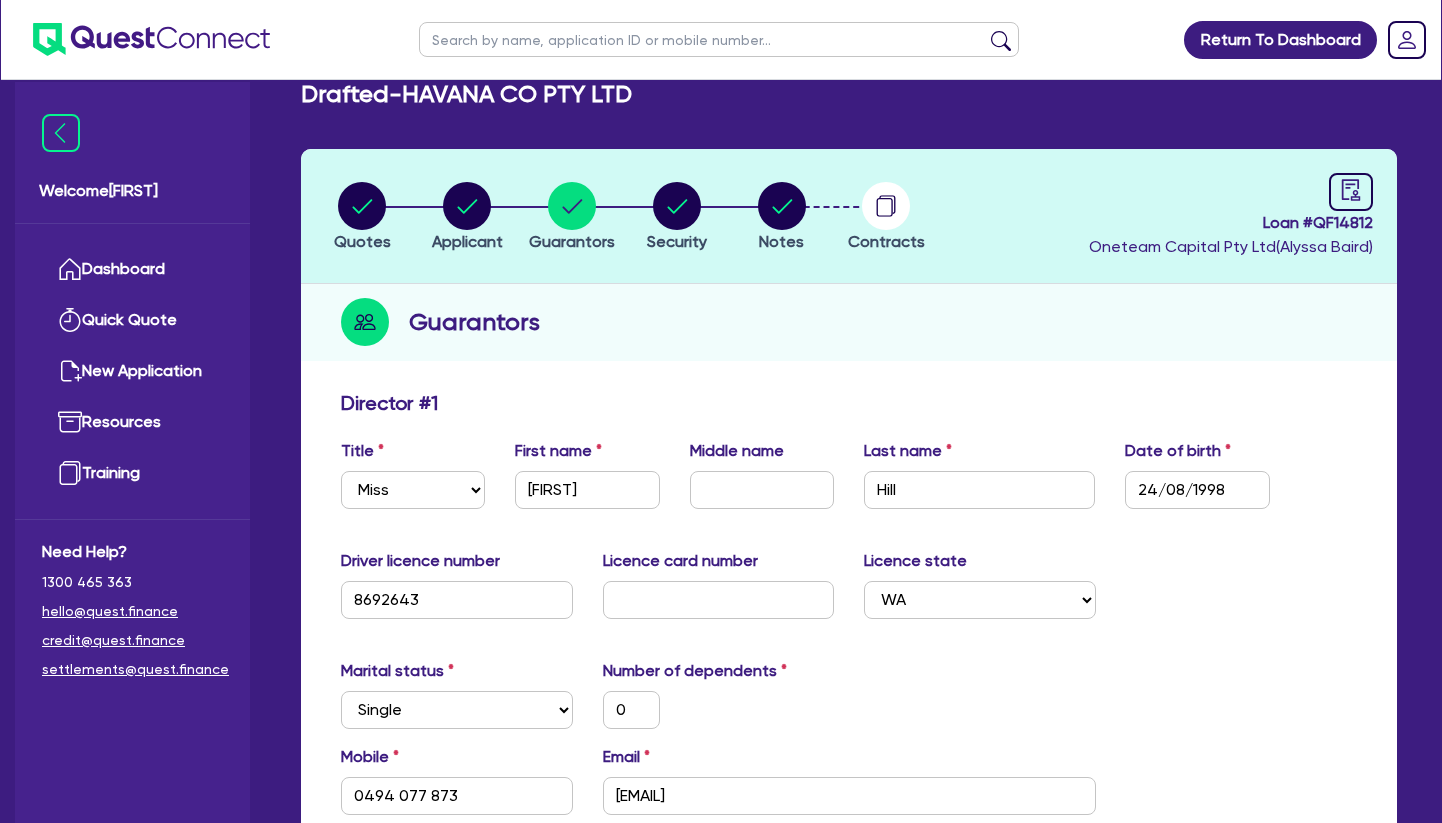 scroll, scrollTop: 0, scrollLeft: 0, axis: both 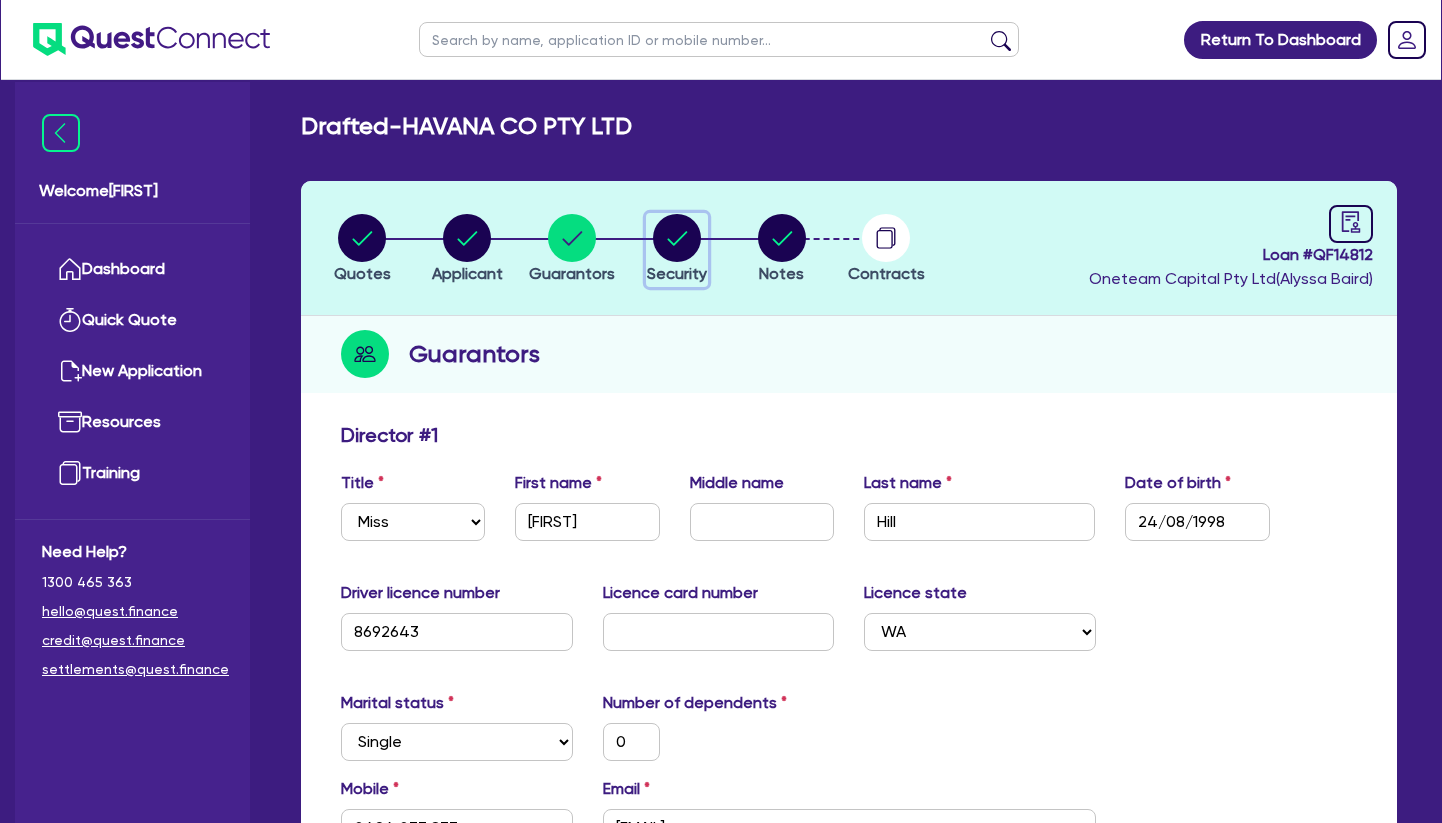 click 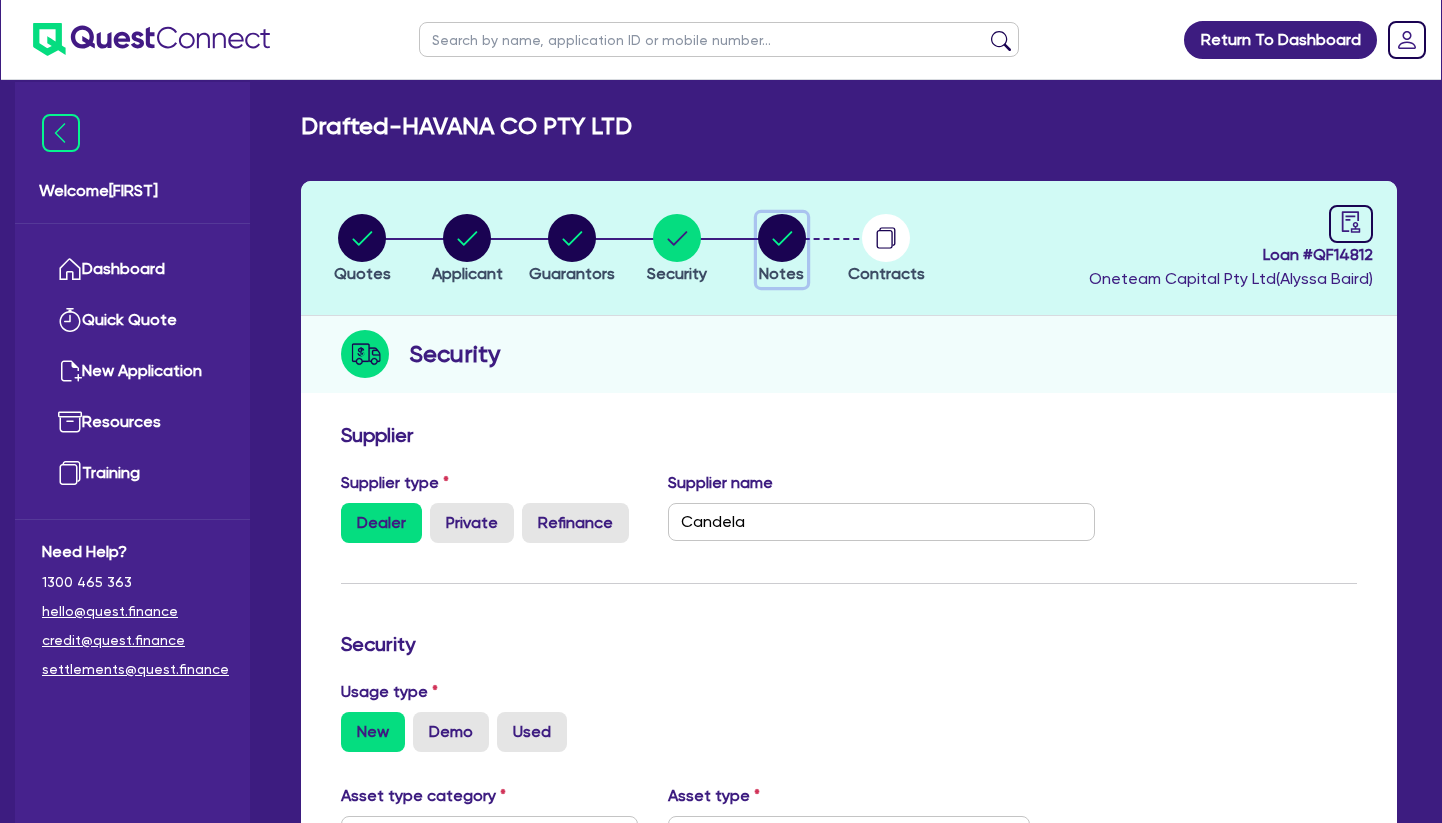 click 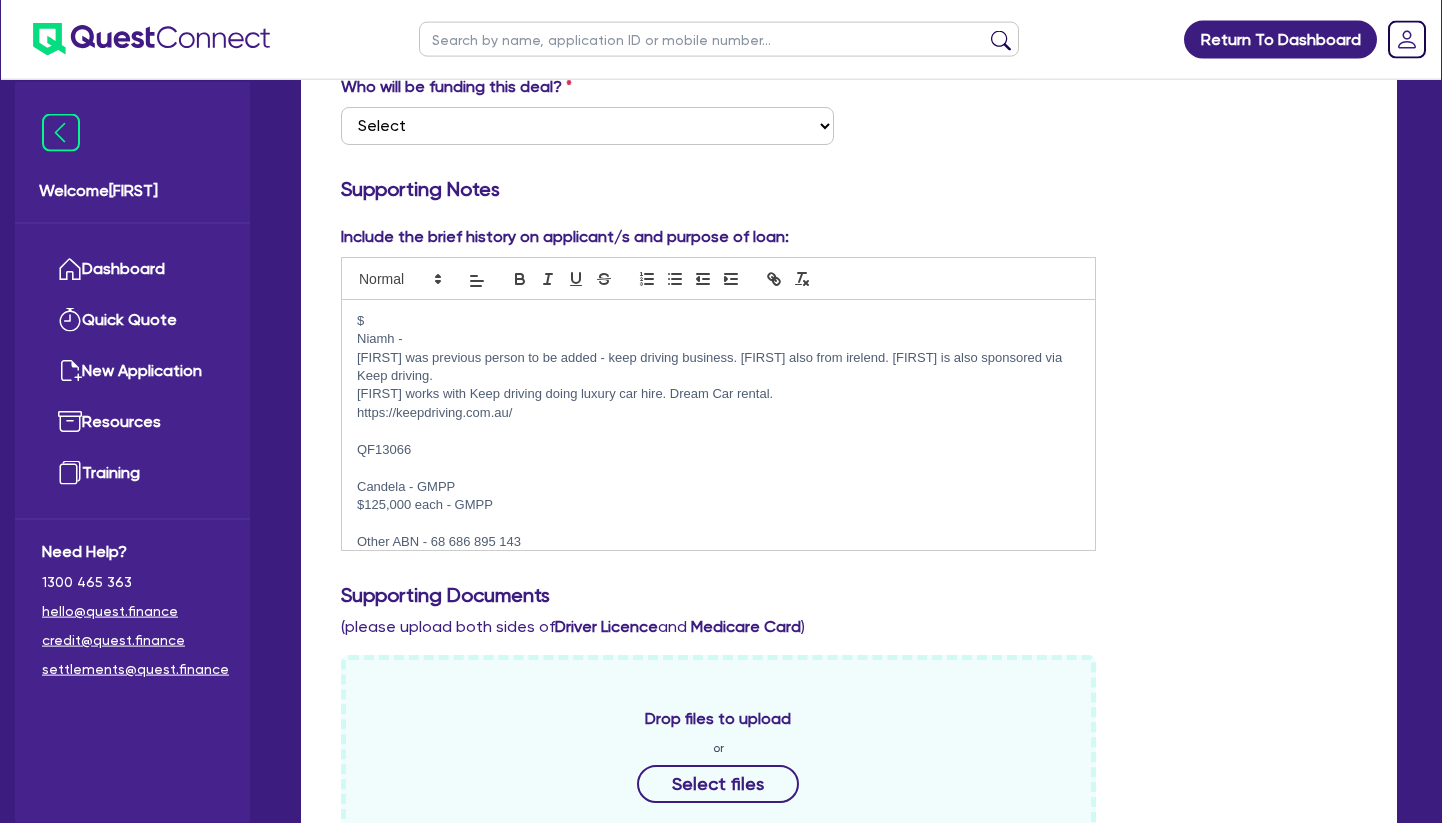 scroll, scrollTop: 408, scrollLeft: 0, axis: vertical 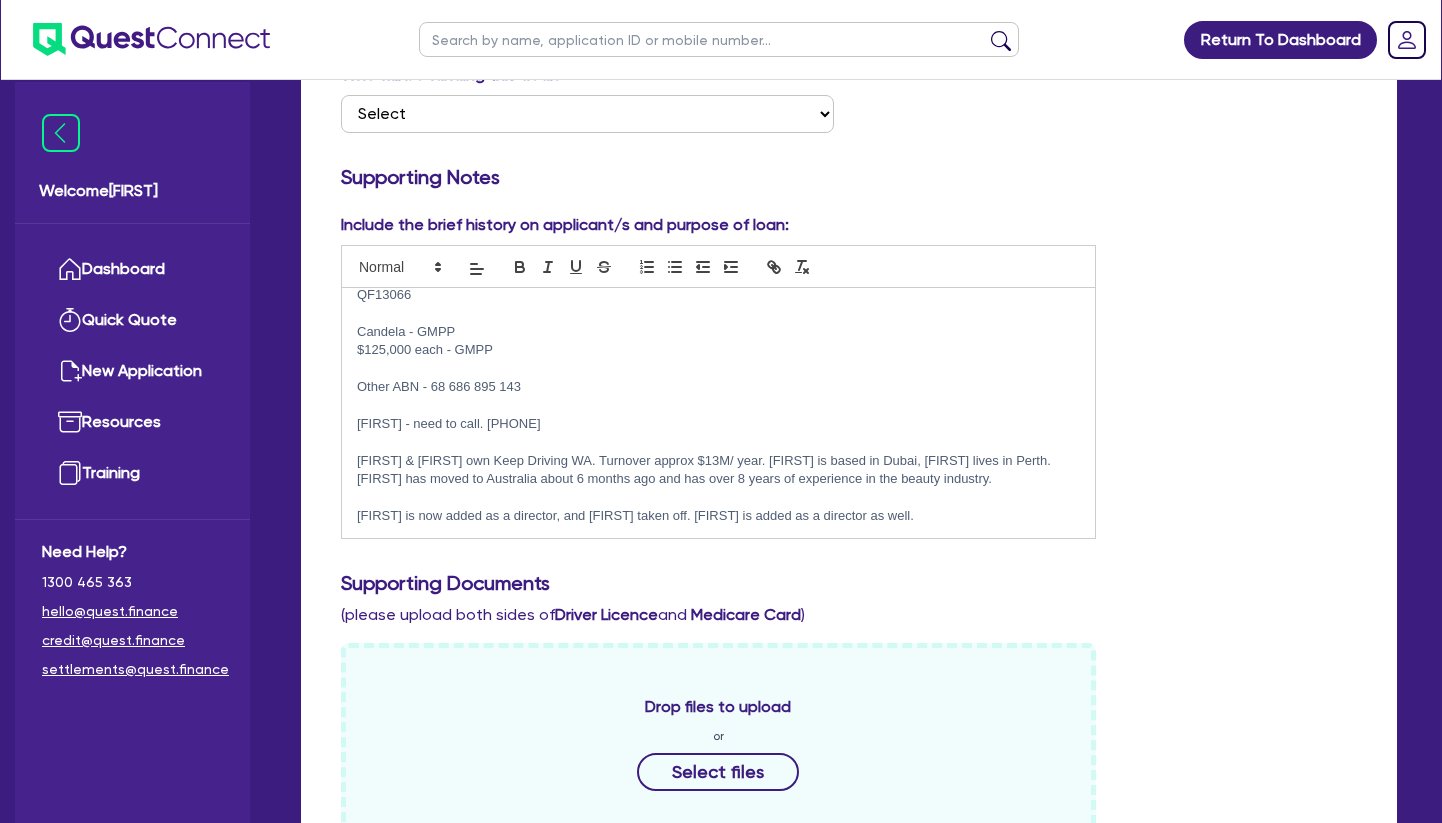 click at bounding box center (718, 442) 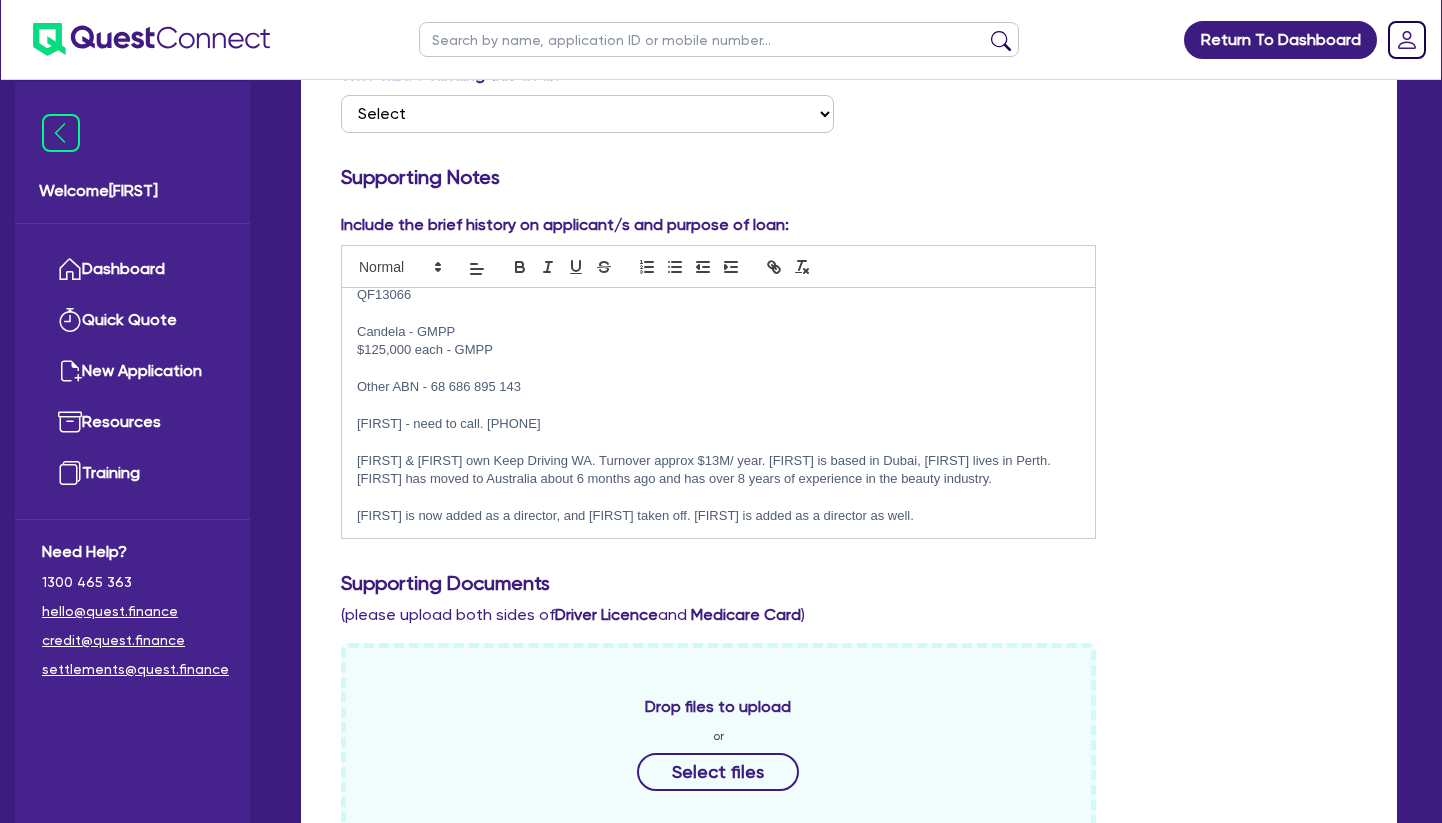 click at bounding box center [718, 442] 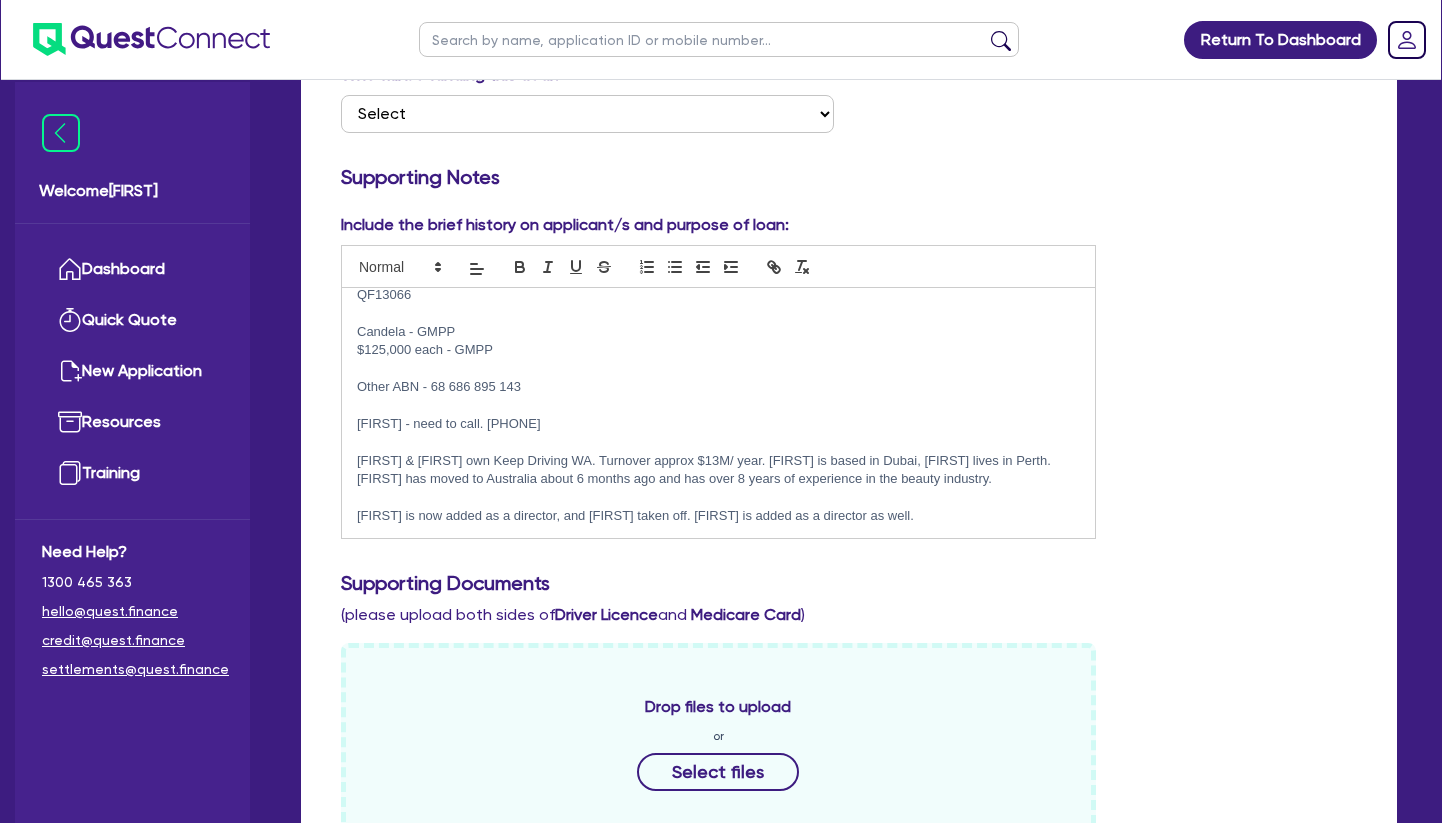 click at bounding box center [718, 442] 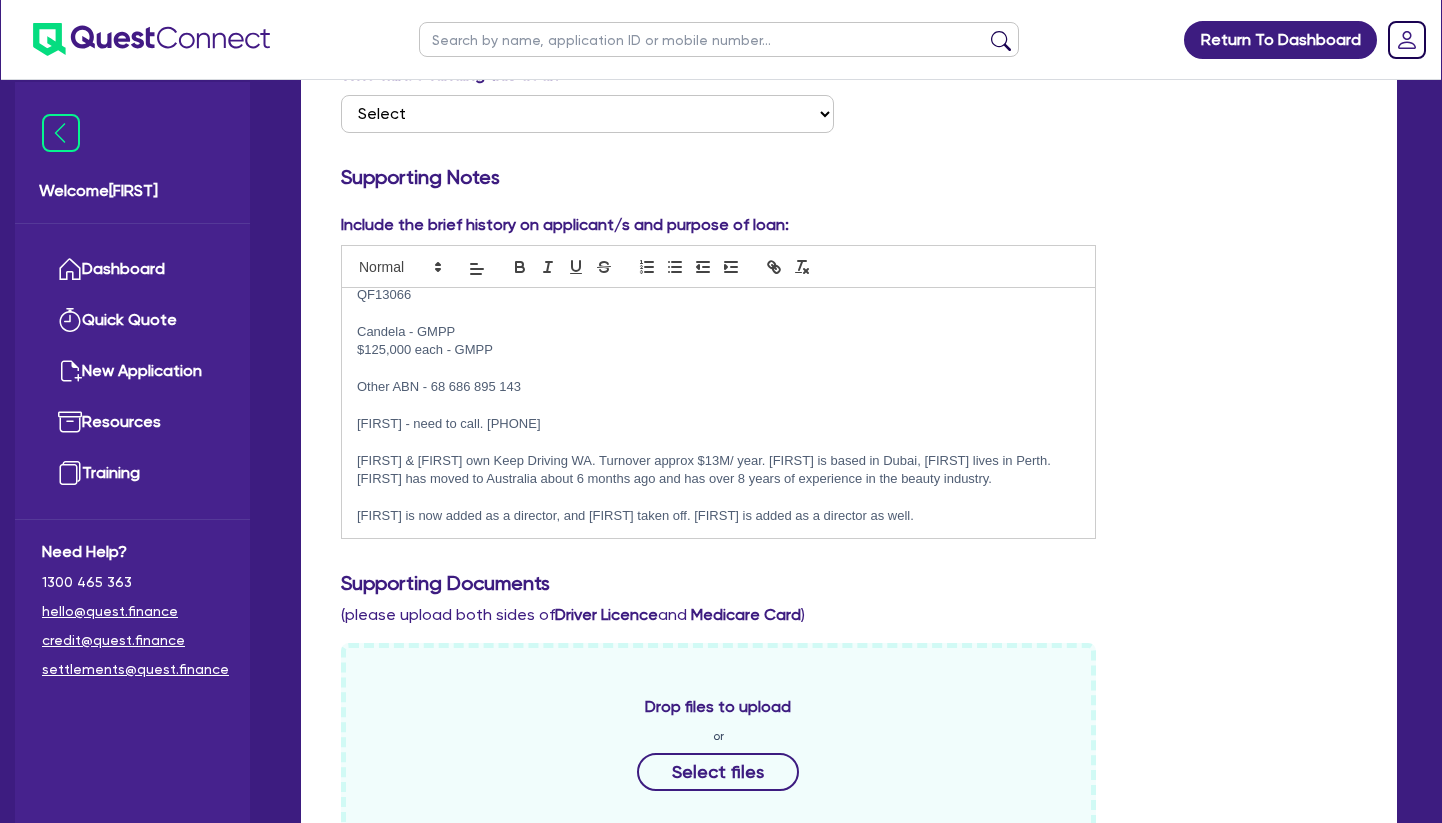 click at bounding box center [718, 442] 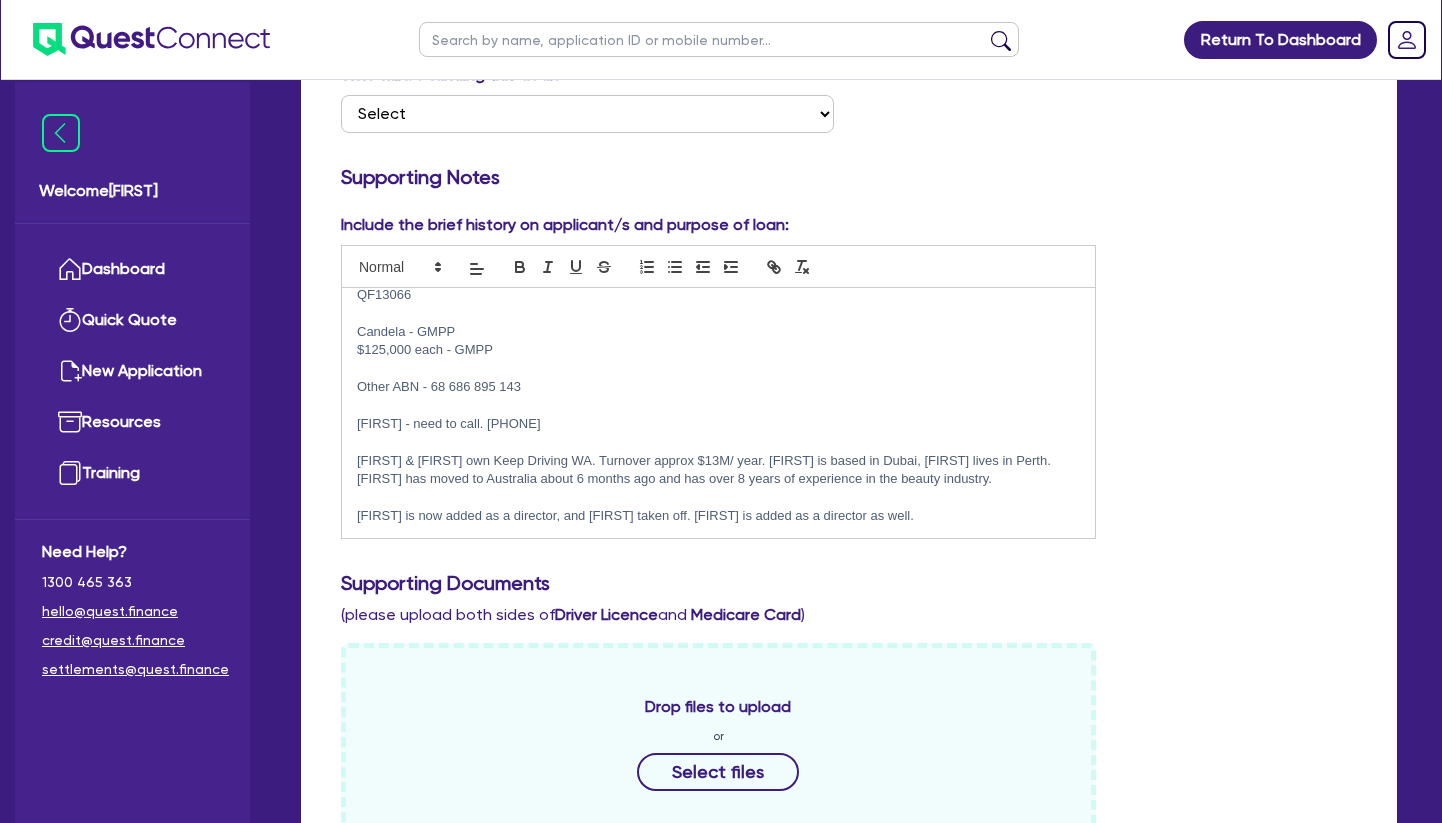 click at bounding box center (718, 405) 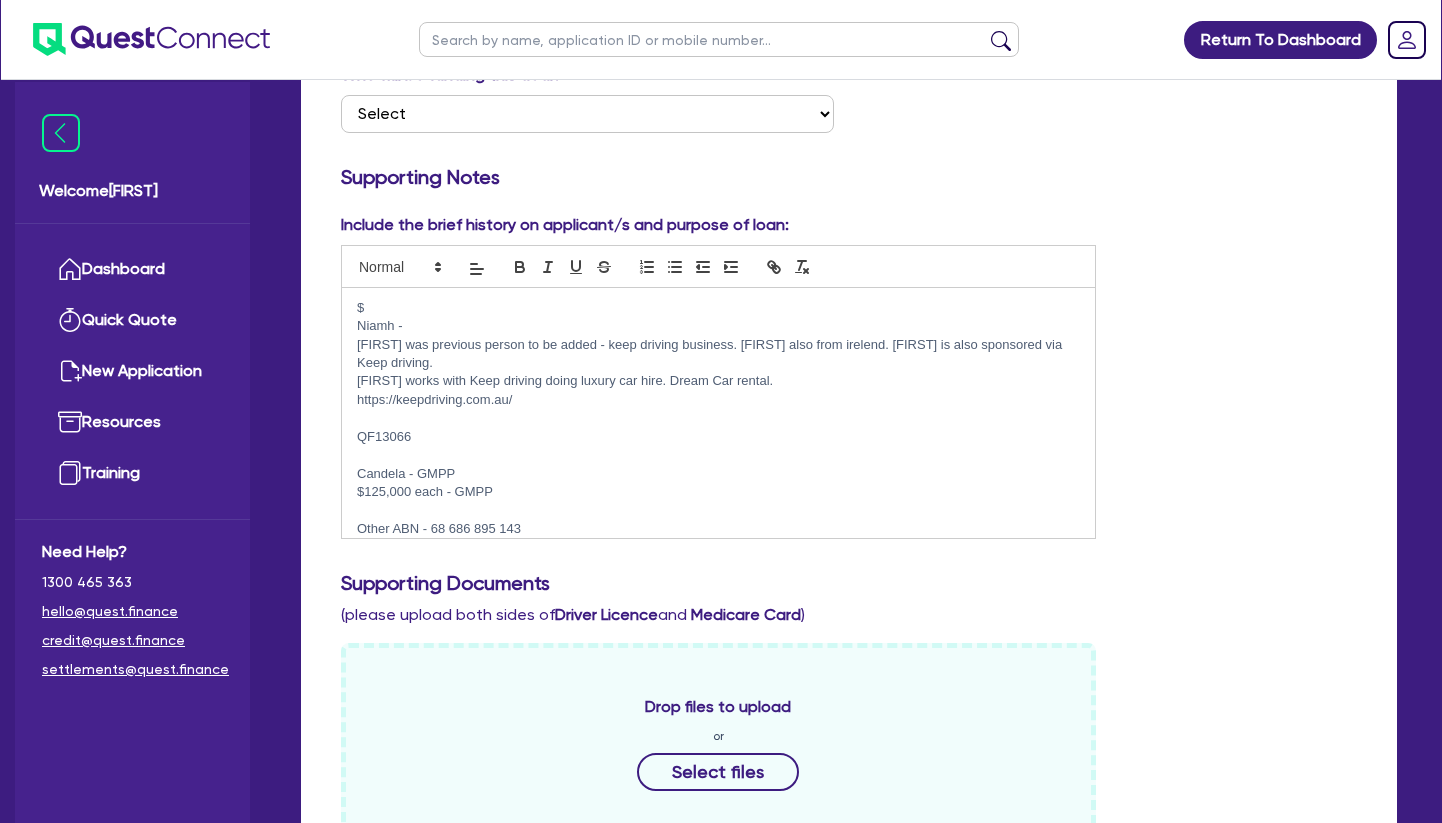scroll, scrollTop: 0, scrollLeft: 0, axis: both 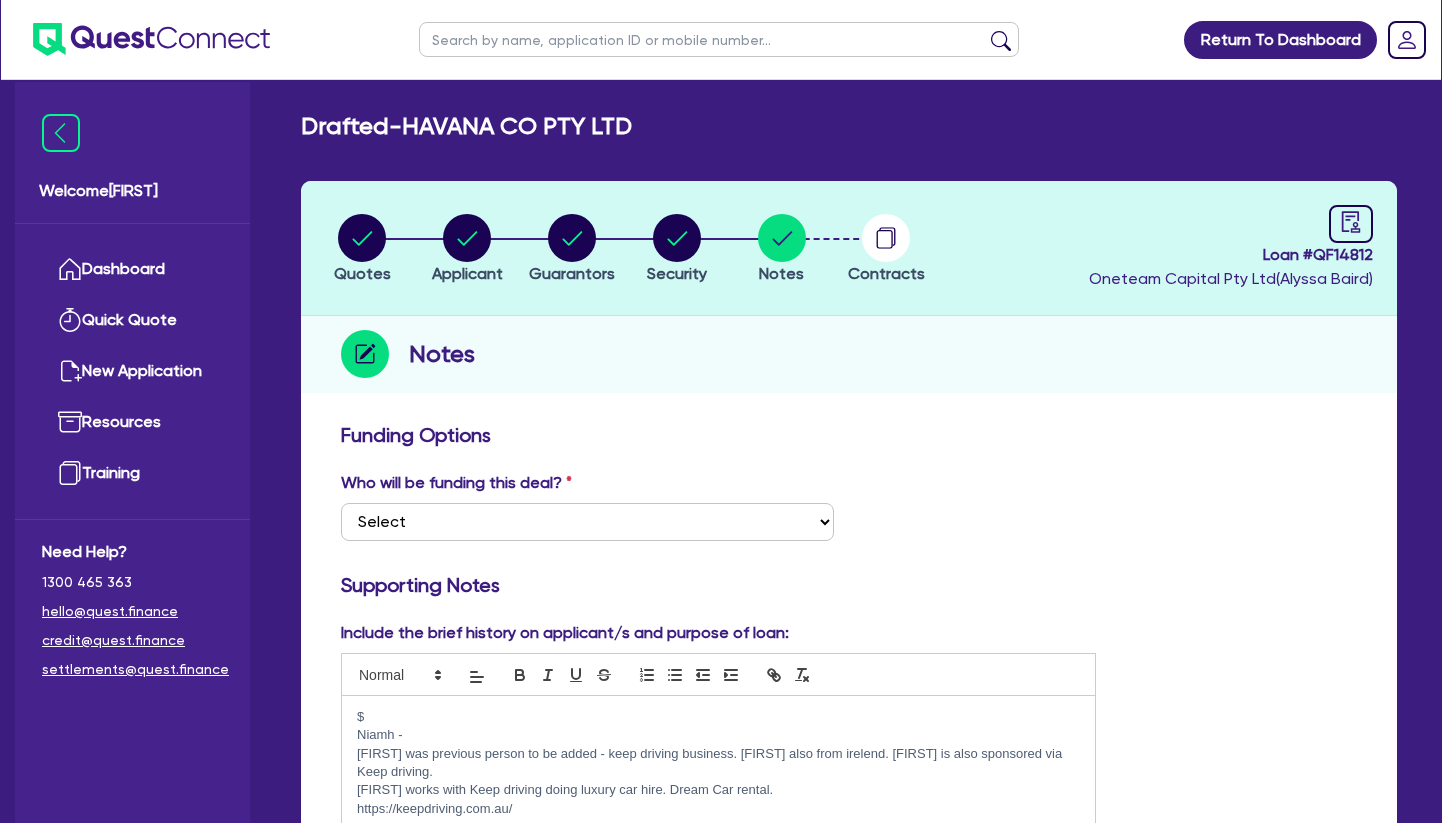 click on "Funding Options" at bounding box center [849, 435] 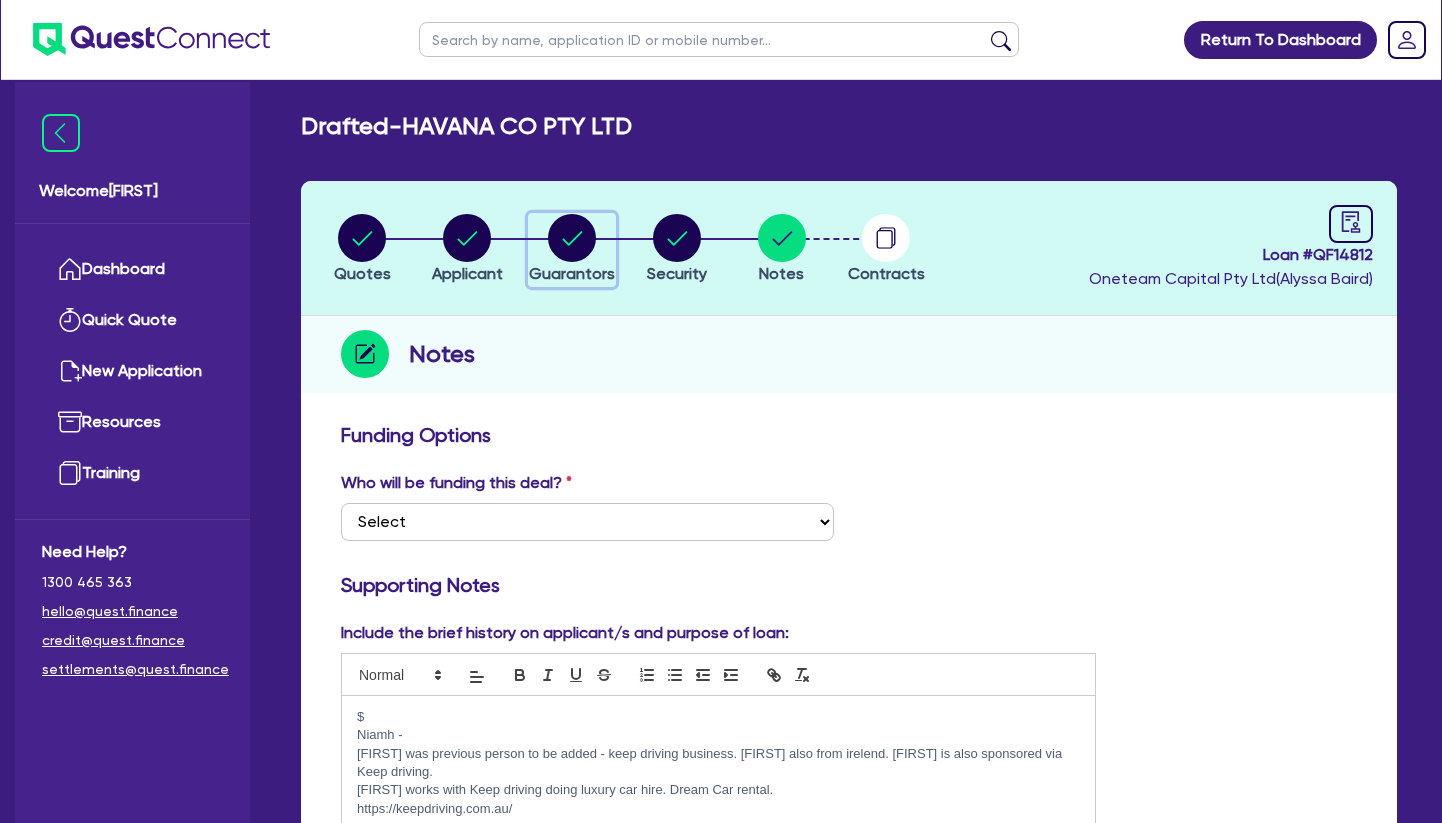 click 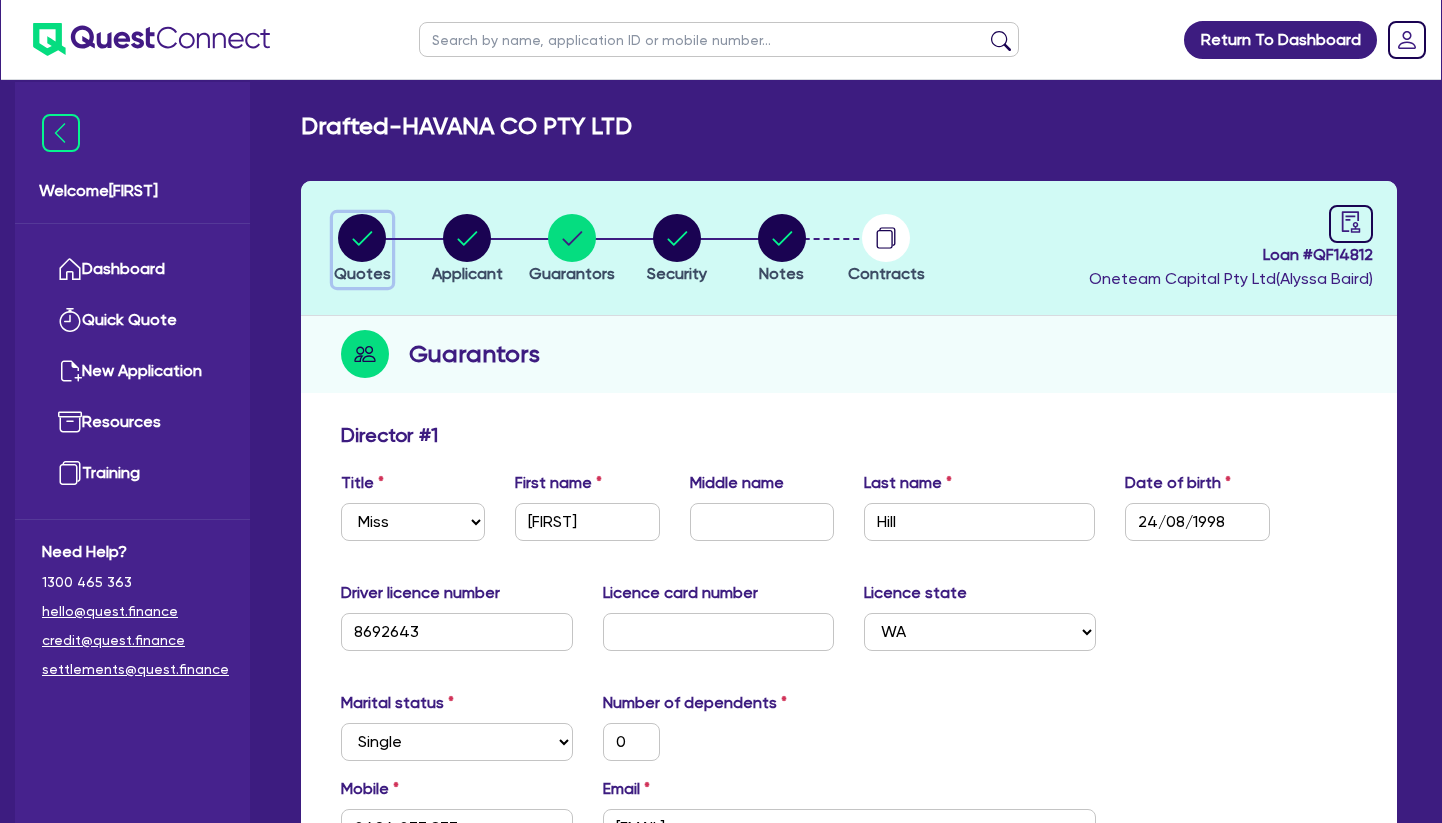 click 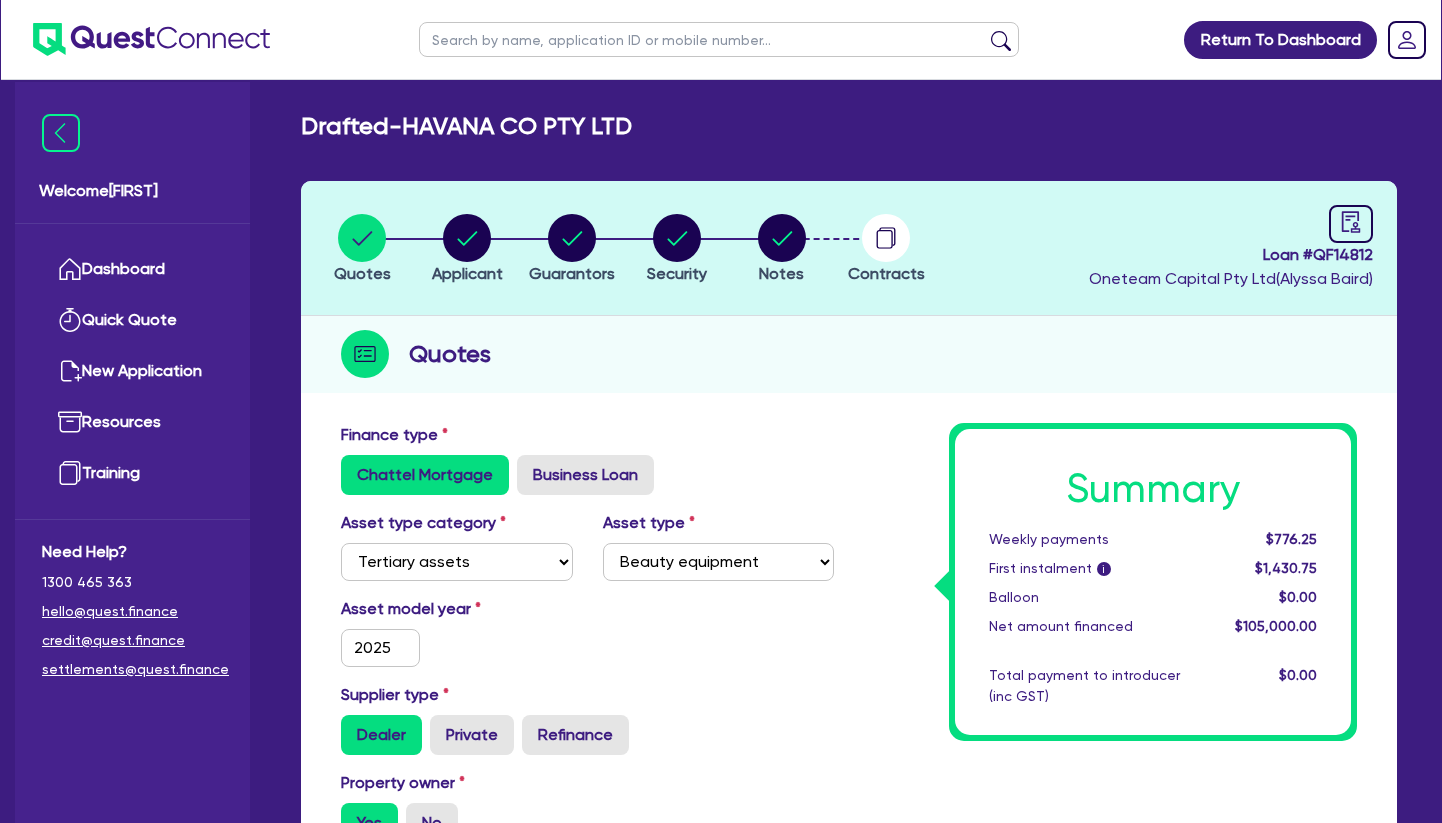 click on "Summary Weekly   payments $776.25 First instalment i $1,430.75 Balloon $0.00 Net amount financed $105,000.00 Total payment to introducer (inc GST) $0.00" at bounding box center [1110, 1007] 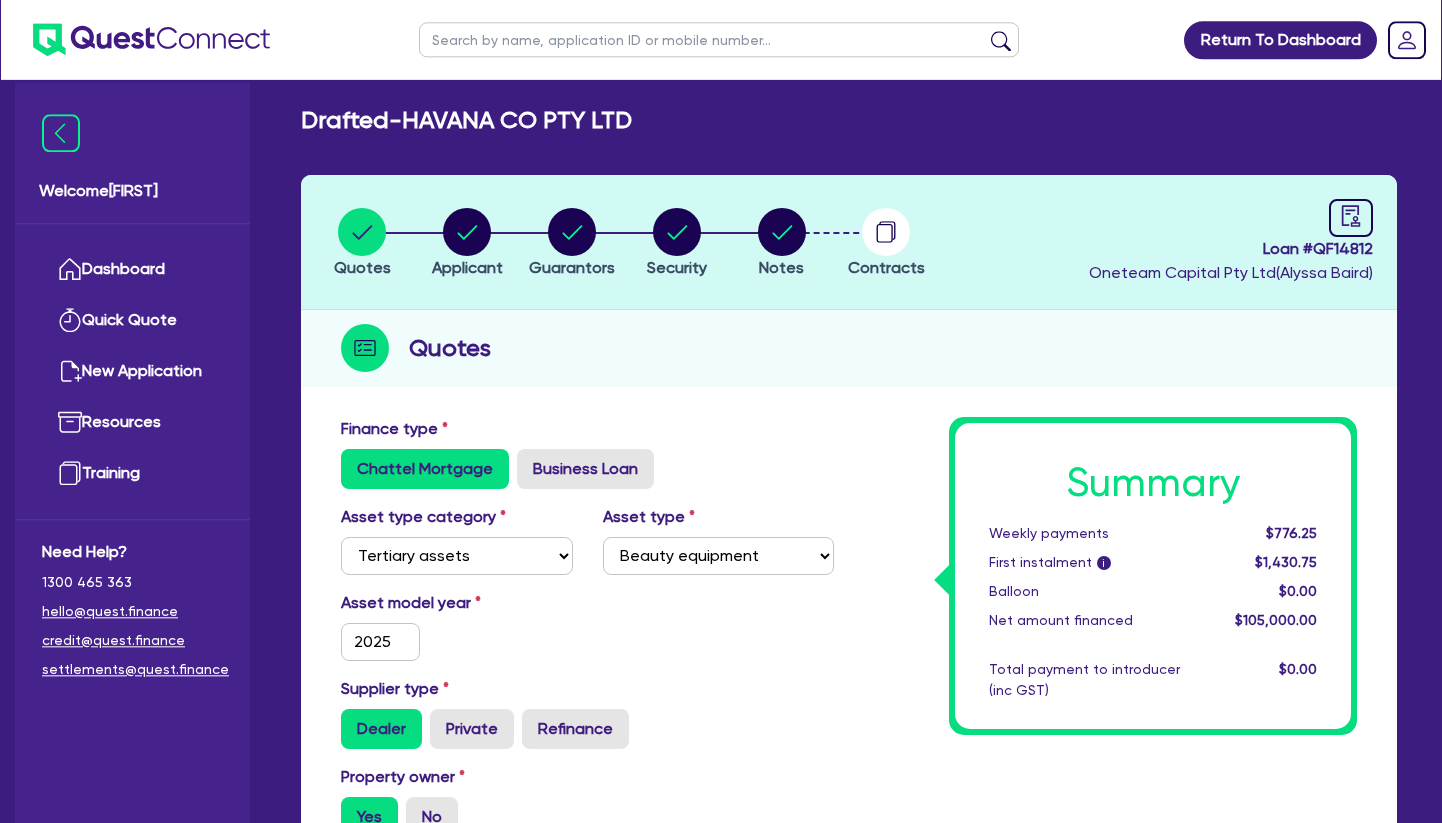 scroll, scrollTop: 0, scrollLeft: 0, axis: both 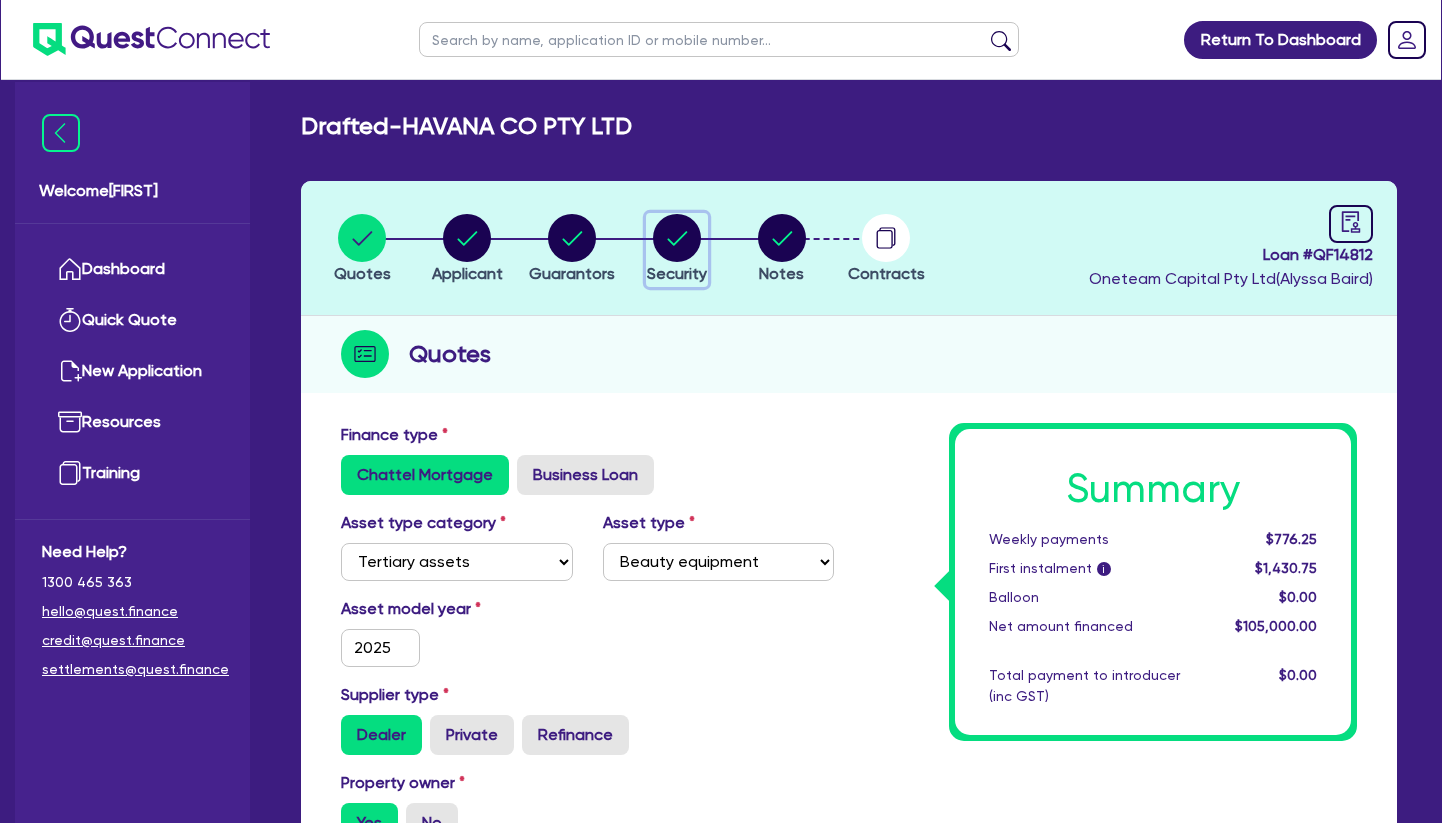 click 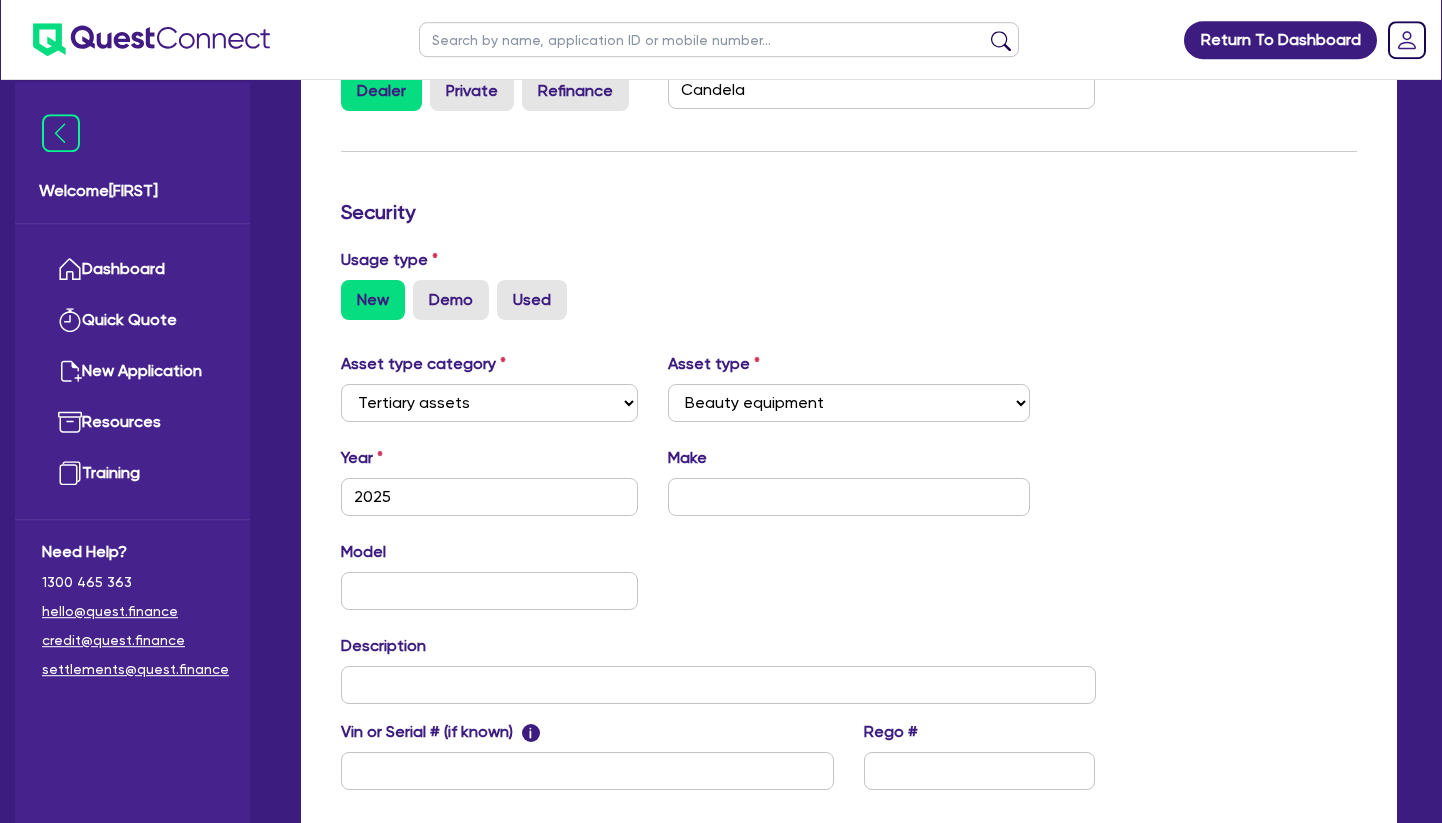 scroll, scrollTop: 510, scrollLeft: 0, axis: vertical 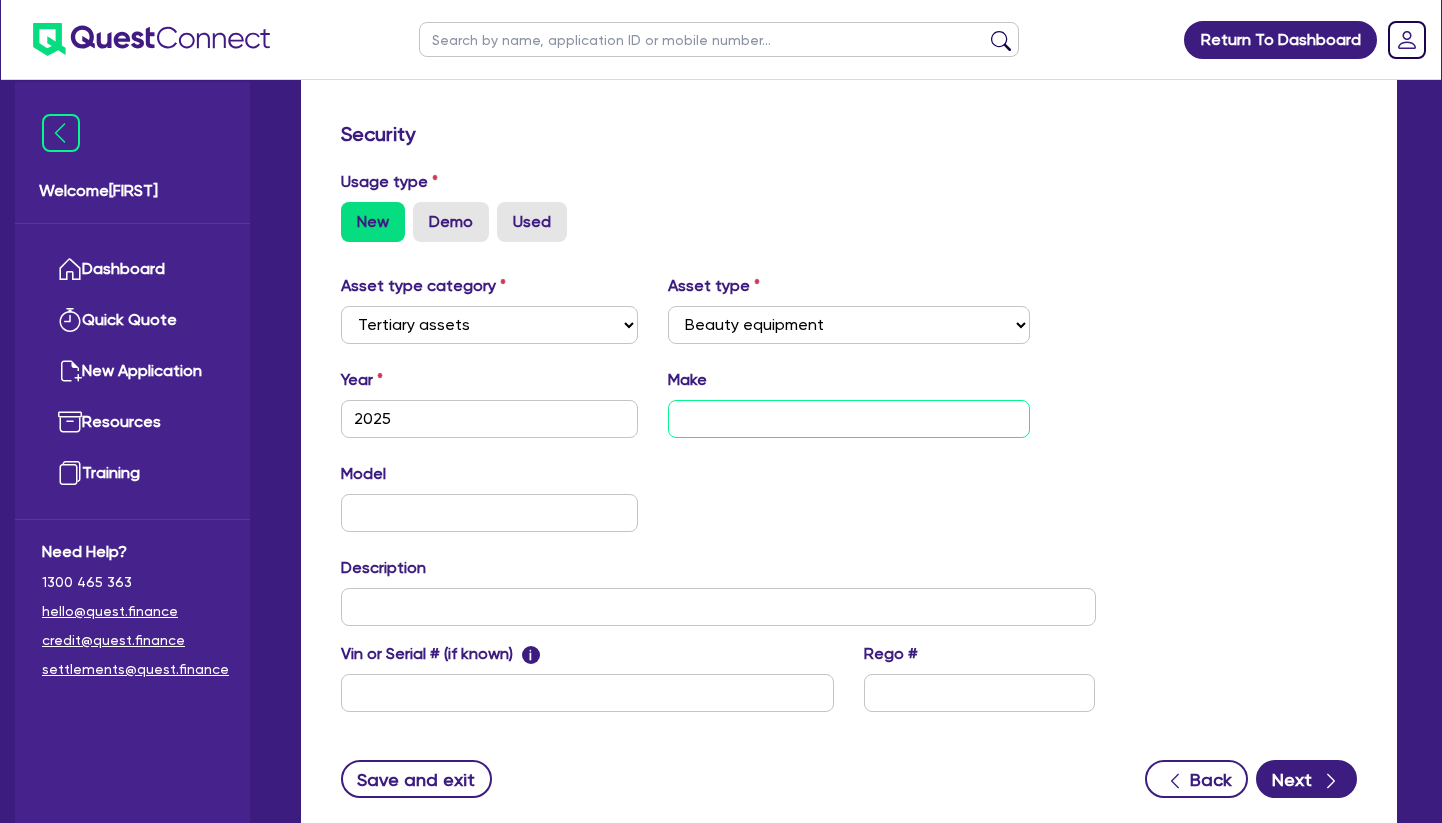 click at bounding box center [849, 419] 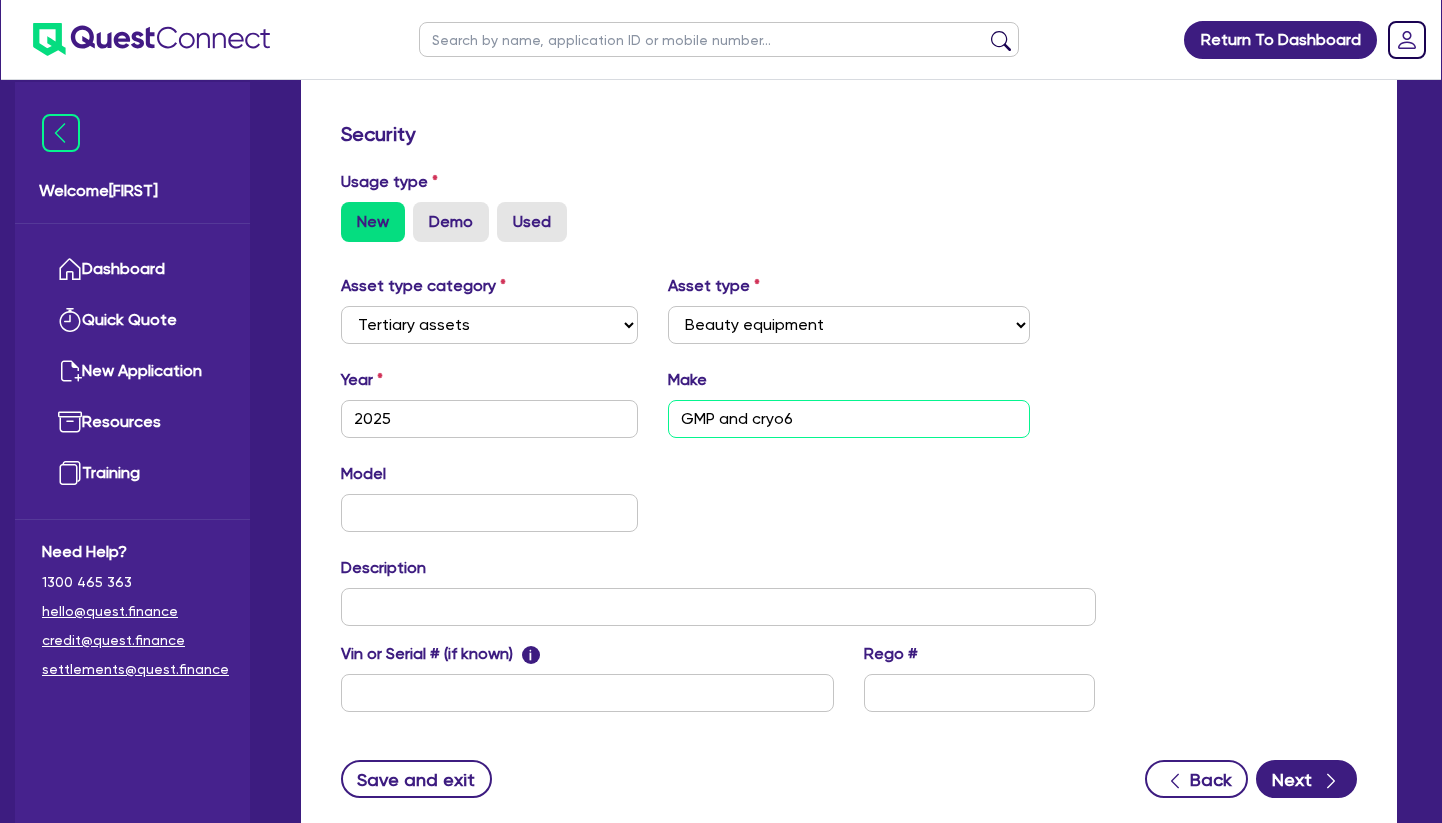 type on "GMP and cryo6" 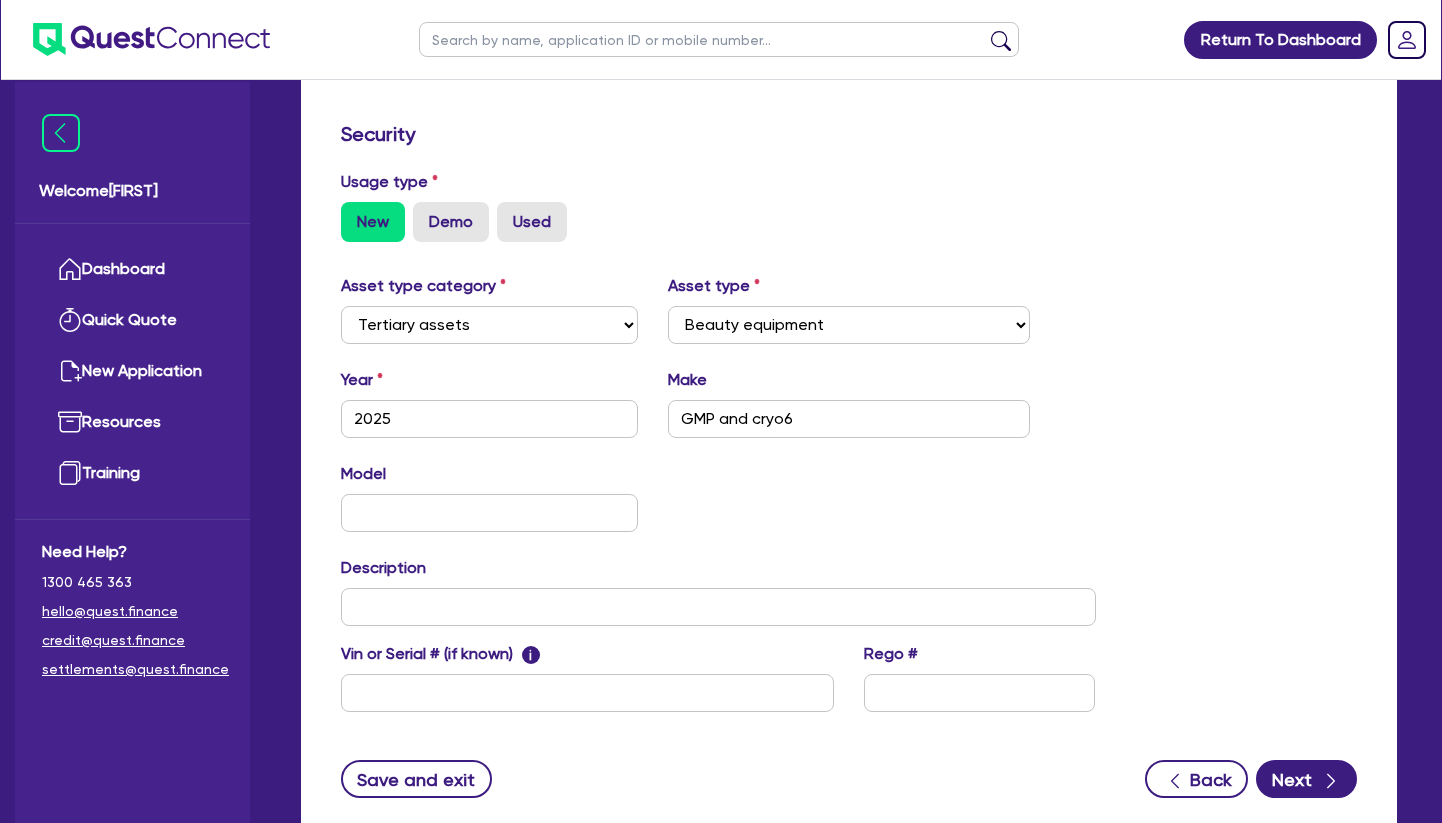 click on "Asset type category Select Cars and light trucks Primary assets Secondary assets Tertiary assets Asset type Select Beauty equipment IT equipment IT software Watercraft Other Year [YEAR] Make GMP and cryo6 Model KM Description Retail value Vin or Serial # (if known)   i Rego #" at bounding box center [849, 505] 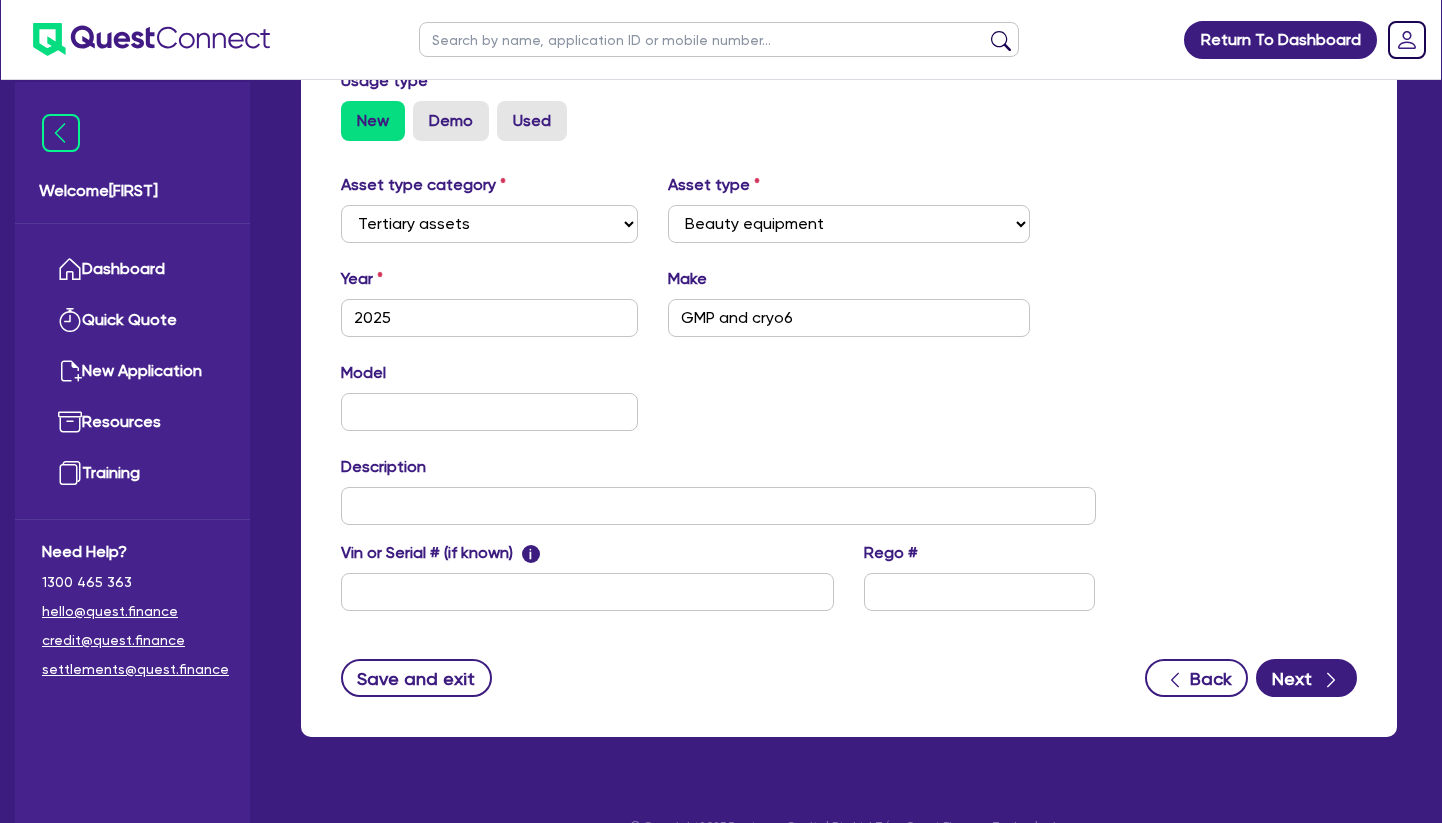 scroll, scrollTop: 686, scrollLeft: 0, axis: vertical 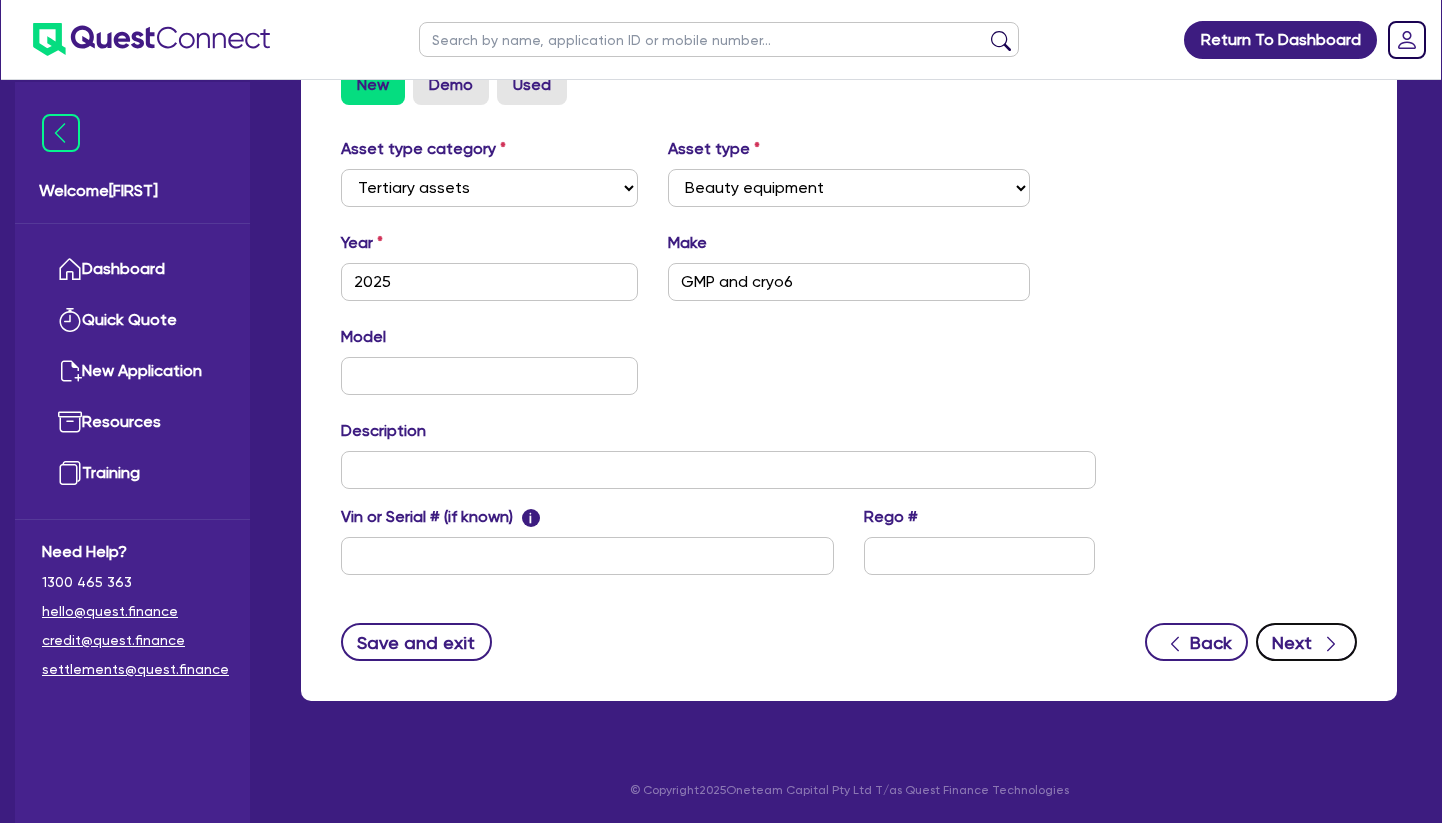 click on "Next" at bounding box center (1306, 642) 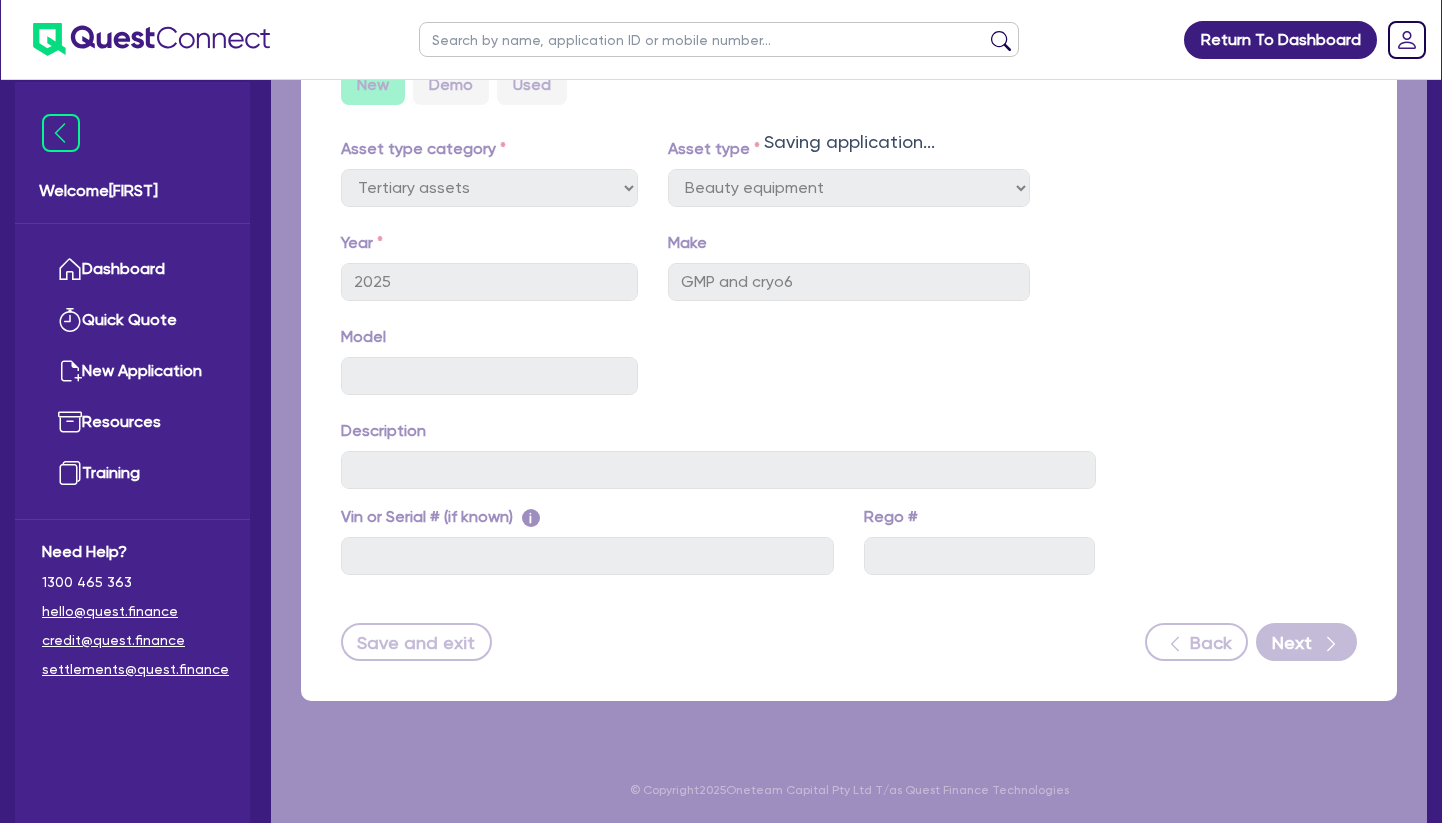 scroll, scrollTop: 0, scrollLeft: 0, axis: both 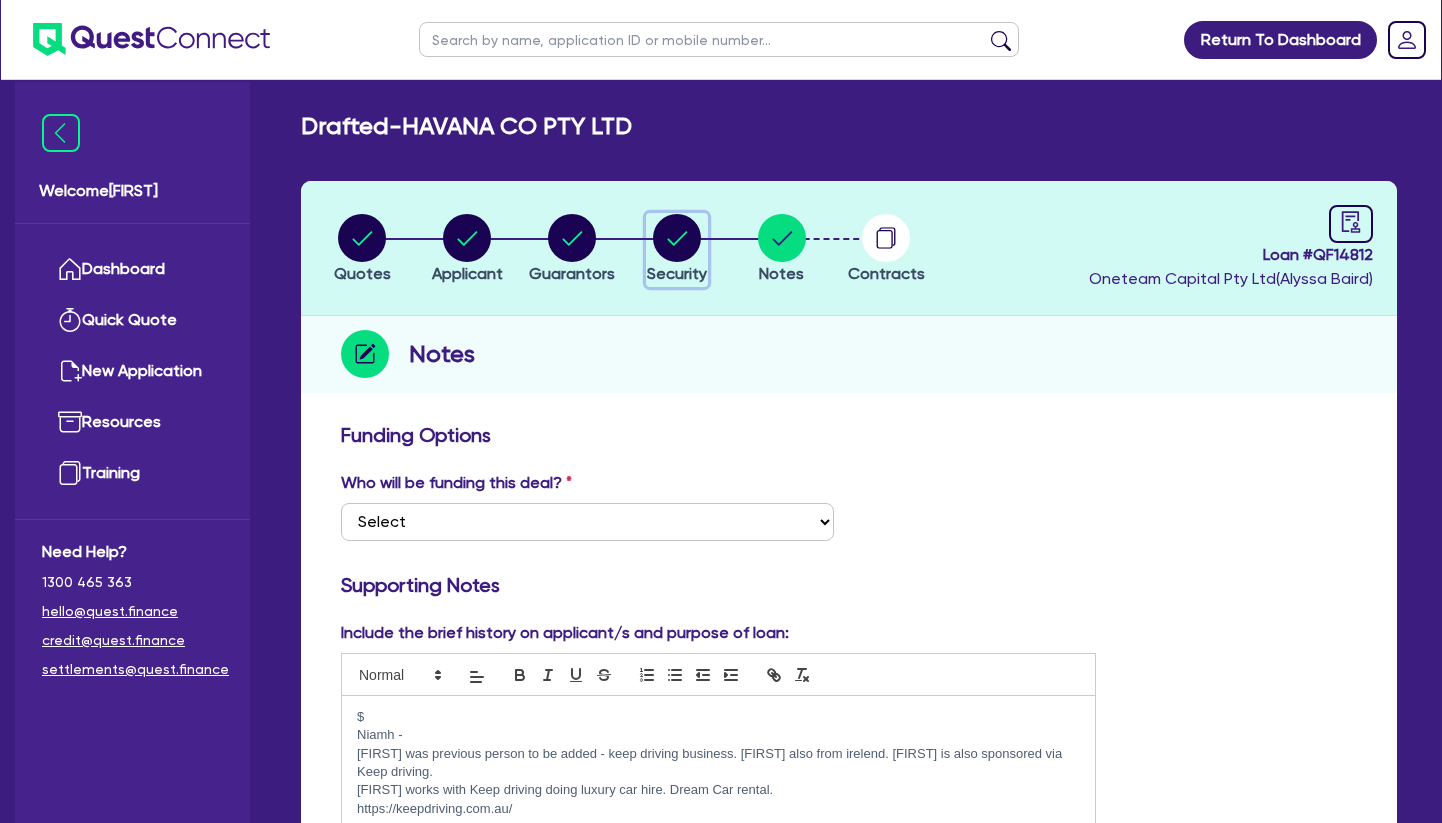 click 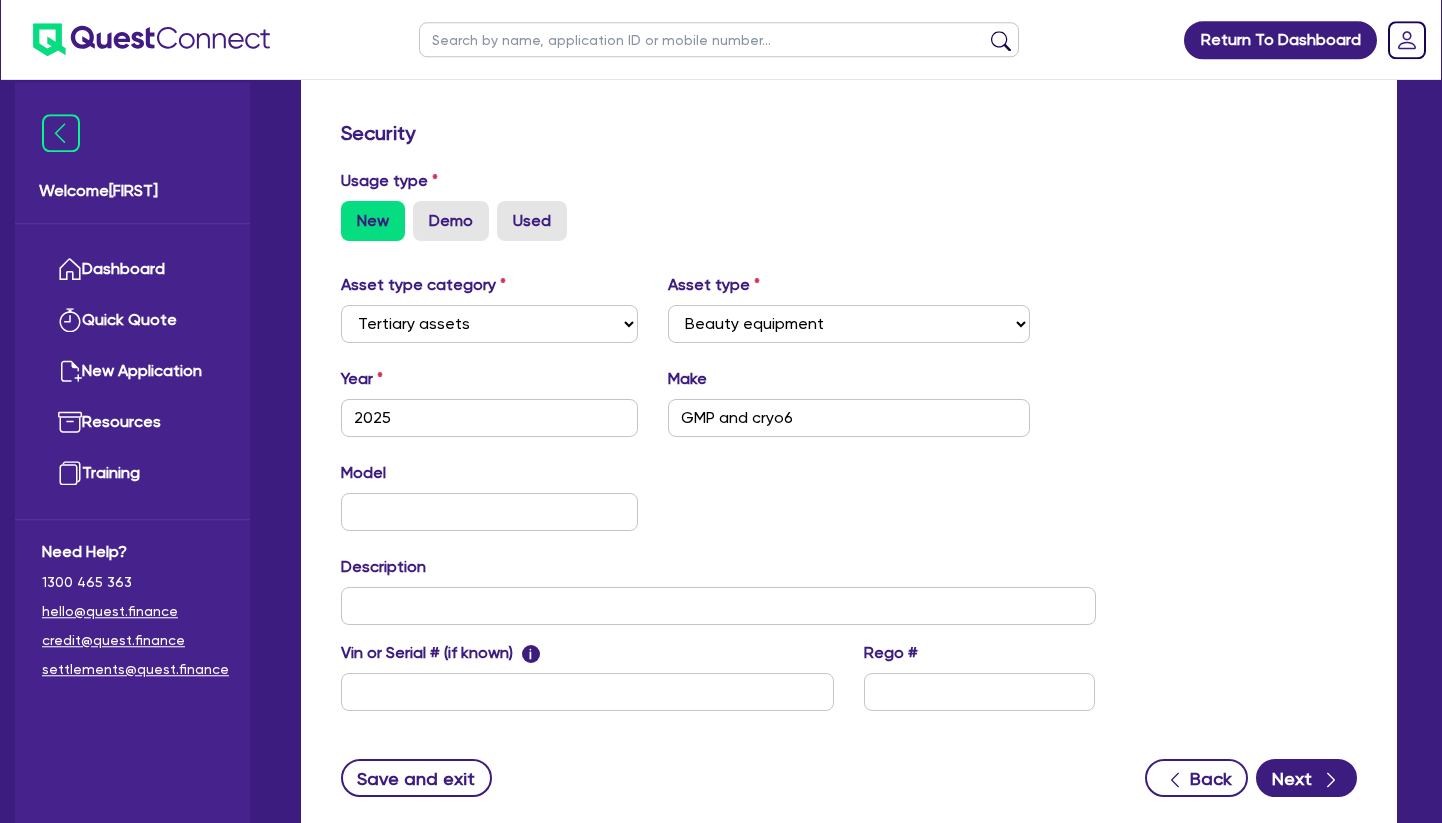 scroll, scrollTop: 686, scrollLeft: 0, axis: vertical 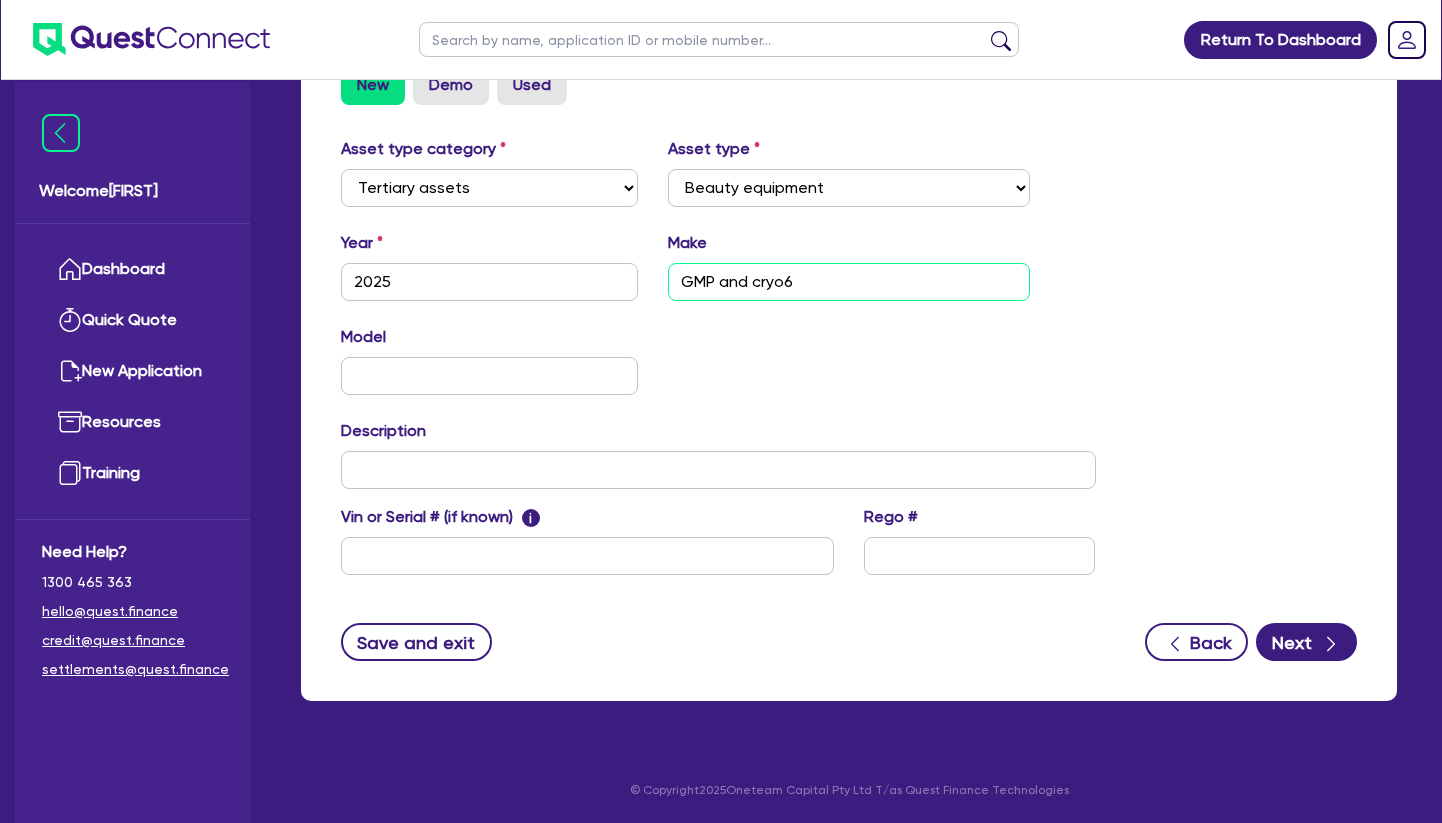 click on "GMP and cryo6" at bounding box center (849, 282) 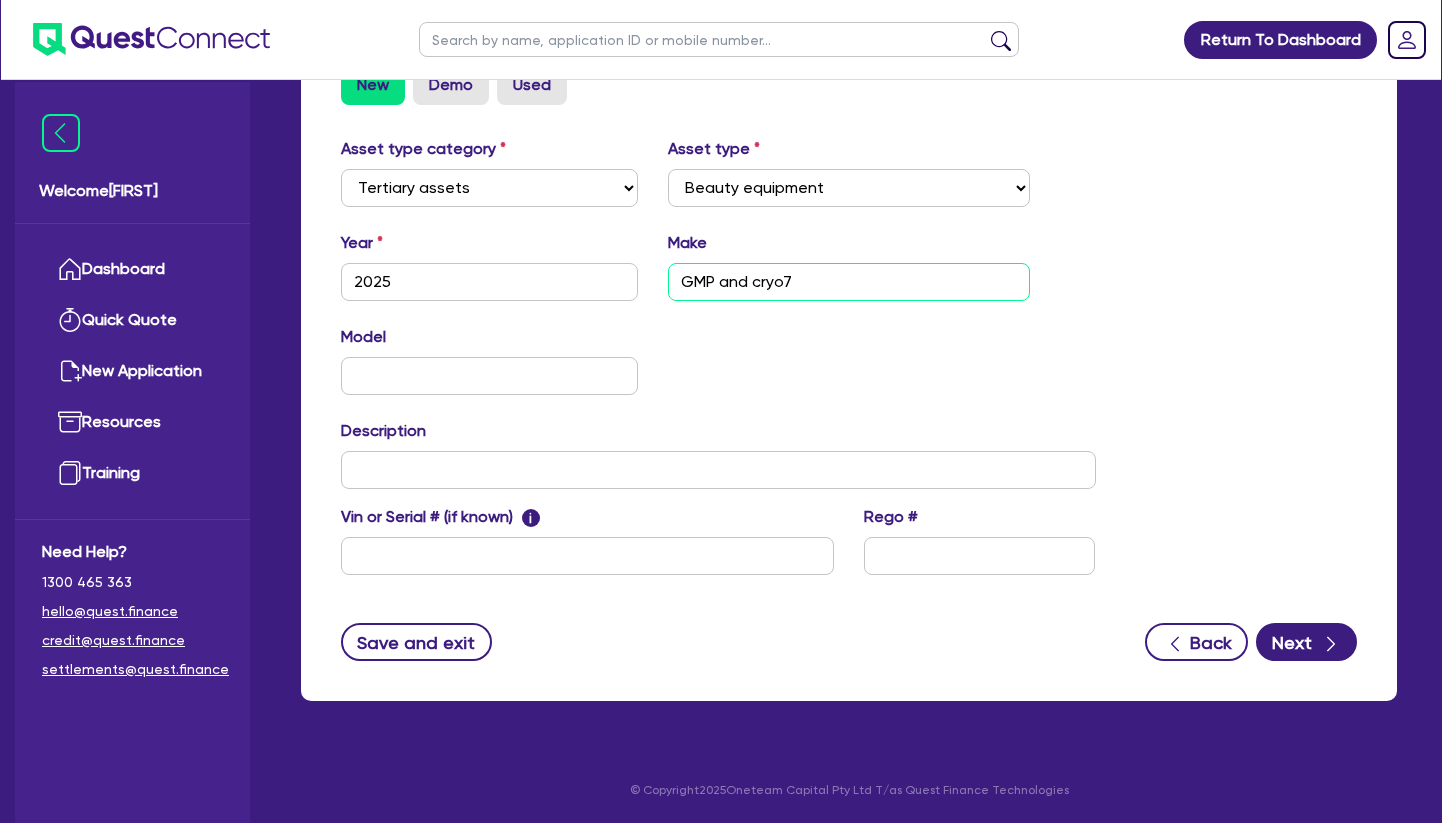 type on "GMP and cryo7" 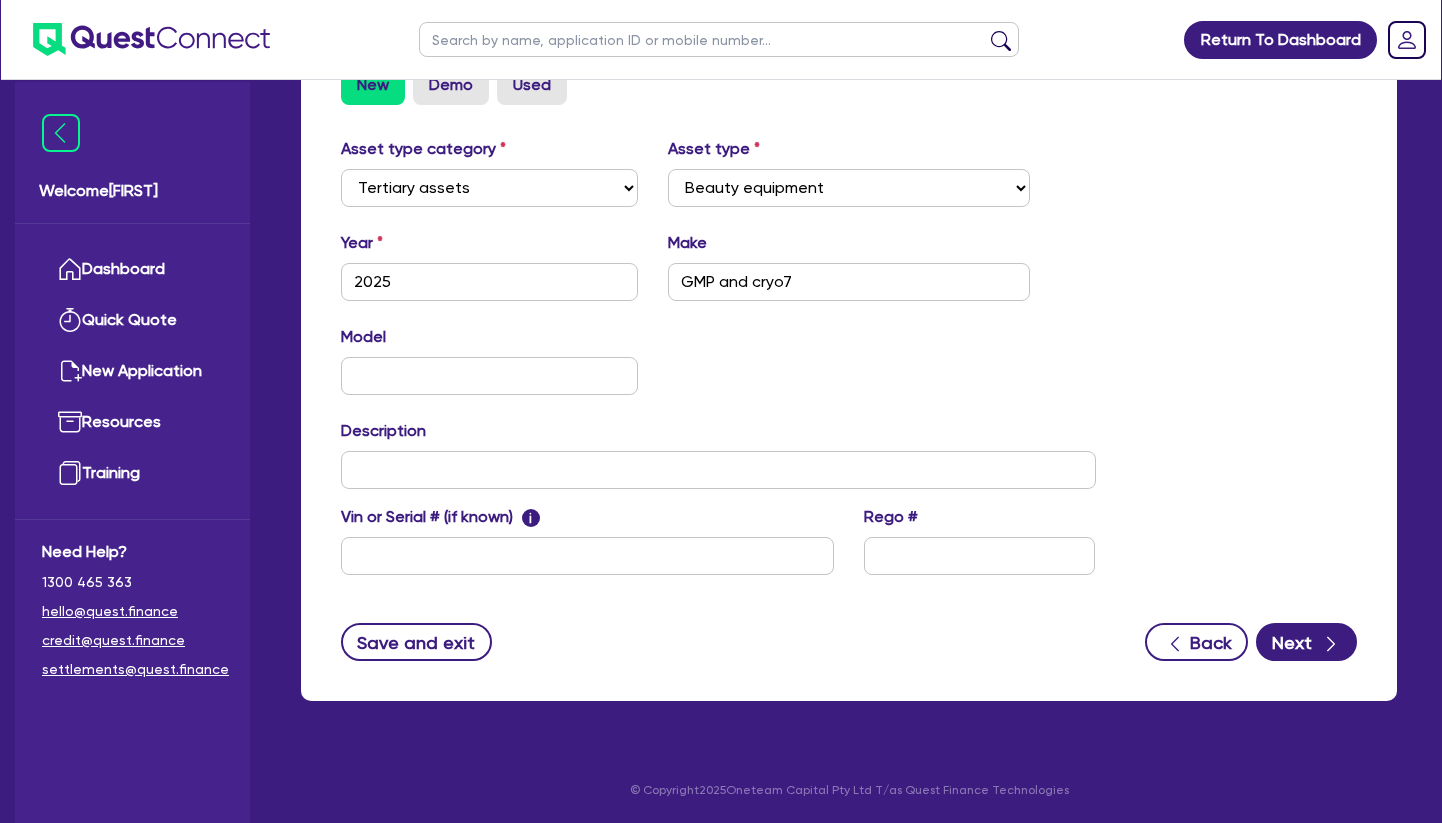 click on "Model KM" at bounding box center [718, 368] 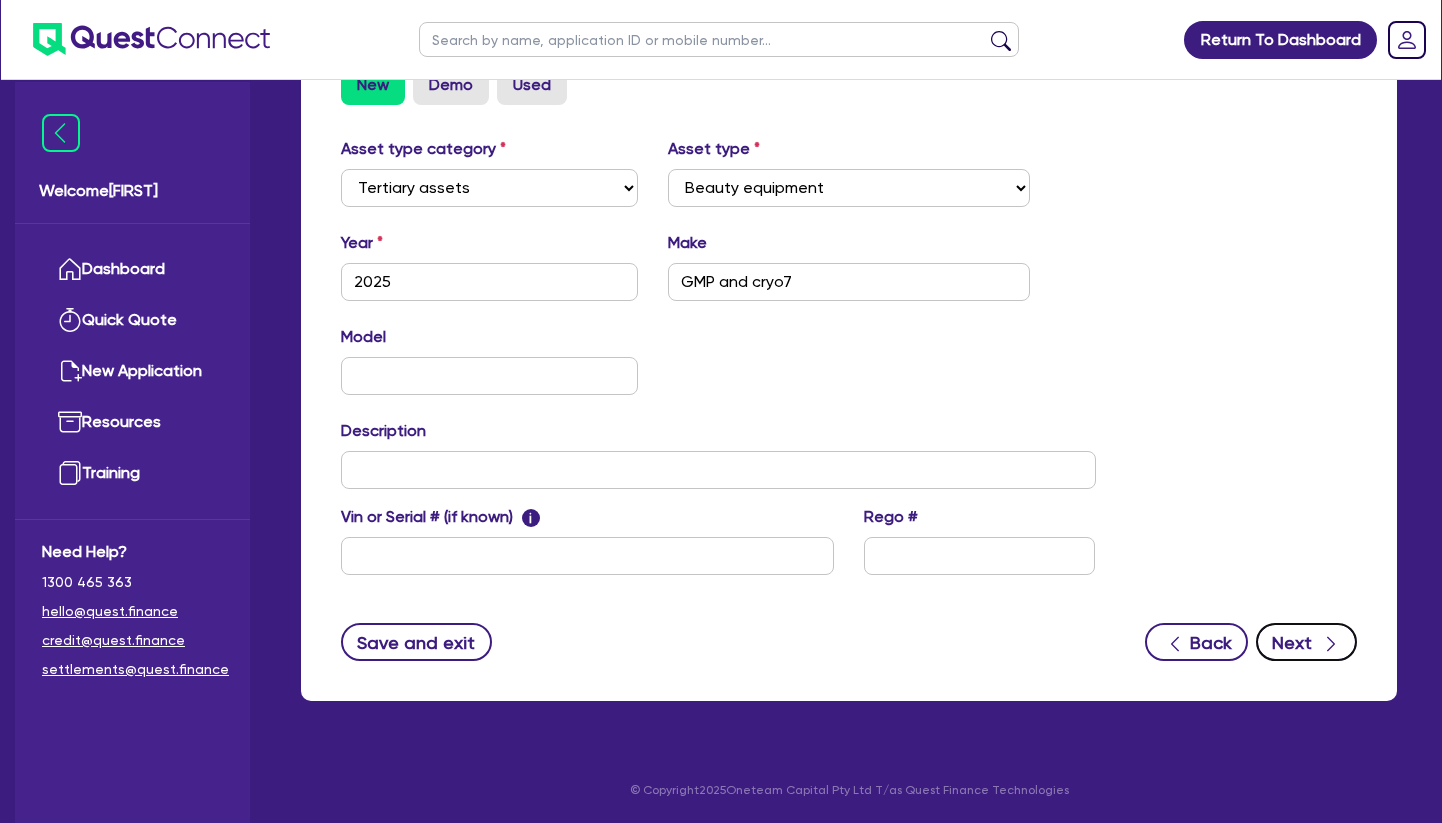 click on "Next" at bounding box center (1306, 642) 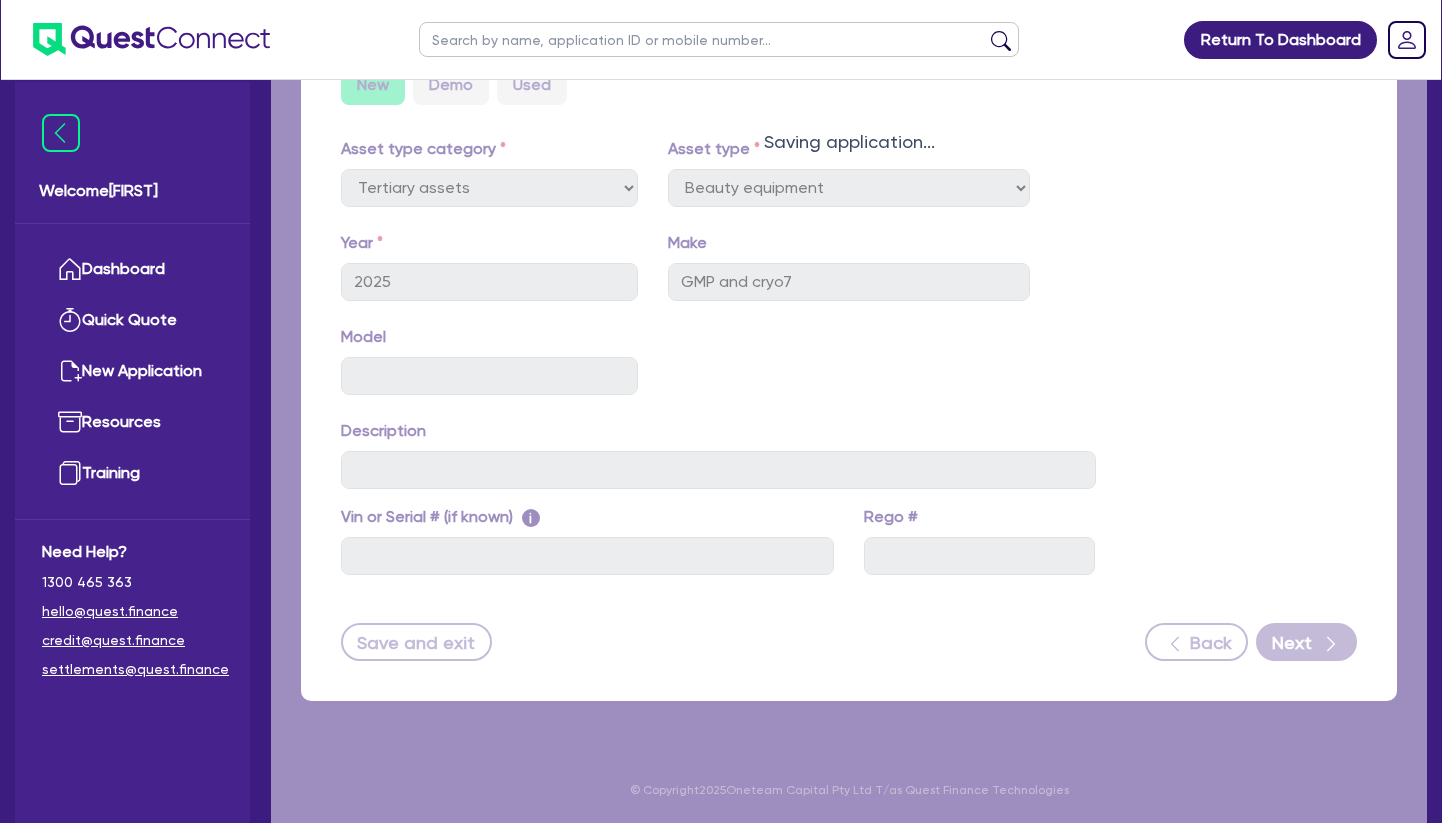 scroll, scrollTop: 0, scrollLeft: 0, axis: both 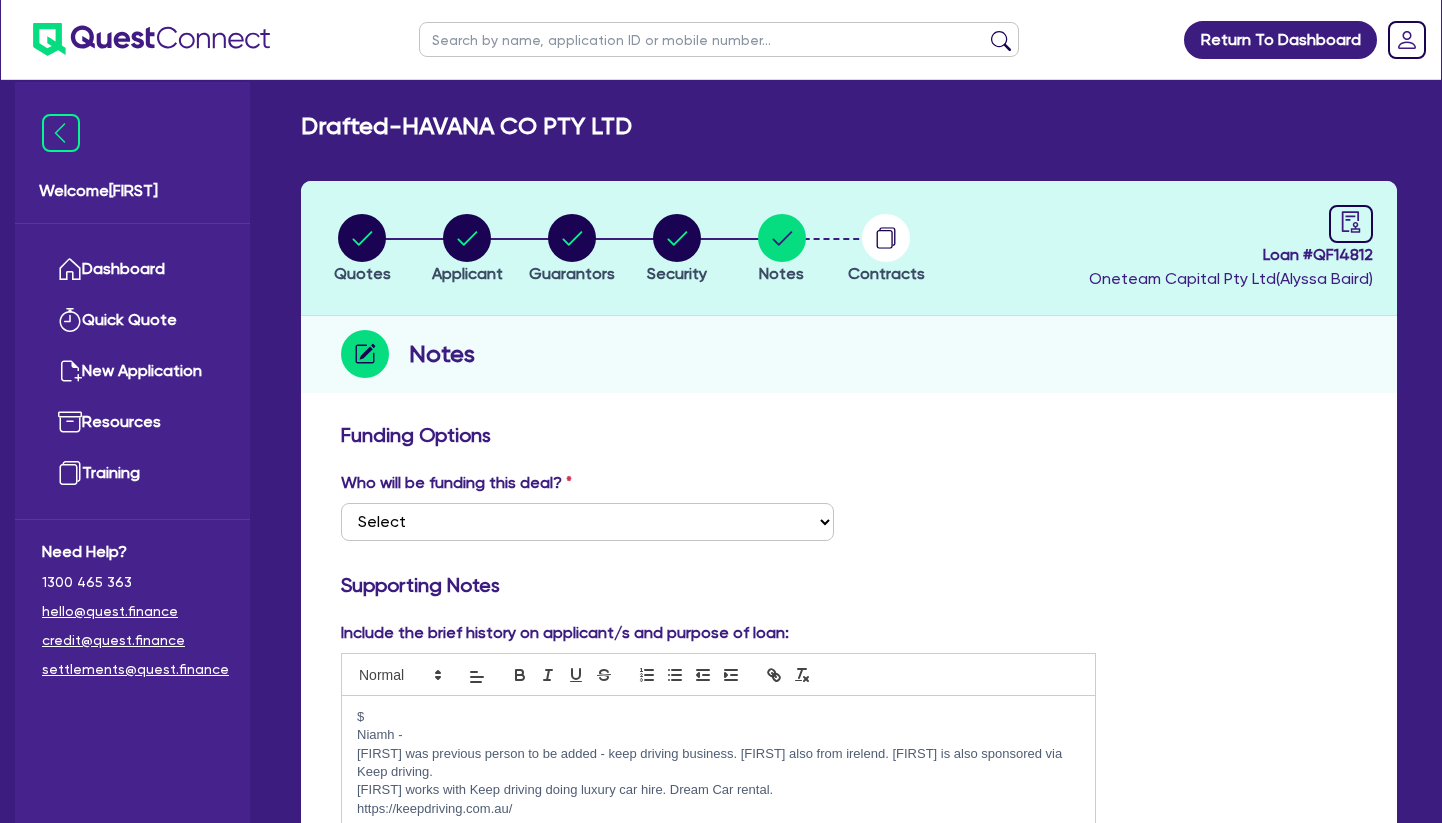 click on "Quotes
Applicant
Guarantors
Security
Notes
Contracts Loan #  QF14812 Oneteam Capital Pty Ltd  ( [FIRST]   [LAST] ) Notes Funding Options Who will be funding this deal? Select I want Quest to fund 100% I will fund 100% I will co-fund with Quest Other - I am referring this deal in I will contribute Supporting Notes  Include the brief history on applicant/s and purpose of loan:                                                                                                                                                 $ [FIRST] -  [FIRST] was previous person to be added - keep driving business. [FIRST] also from irelend. [FIRST] is also sponsored via Keep driving.  [FIRST] works with Keep driving doing luxury car hire. Dream Car rental. https://keepdriving.com.au/  QF13066 Candela - GMPP $125,000 each - GMPP  Other ABN - [ABN]  [FIRST] - need to call. [PHONE]" at bounding box center (849, 982) 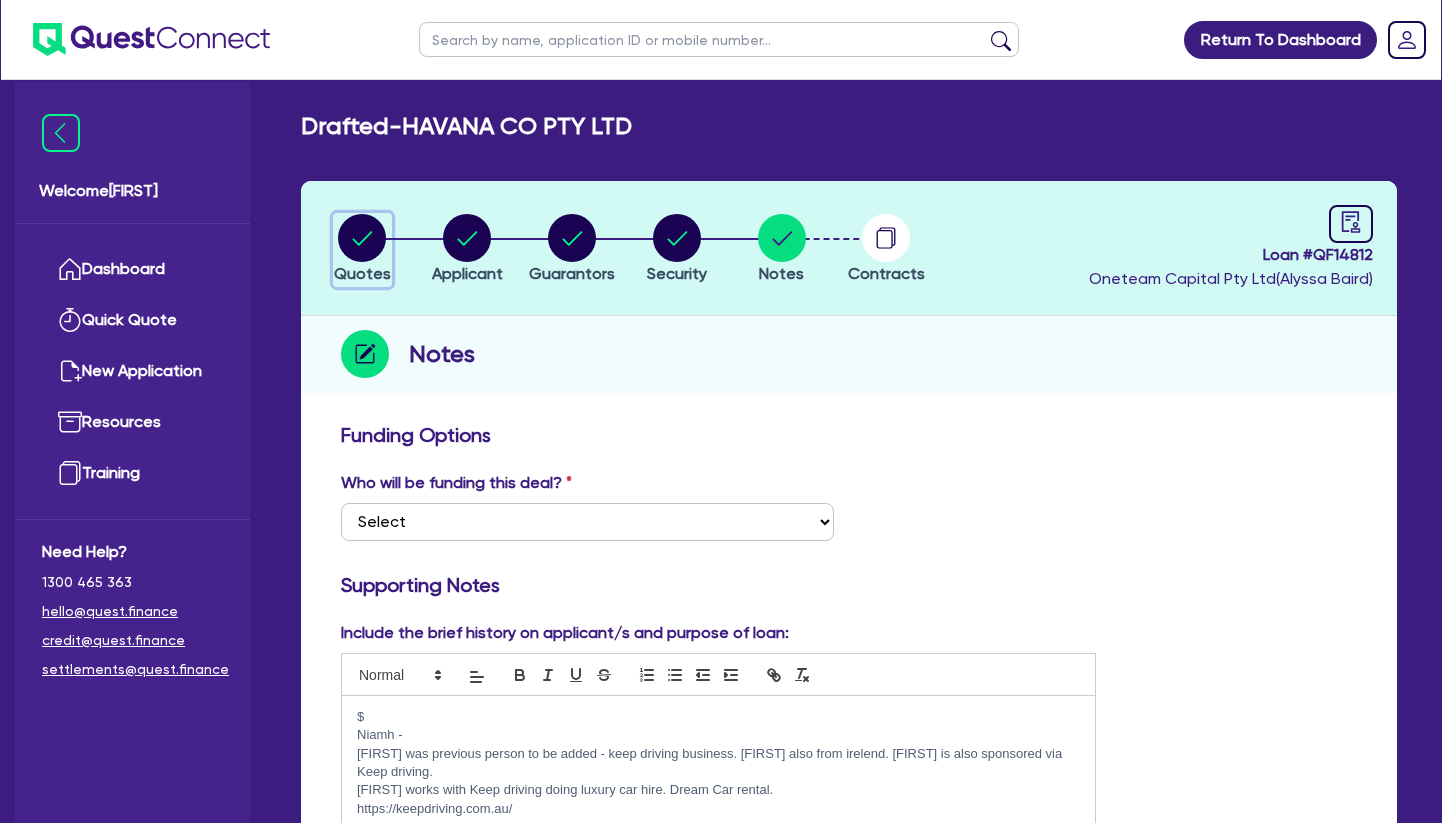 click 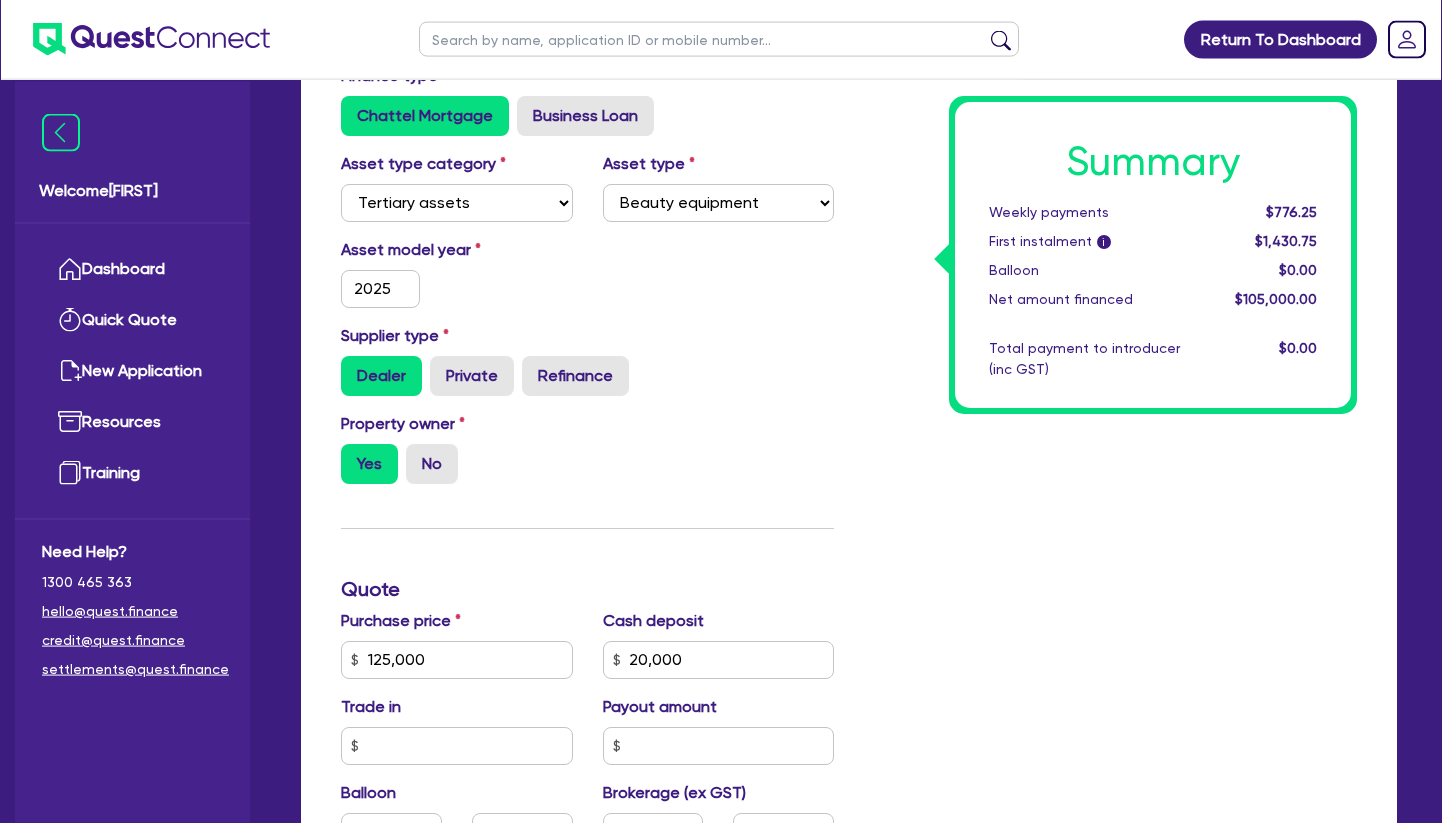 scroll, scrollTop: 408, scrollLeft: 0, axis: vertical 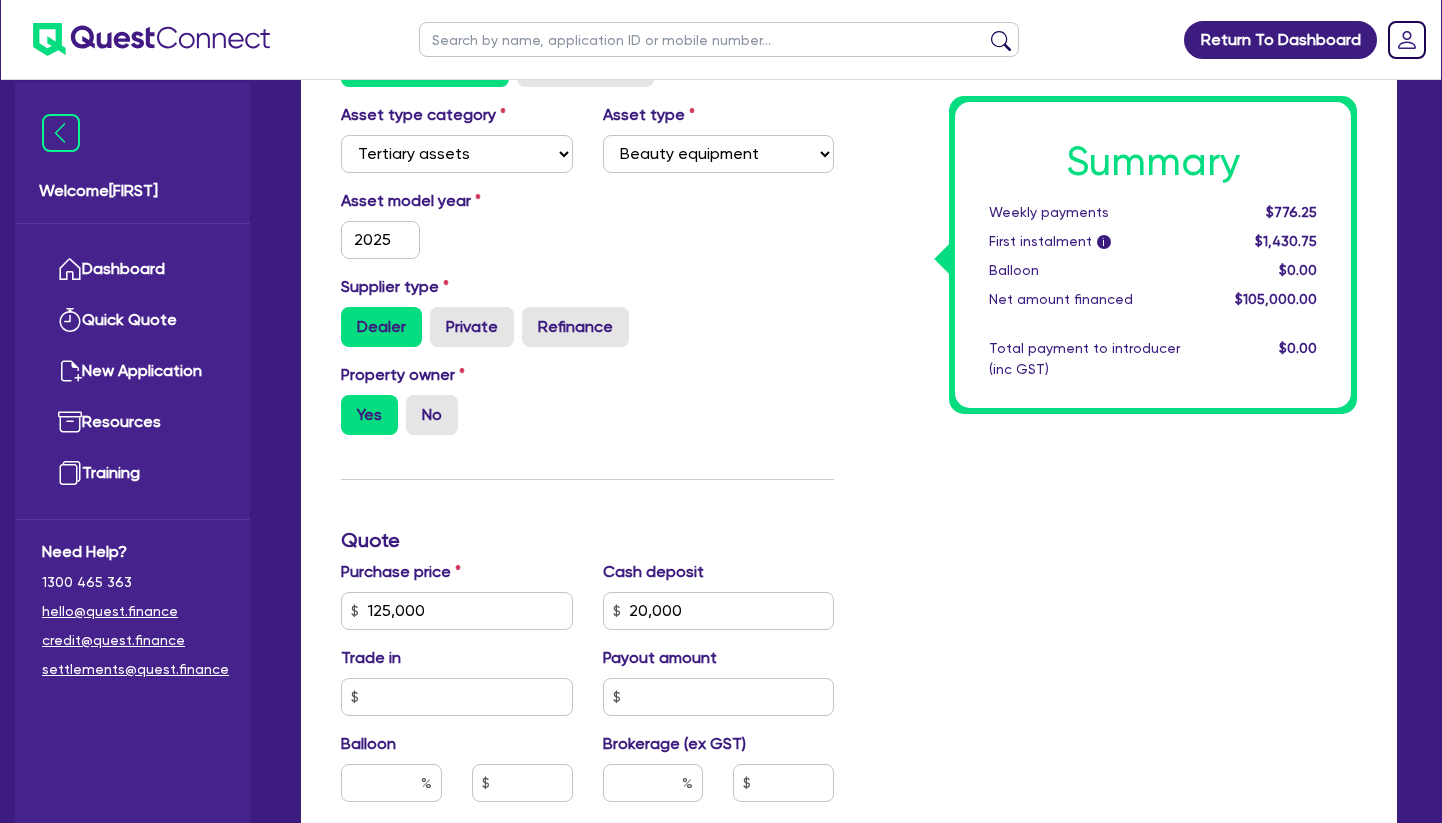 click on "Summary Weekly   payments $776.25 First instalment i $1,430.75 Balloon $0.00 Net amount financed $105,000.00 Total payment to introducer (inc GST) $0.00" at bounding box center [1110, 599] 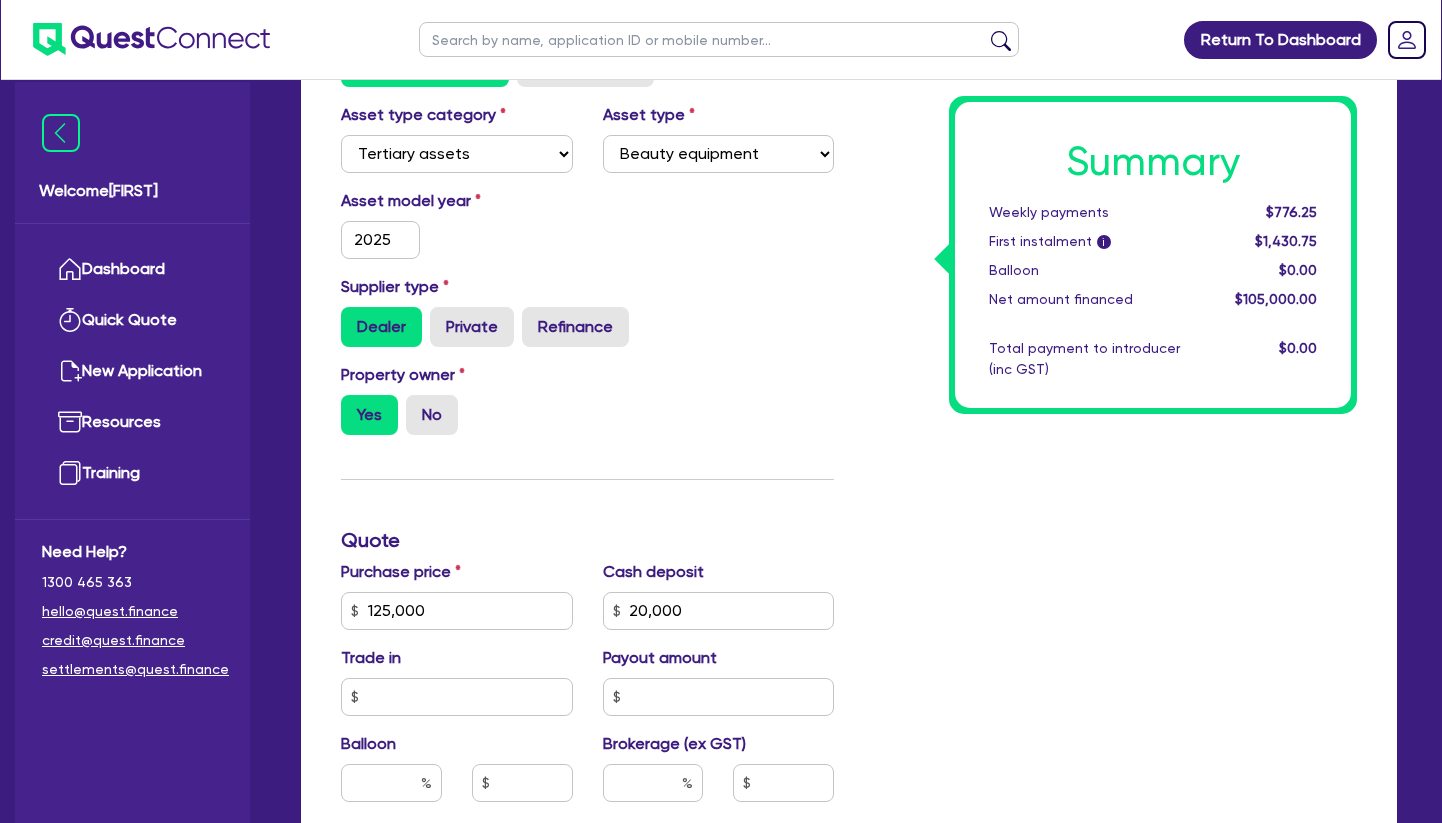 click on "Summary Weekly   payments $776.25 First instalment i $1,430.75 Balloon $0.00 Net amount financed $105,000.00 Total payment to introducer (inc GST) $0.00" at bounding box center (1110, 599) 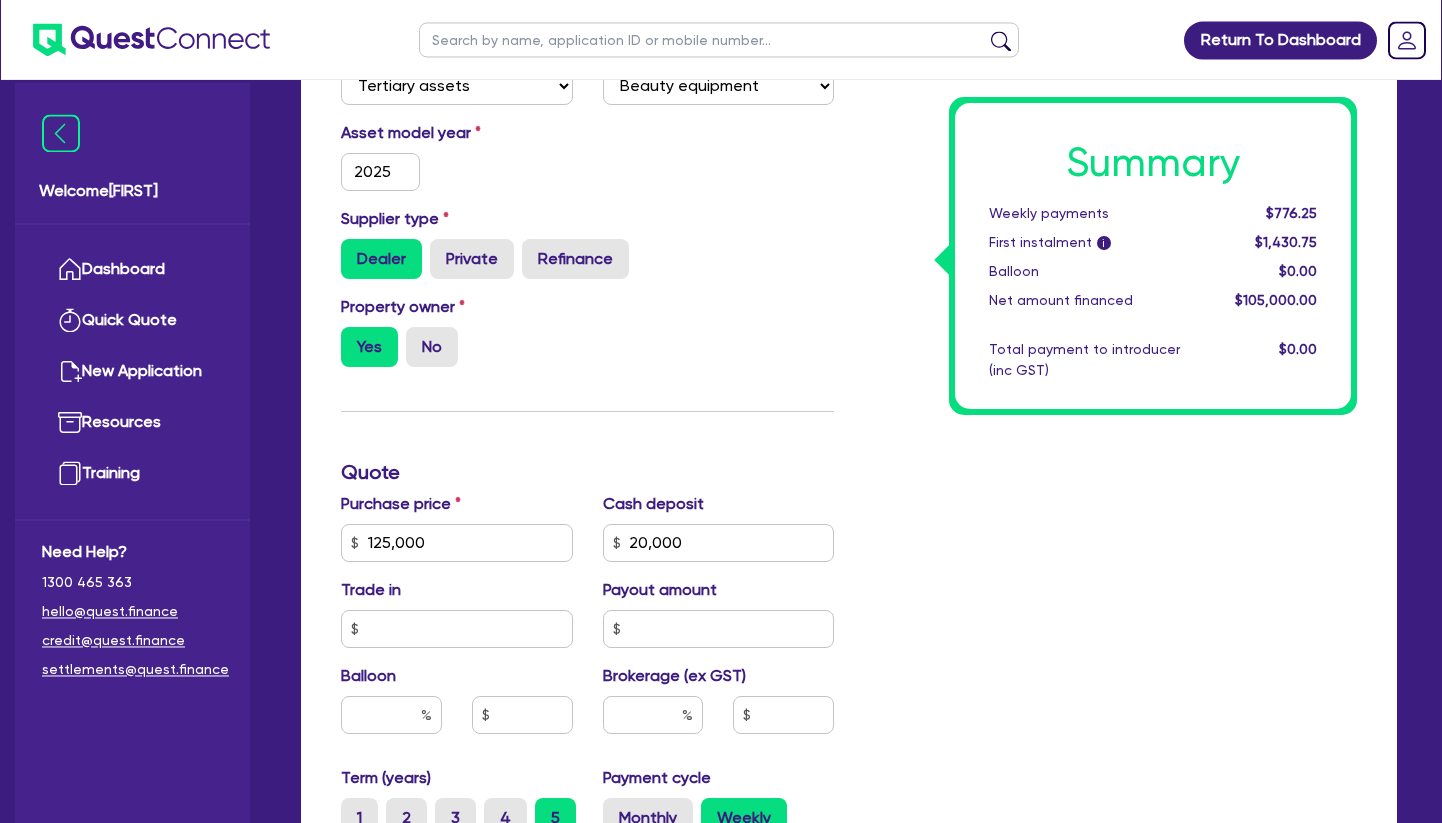 scroll, scrollTop: 510, scrollLeft: 0, axis: vertical 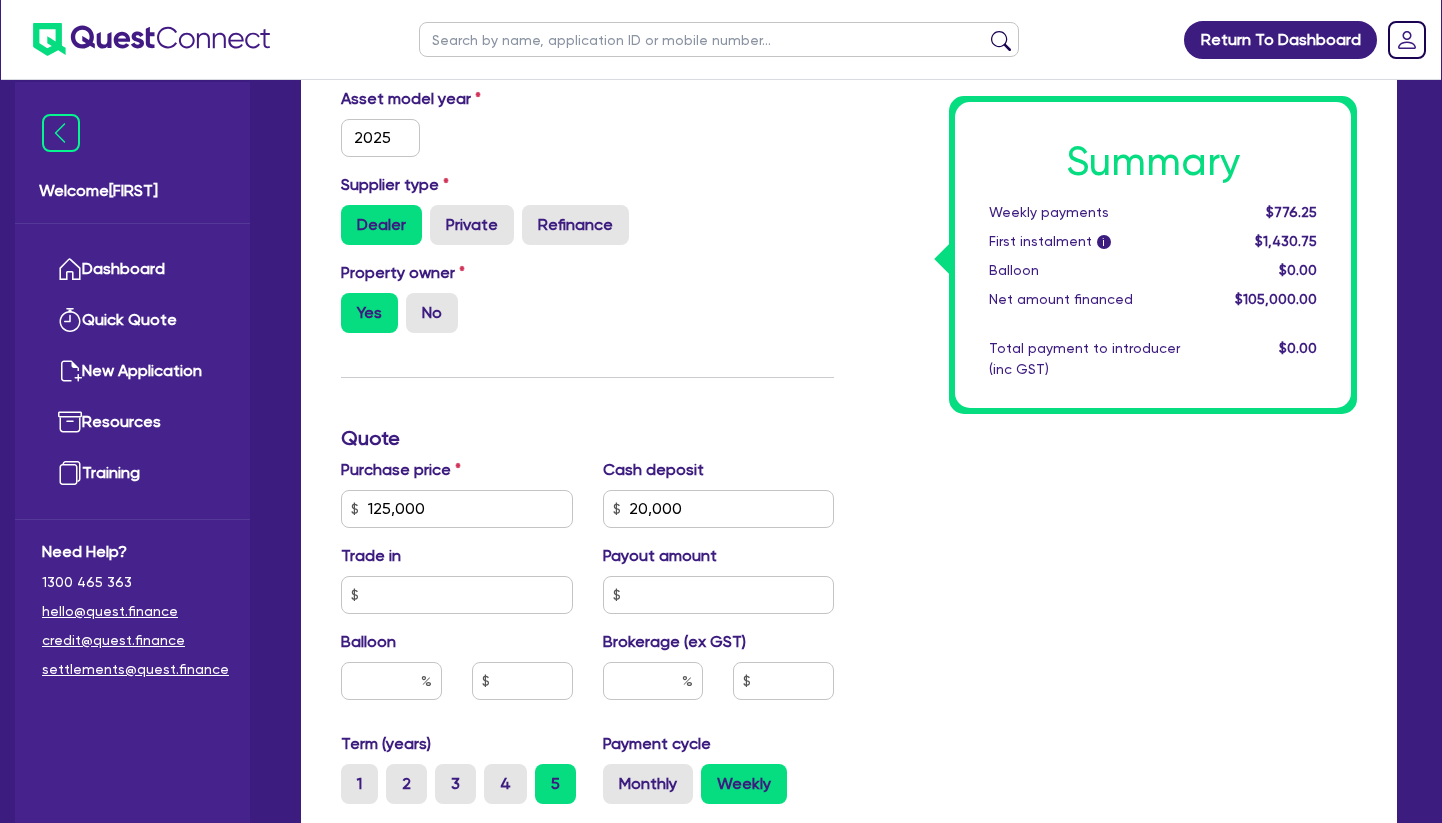 click on "Summary Weekly   payments $776.25 First instalment i $1,430.75 Balloon $0.00 Net amount financed $105,000.00 Total payment to introducer (inc GST) $0.00" at bounding box center (1110, 497) 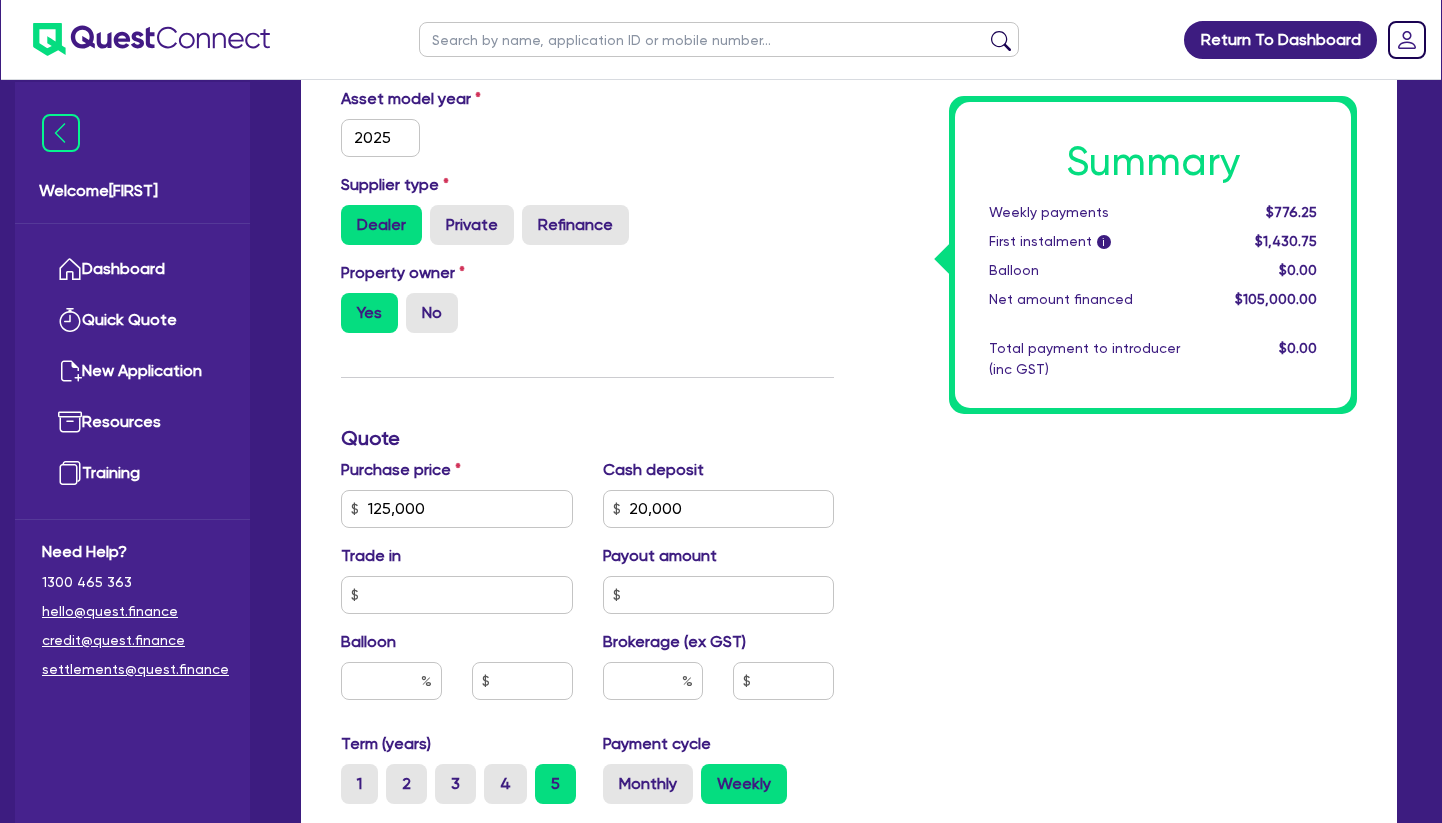 click on "Property owner Yes No" at bounding box center (587, 305) 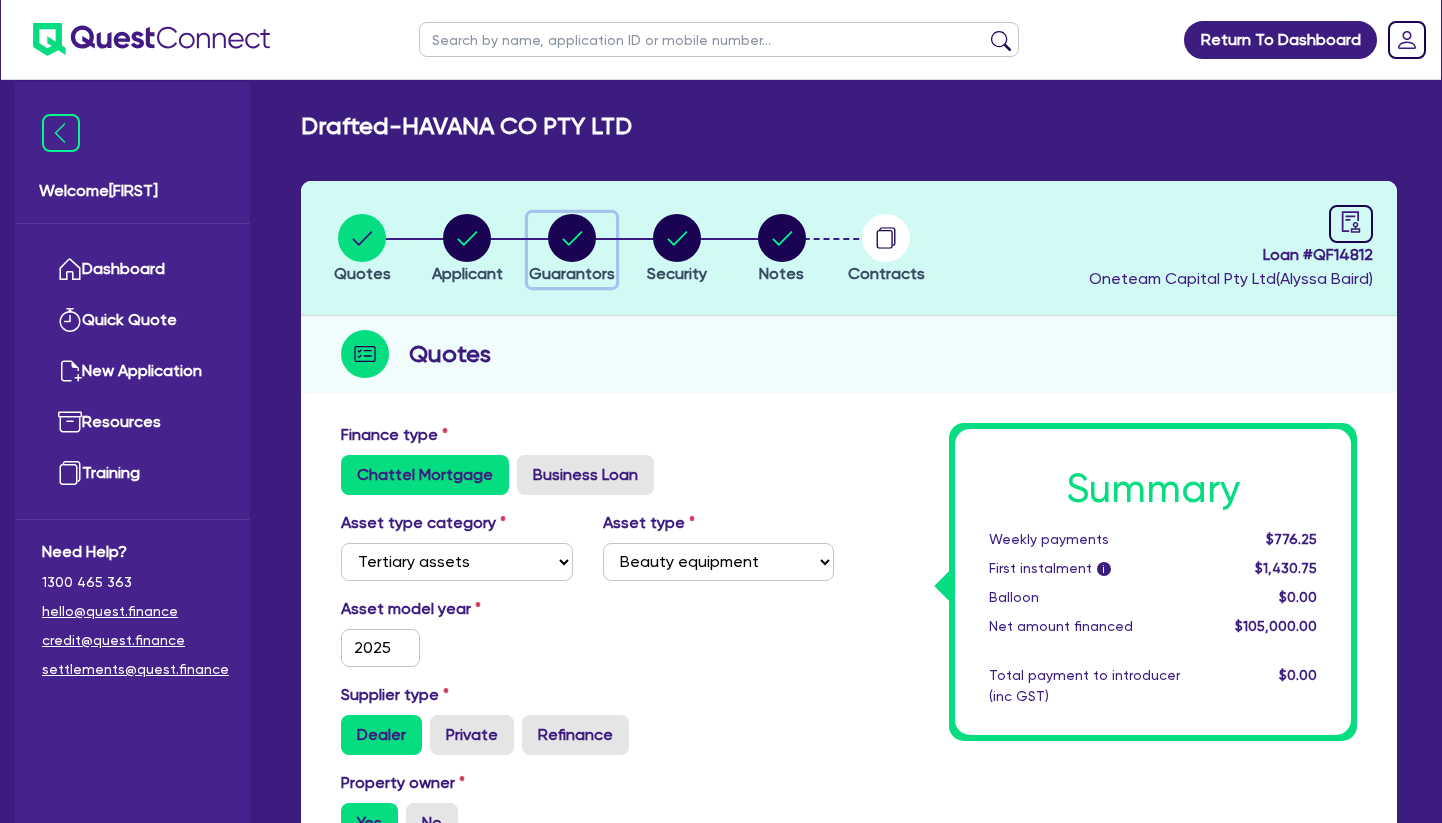 click 